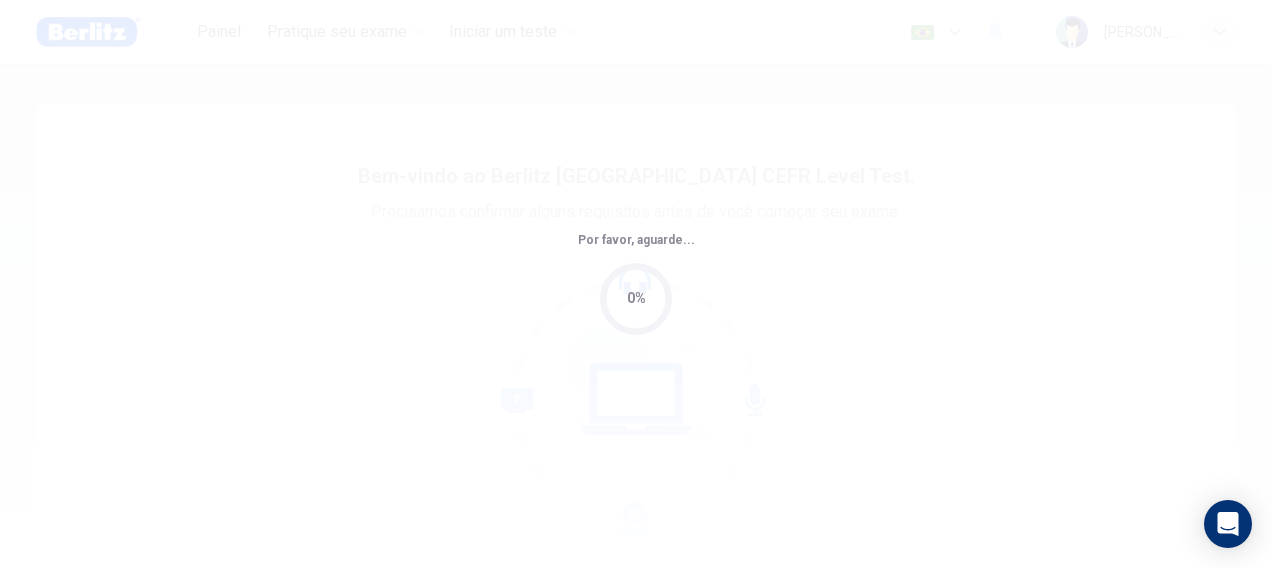 scroll, scrollTop: 0, scrollLeft: 0, axis: both 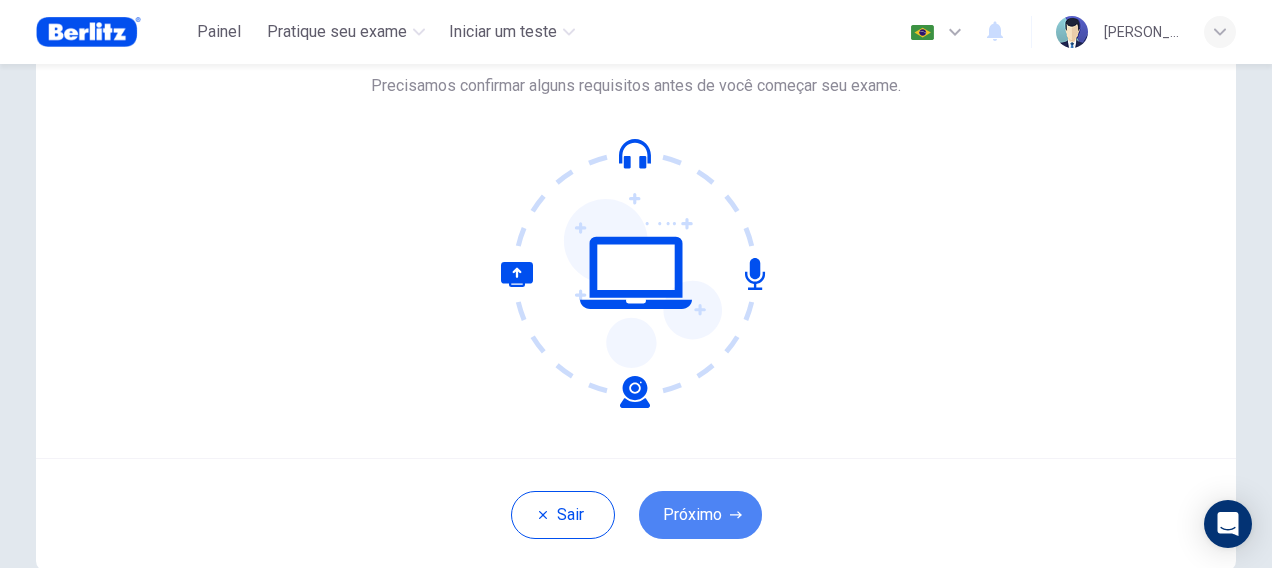 click on "Próximo" at bounding box center [700, 515] 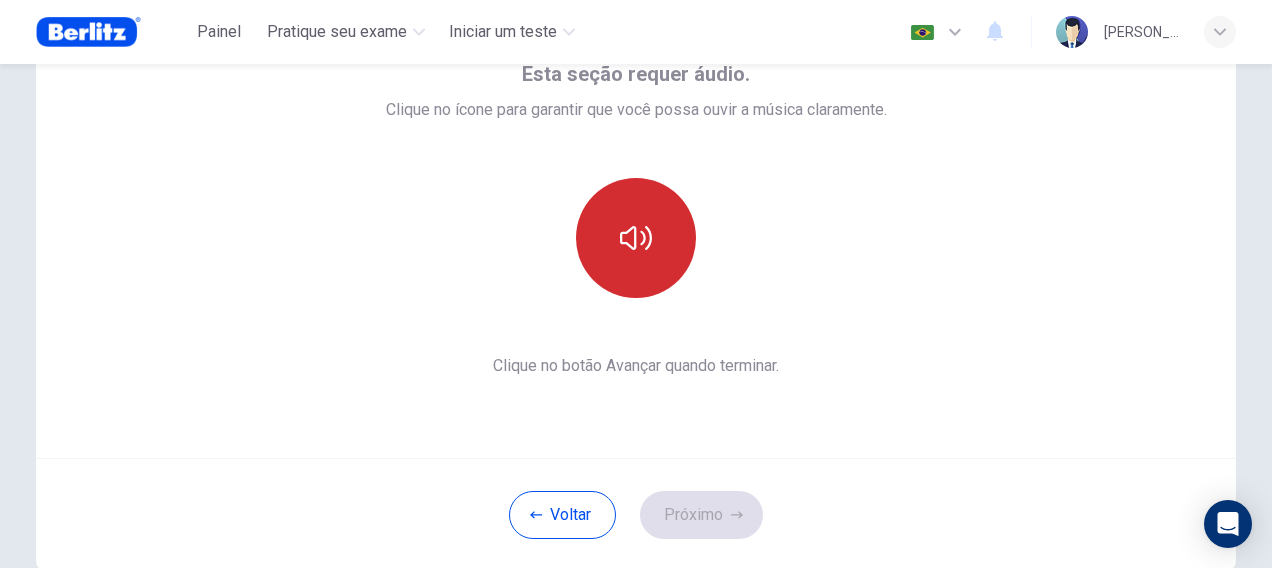 click at bounding box center (636, 238) 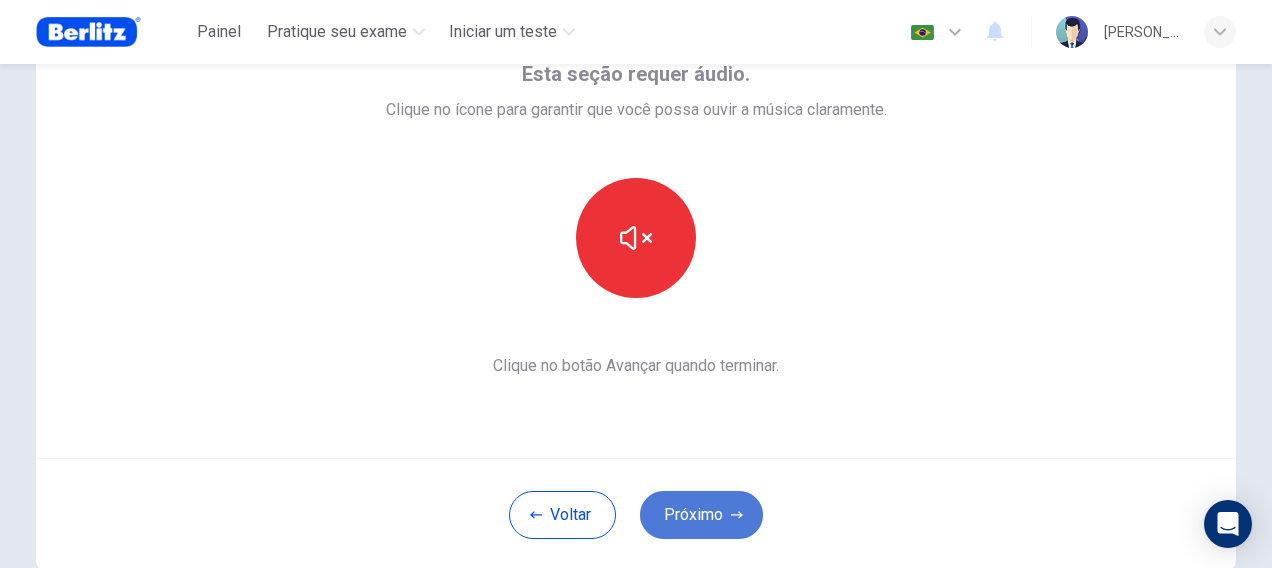 click on "Próximo" at bounding box center (701, 515) 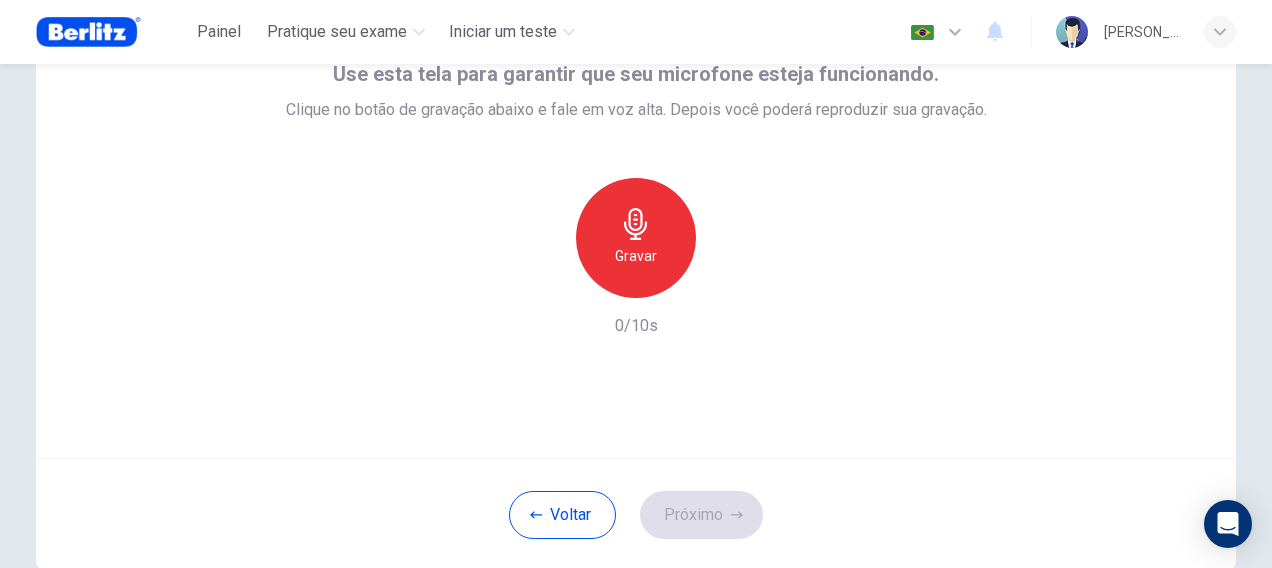 click on "Gravar" at bounding box center [636, 256] 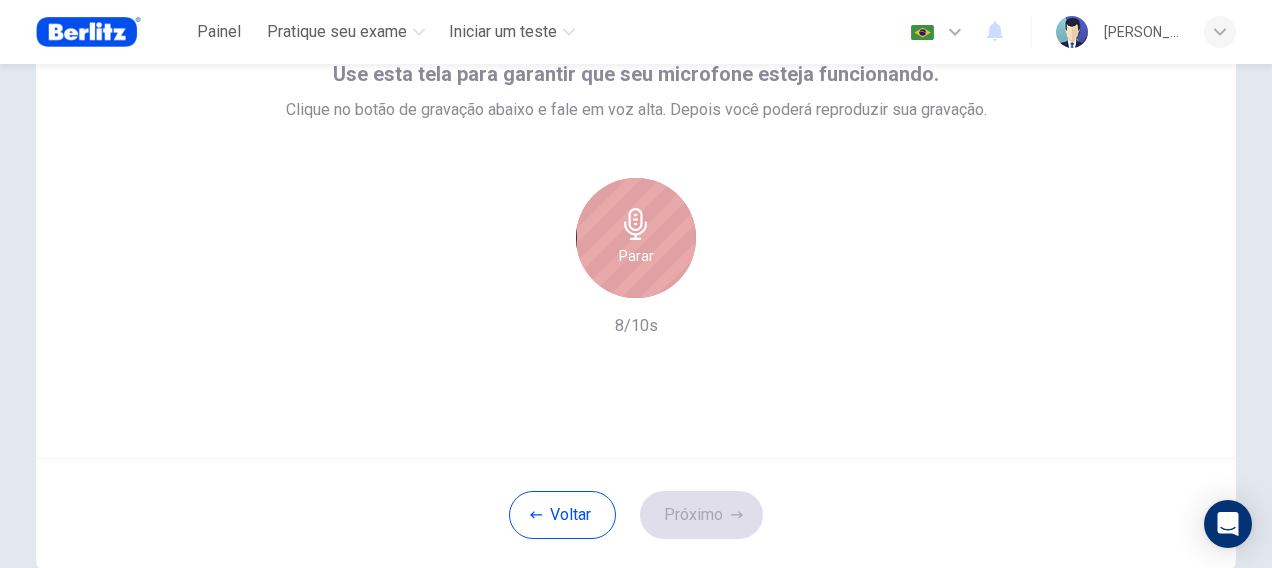click on "Parar" at bounding box center [636, 238] 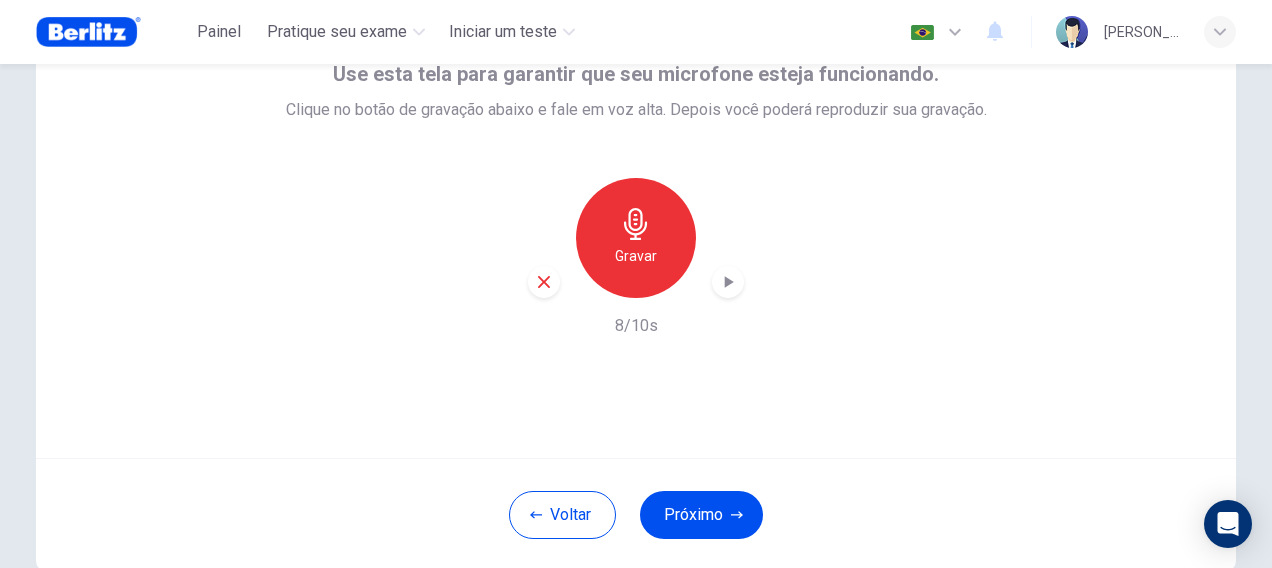 click on "Próximo" at bounding box center (701, 515) 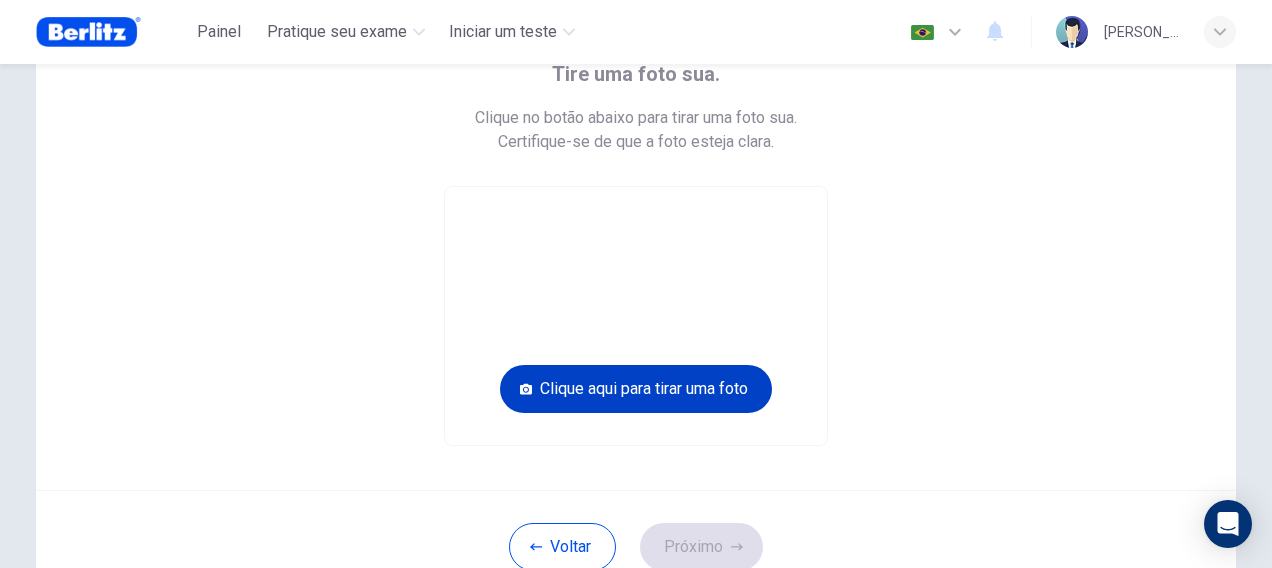 click on "Clique aqui para tirar uma foto" at bounding box center (636, 389) 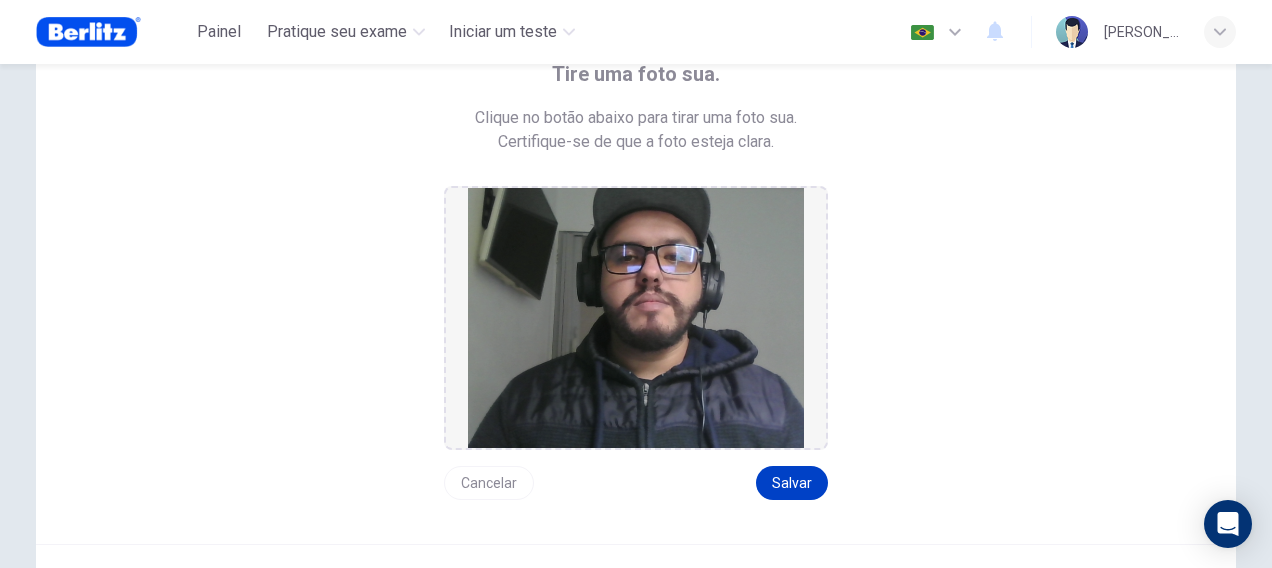 click on "Salvar" at bounding box center (792, 483) 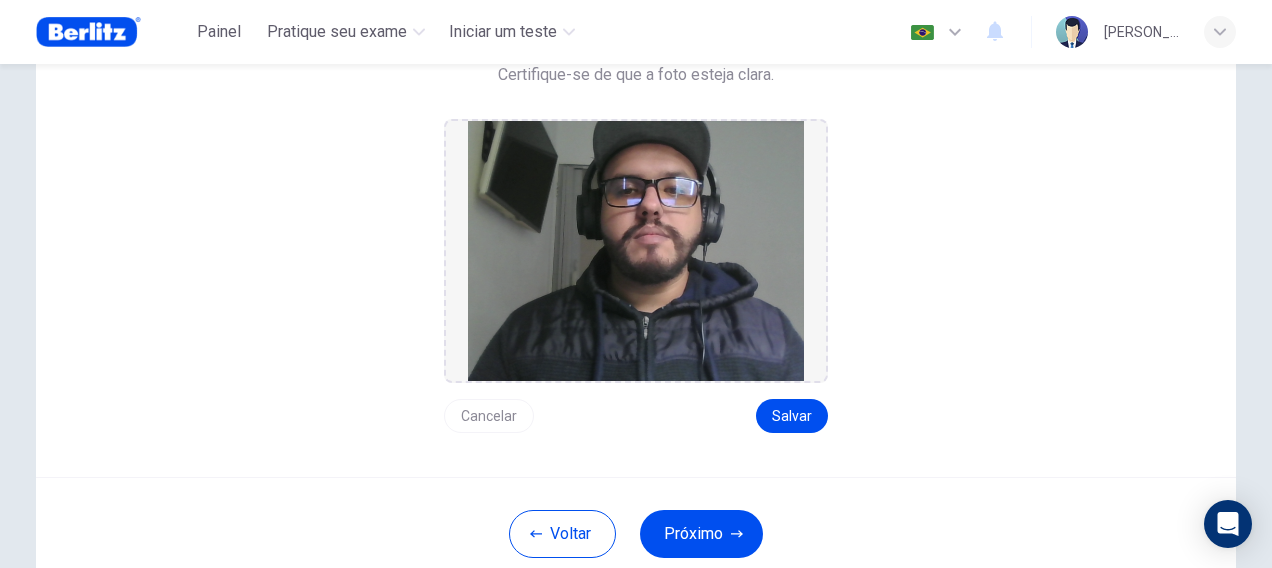 scroll, scrollTop: 311, scrollLeft: 0, axis: vertical 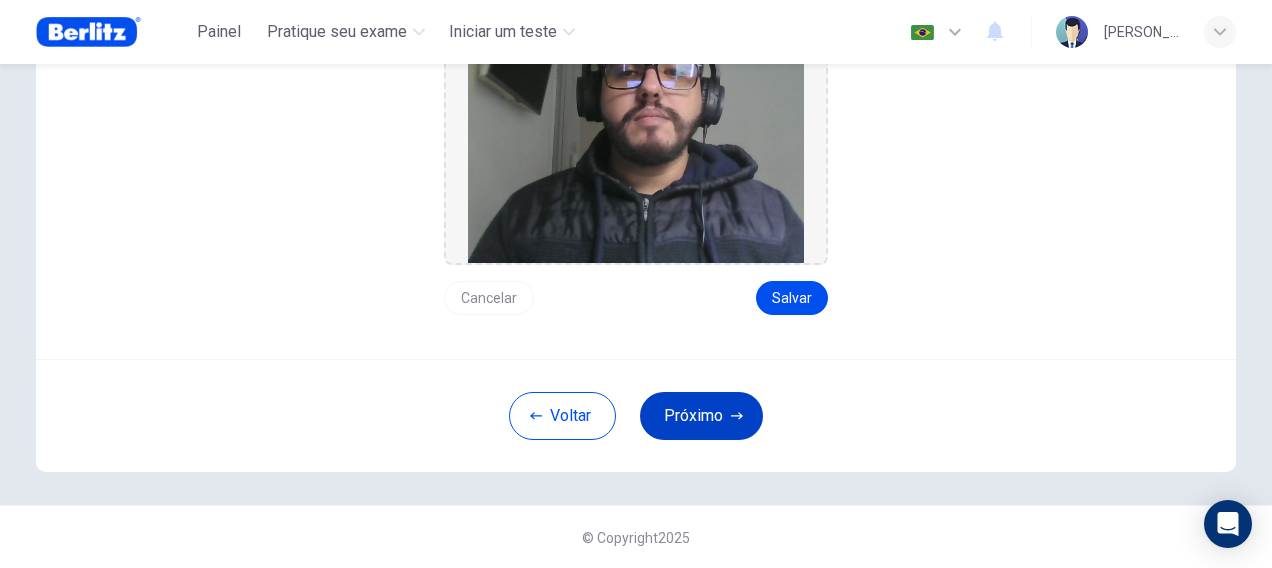 click on "Próximo" at bounding box center [701, 416] 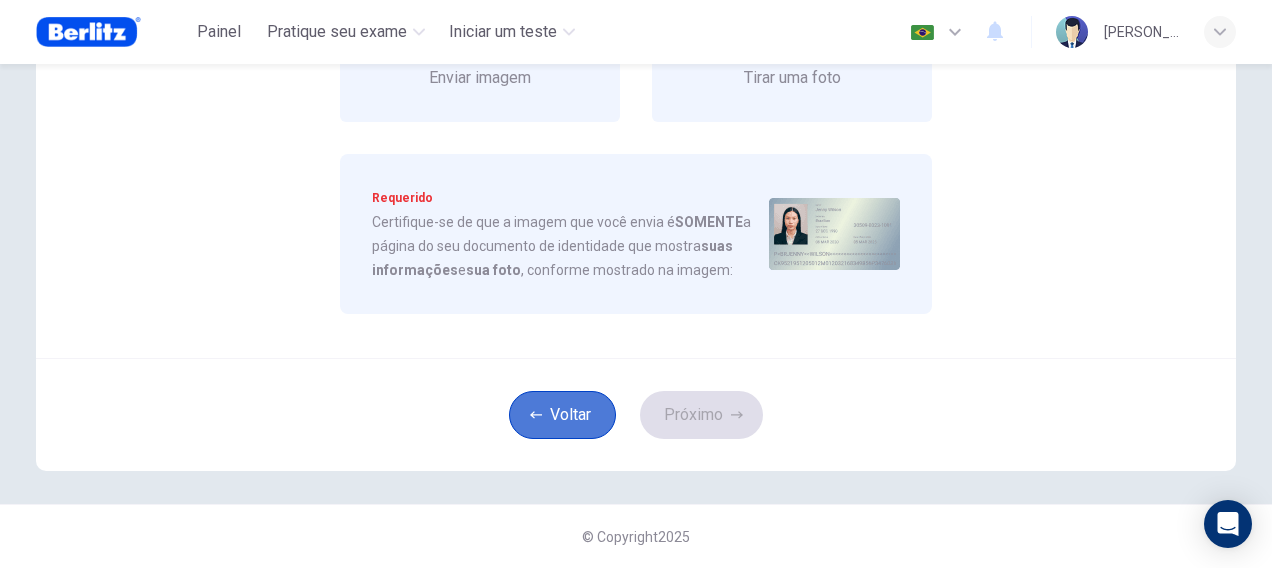 click on "Voltar" at bounding box center (562, 415) 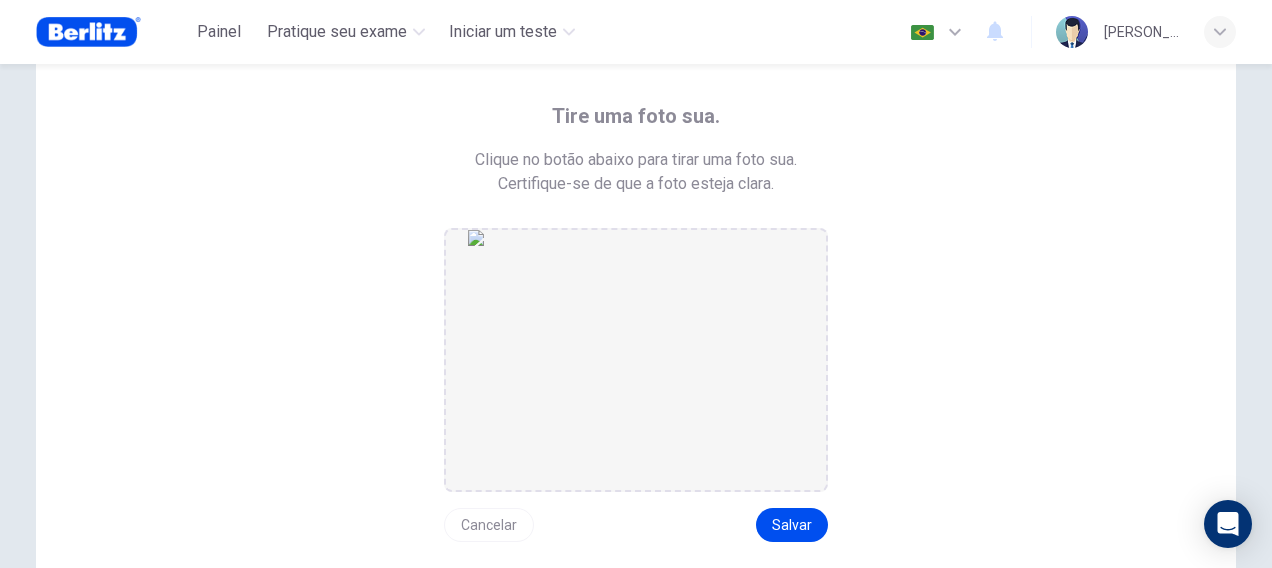 scroll, scrollTop: 311, scrollLeft: 0, axis: vertical 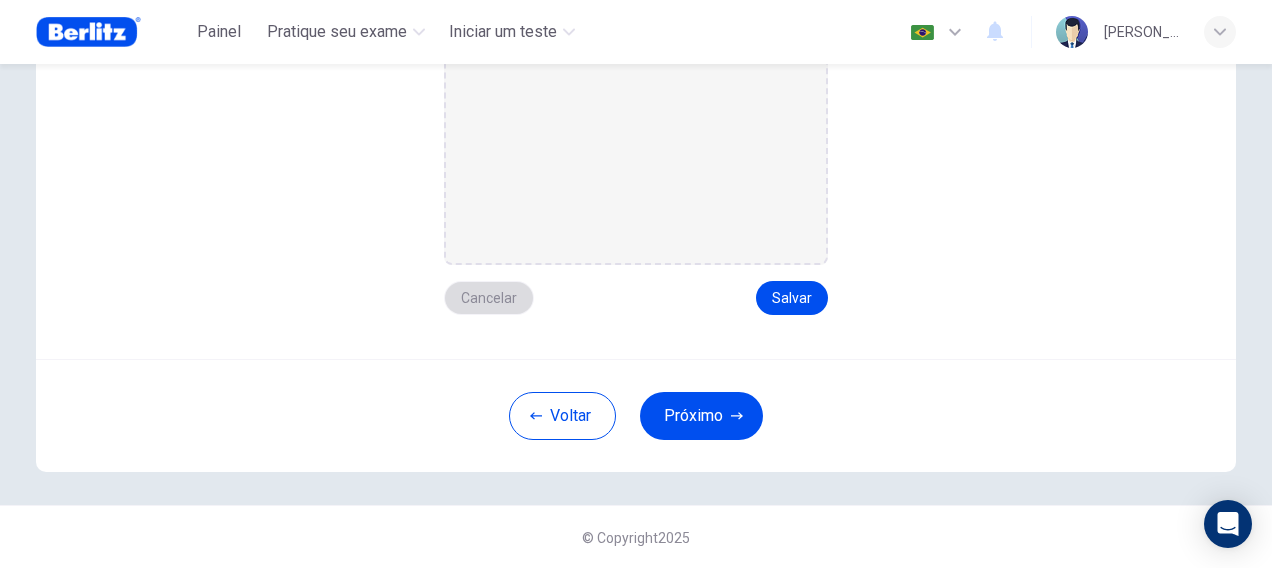 click on "Cancelar" at bounding box center [489, 298] 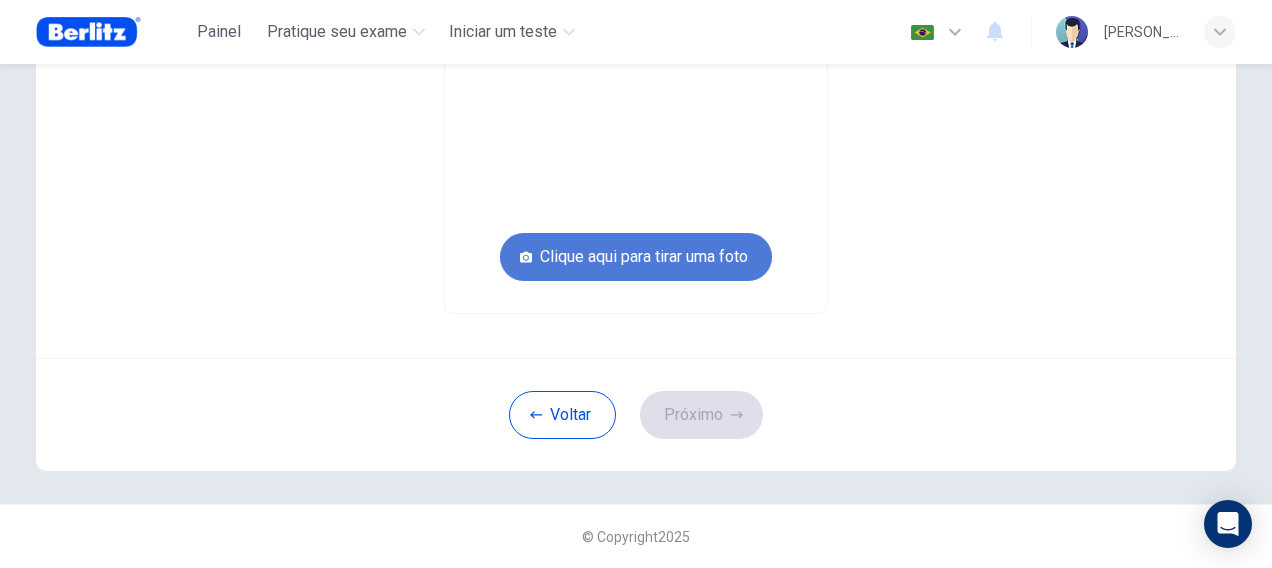 click on "Clique aqui para tirar uma foto" at bounding box center [636, 257] 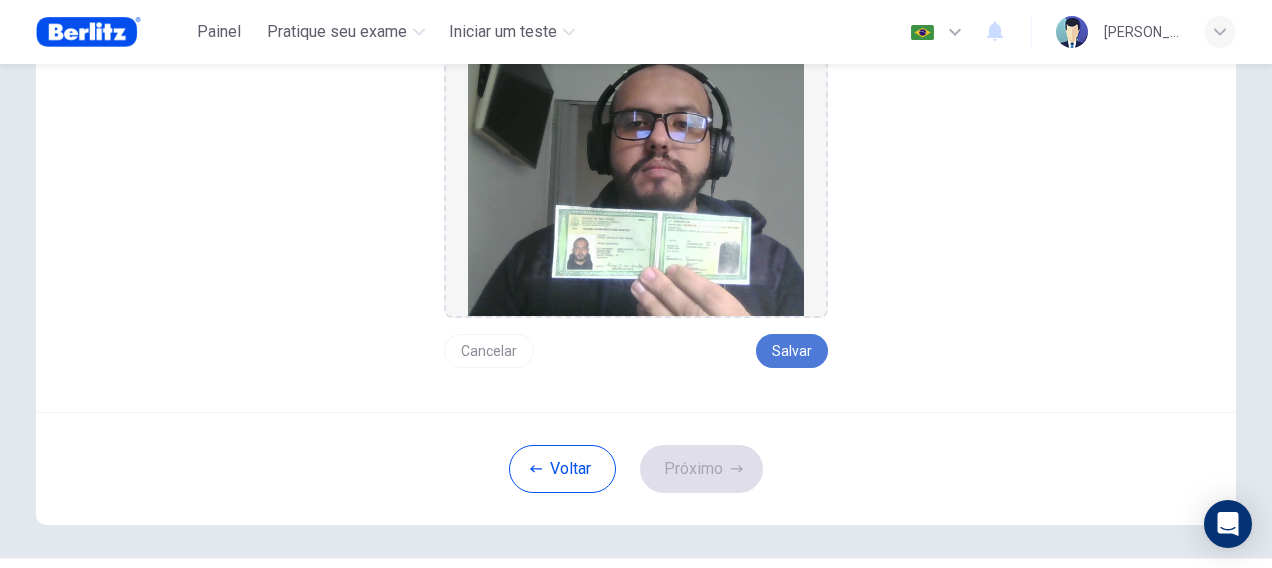 click on "Salvar" at bounding box center (792, 351) 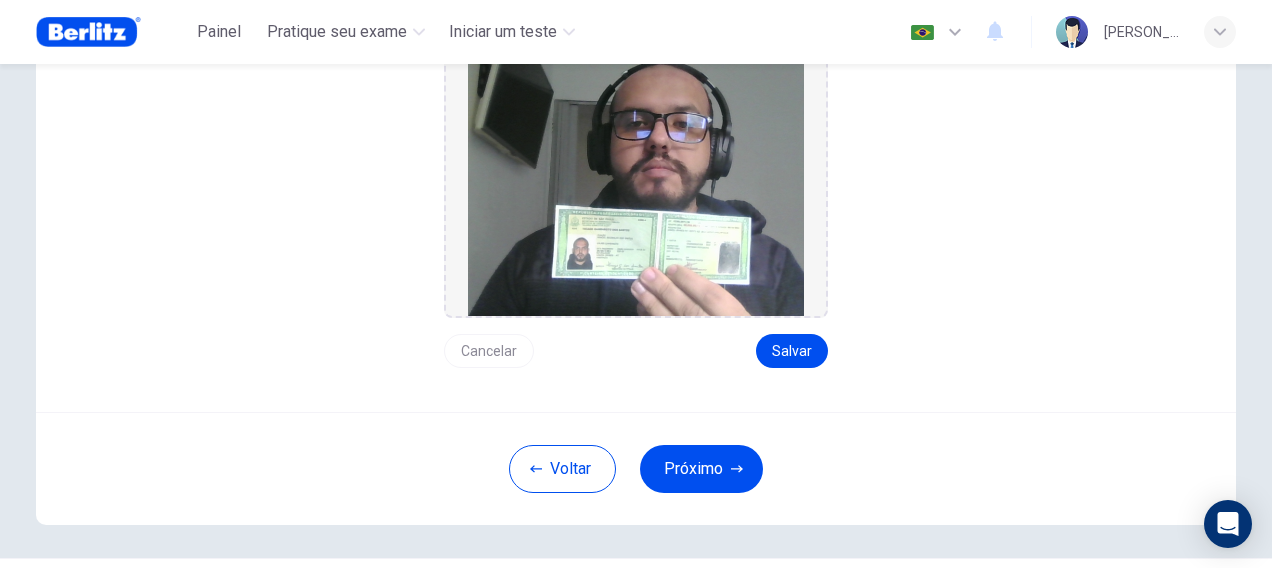 click on "Próximo" at bounding box center (701, 469) 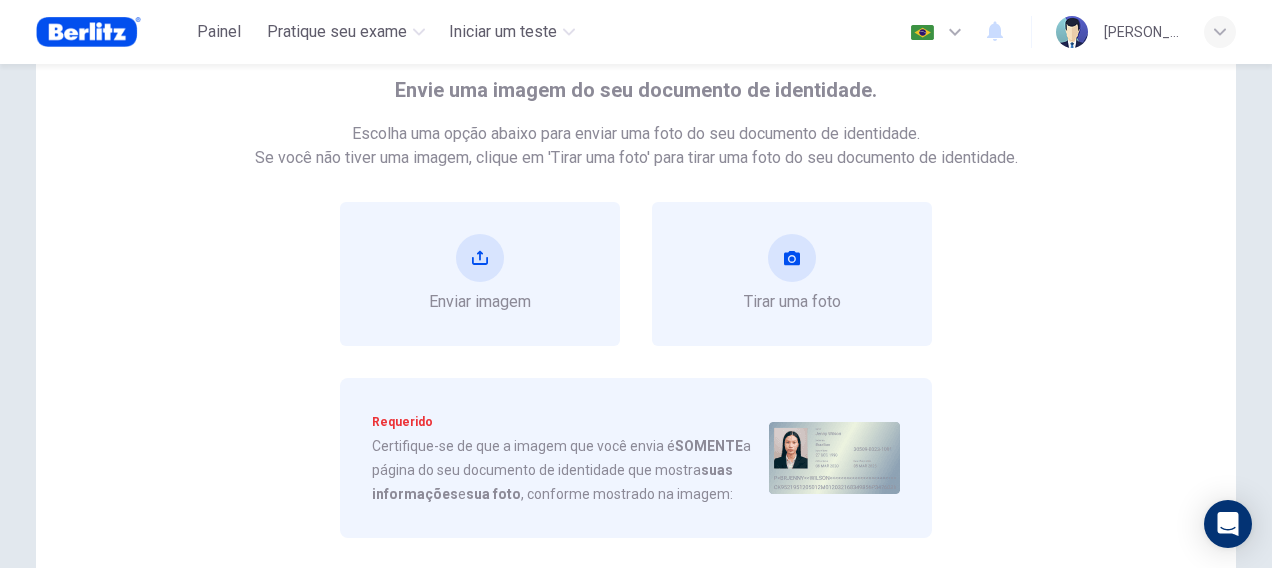 scroll, scrollTop: 200, scrollLeft: 0, axis: vertical 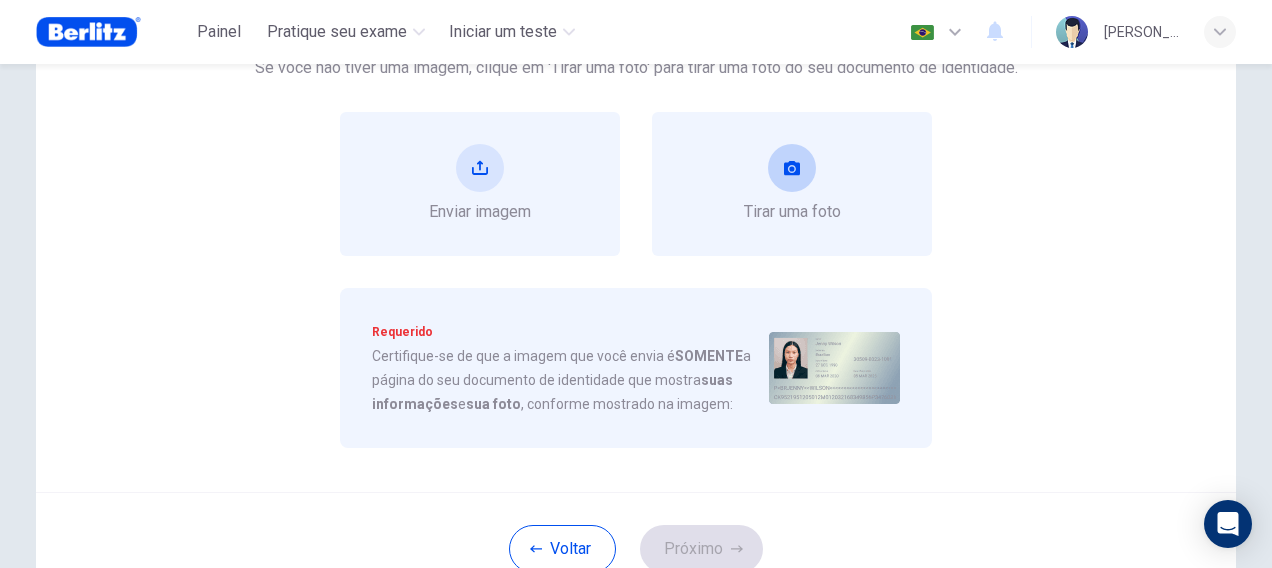 click on "Tirar uma foto" at bounding box center [792, 184] 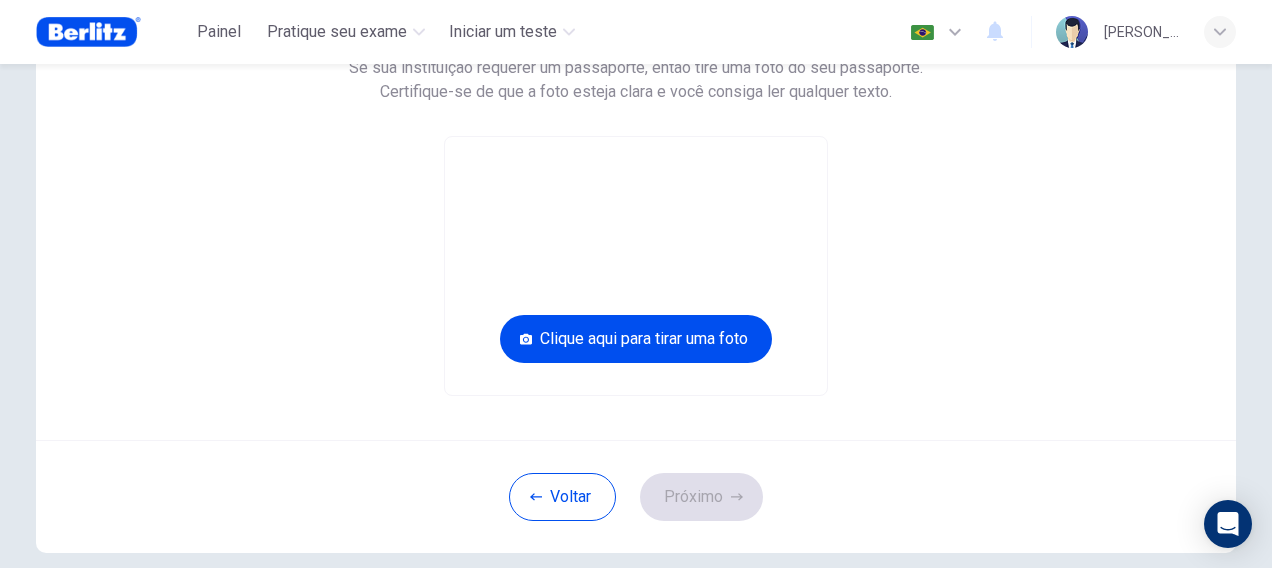 scroll, scrollTop: 100, scrollLeft: 0, axis: vertical 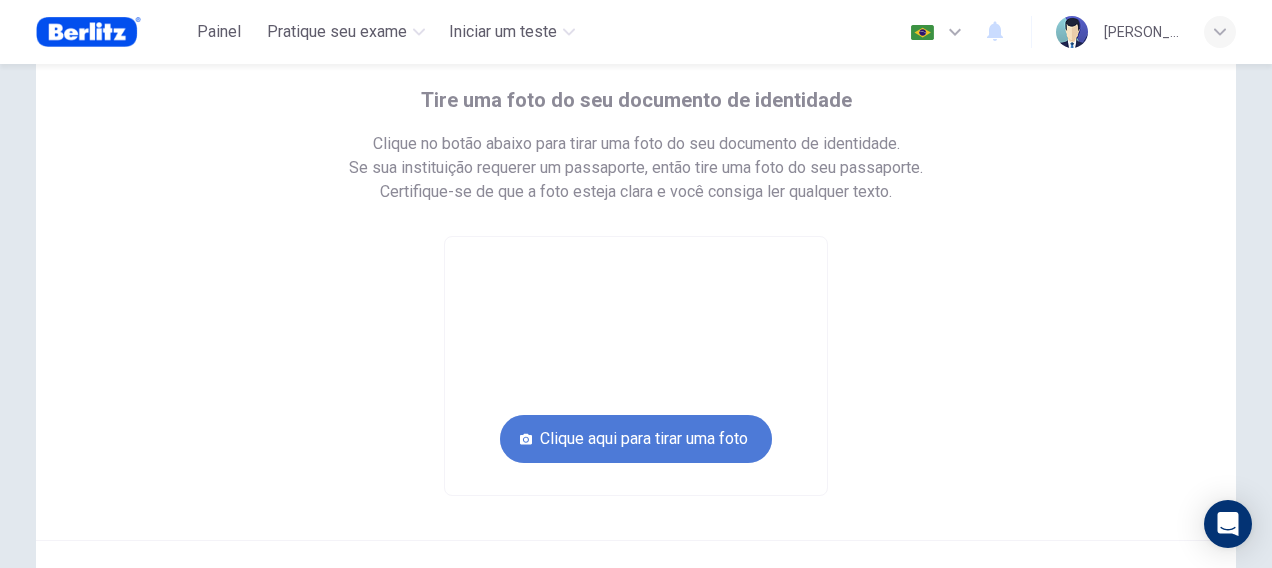 click on "Clique aqui para tirar uma foto" at bounding box center [636, 439] 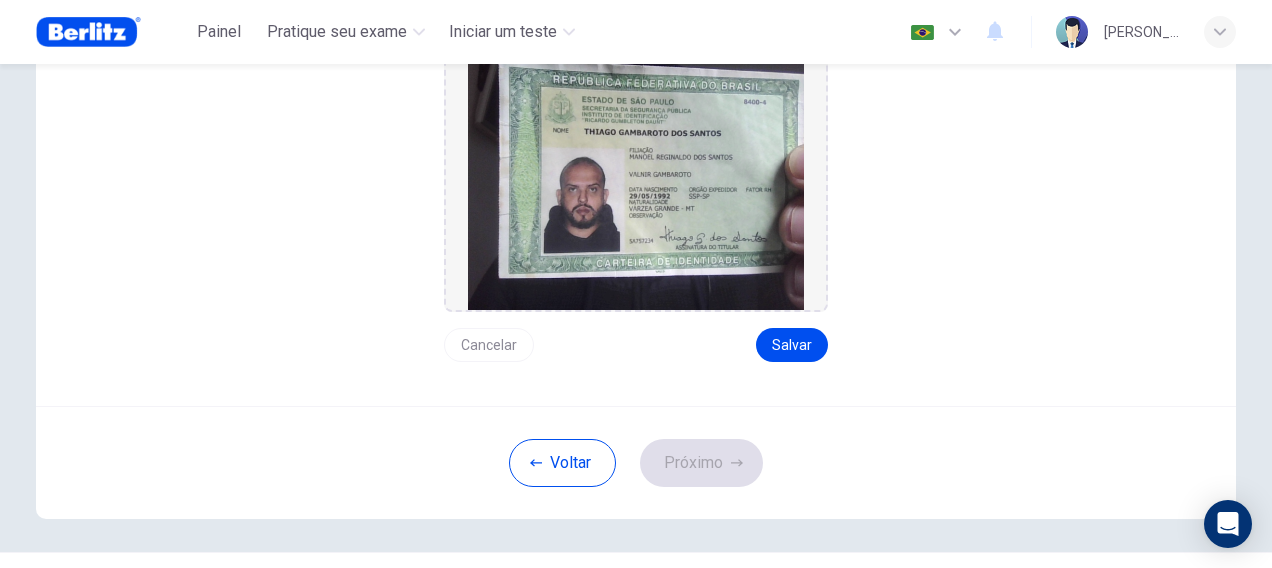 scroll, scrollTop: 335, scrollLeft: 0, axis: vertical 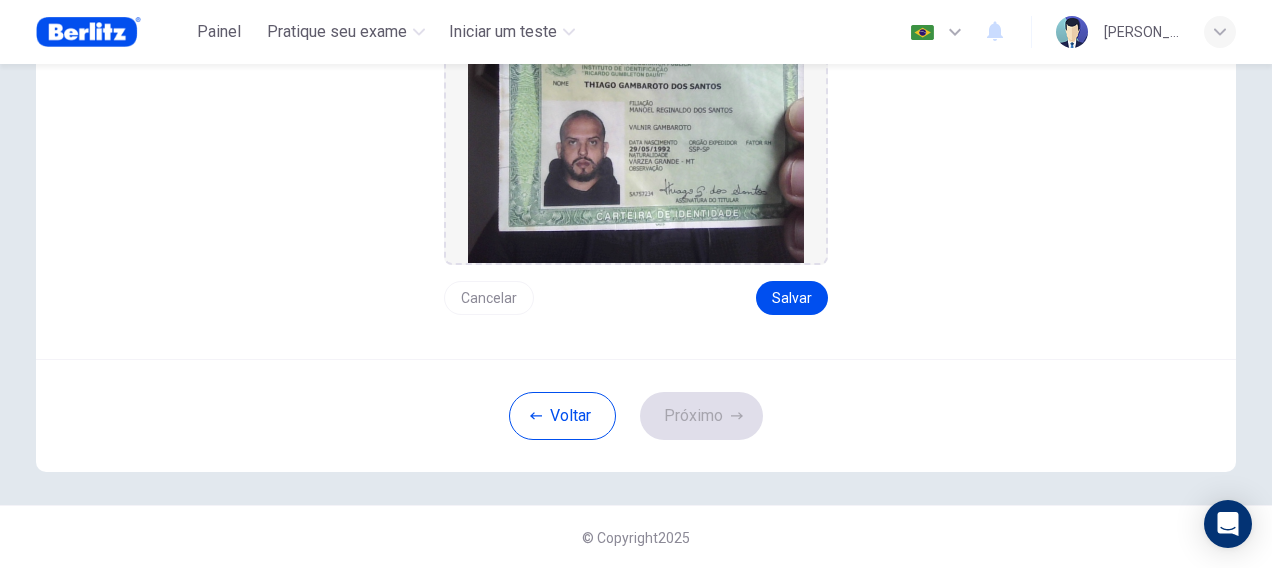 click on "Tire uma foto do seu documento de identidade Clique no botão abaixo para tirar uma foto do seu documento de identidade.   Se sua instituição requerer um passaporte, então tire uma foto do seu passaporte. Certifique-se de que a foto esteja clara e você consiga ler qualquer texto. Cancelar Salvar" at bounding box center (636, 64) 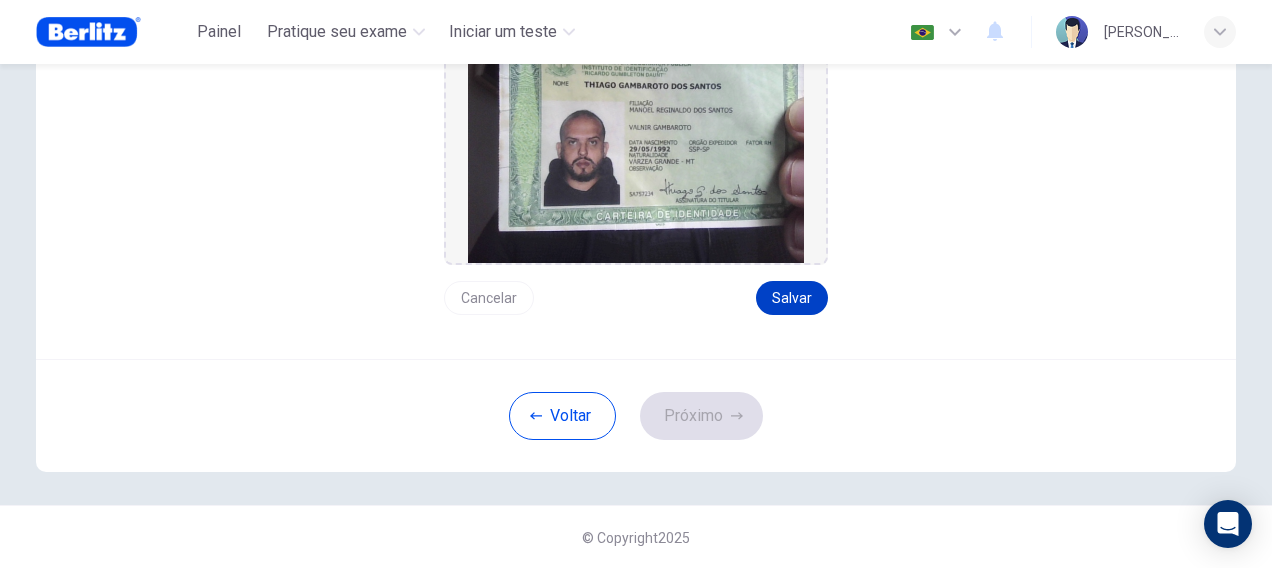 click on "Salvar" at bounding box center (792, 298) 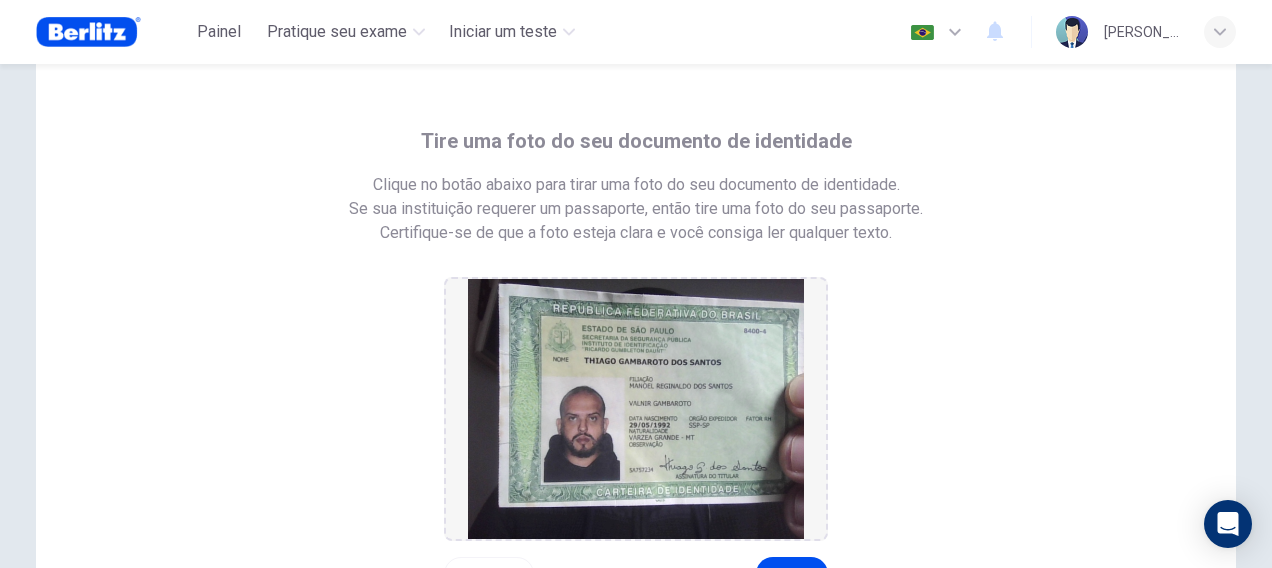 scroll, scrollTop: 0, scrollLeft: 0, axis: both 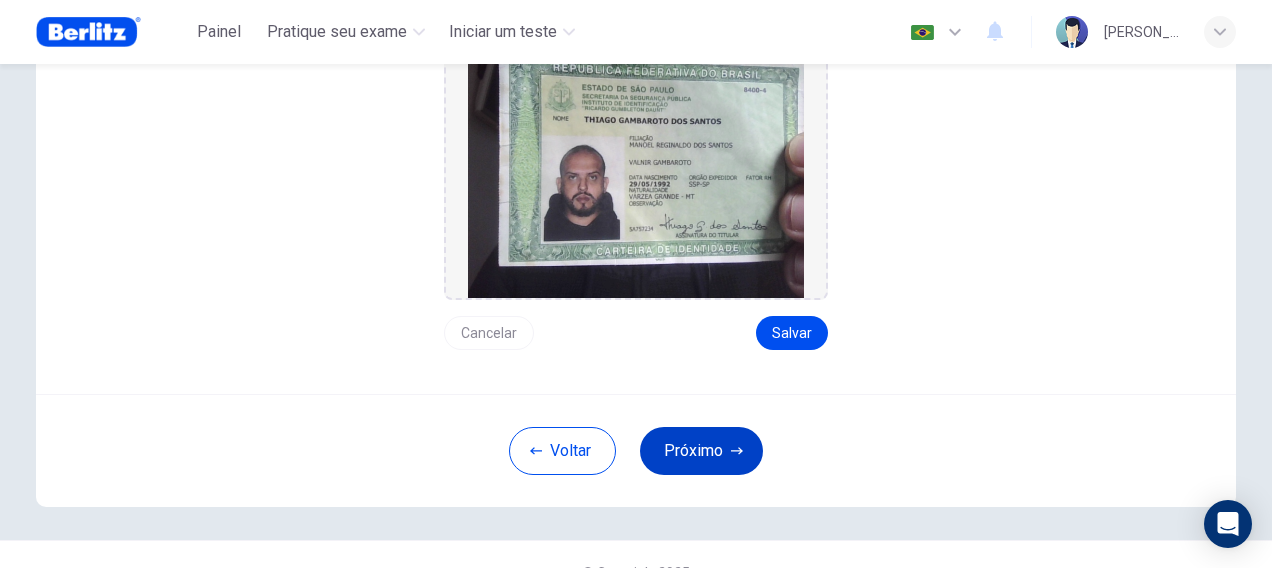click 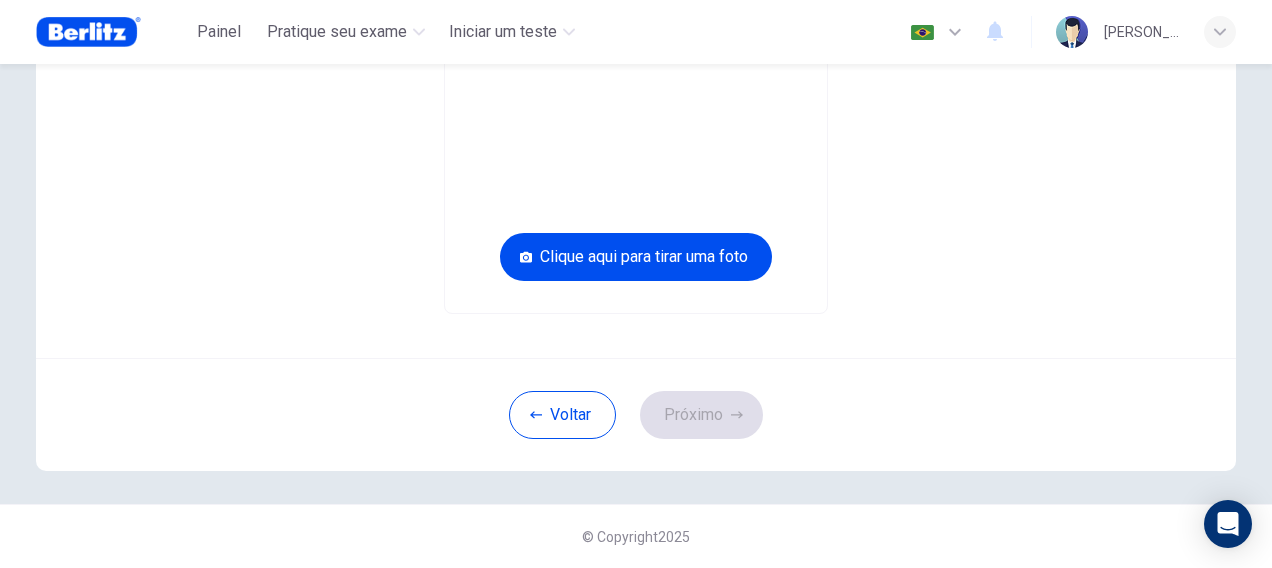 scroll, scrollTop: 158, scrollLeft: 0, axis: vertical 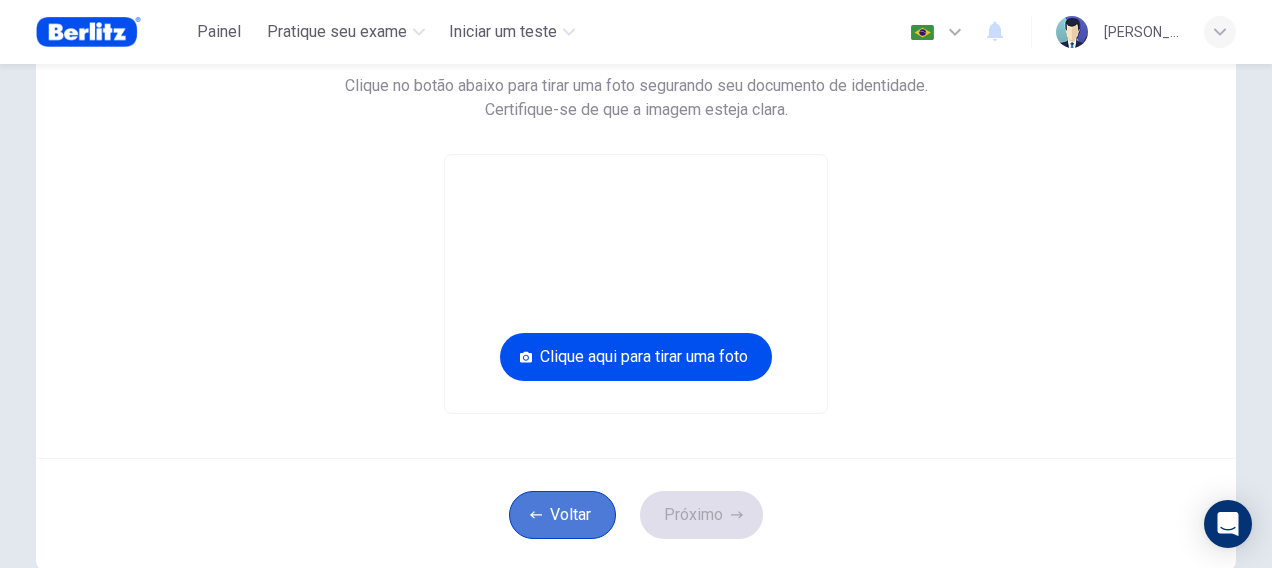 click on "Voltar" at bounding box center (562, 515) 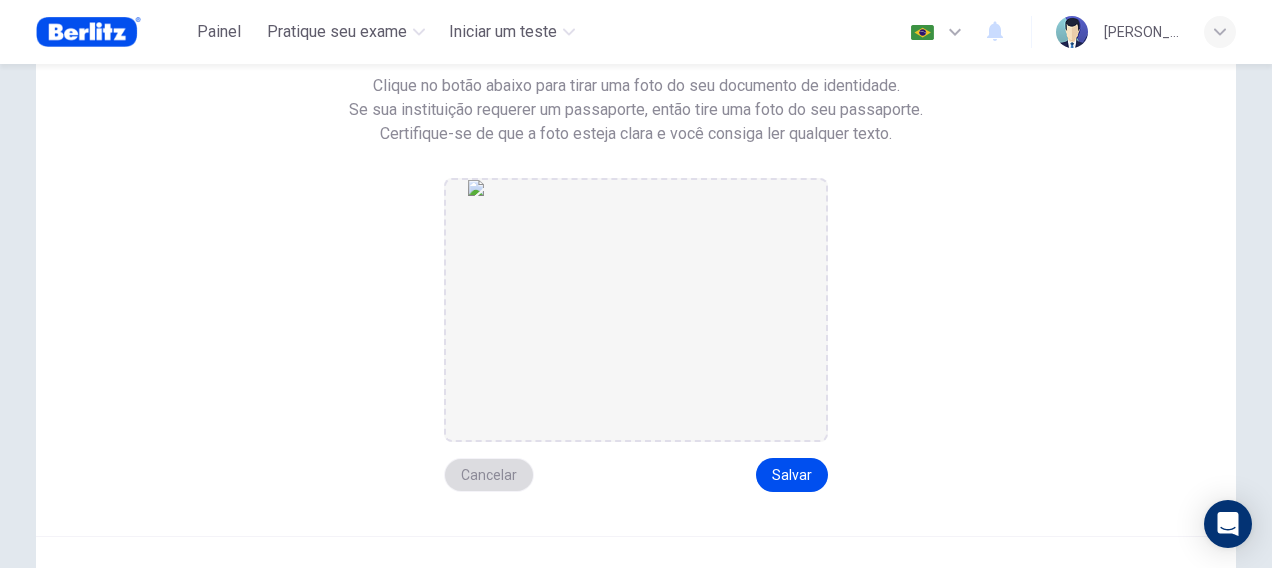 click on "Cancelar" at bounding box center (489, 475) 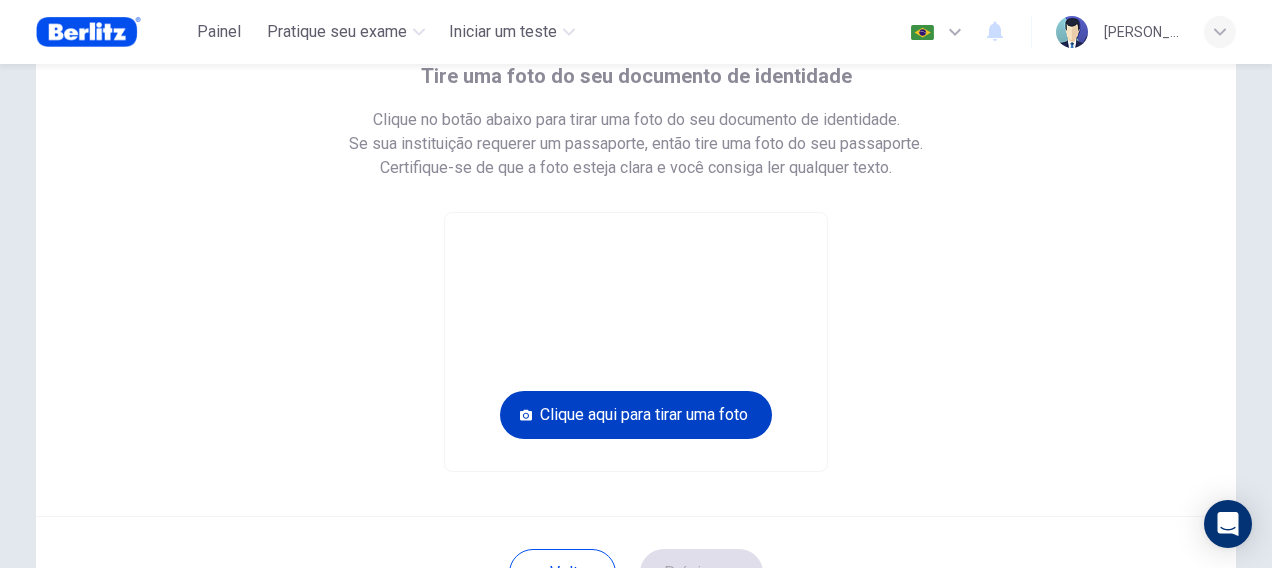 scroll, scrollTop: 200, scrollLeft: 0, axis: vertical 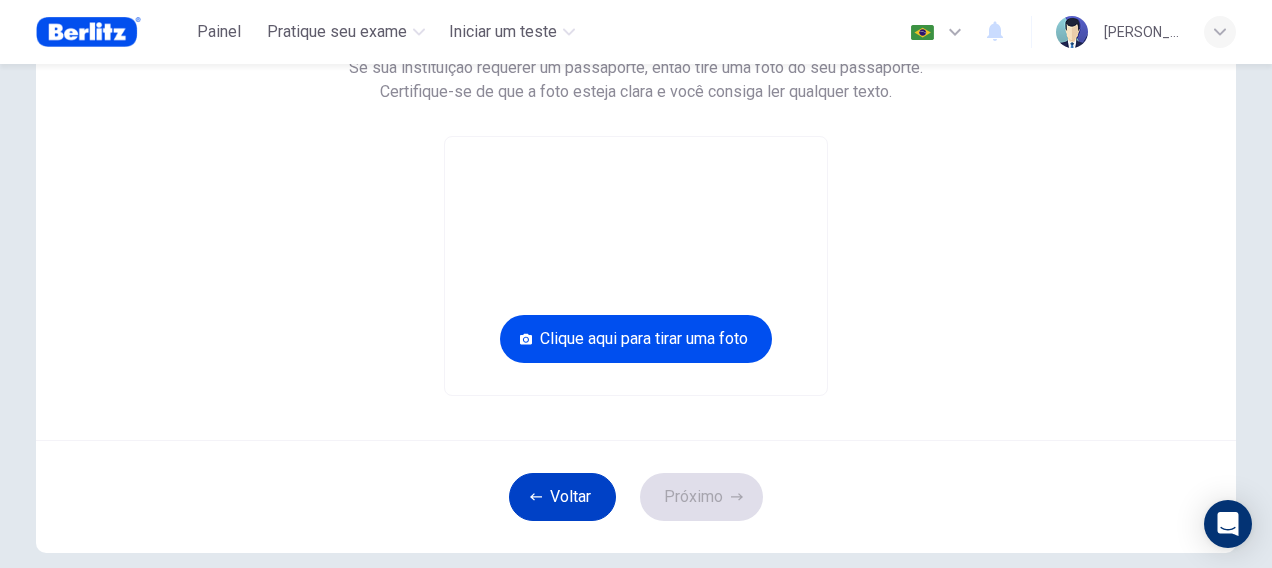 click on "Voltar" at bounding box center (562, 497) 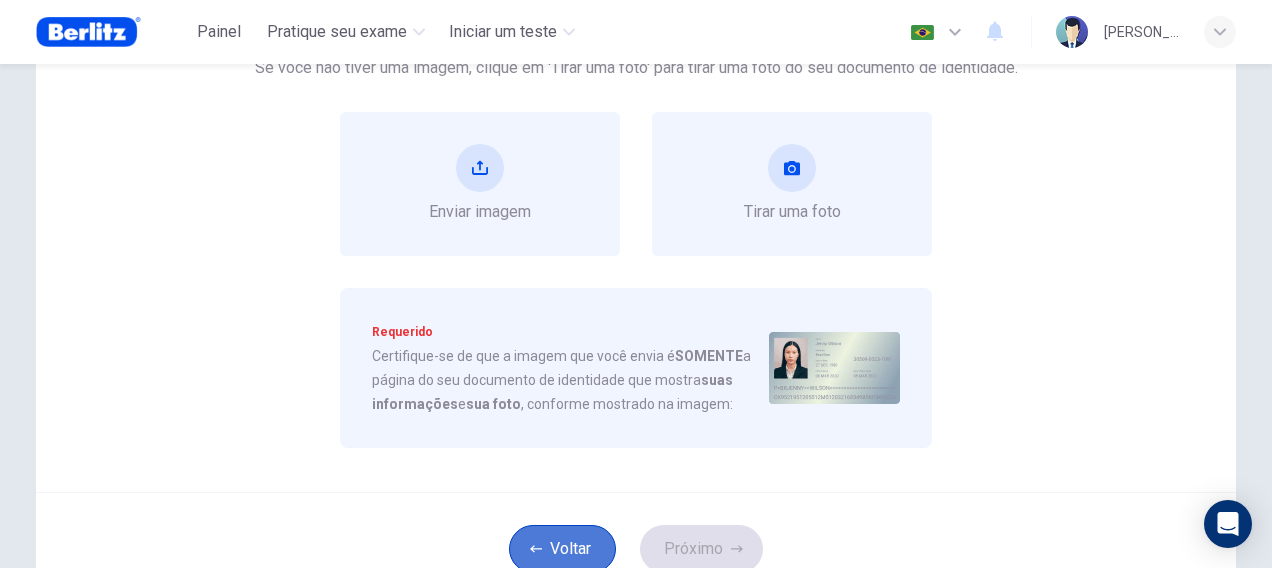 click on "Voltar" at bounding box center [562, 549] 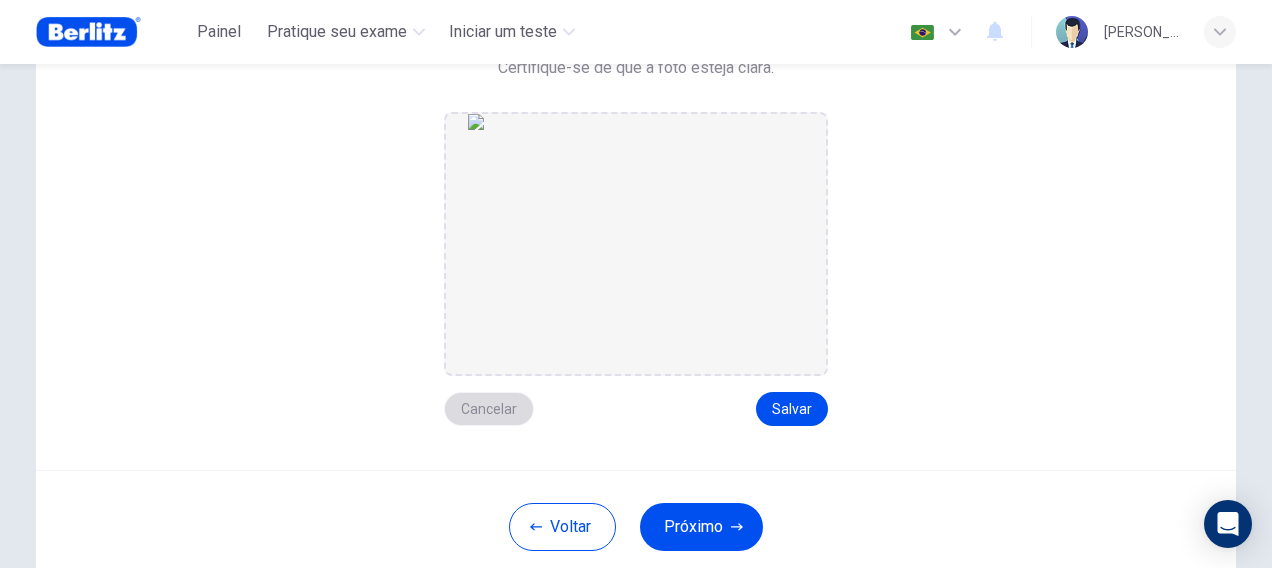 click on "Cancelar" at bounding box center [489, 409] 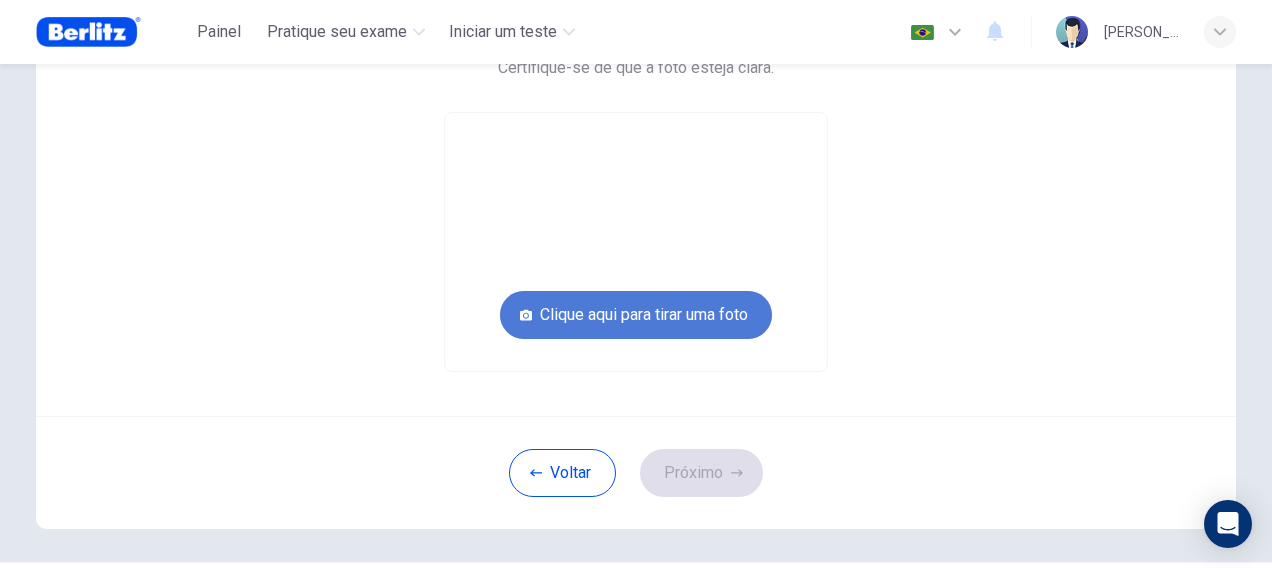 click on "Clique aqui para tirar uma foto" at bounding box center (636, 315) 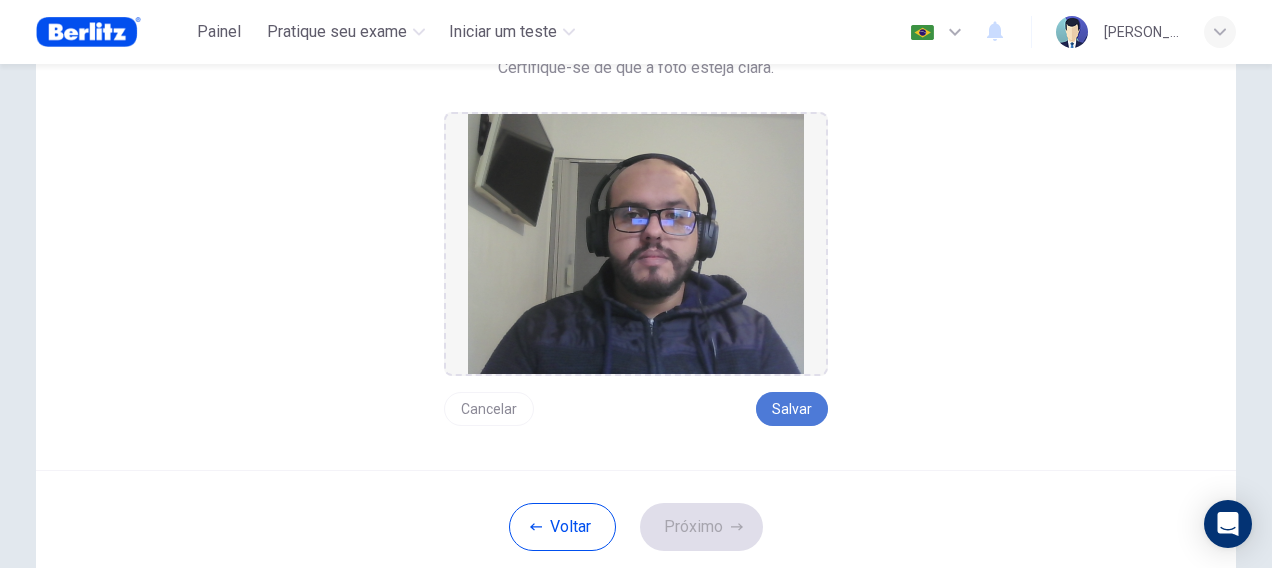 click on "Salvar" at bounding box center [792, 409] 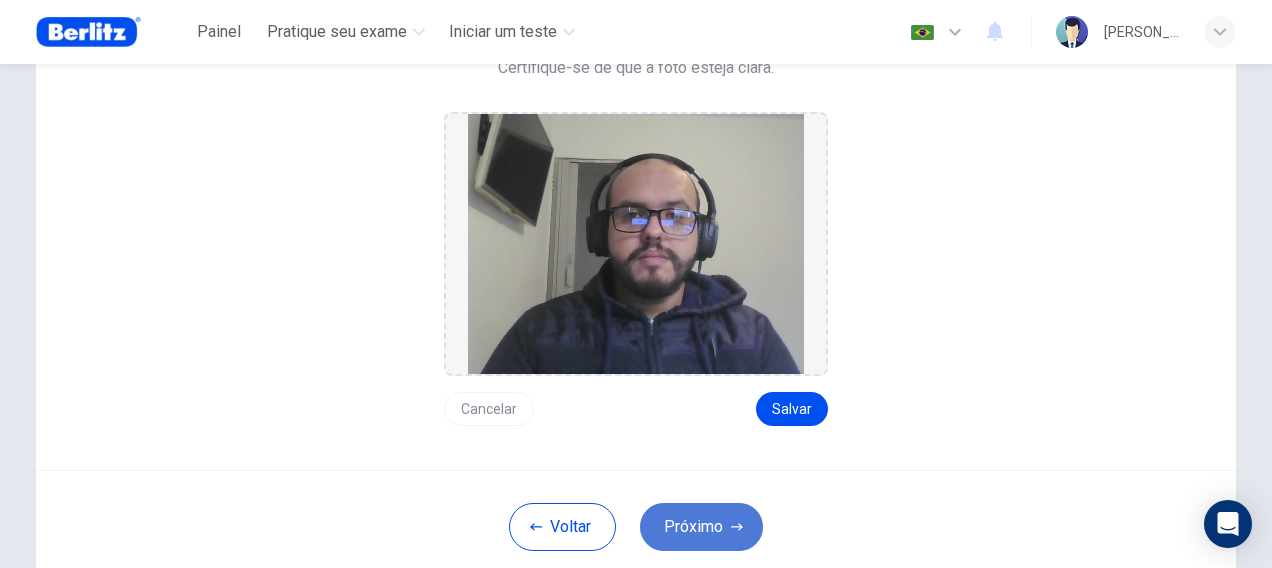 click 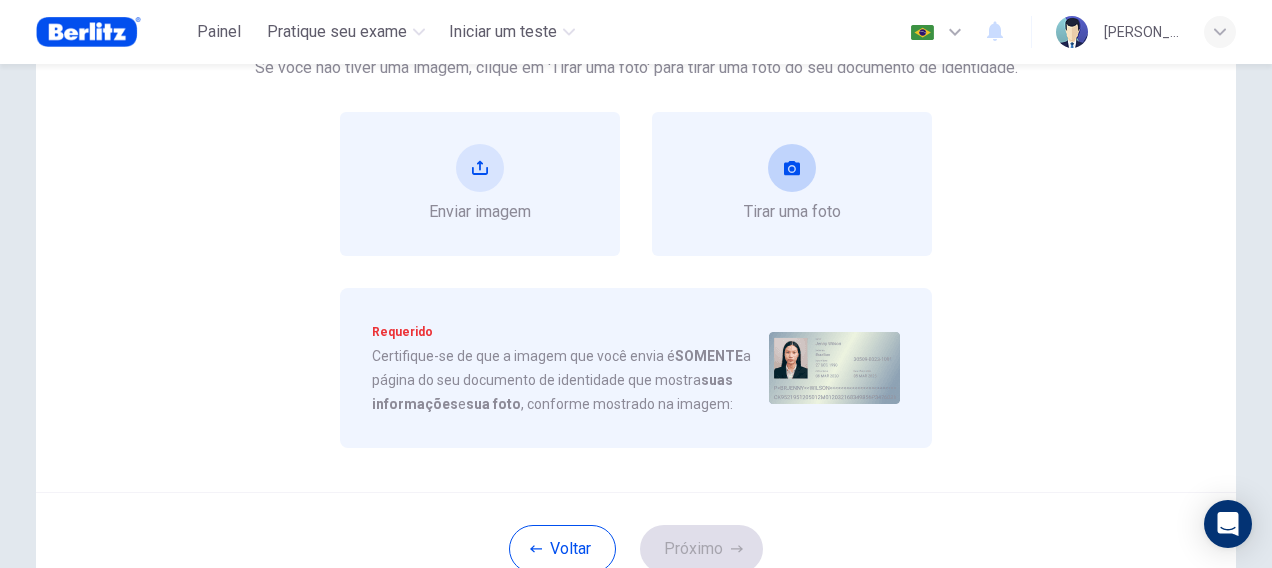 click on "Tirar uma foto" at bounding box center (792, 184) 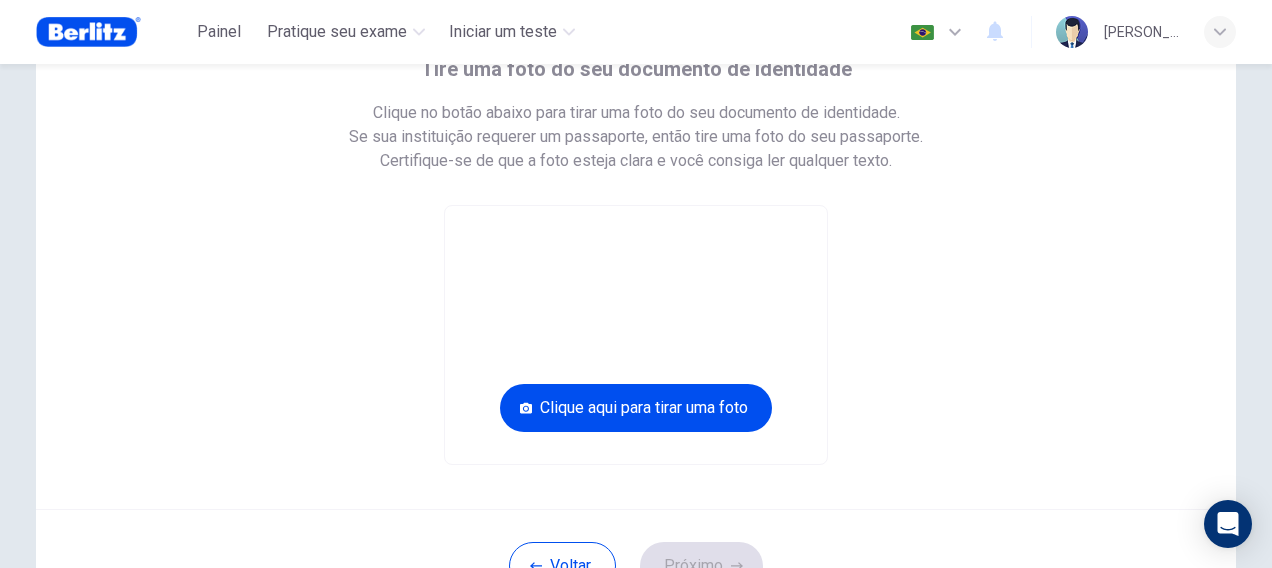 scroll, scrollTop: 100, scrollLeft: 0, axis: vertical 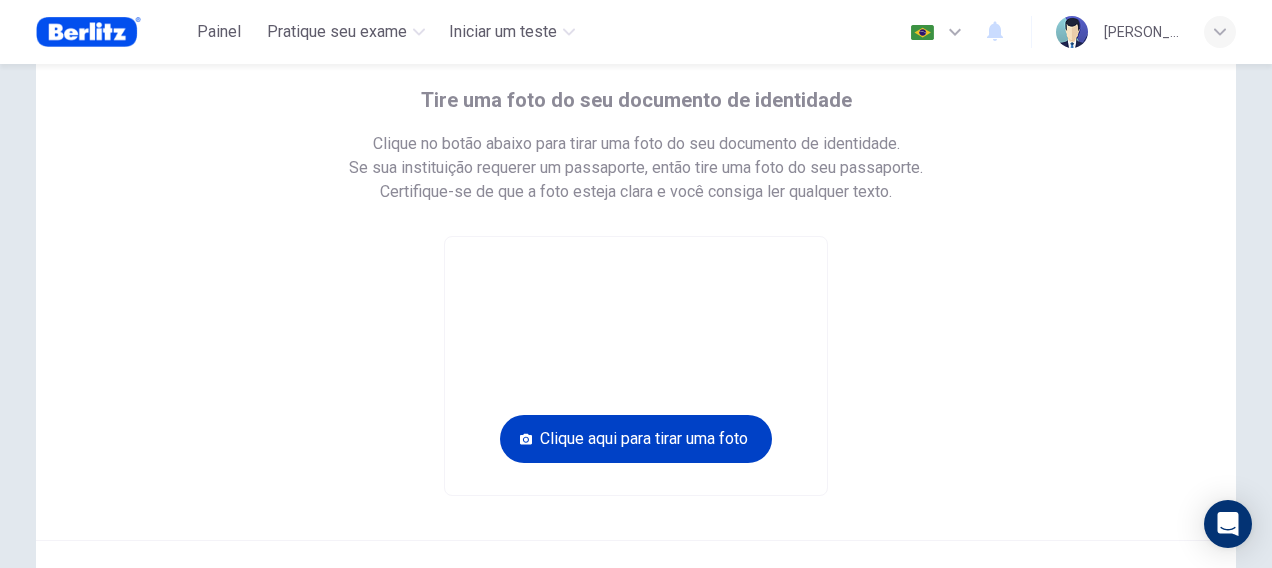 click on "Clique aqui para tirar uma foto" at bounding box center [636, 439] 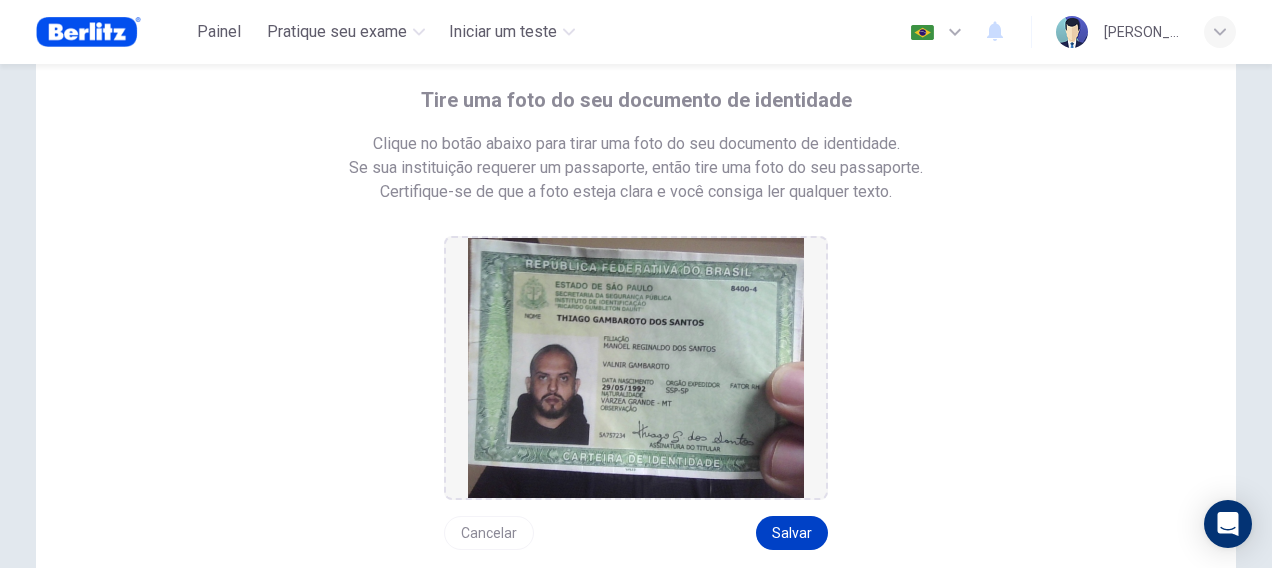 click on "Salvar" at bounding box center (792, 533) 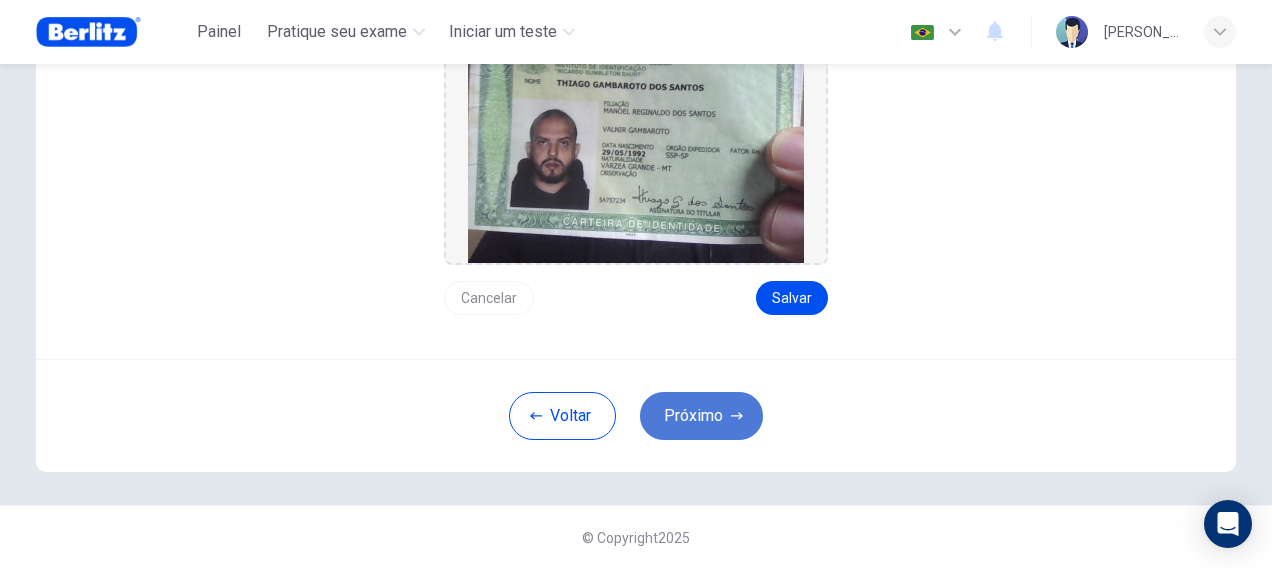 click on "Próximo" at bounding box center [701, 416] 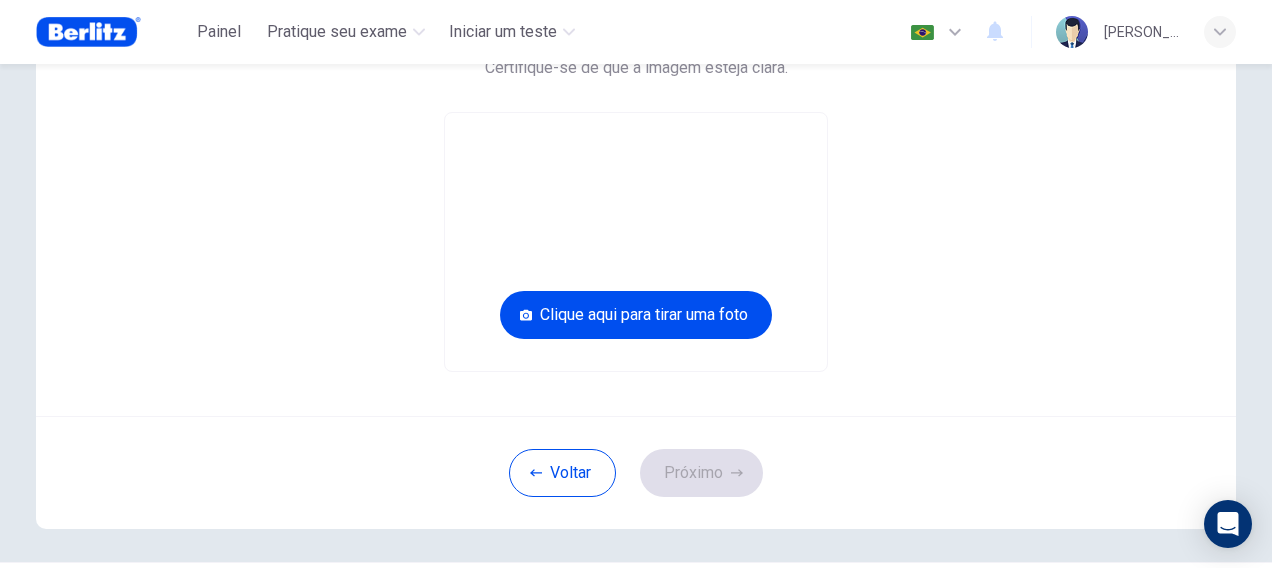 scroll, scrollTop: 58, scrollLeft: 0, axis: vertical 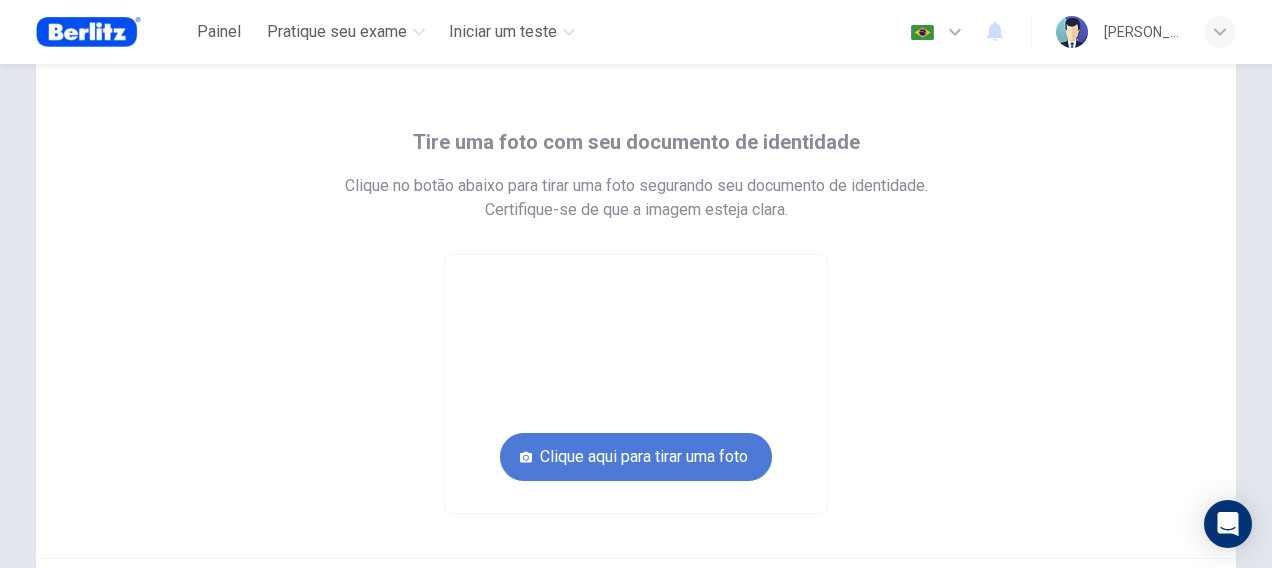 click on "Clique aqui para tirar uma foto" at bounding box center (636, 457) 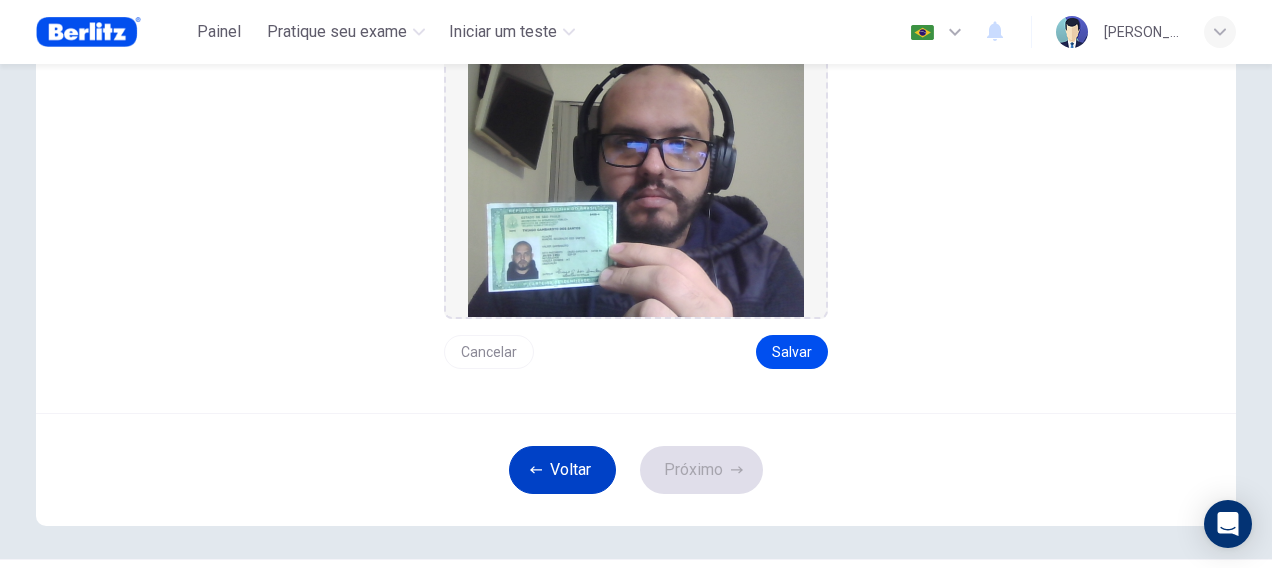 scroll, scrollTop: 258, scrollLeft: 0, axis: vertical 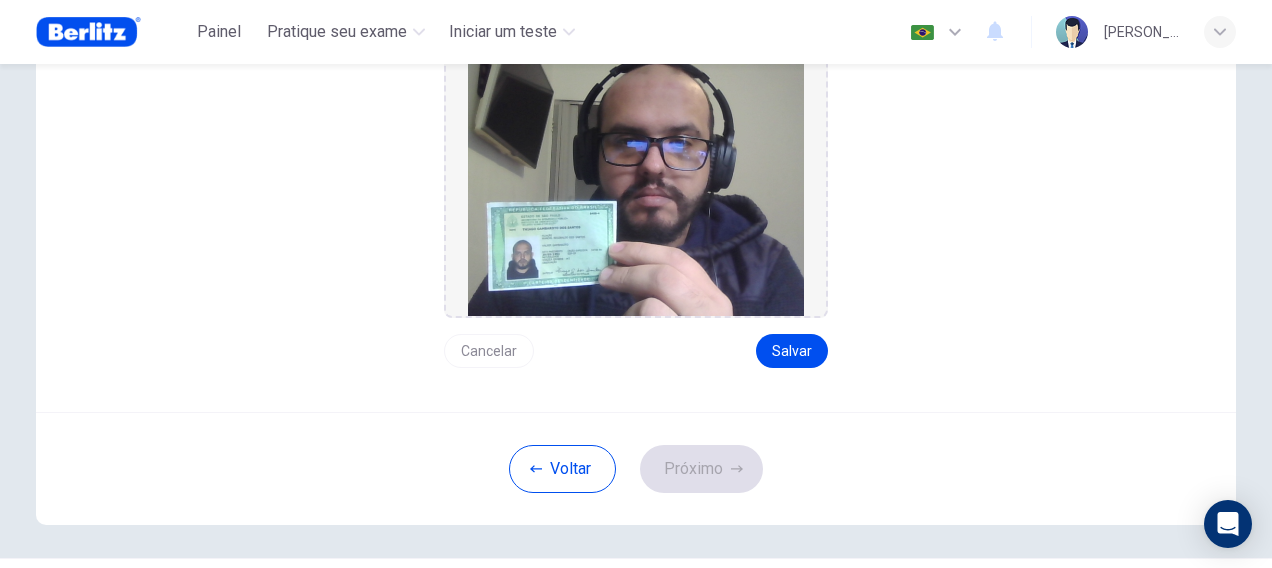 click at bounding box center (636, 186) 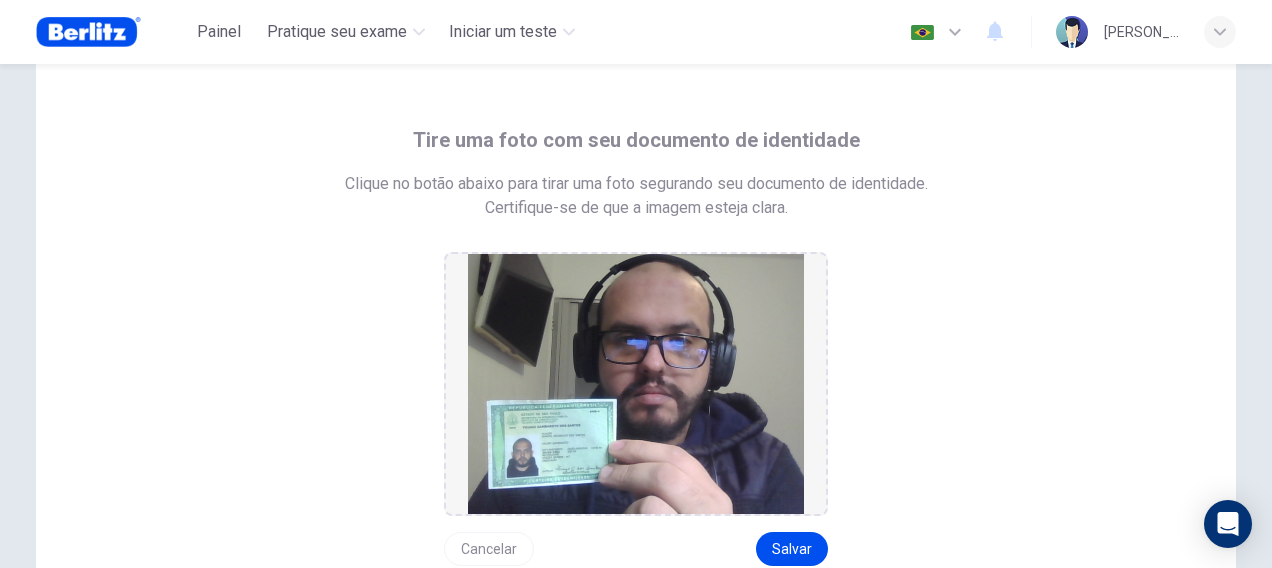 scroll, scrollTop: 58, scrollLeft: 0, axis: vertical 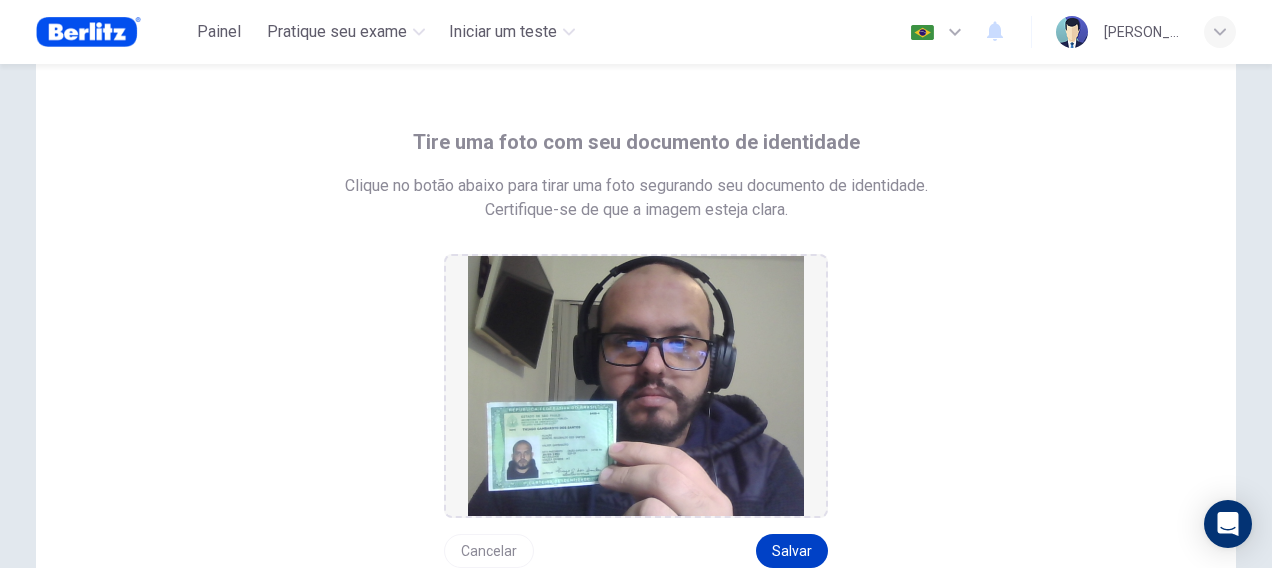 click on "Salvar" at bounding box center (792, 551) 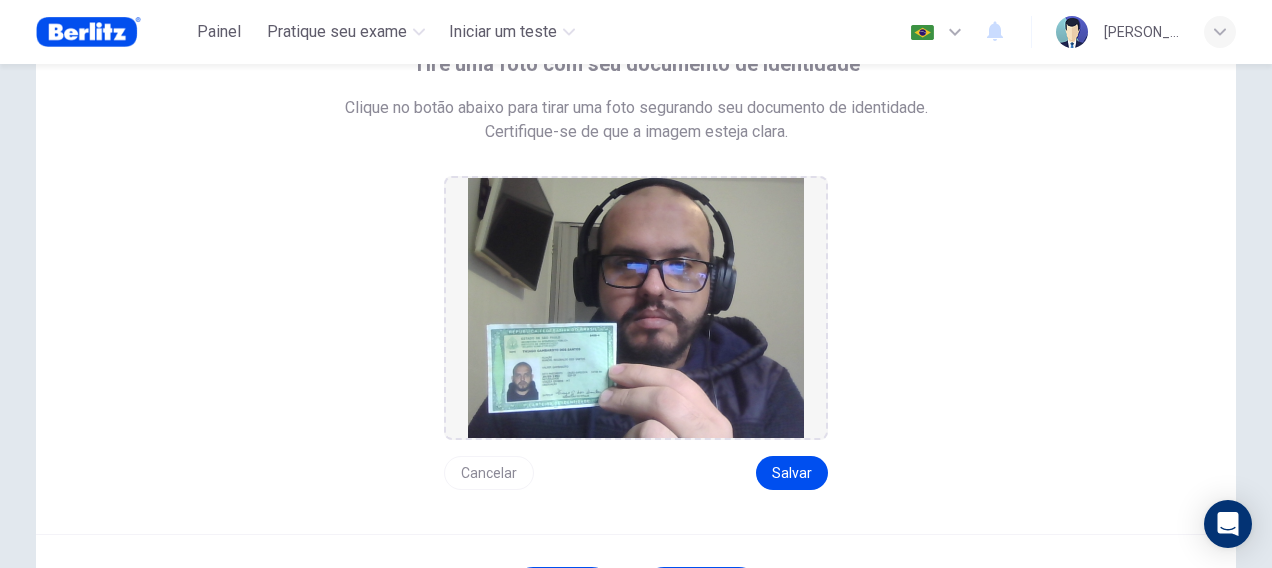 scroll, scrollTop: 258, scrollLeft: 0, axis: vertical 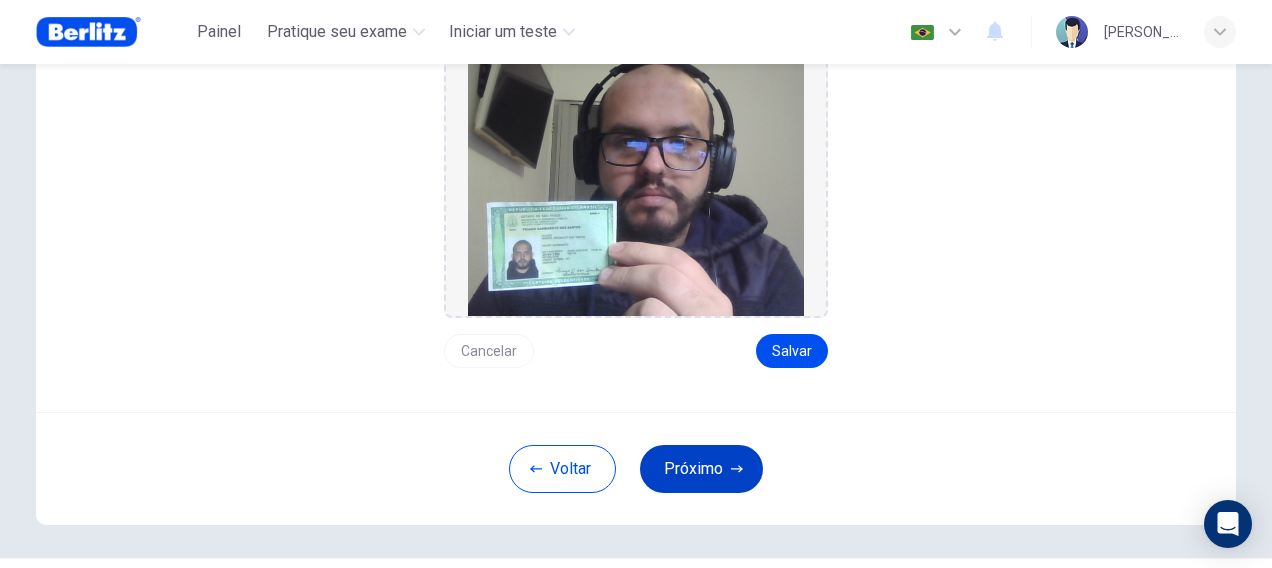 click 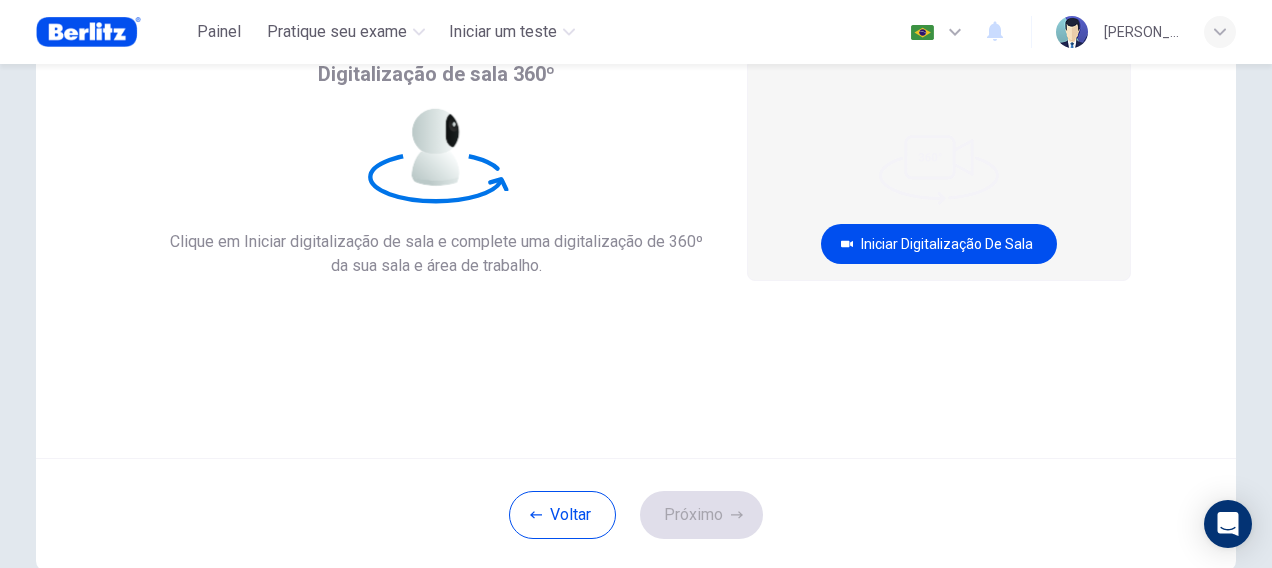 scroll, scrollTop: 26, scrollLeft: 0, axis: vertical 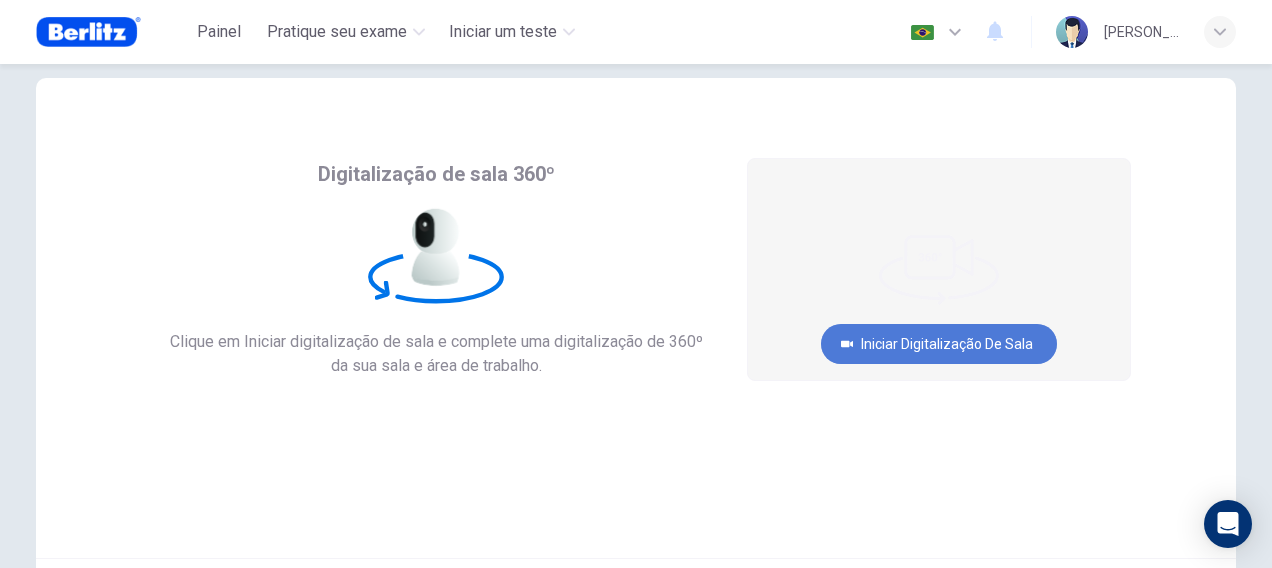 click on "Iniciar digitalização de sala" at bounding box center [939, 344] 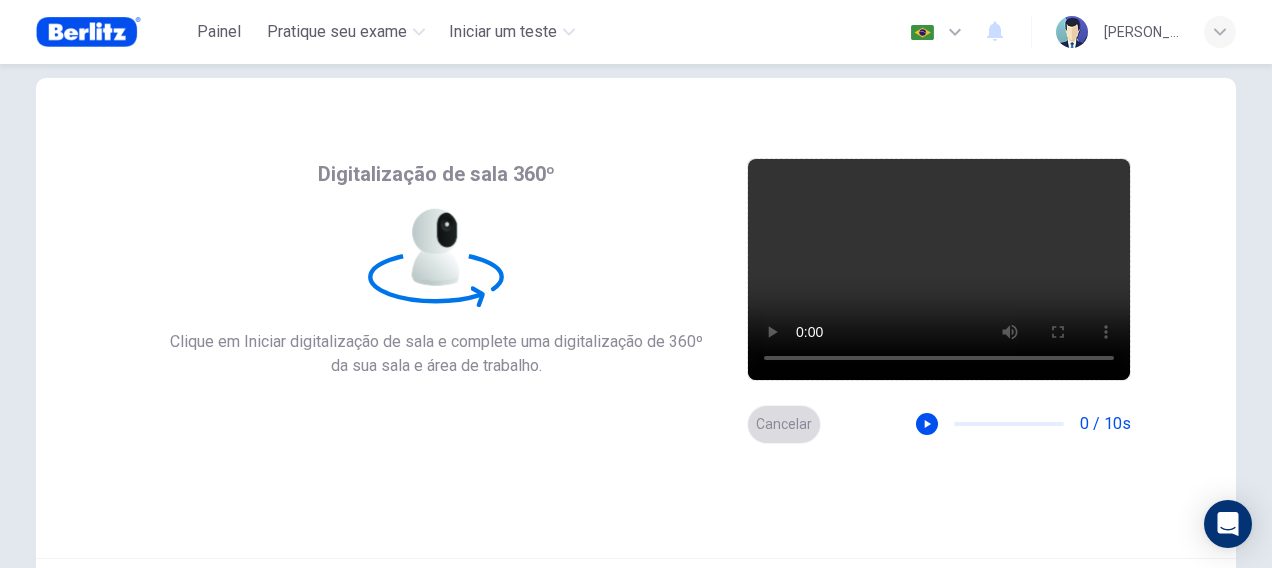 click on "Cancelar" at bounding box center (784, 424) 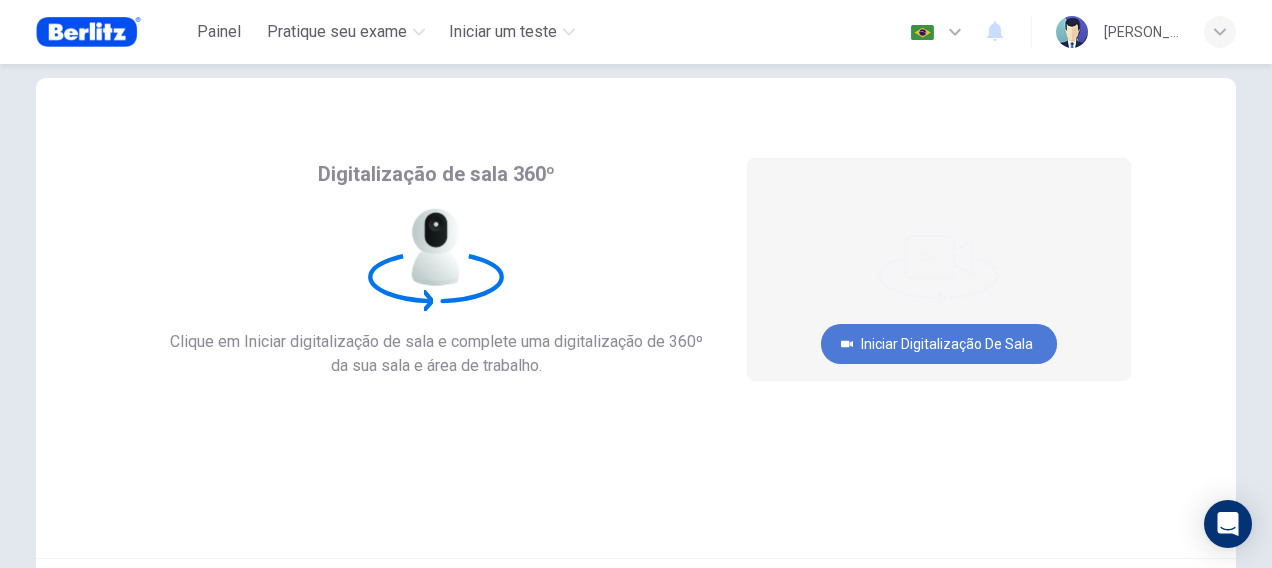 click on "Iniciar digitalização de sala" at bounding box center [939, 344] 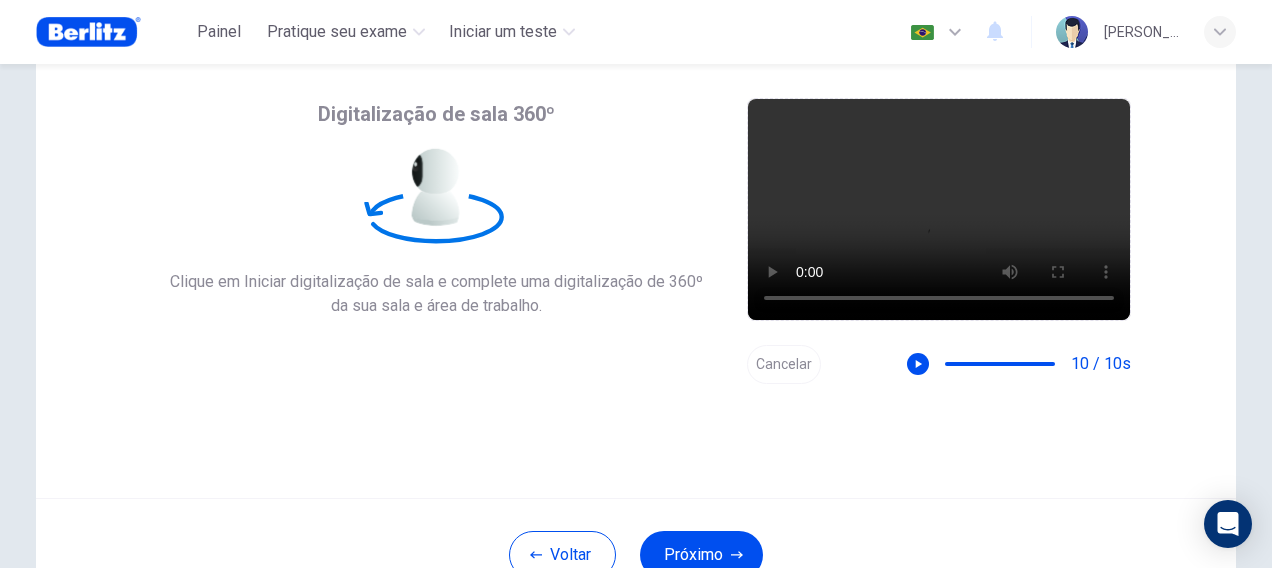 scroll, scrollTop: 200, scrollLeft: 0, axis: vertical 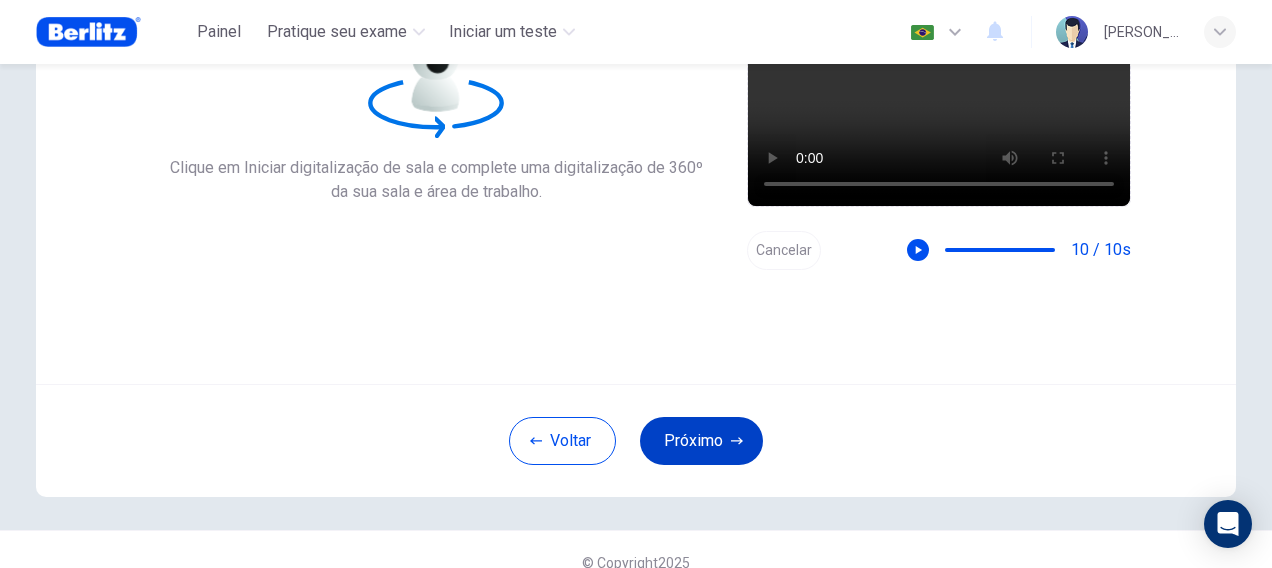 click 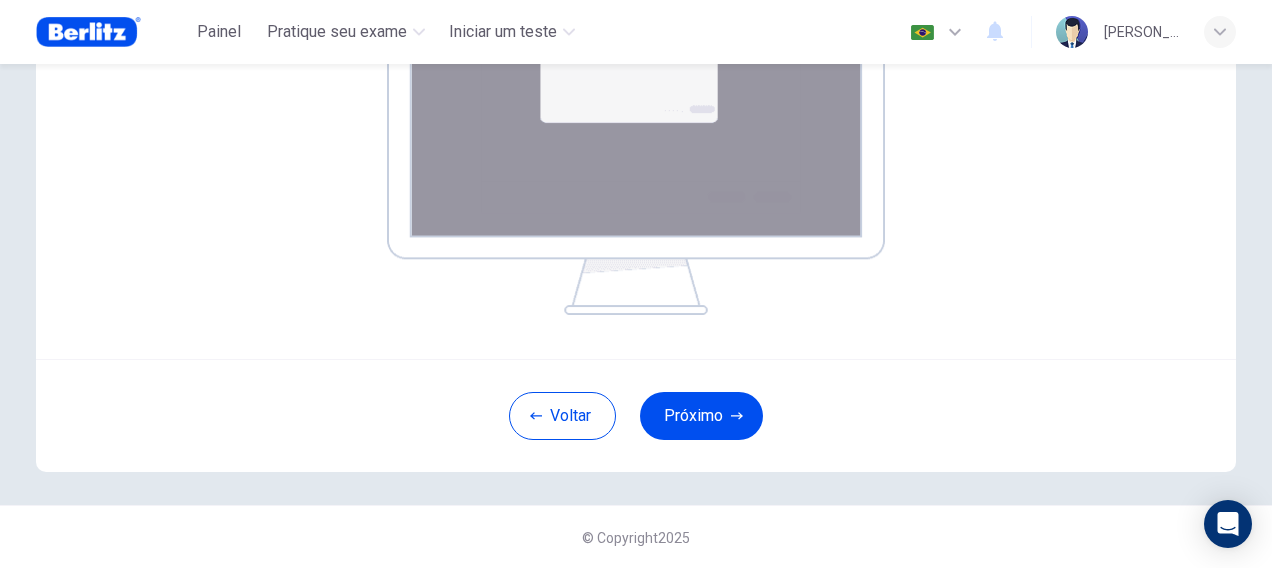 scroll, scrollTop: 431, scrollLeft: 0, axis: vertical 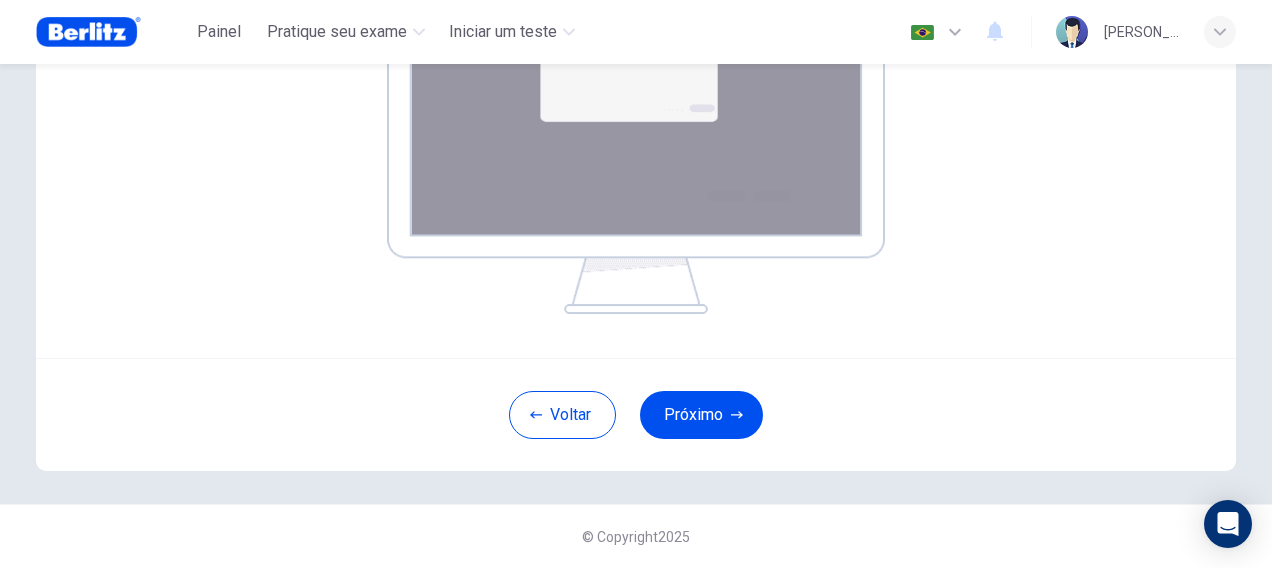 click at bounding box center (636, 133) 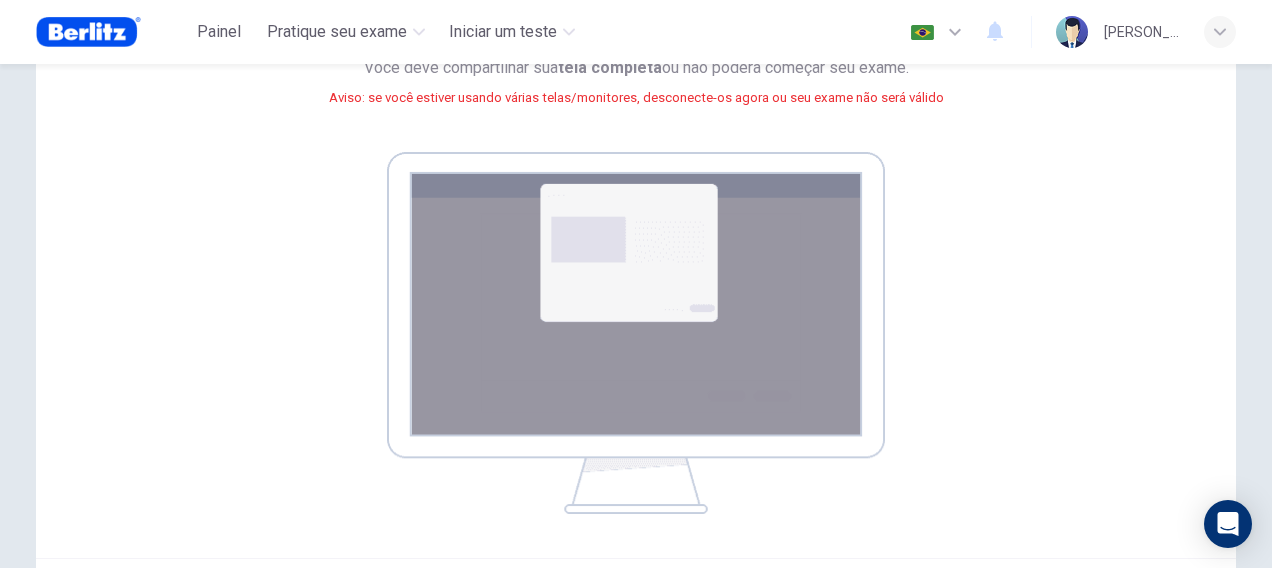 click at bounding box center (636, 333) 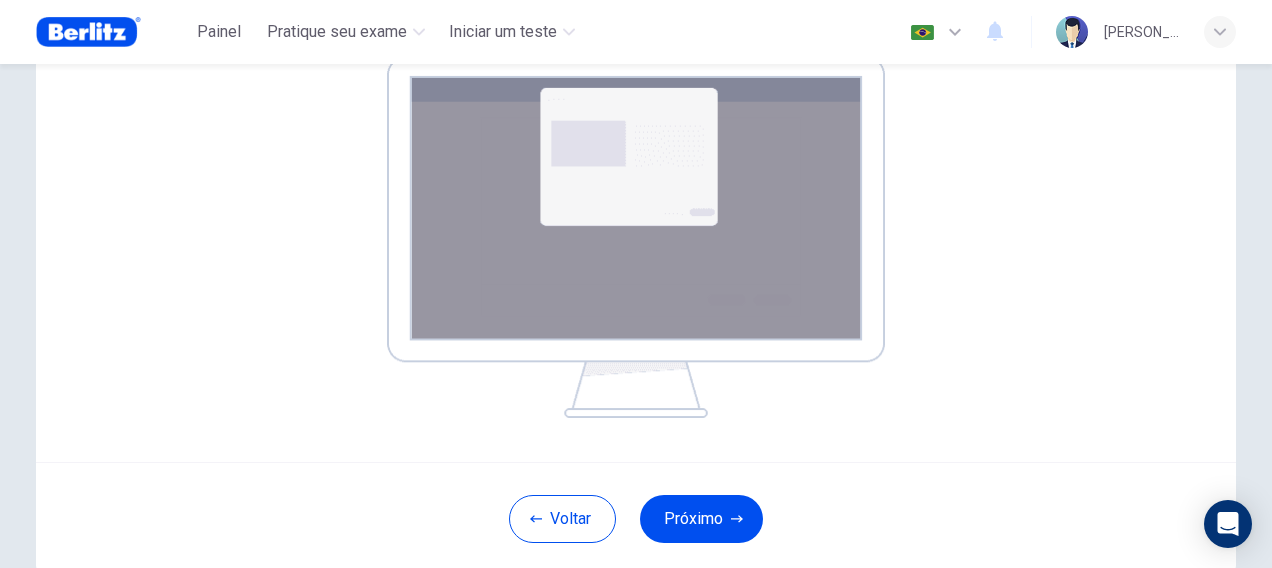 scroll, scrollTop: 331, scrollLeft: 0, axis: vertical 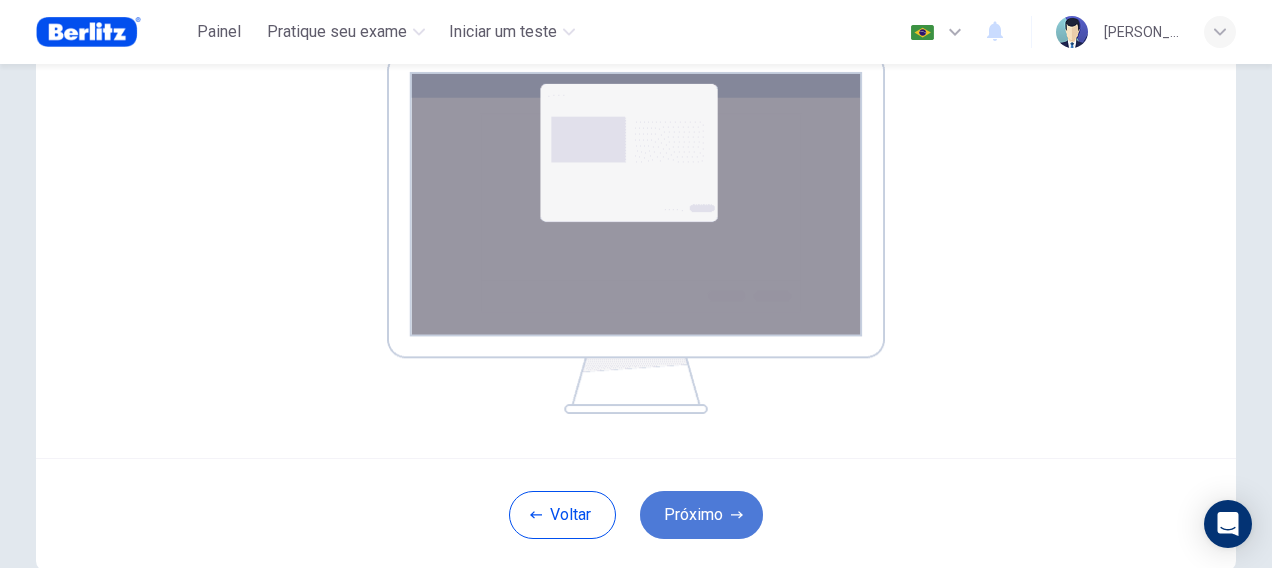 click 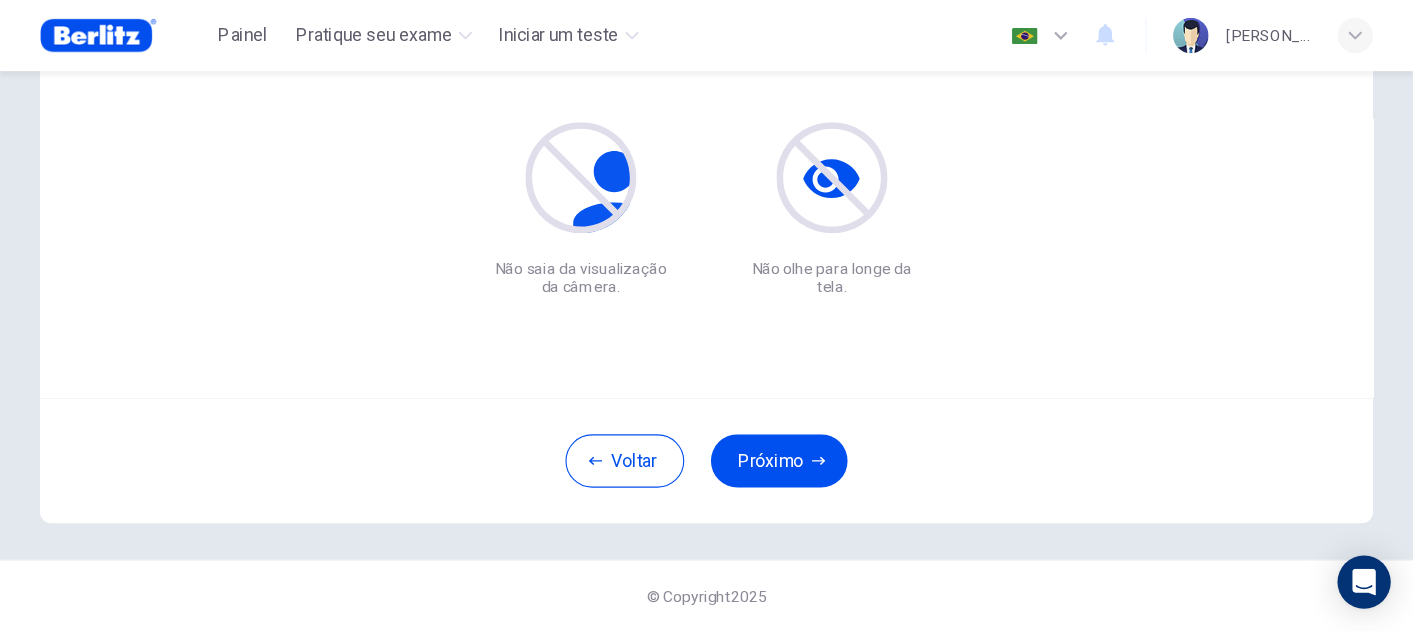 scroll, scrollTop: 226, scrollLeft: 0, axis: vertical 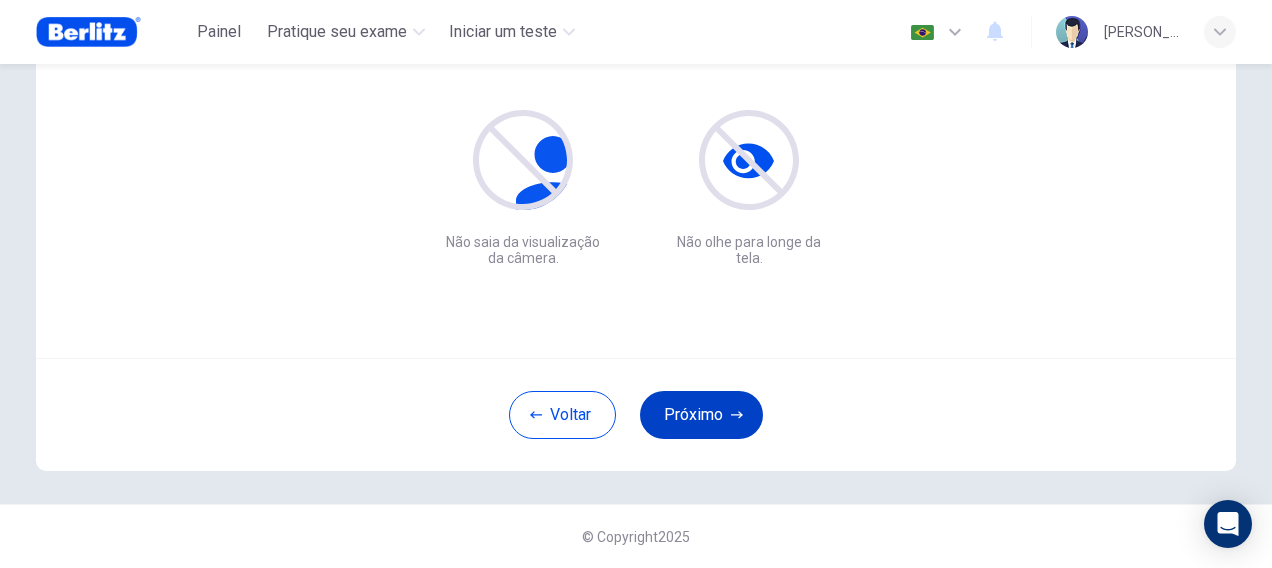 click 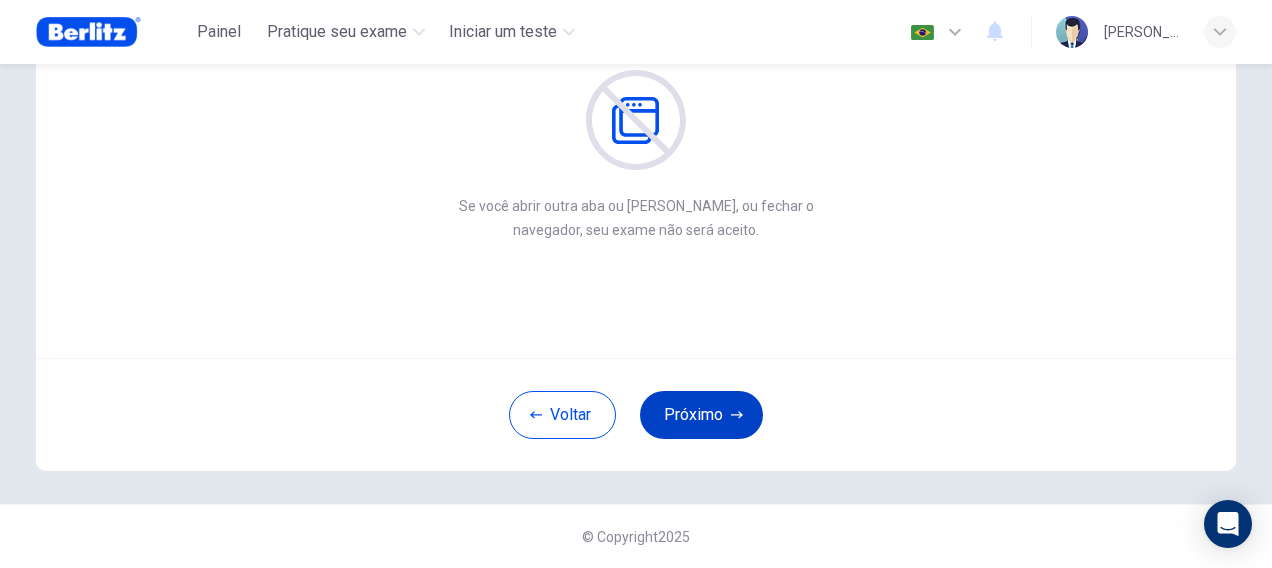 type 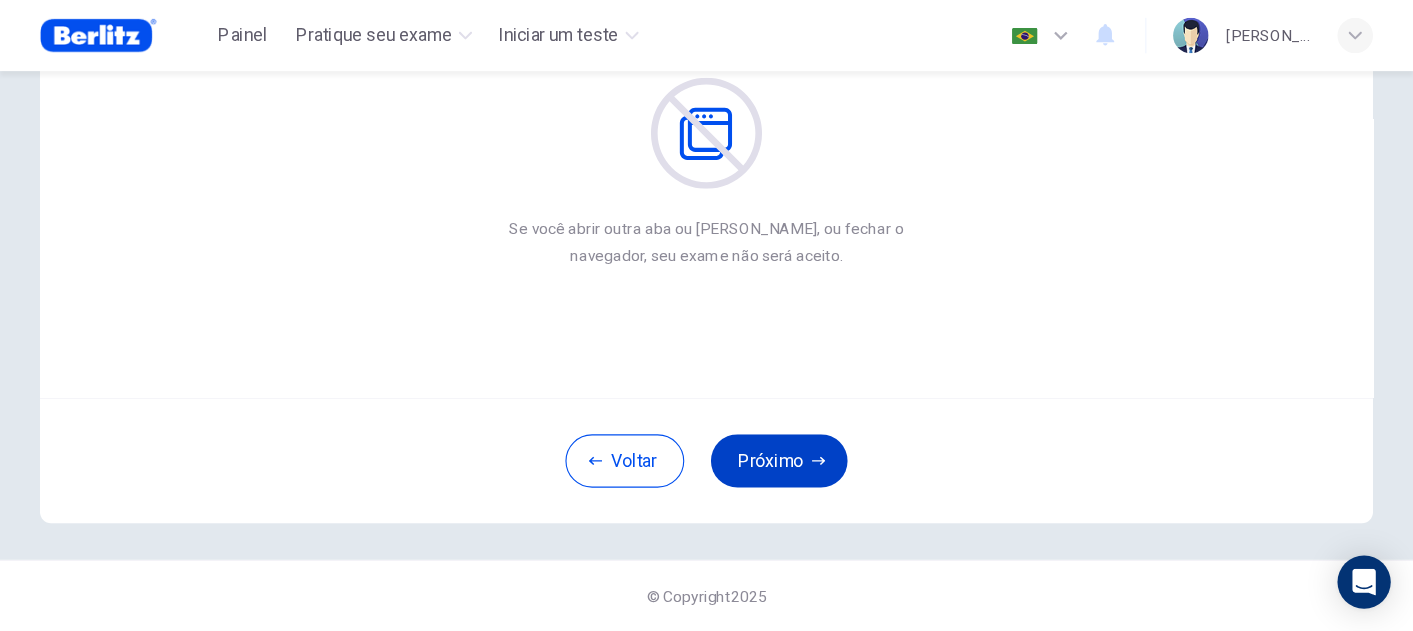 scroll, scrollTop: 201, scrollLeft: 0, axis: vertical 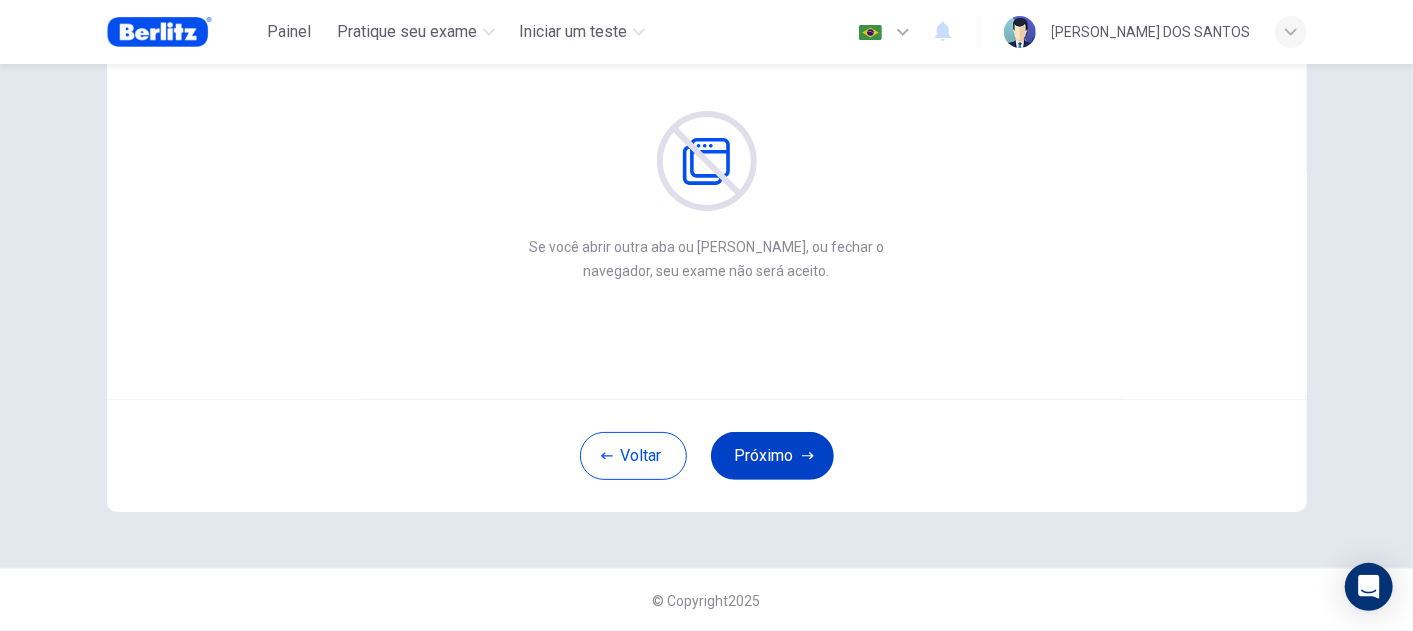 click on "Próximo" at bounding box center [772, 456] 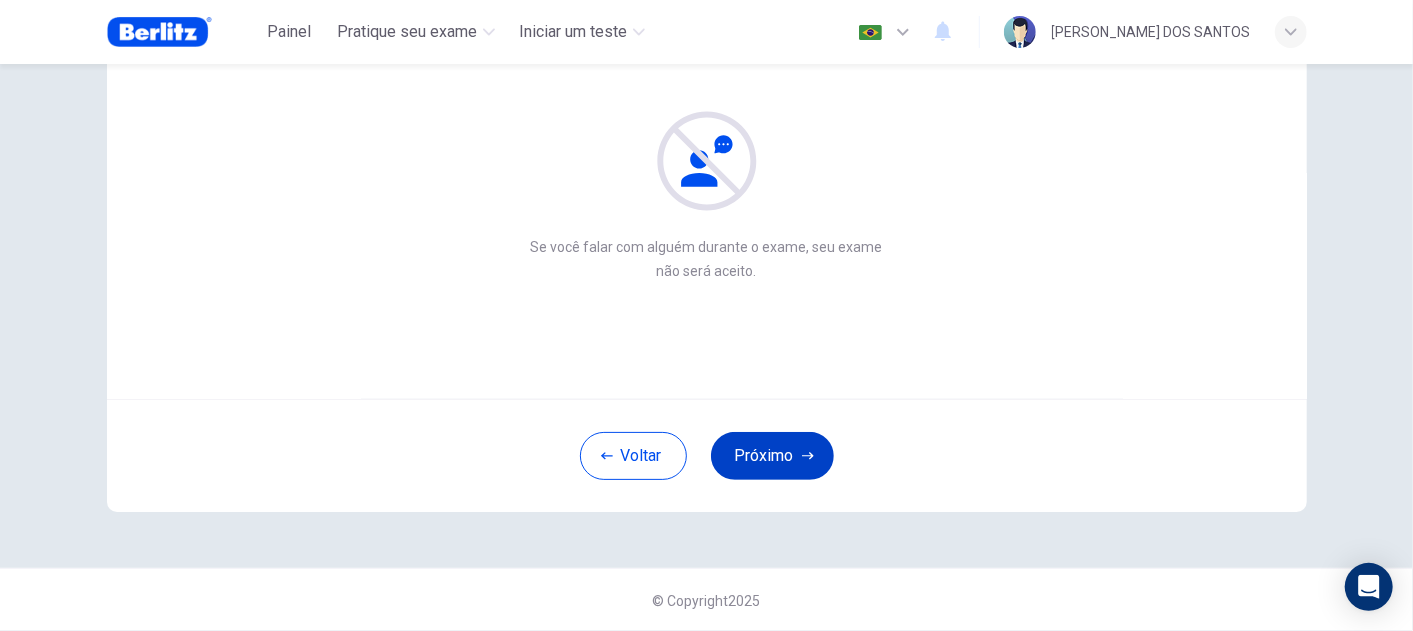 click on "Próximo" at bounding box center (772, 456) 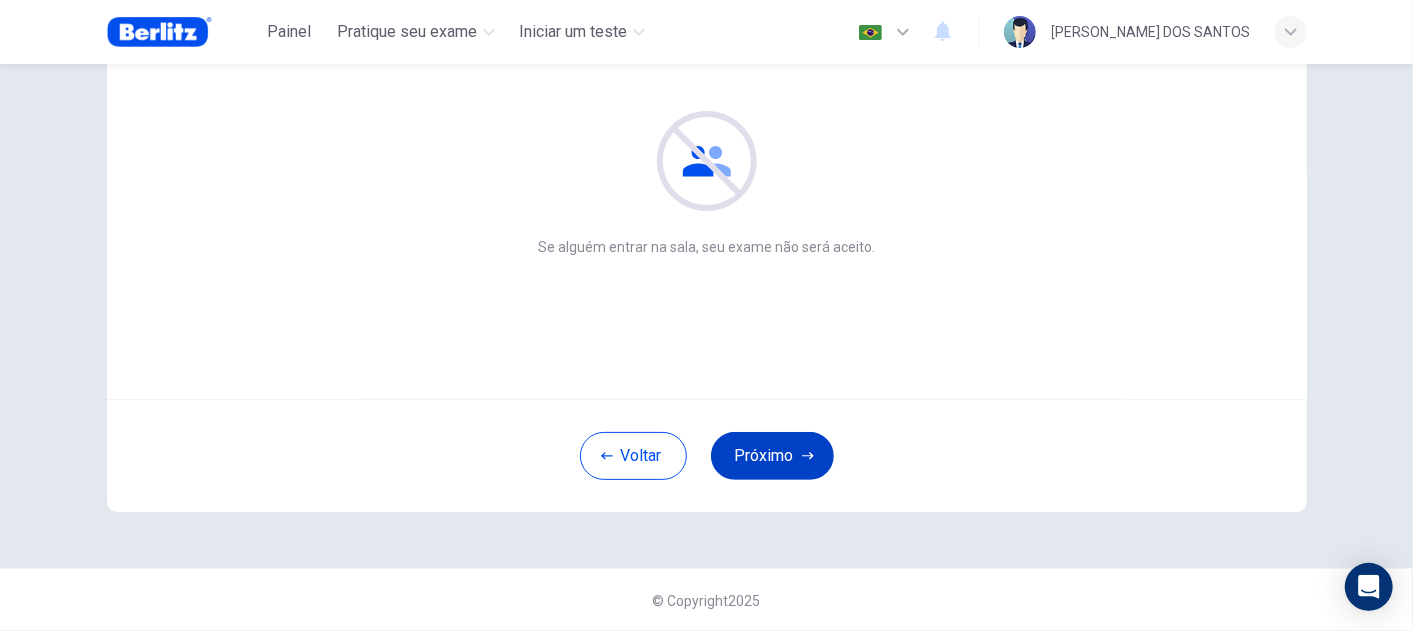 click on "Próximo" at bounding box center [772, 456] 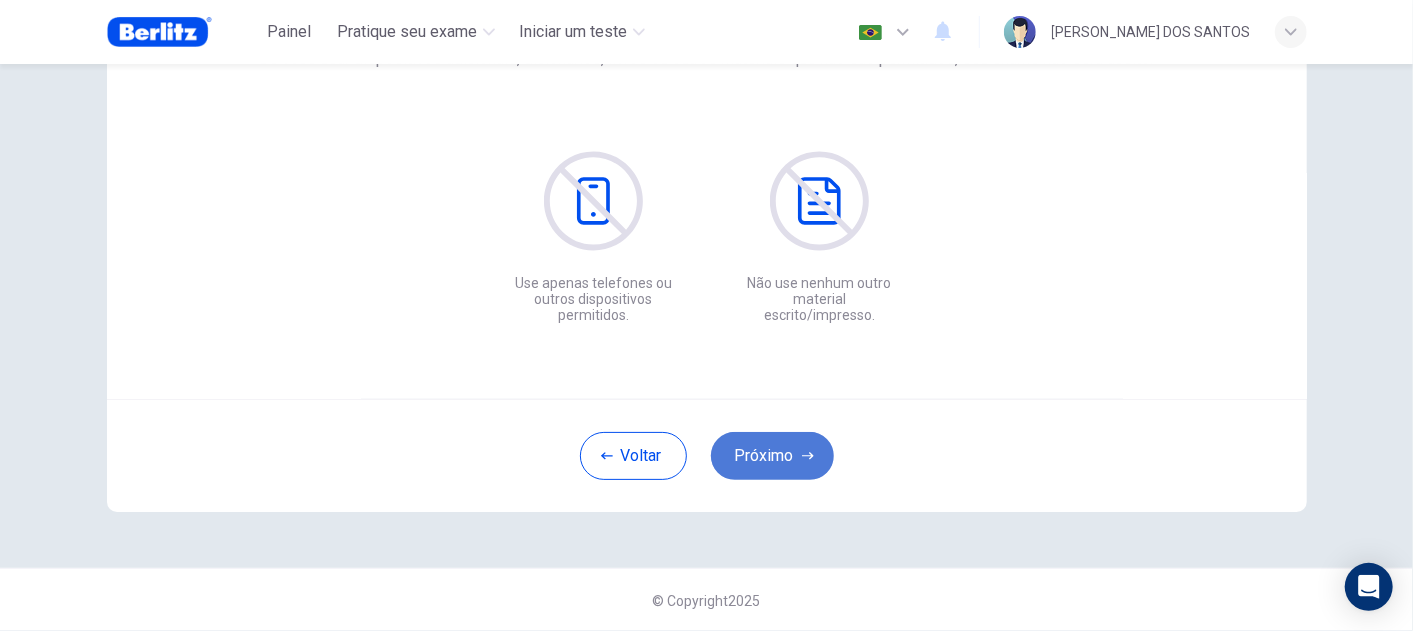 click on "Próximo" at bounding box center (772, 456) 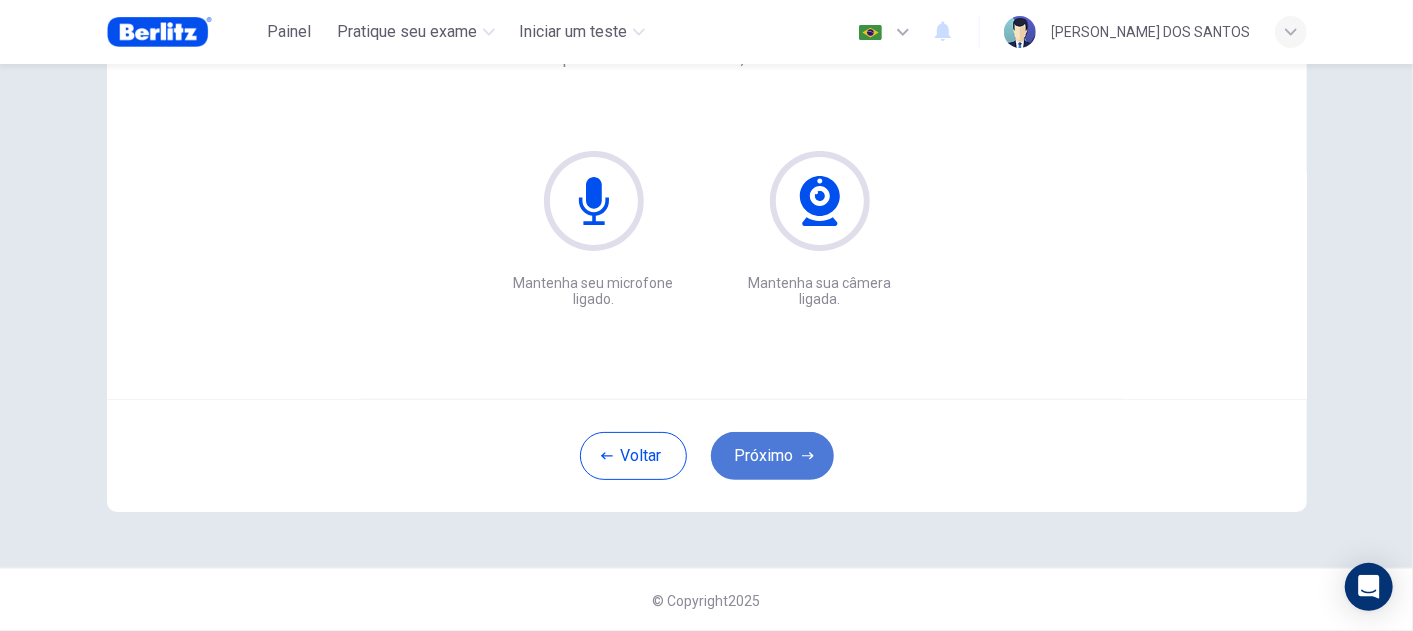click on "Próximo" at bounding box center (772, 456) 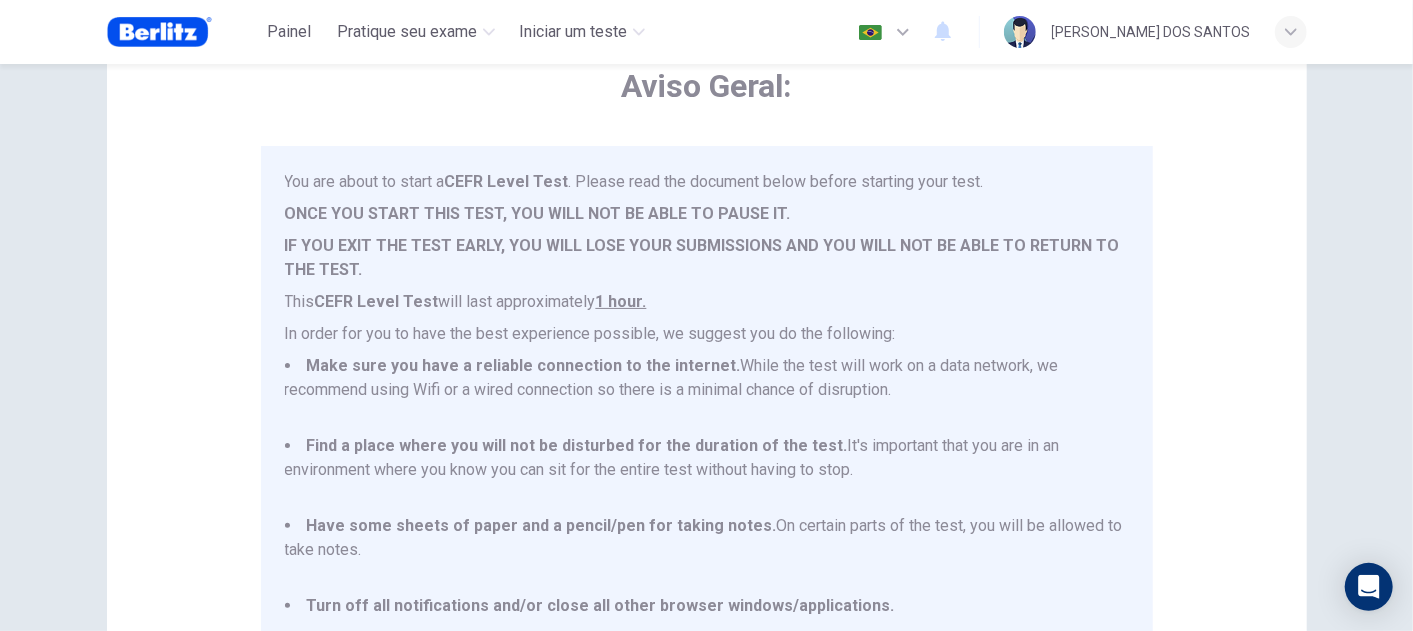 scroll, scrollTop: 0, scrollLeft: 0, axis: both 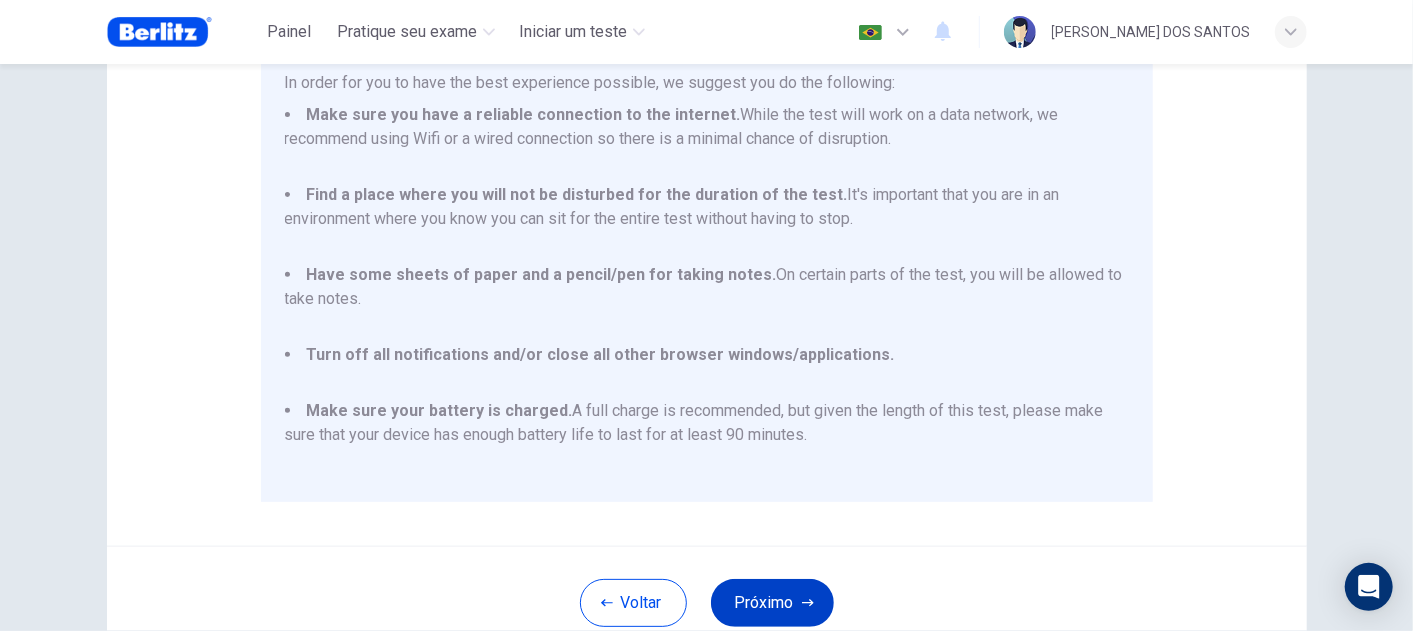 click on "Próximo" at bounding box center (772, 603) 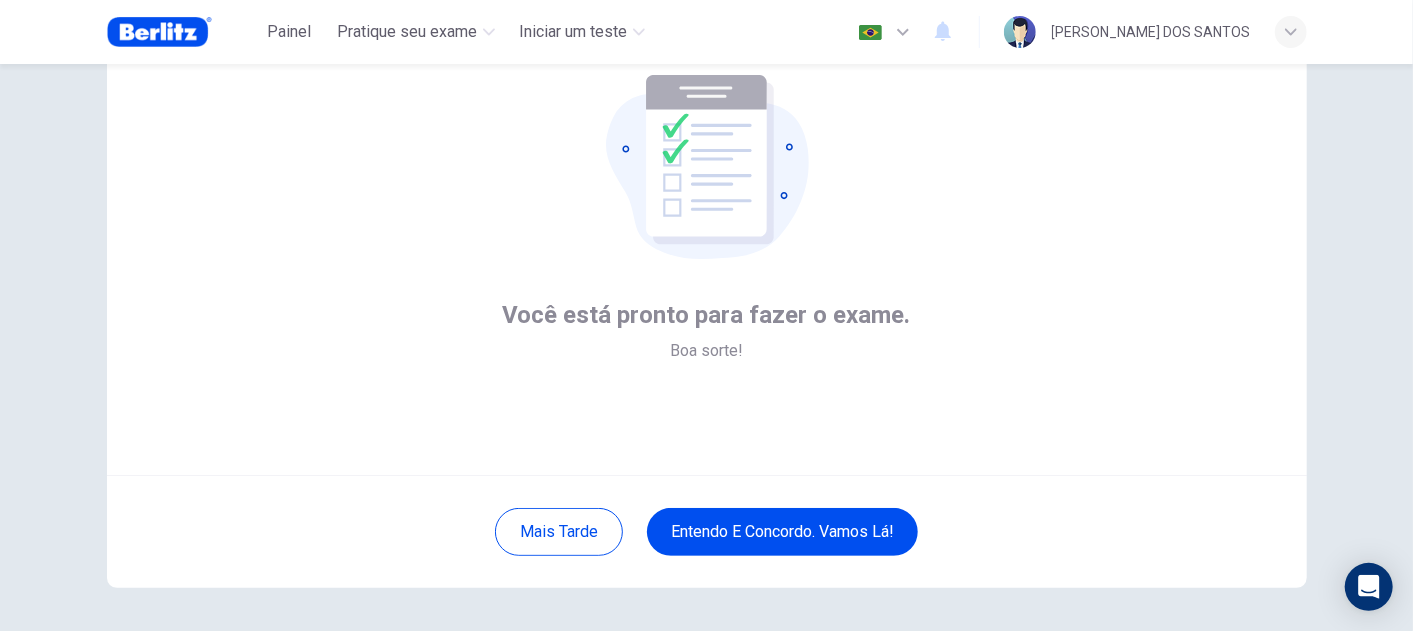 scroll, scrollTop: 90, scrollLeft: 0, axis: vertical 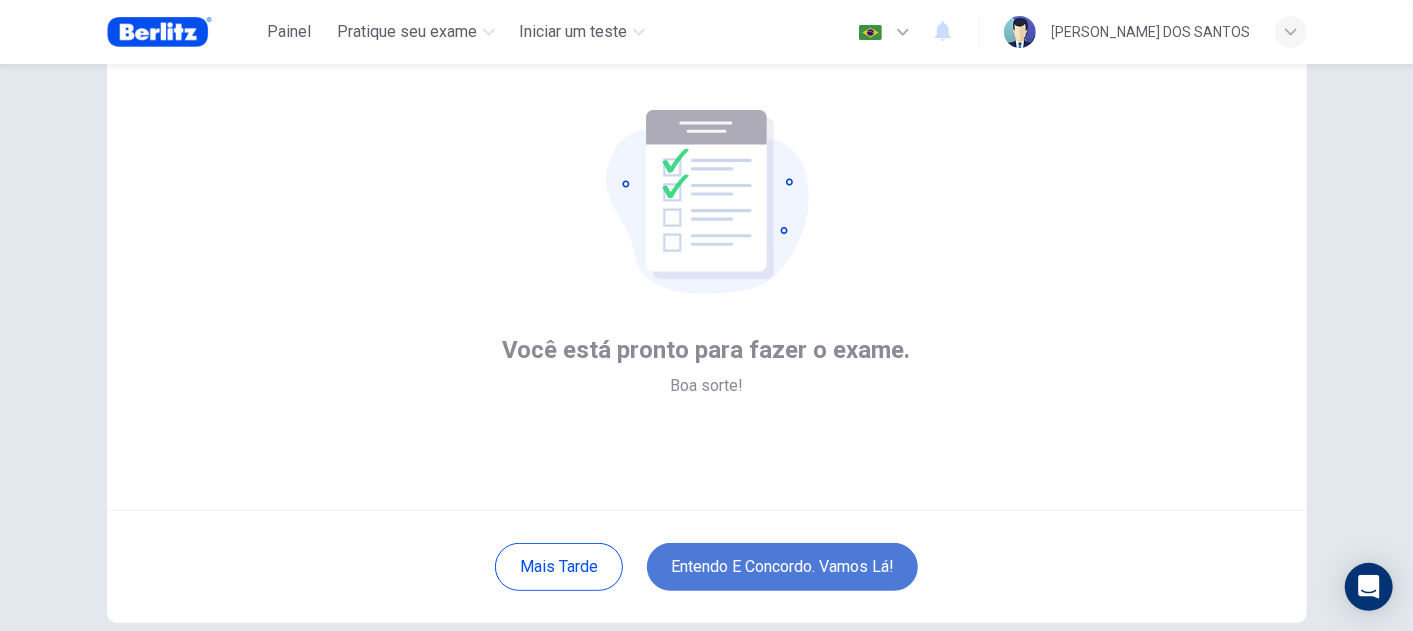 click on "Entendo e concordo. Vamos lá!" at bounding box center (782, 567) 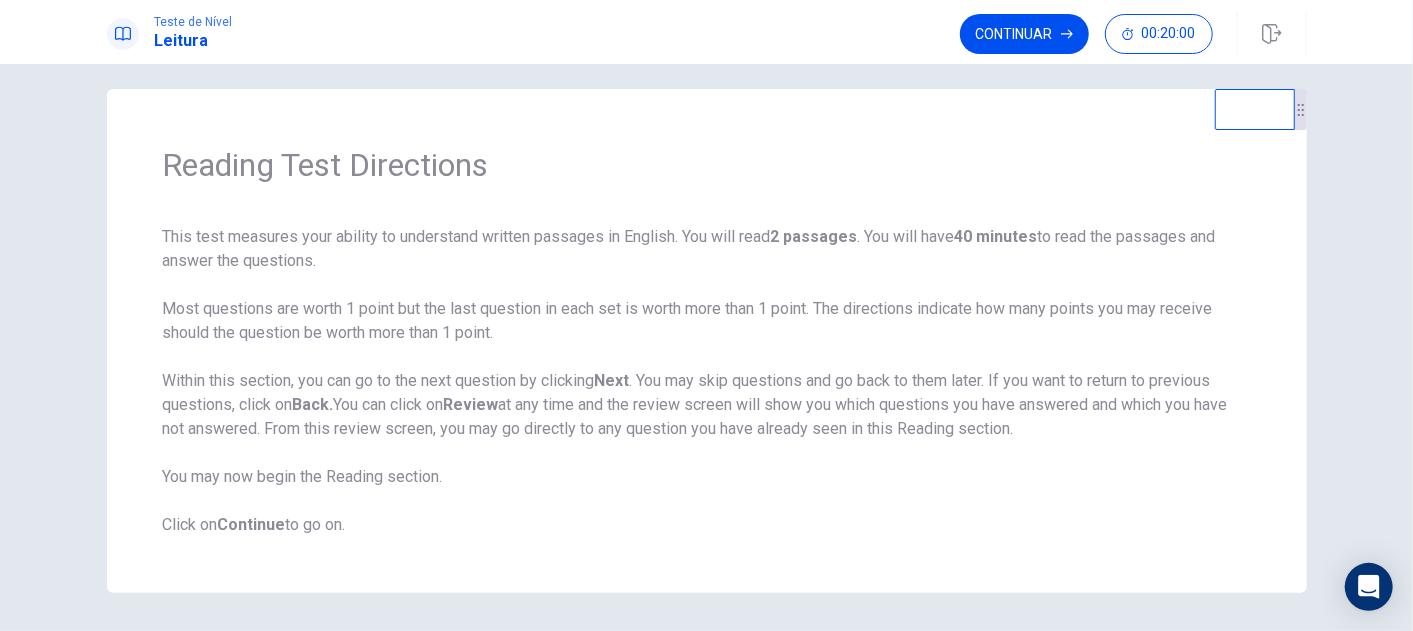 scroll, scrollTop: 0, scrollLeft: 0, axis: both 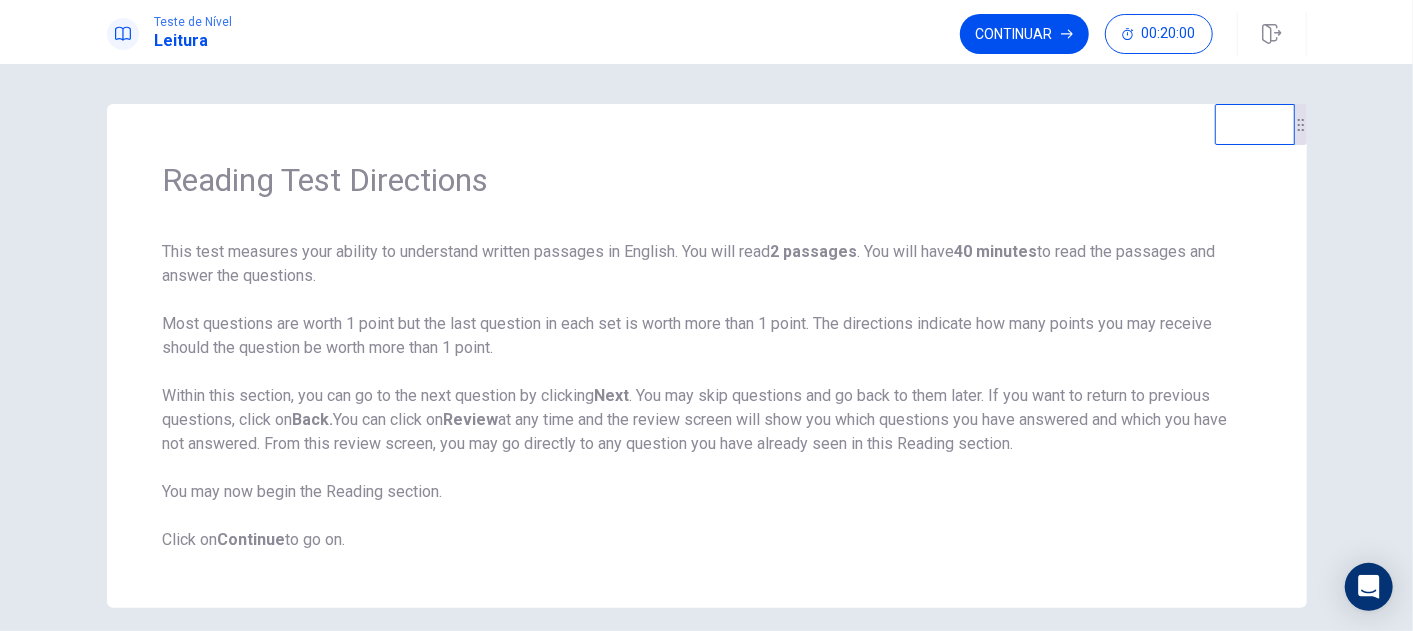 click on "Teste de [PERSON_NAME] Continuar 00:20:00" at bounding box center [706, 32] 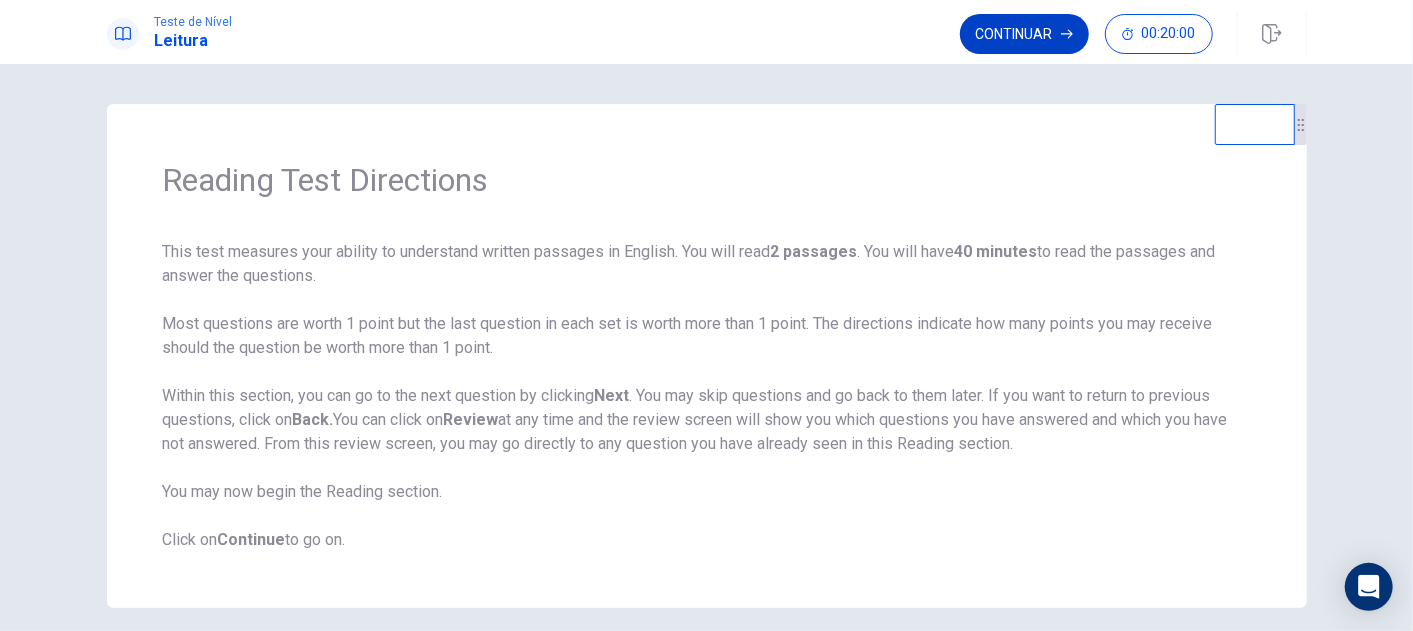 click on "Continuar" at bounding box center [1024, 34] 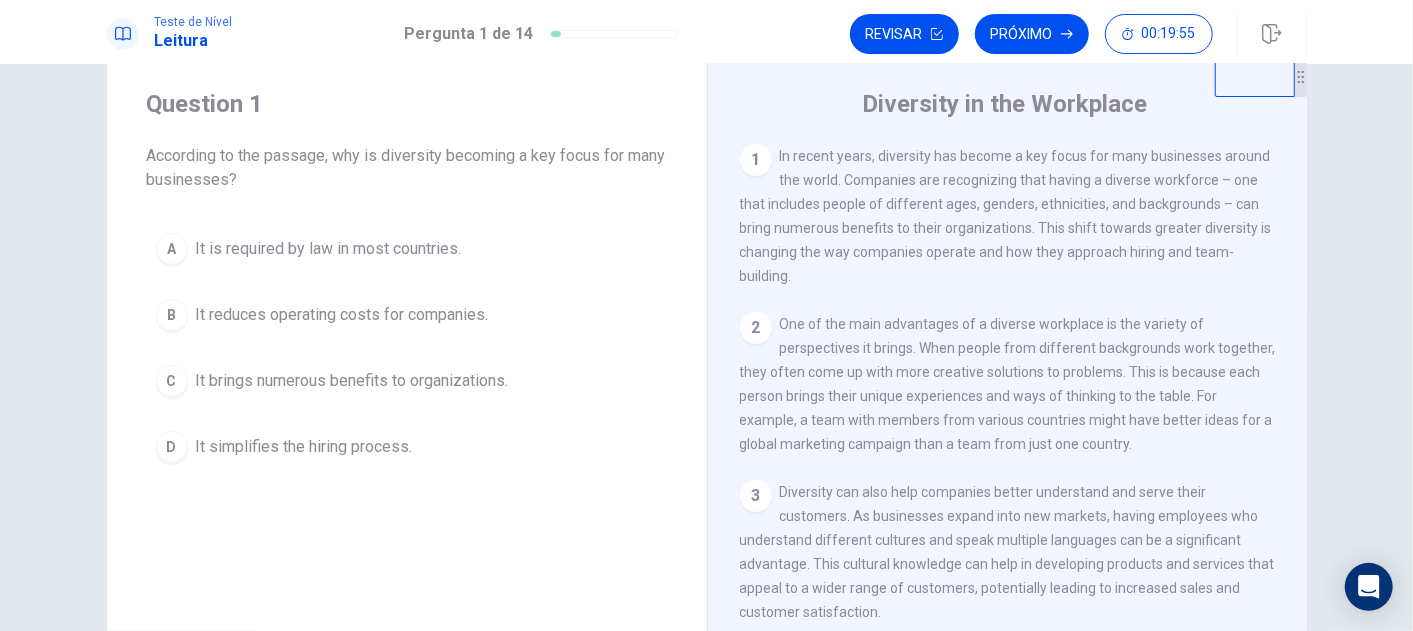 scroll, scrollTop: 0, scrollLeft: 0, axis: both 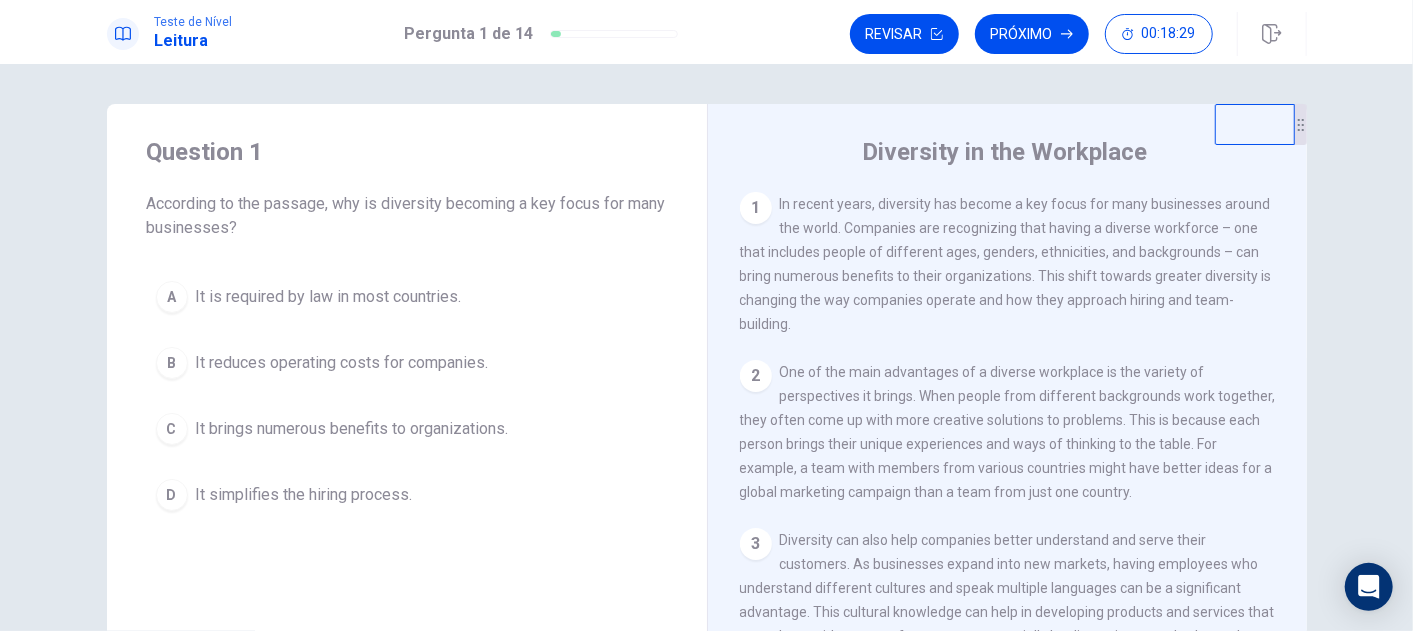 click on "It is required by law in most countries." at bounding box center (329, 297) 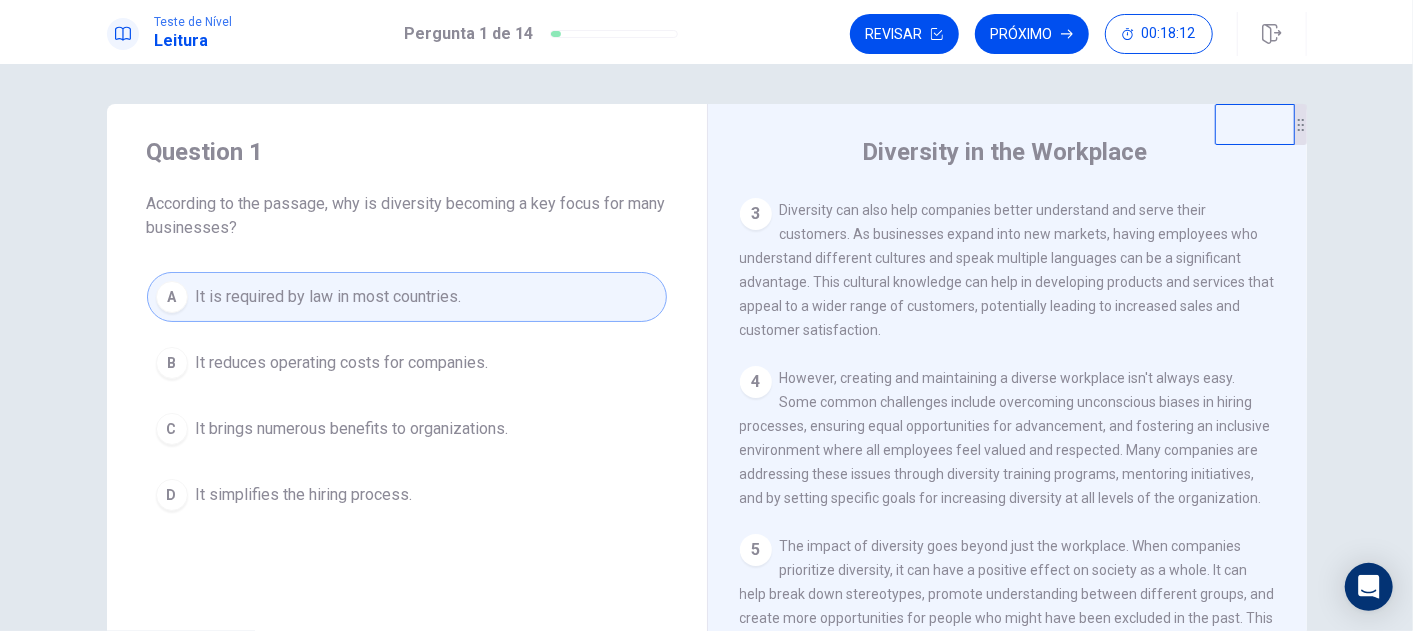 scroll, scrollTop: 333, scrollLeft: 0, axis: vertical 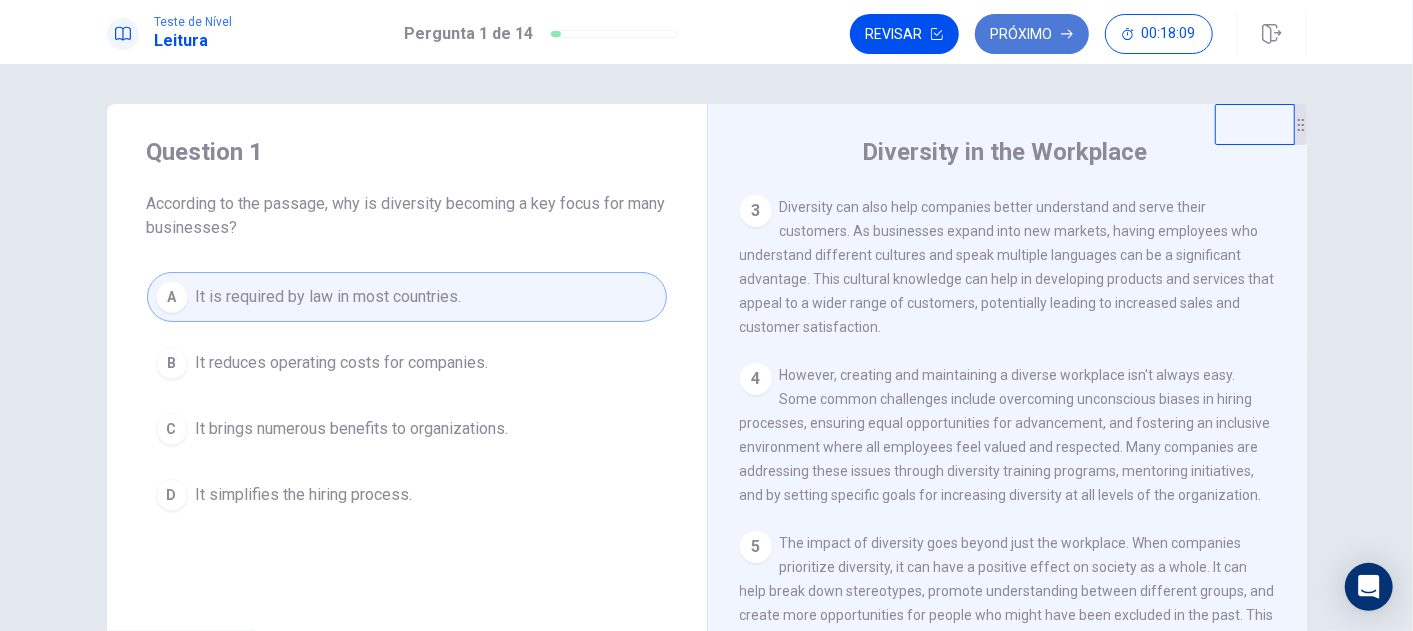 click on "Próximo" at bounding box center (1032, 34) 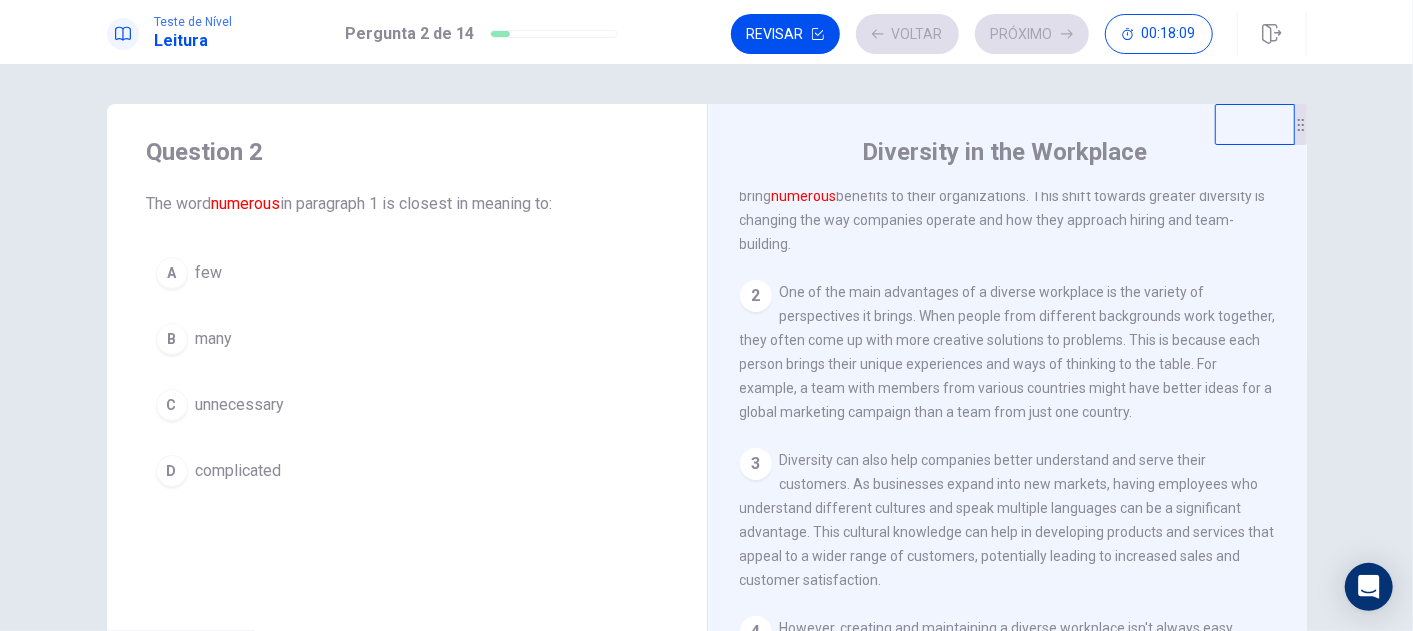 scroll, scrollTop: 0, scrollLeft: 0, axis: both 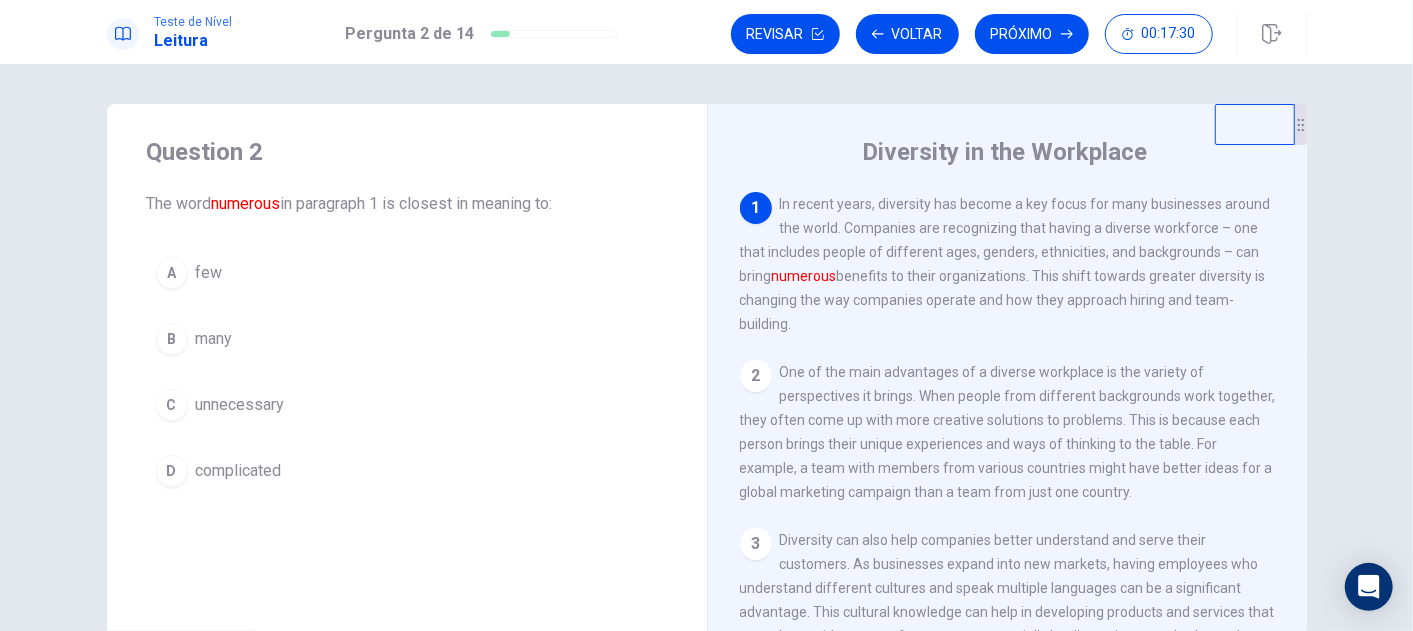 click on "many" at bounding box center (214, 339) 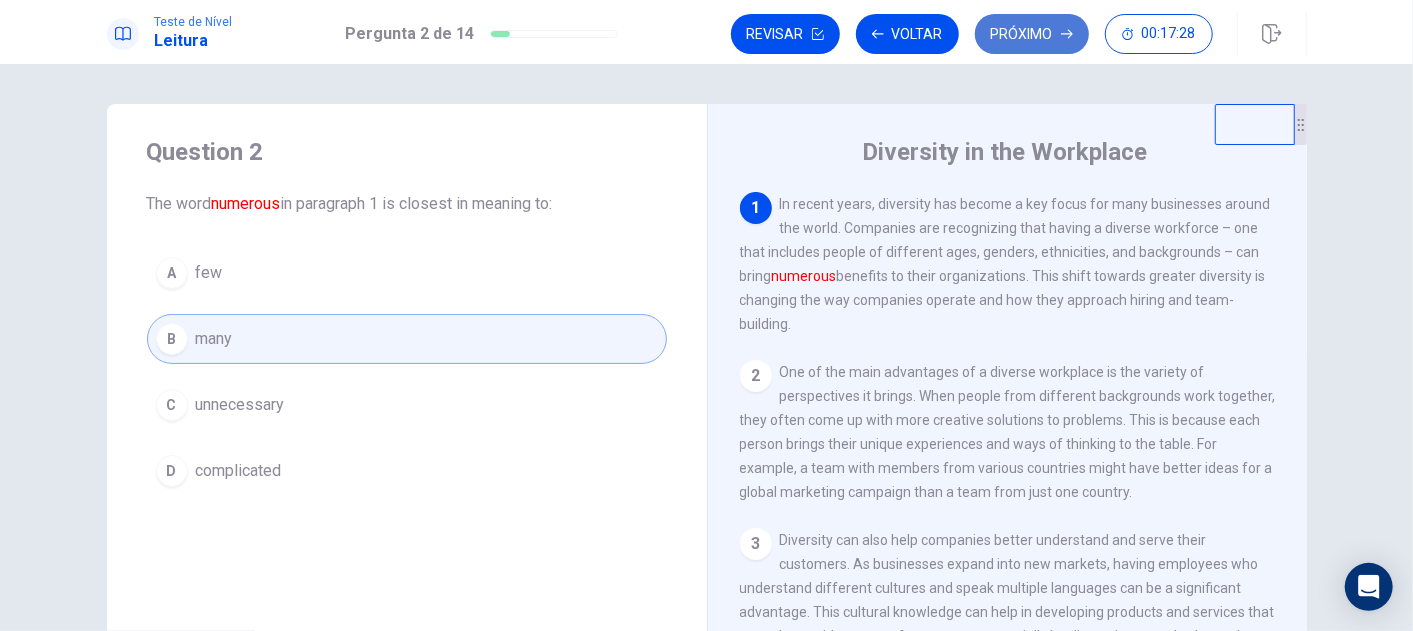 click on "Próximo" at bounding box center [1032, 34] 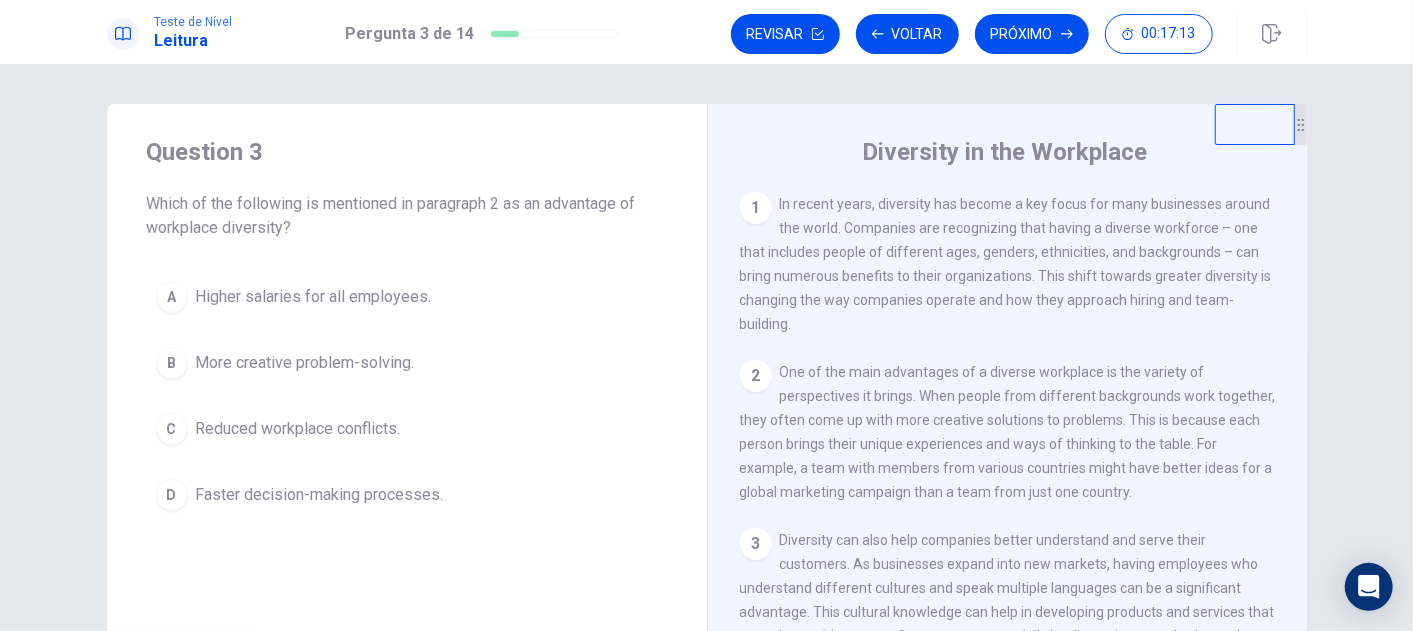 scroll, scrollTop: 111, scrollLeft: 0, axis: vertical 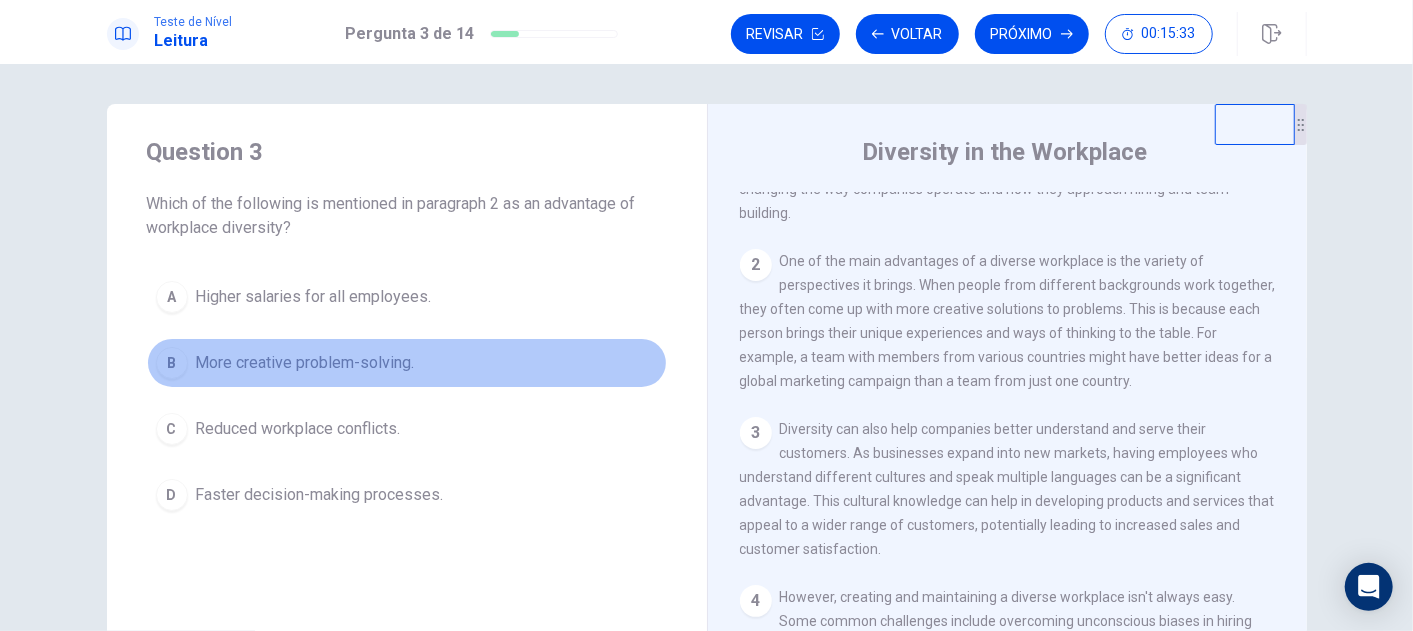 click on "More creative problem-solving." at bounding box center (305, 363) 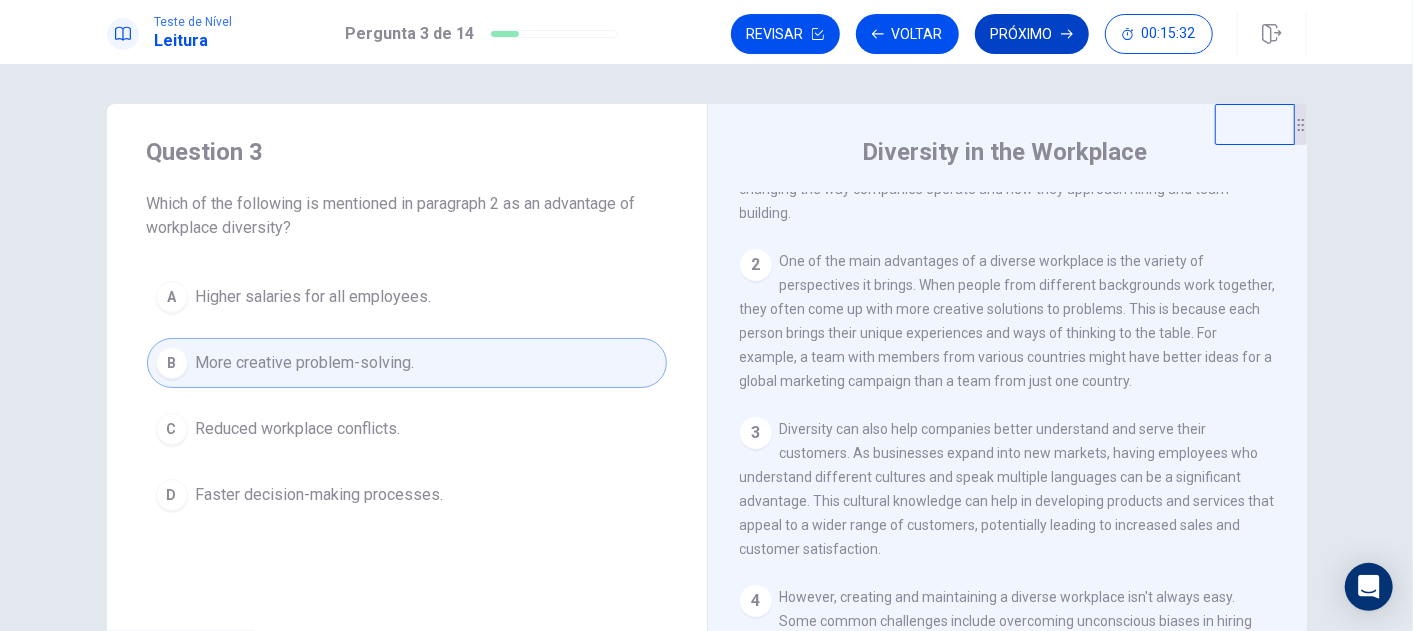 click on "Próximo" at bounding box center [1032, 34] 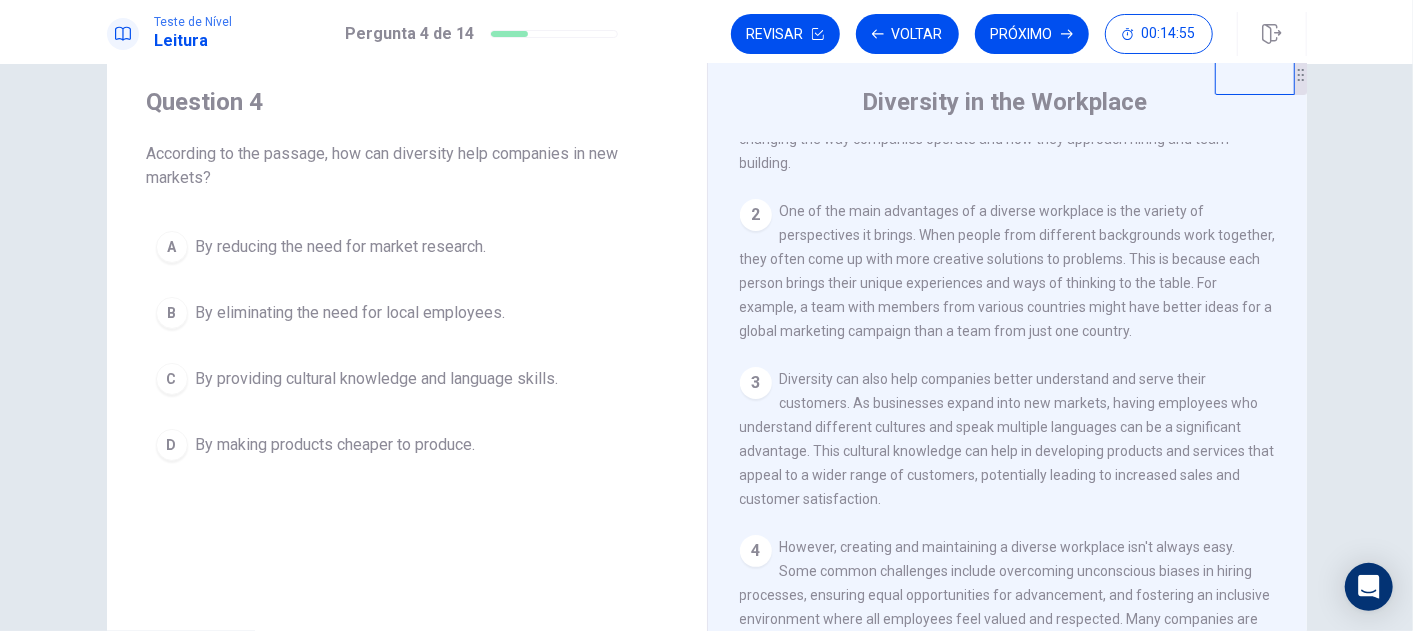 scroll, scrollTop: 0, scrollLeft: 0, axis: both 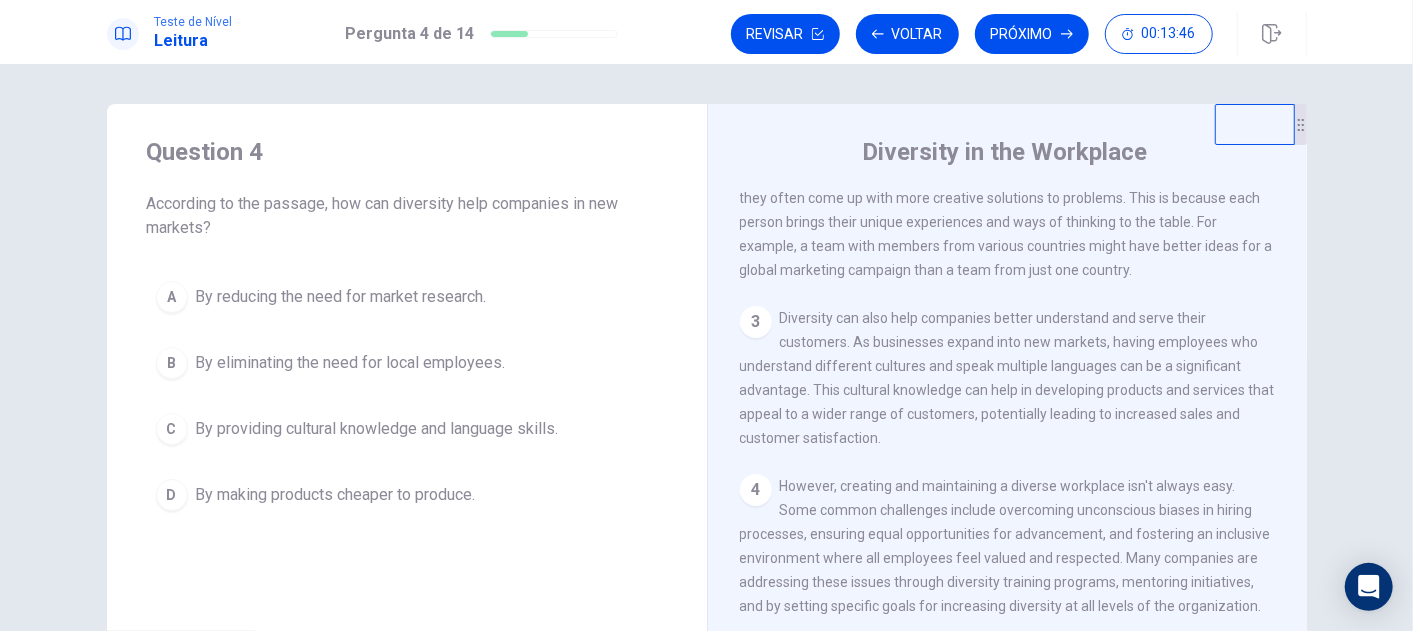 click on "By providing cultural knowledge and language skills." at bounding box center (377, 429) 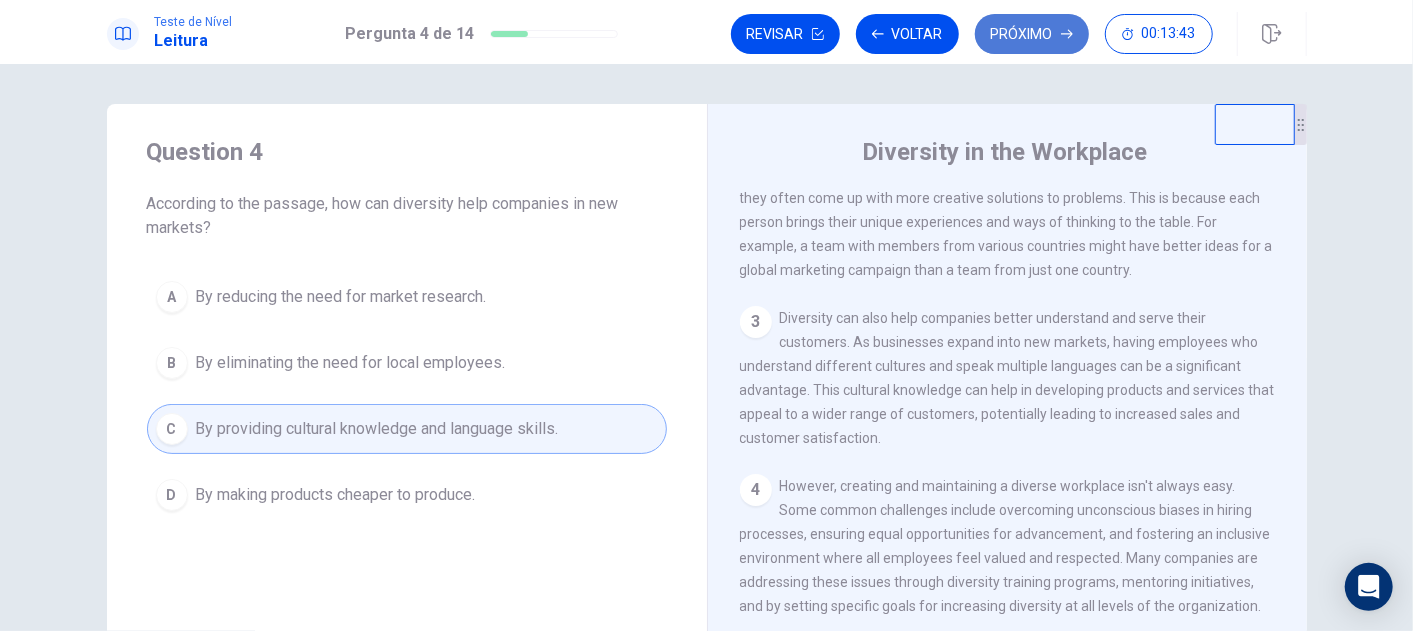 click on "Próximo" at bounding box center (1032, 34) 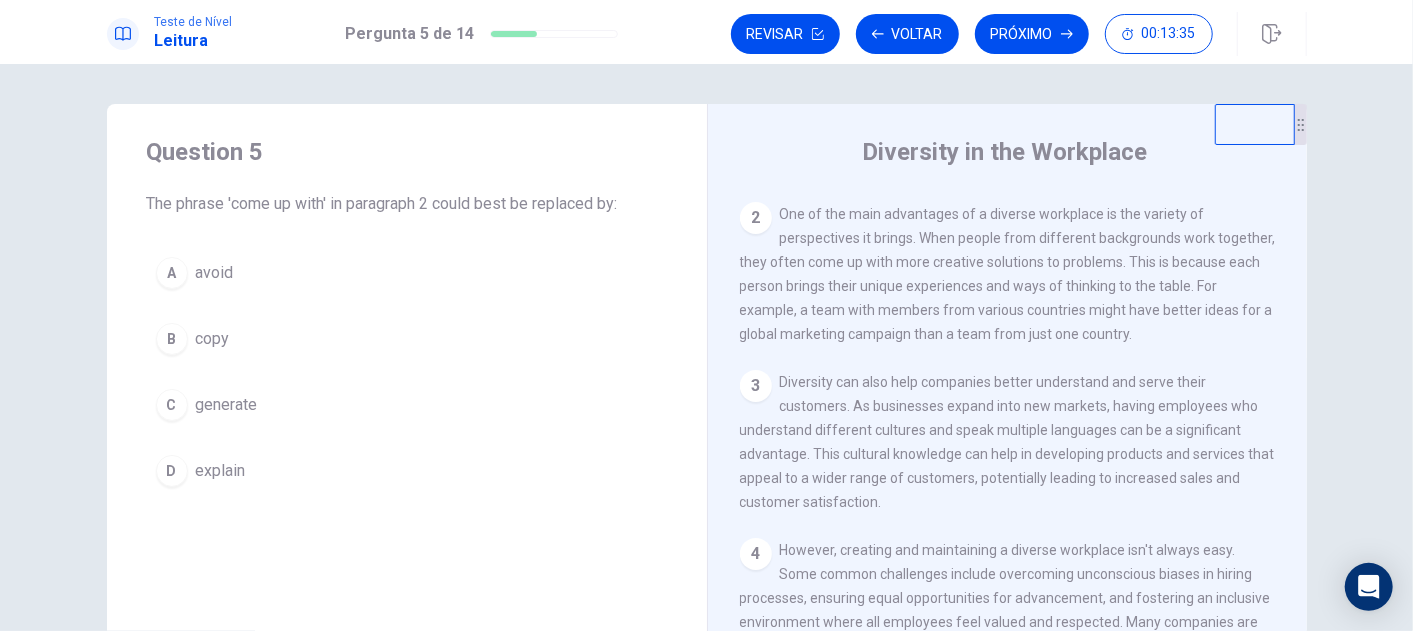 scroll, scrollTop: 111, scrollLeft: 0, axis: vertical 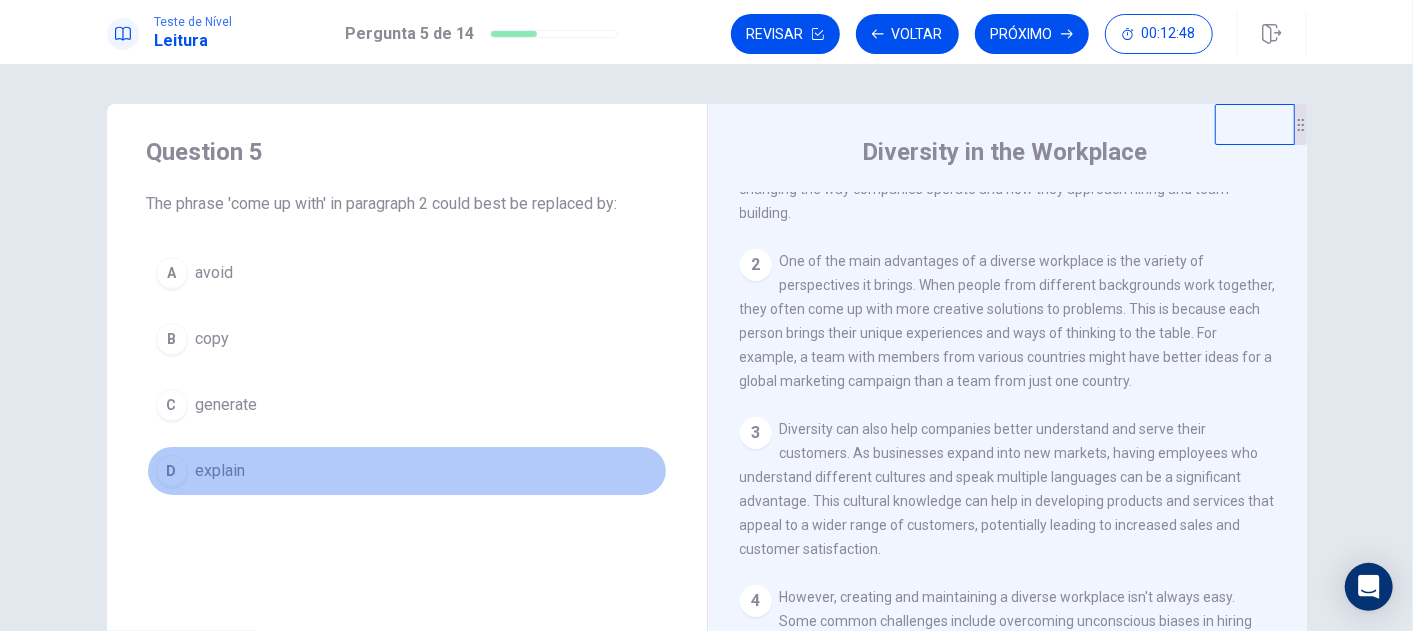 drag, startPoint x: 216, startPoint y: 470, endPoint x: 231, endPoint y: 468, distance: 15.132746 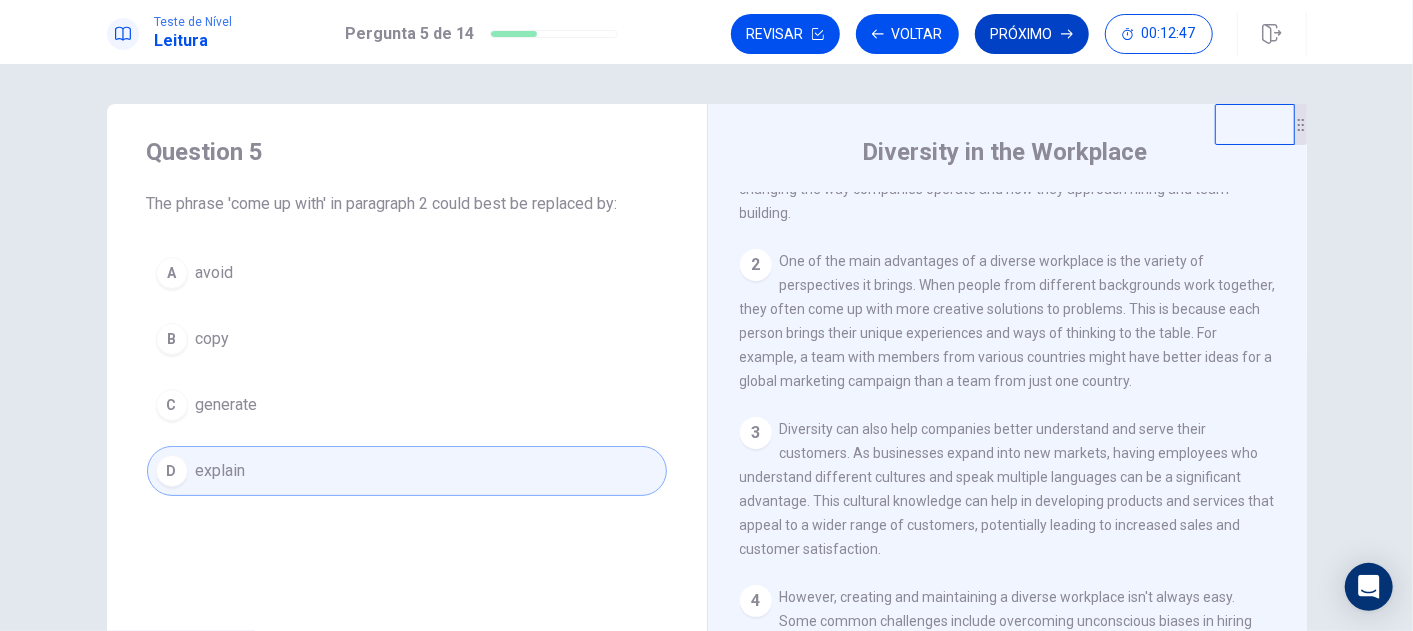 click on "Próximo" at bounding box center [1032, 34] 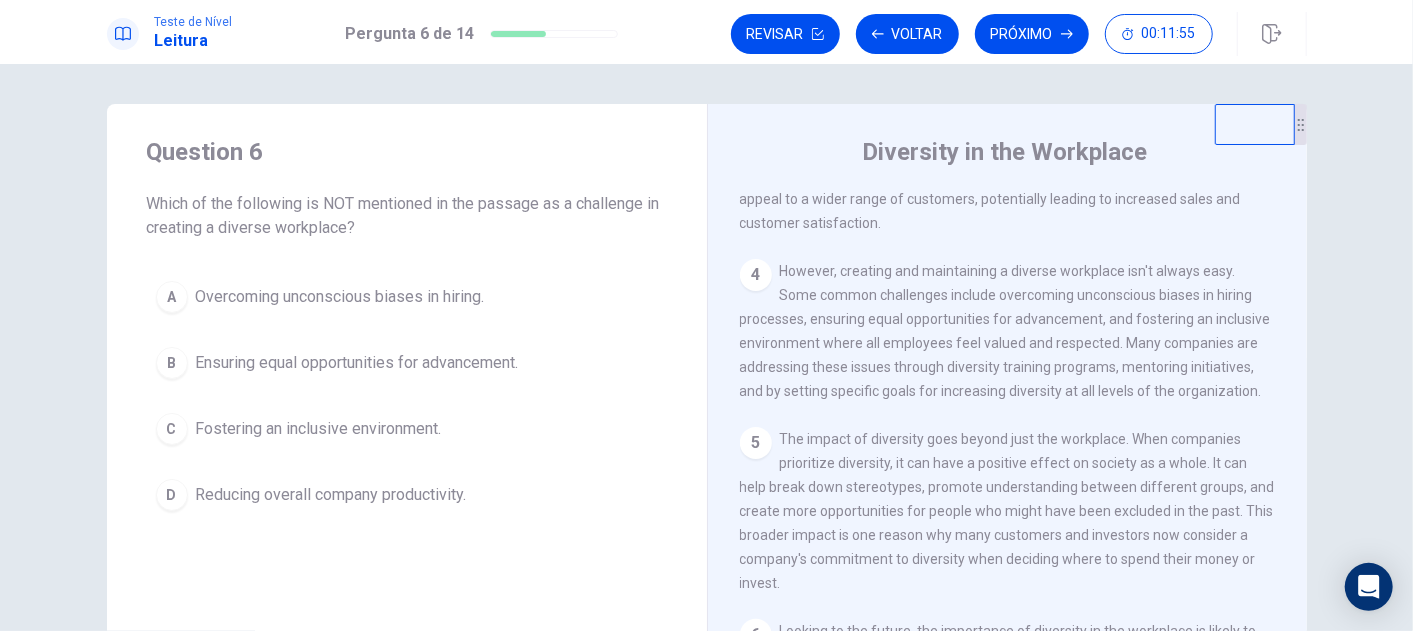 scroll, scrollTop: 401, scrollLeft: 0, axis: vertical 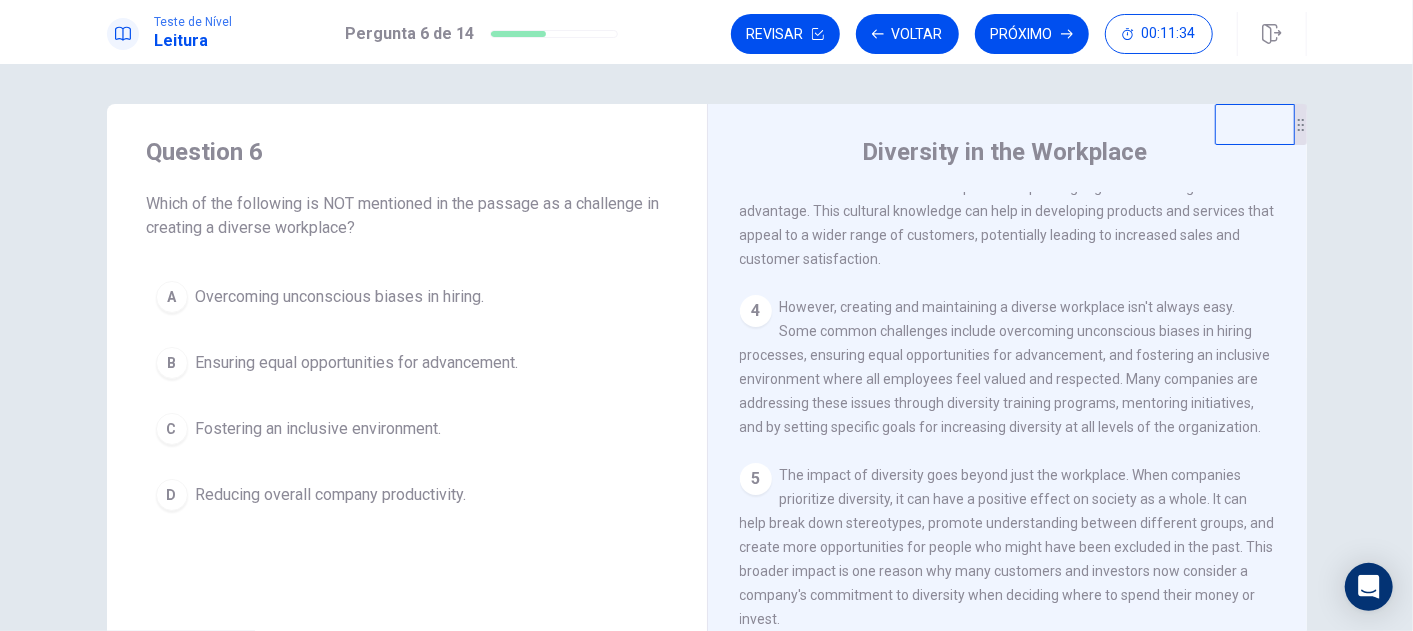 drag, startPoint x: 808, startPoint y: 390, endPoint x: 1050, endPoint y: 401, distance: 242.24988 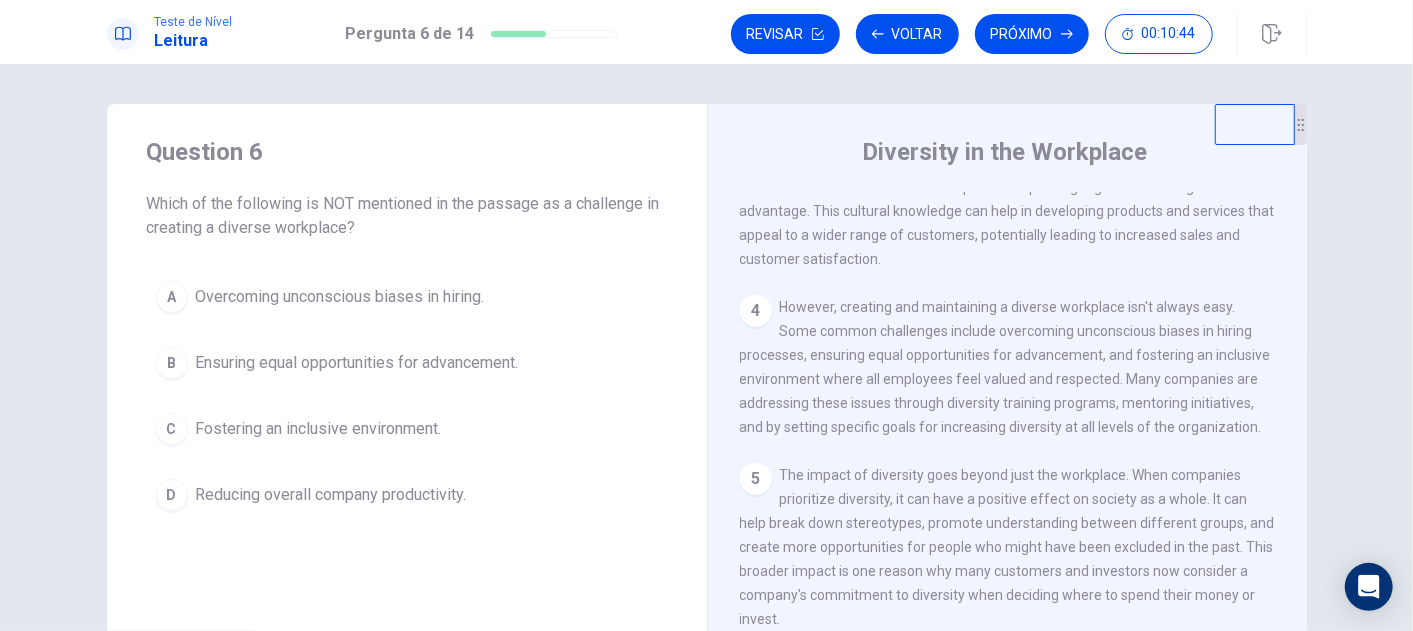 click on "Reducing overall company productivity." at bounding box center (331, 495) 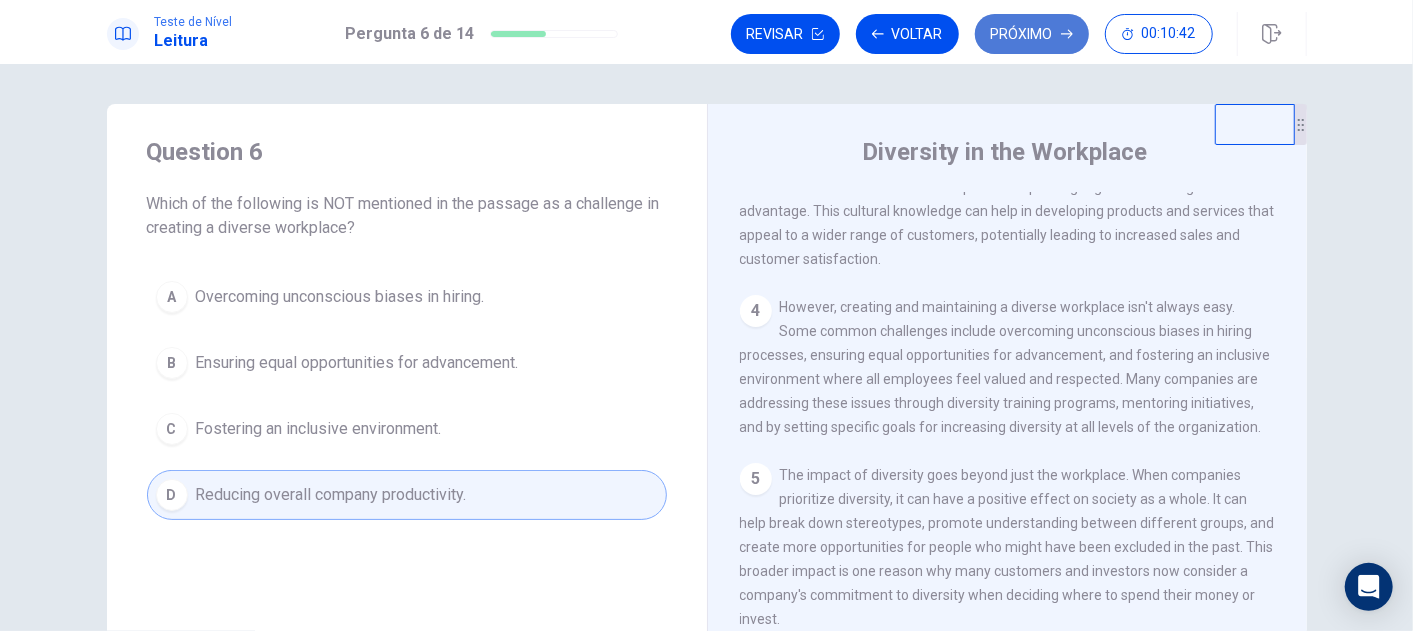click on "Próximo" at bounding box center (1032, 34) 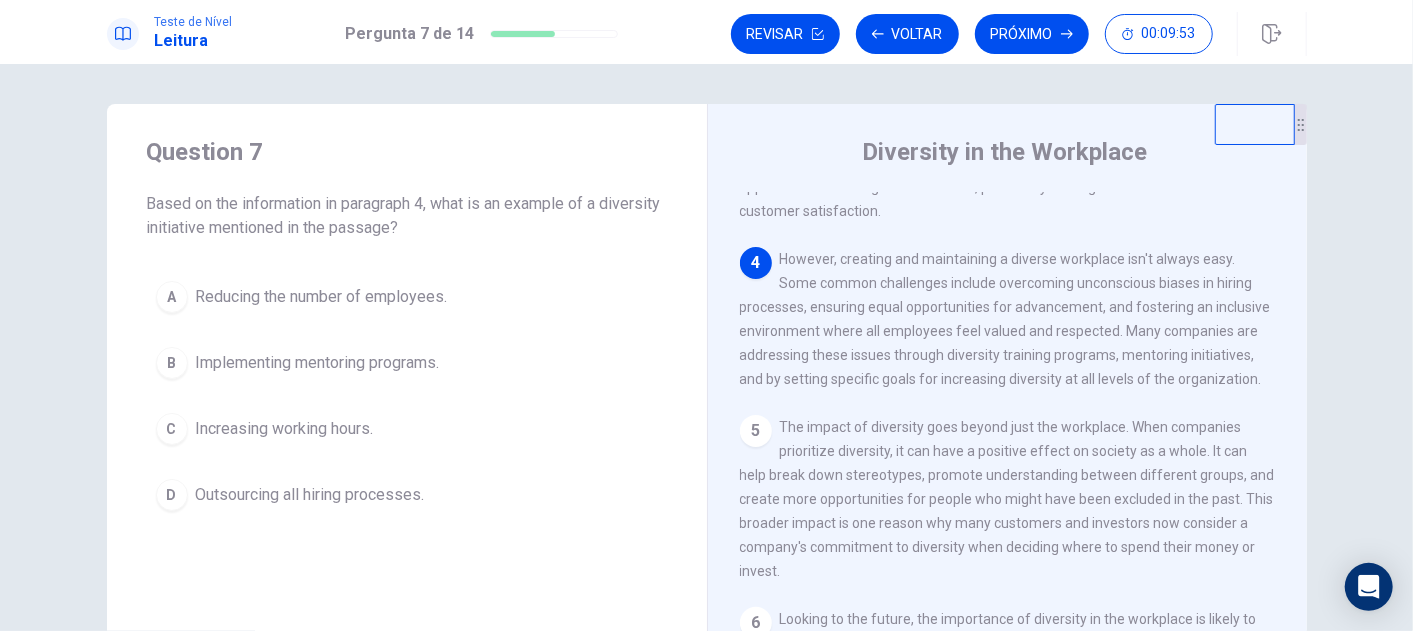 scroll, scrollTop: 400, scrollLeft: 0, axis: vertical 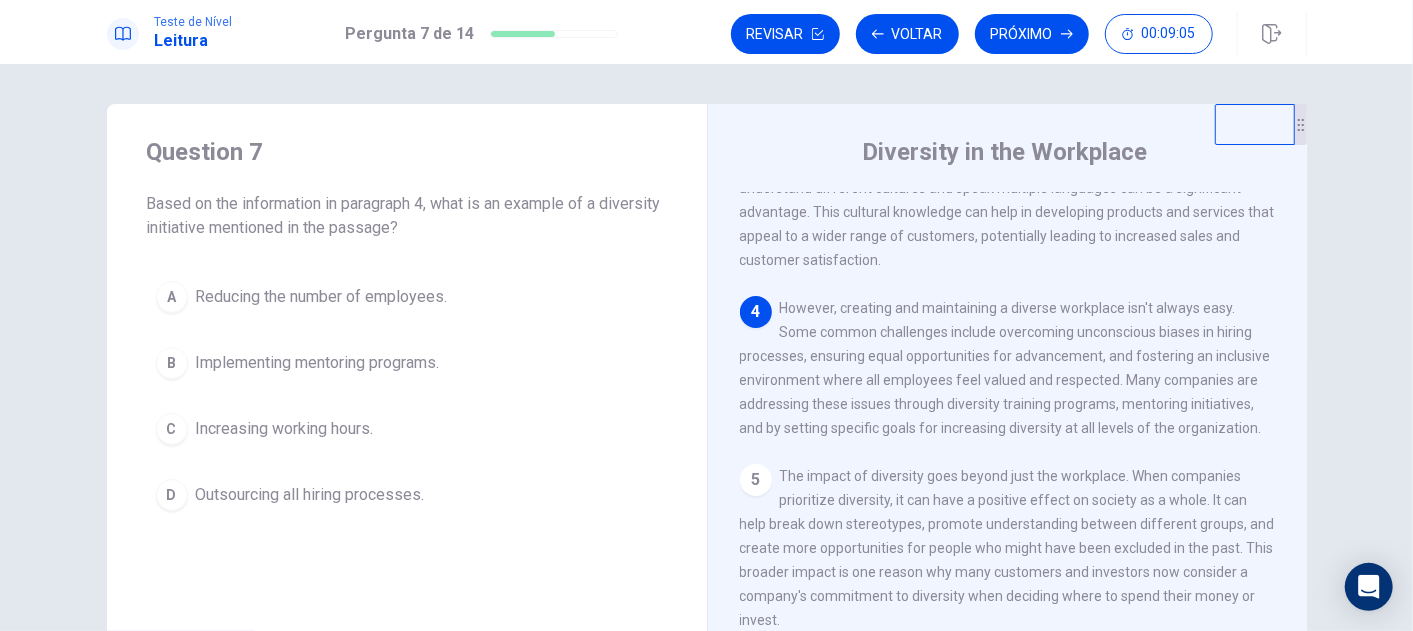 click on "Implementing mentoring programs." at bounding box center (318, 363) 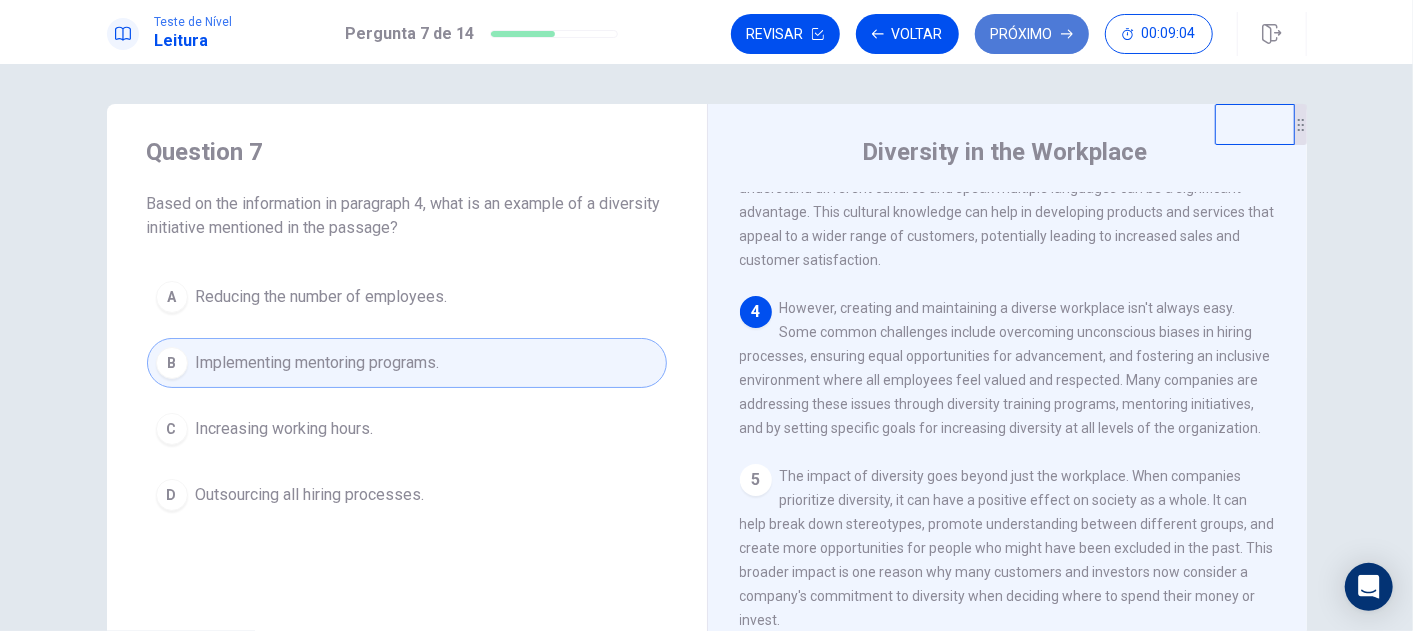 click on "Próximo" at bounding box center [1032, 34] 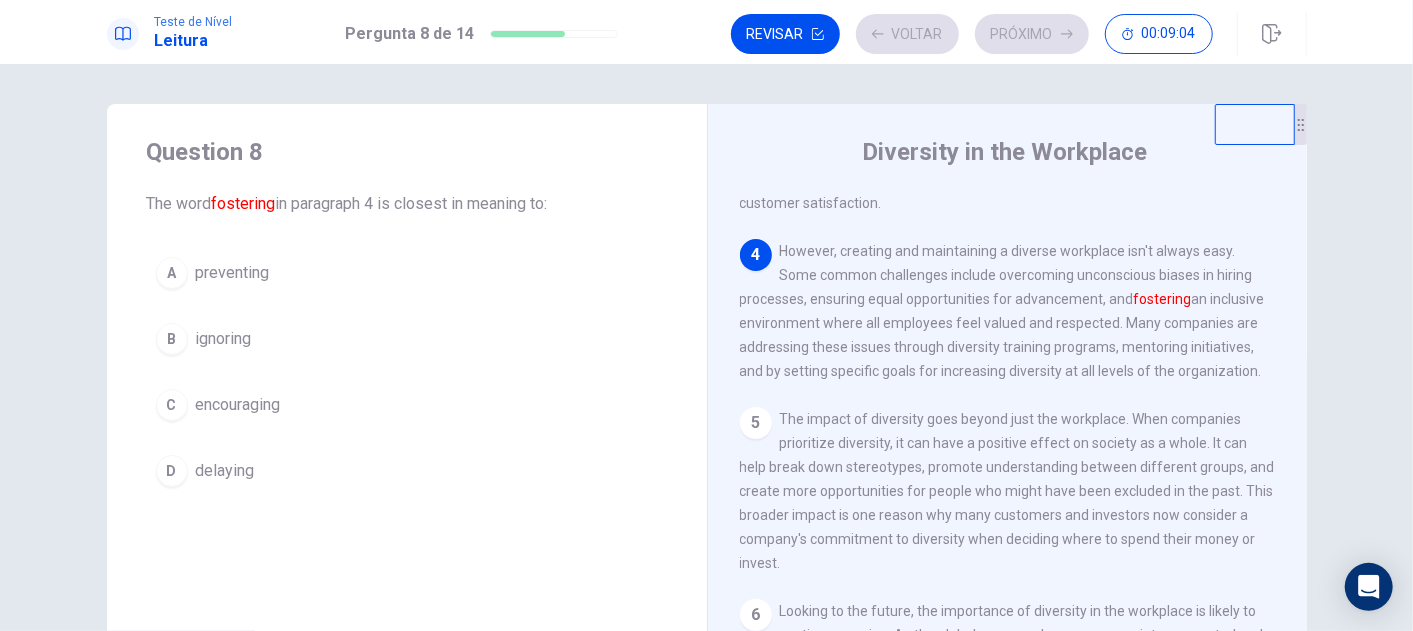 scroll, scrollTop: 511, scrollLeft: 0, axis: vertical 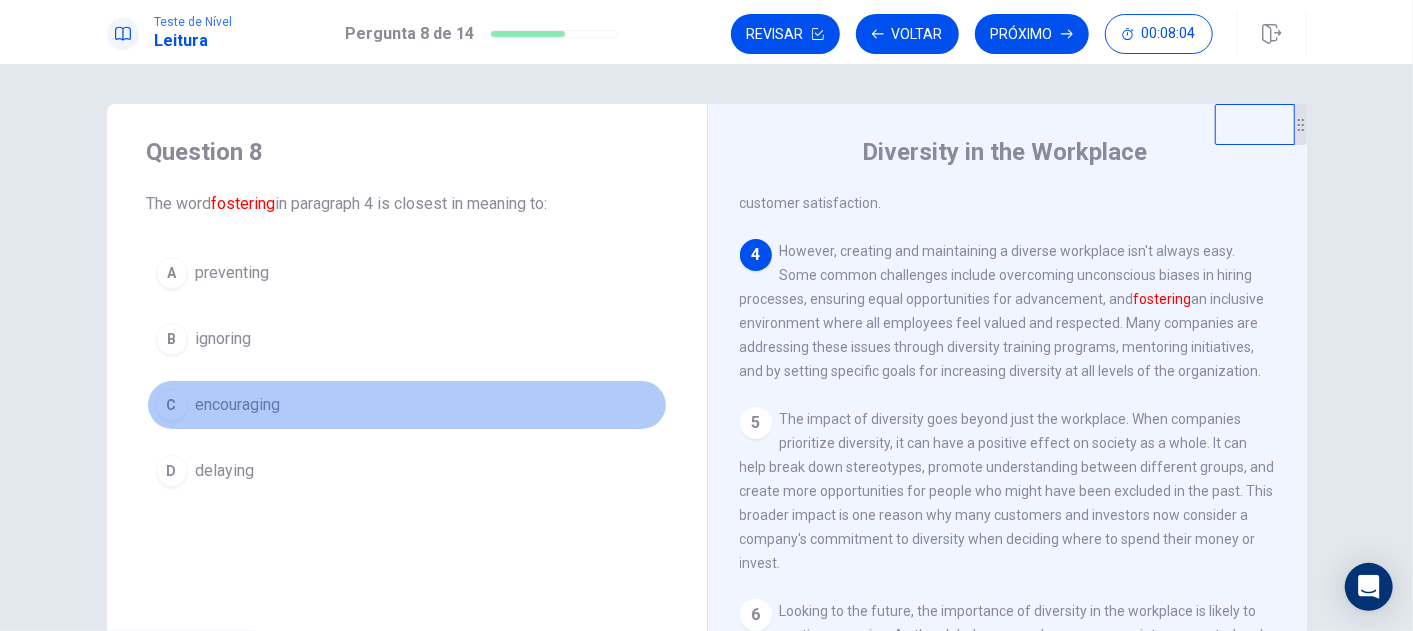 click on "encouraging" at bounding box center (238, 405) 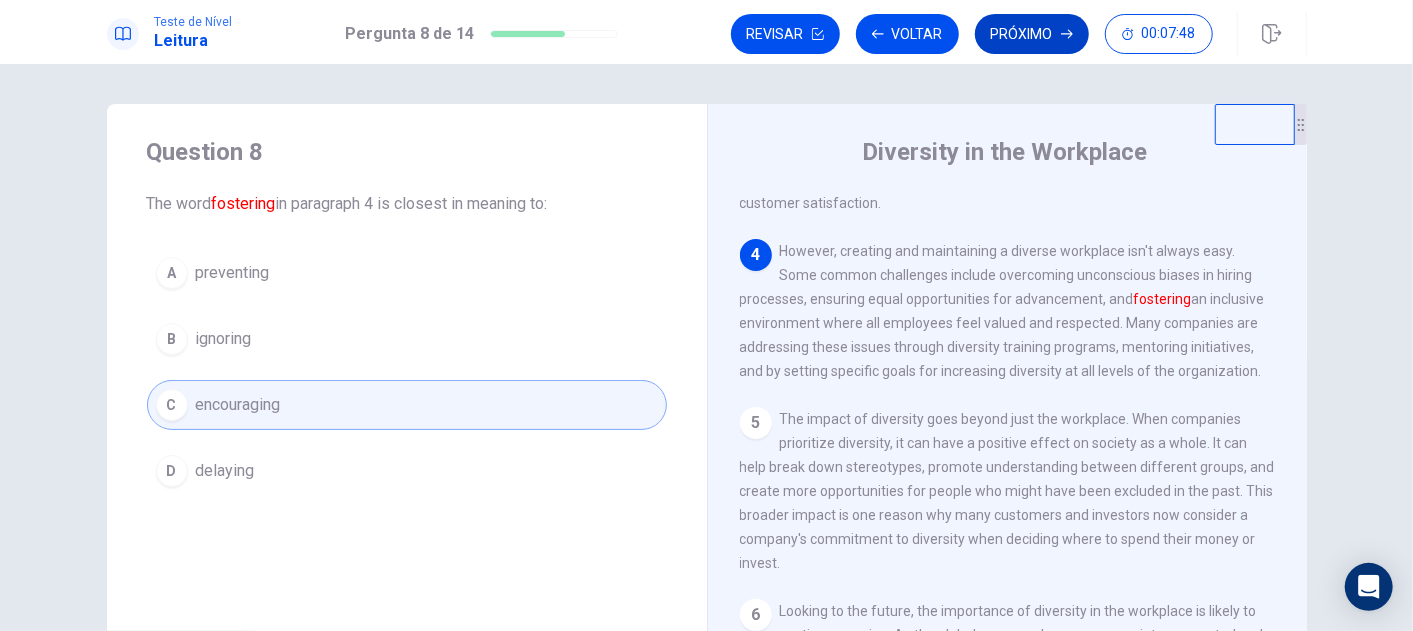 click on "Próximo" at bounding box center [1032, 34] 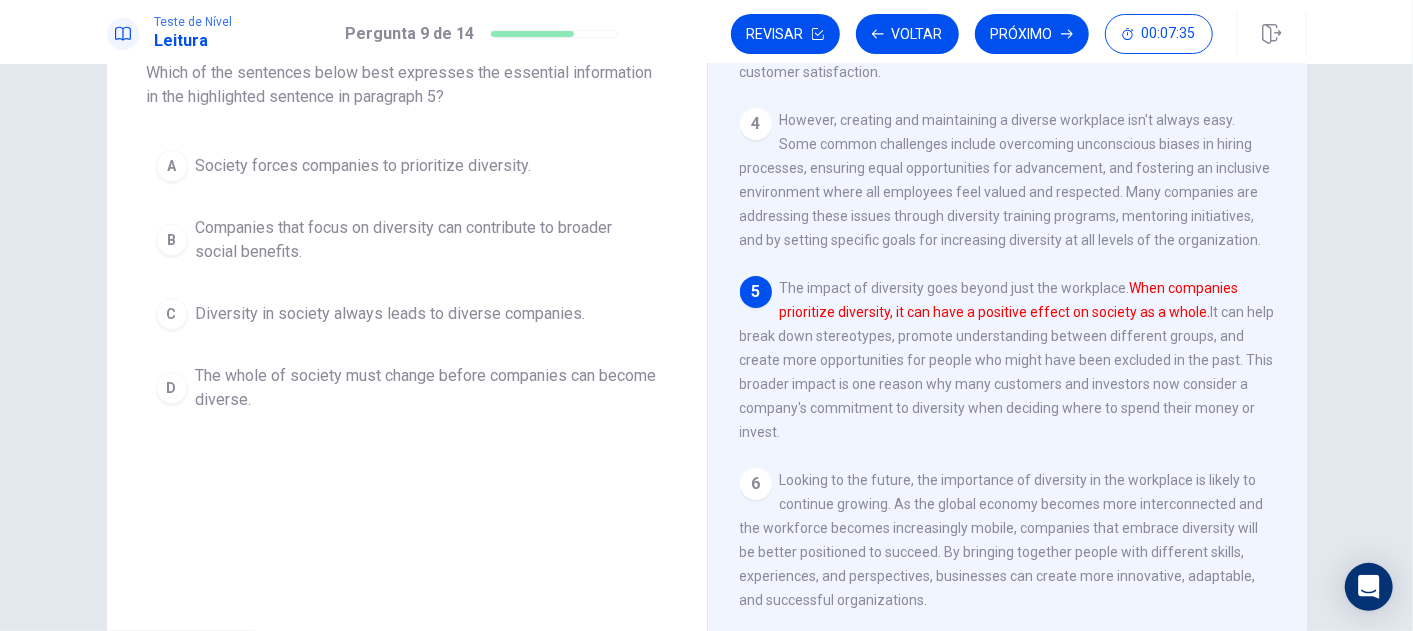 scroll, scrollTop: 222, scrollLeft: 0, axis: vertical 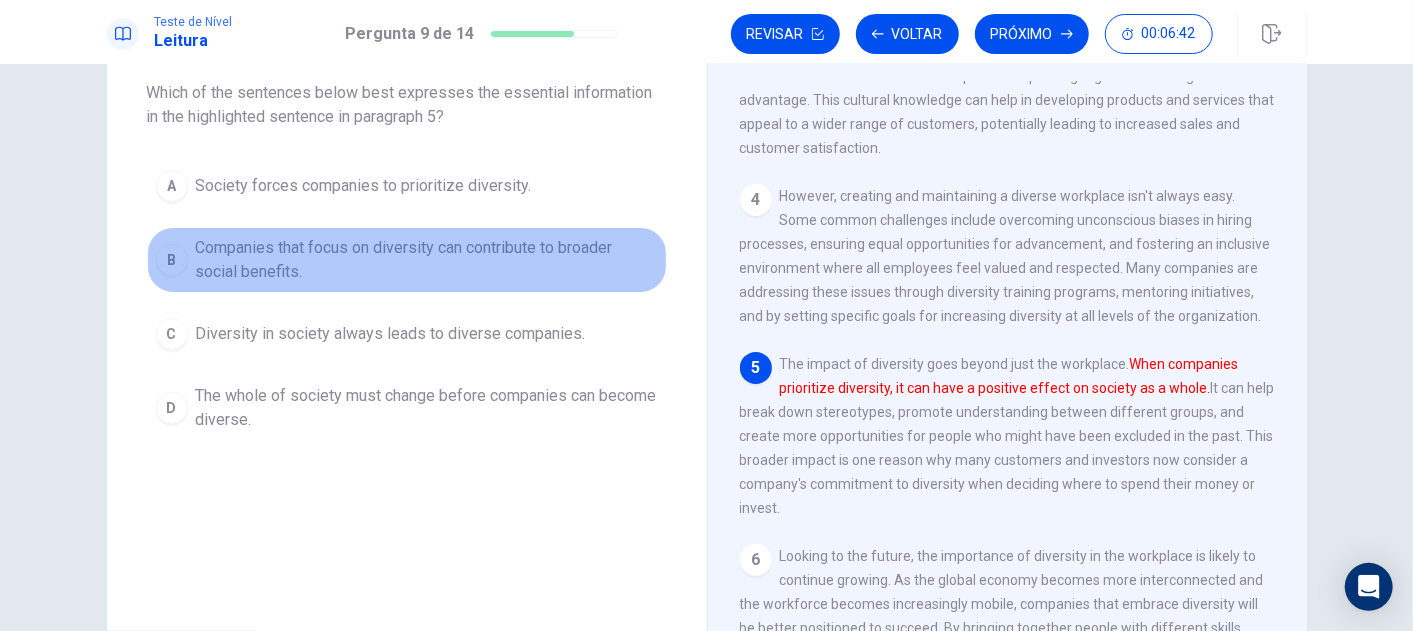 click on "Companies that focus on diversity can contribute to broader social benefits." at bounding box center (427, 260) 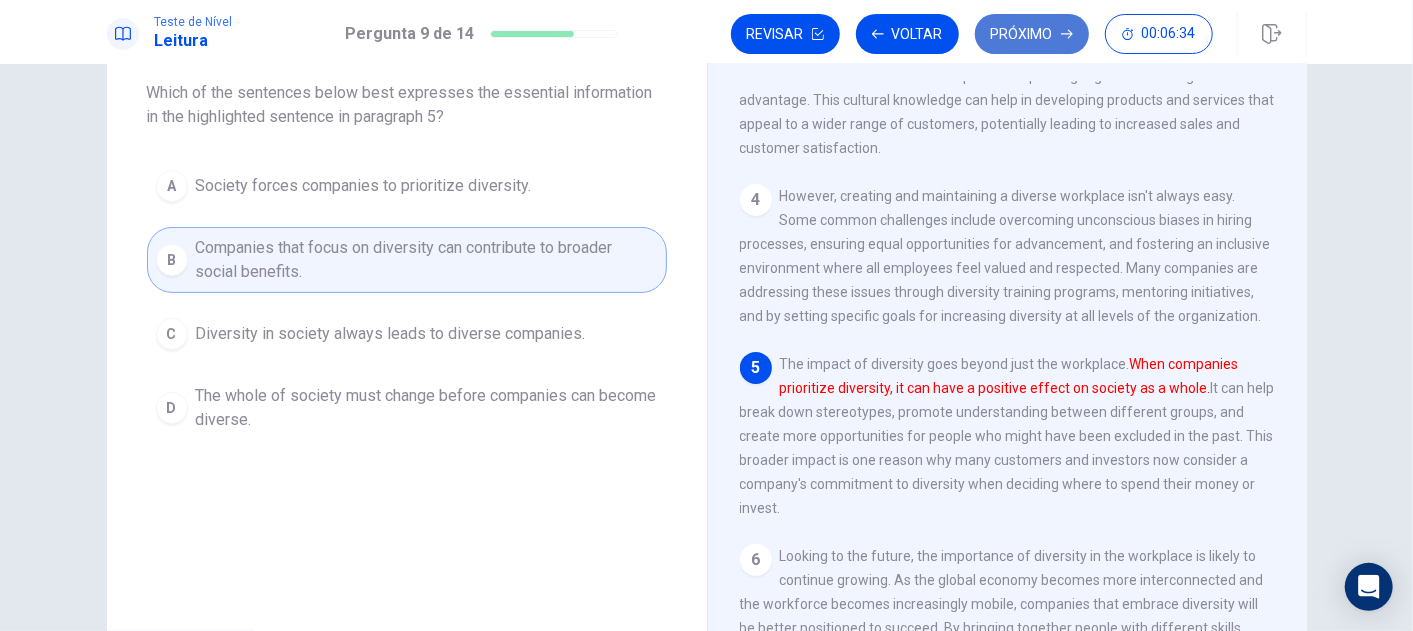 click on "Próximo" at bounding box center [1032, 34] 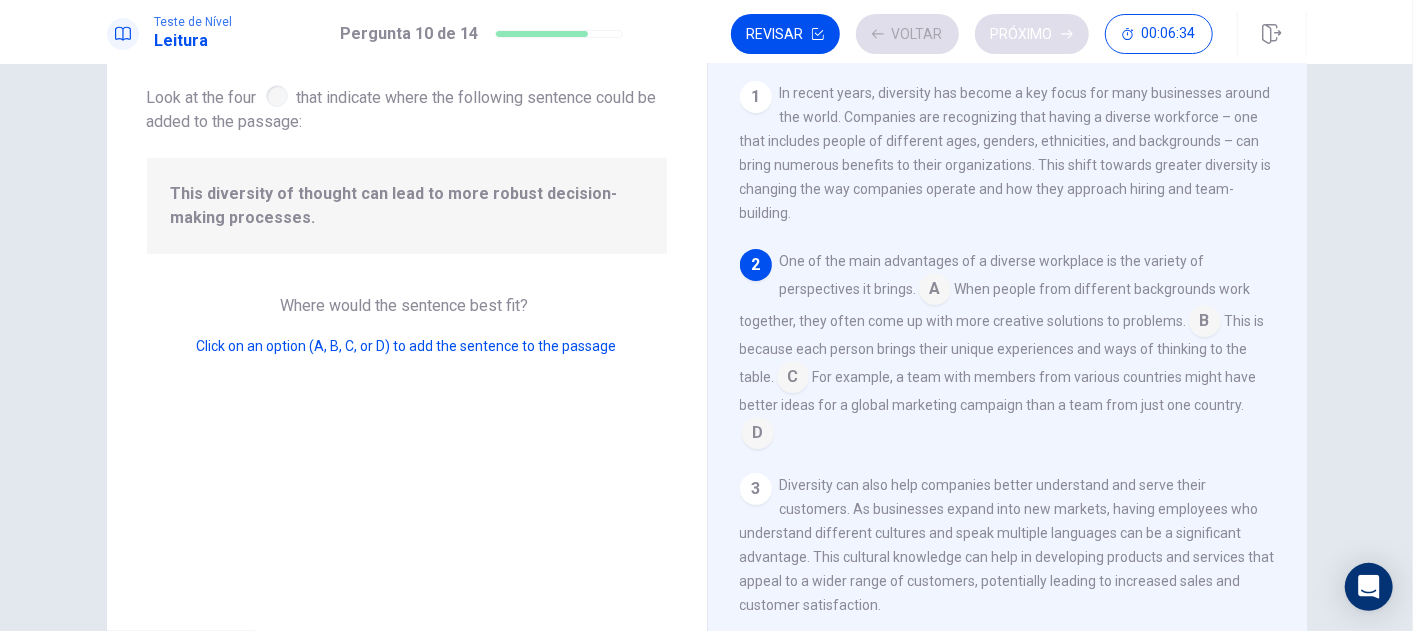scroll, scrollTop: 177, scrollLeft: 0, axis: vertical 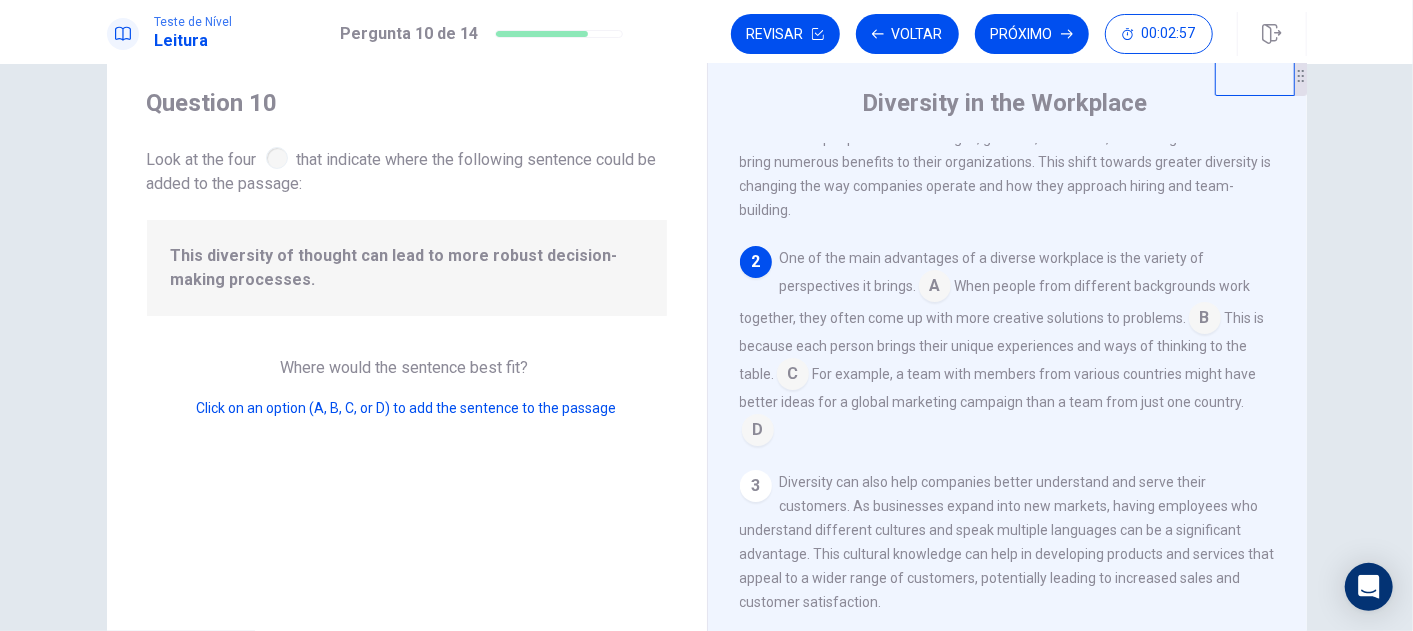 click at bounding box center [935, 288] 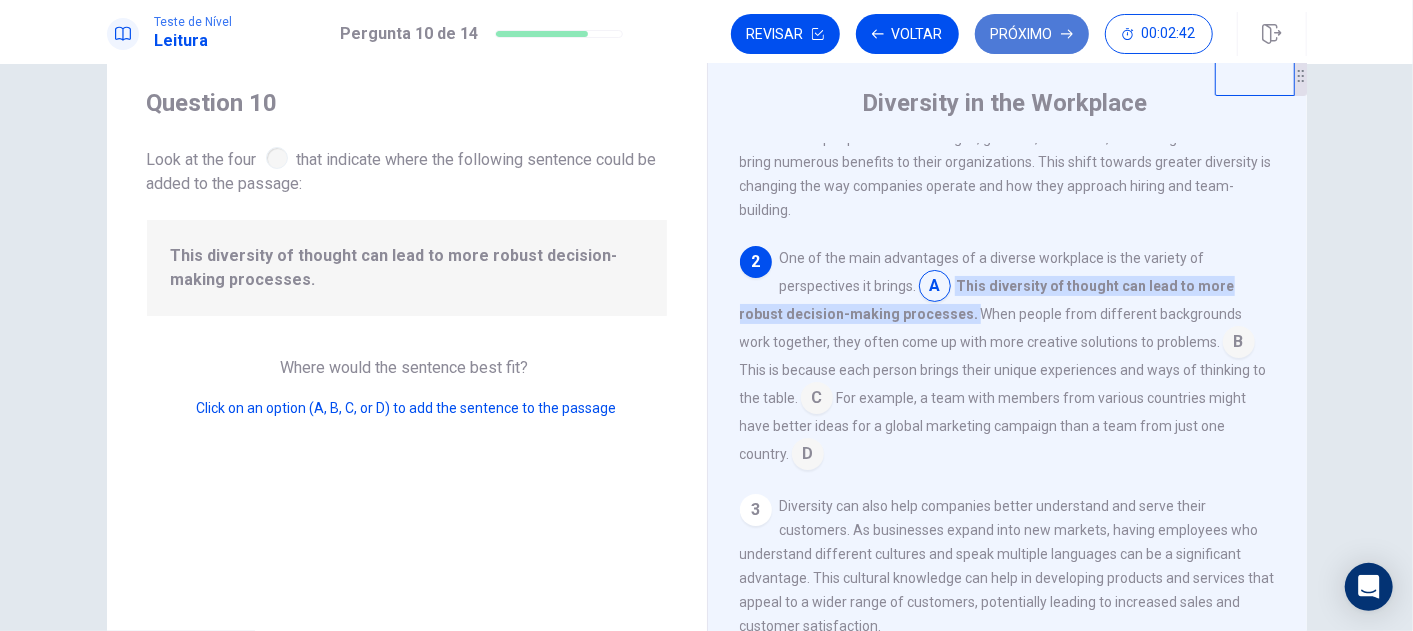 click on "Próximo" at bounding box center (1032, 34) 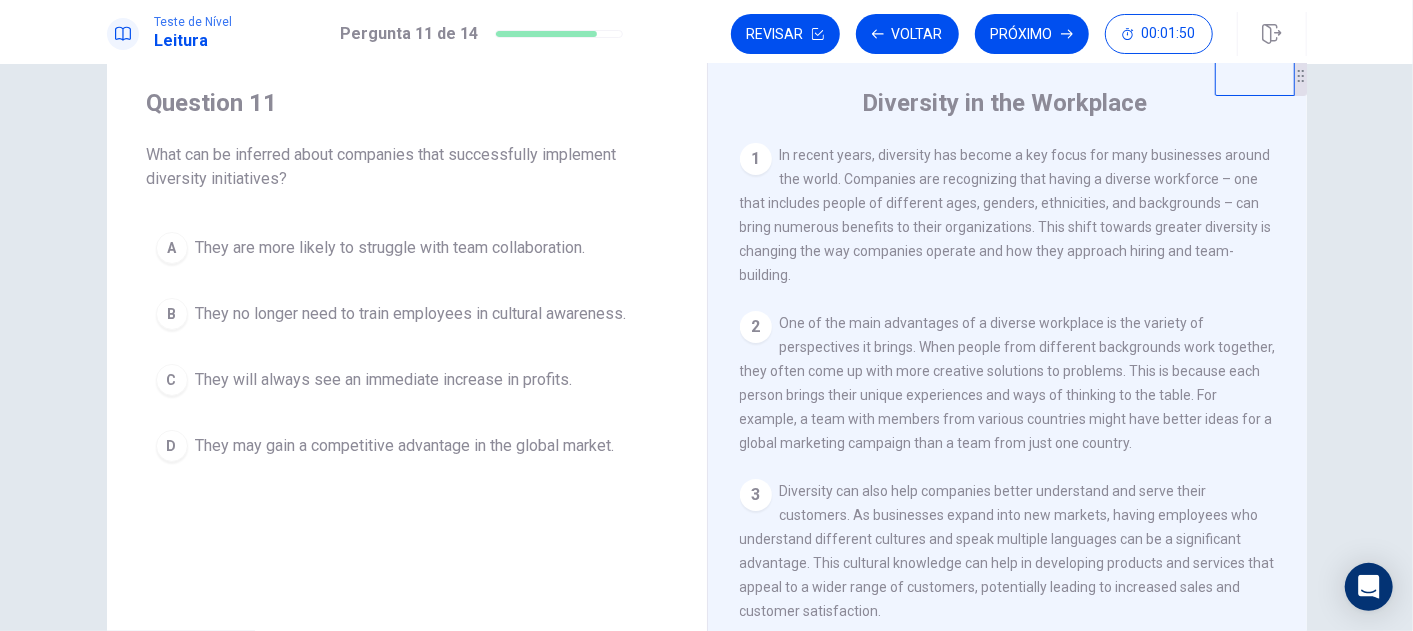 drag, startPoint x: 326, startPoint y: 394, endPoint x: 197, endPoint y: 448, distance: 139.84634 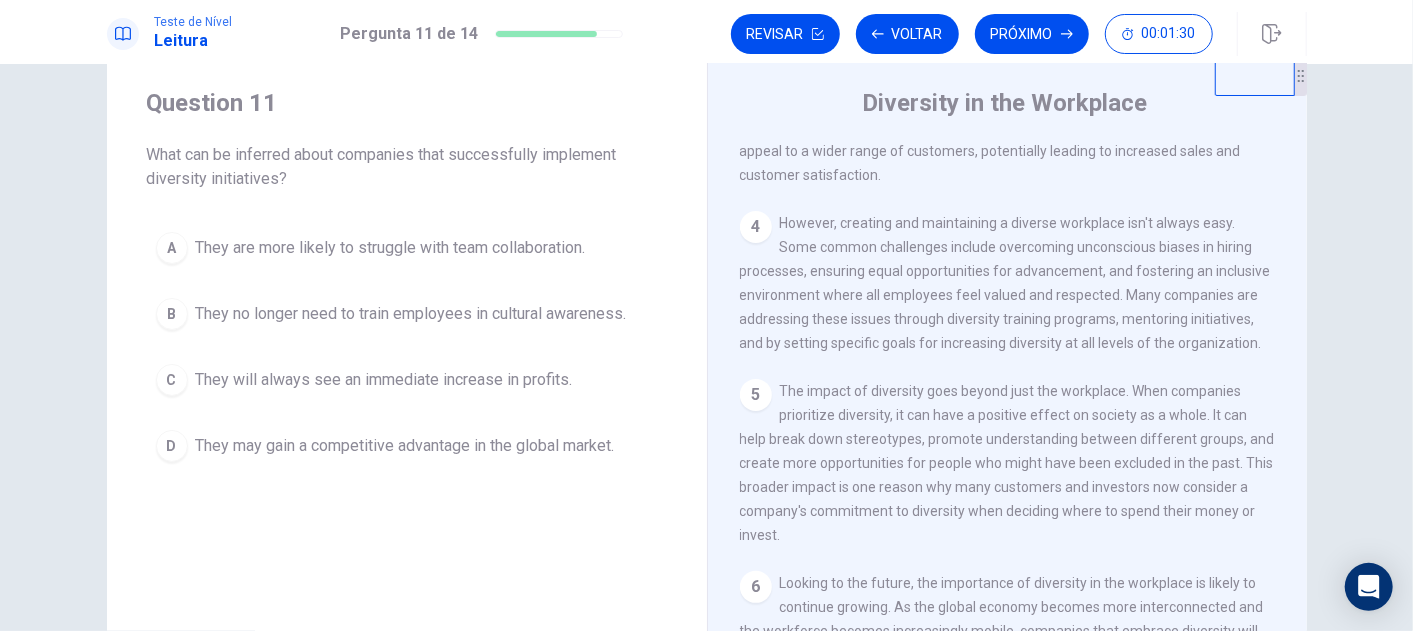 scroll, scrollTop: 511, scrollLeft: 0, axis: vertical 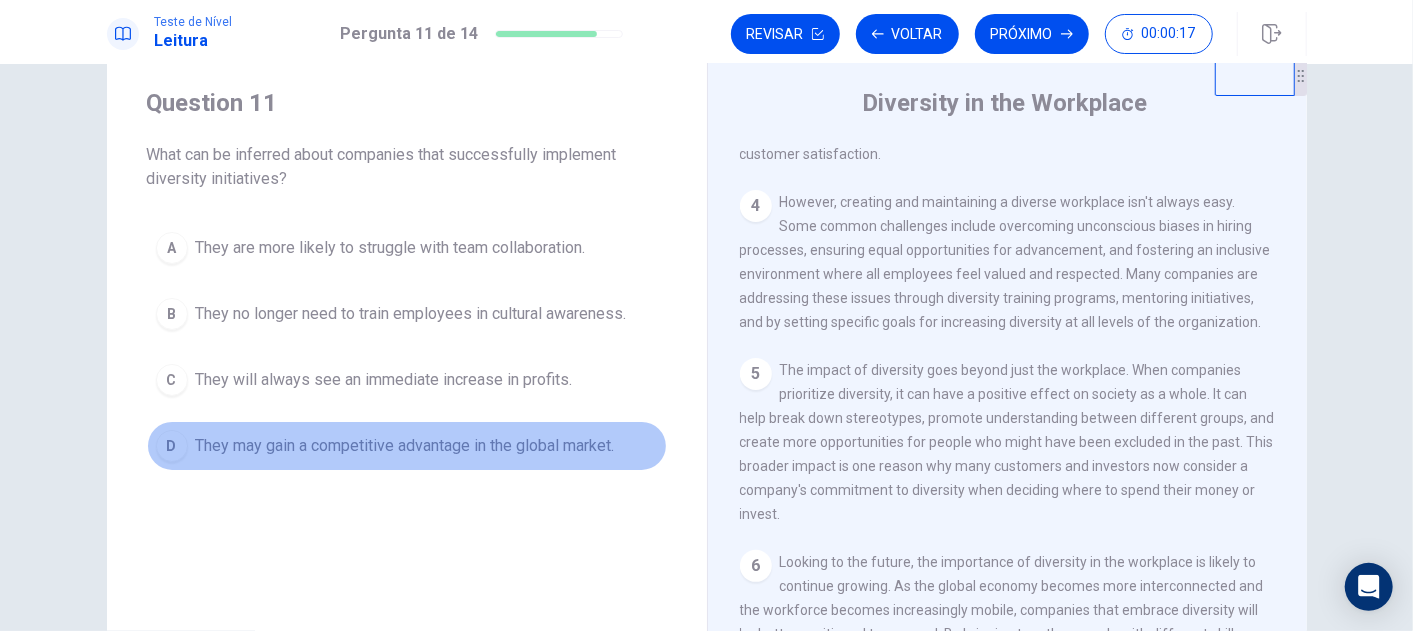 click on "They may gain a competitive advantage in the global market." at bounding box center [405, 446] 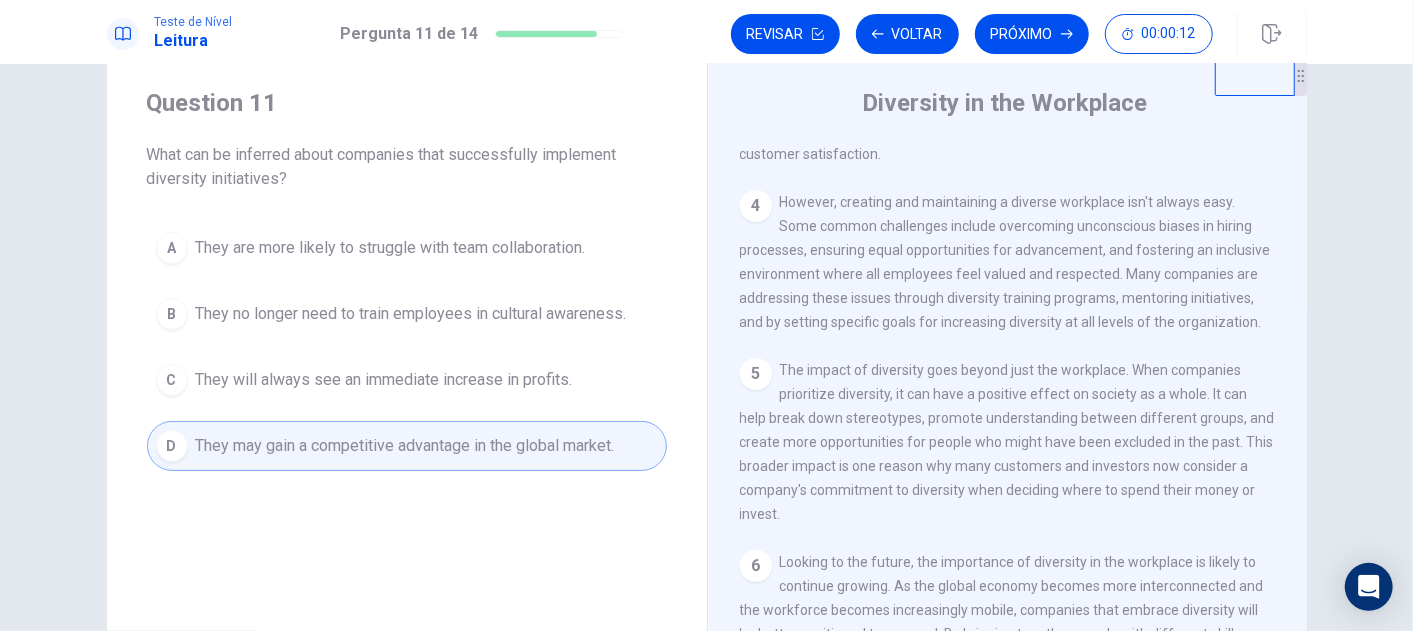 scroll, scrollTop: 271, scrollLeft: 0, axis: vertical 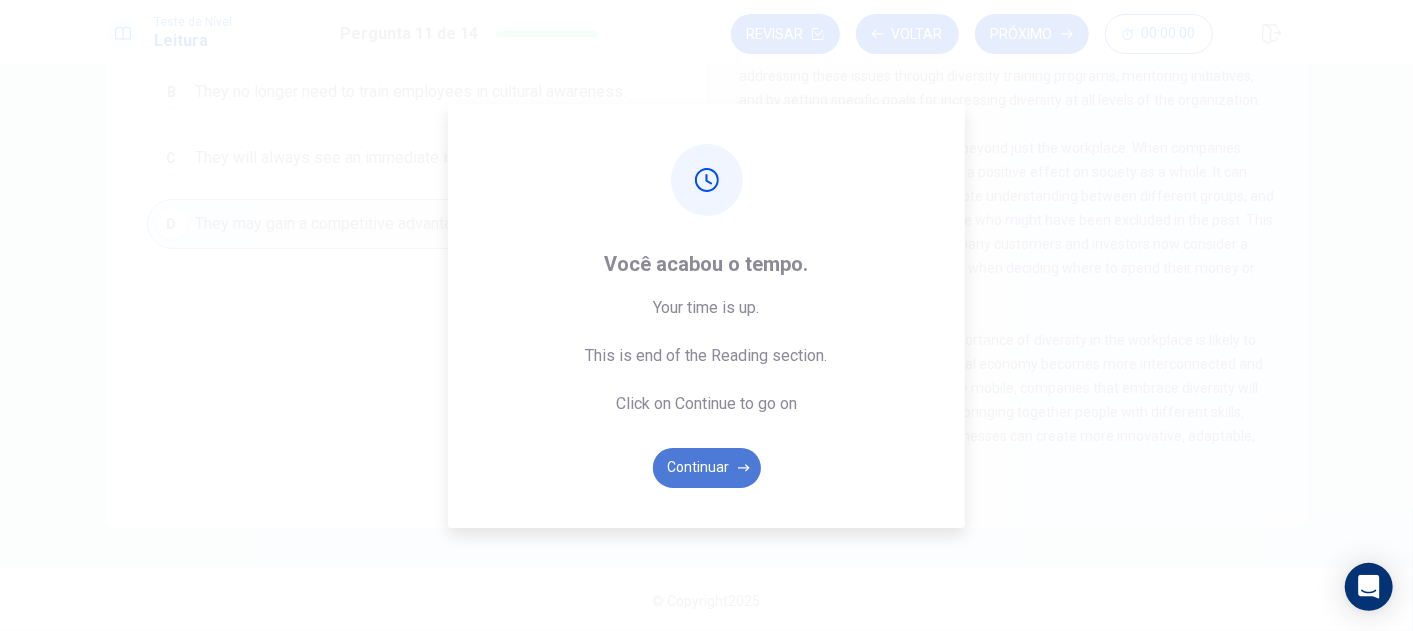 click 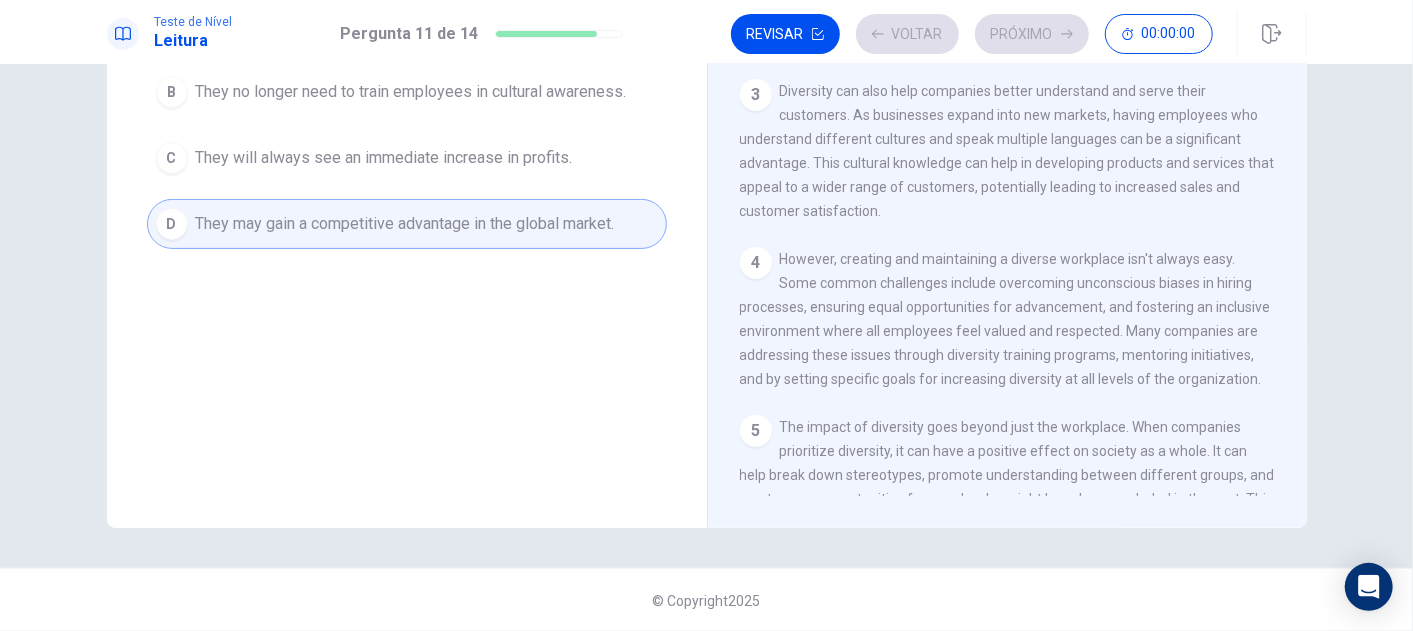 scroll, scrollTop: 0, scrollLeft: 0, axis: both 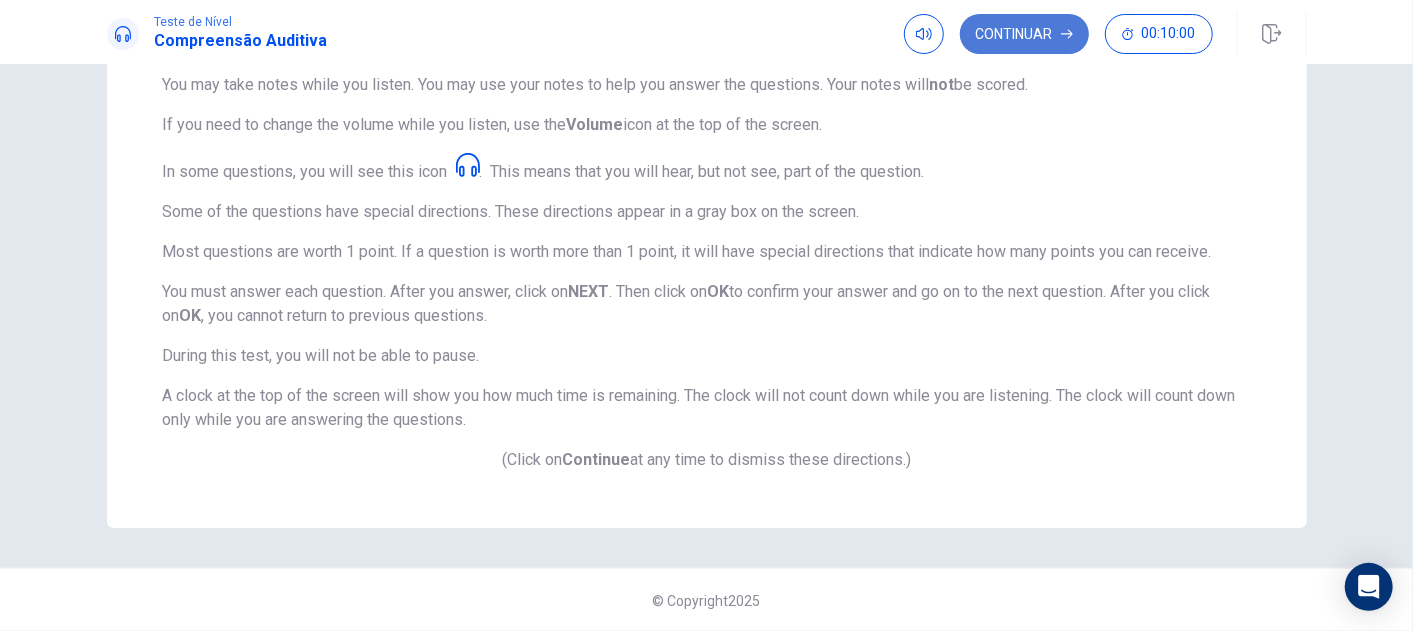 click on "Continuar" at bounding box center [1024, 34] 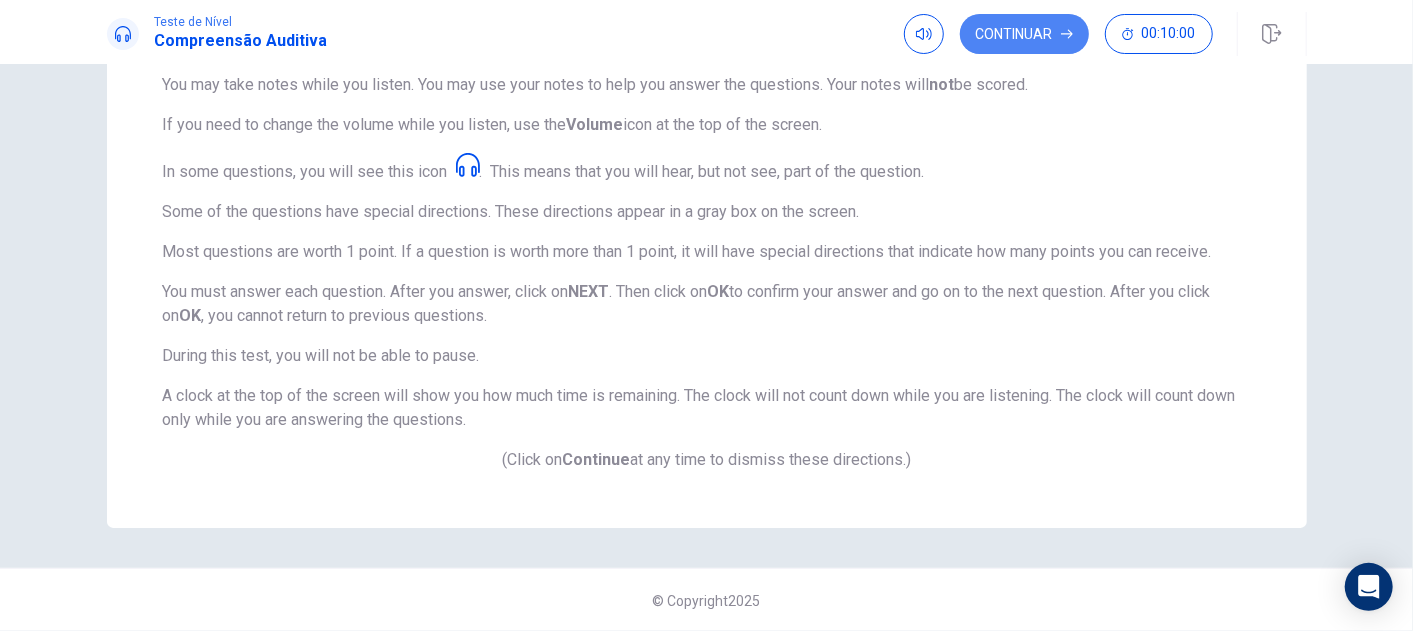 scroll, scrollTop: 56, scrollLeft: 0, axis: vertical 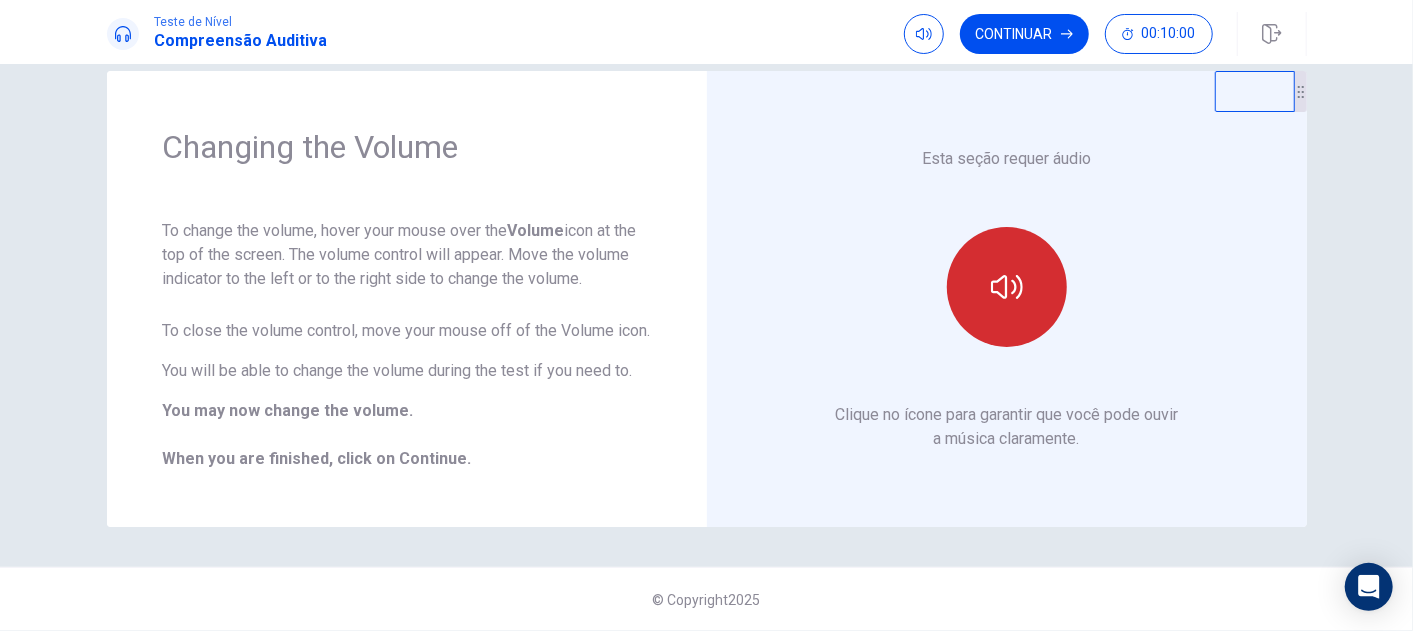 click at bounding box center [1007, 287] 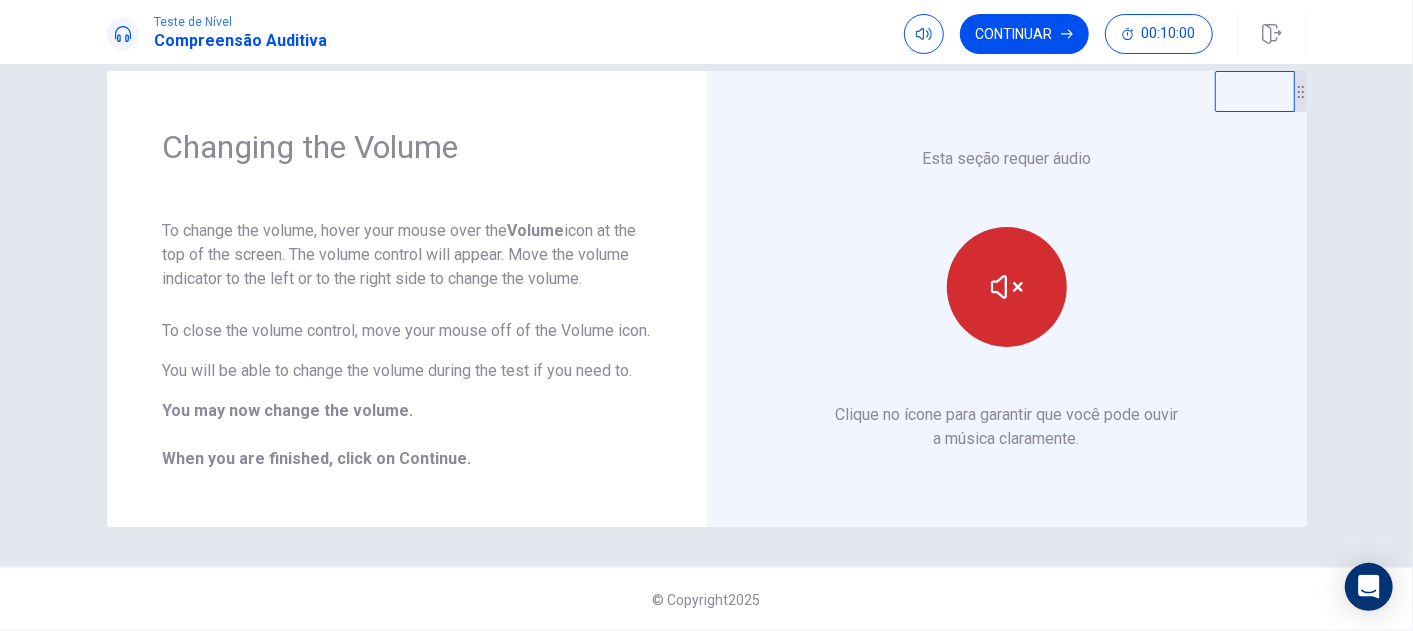 click at bounding box center (1007, 287) 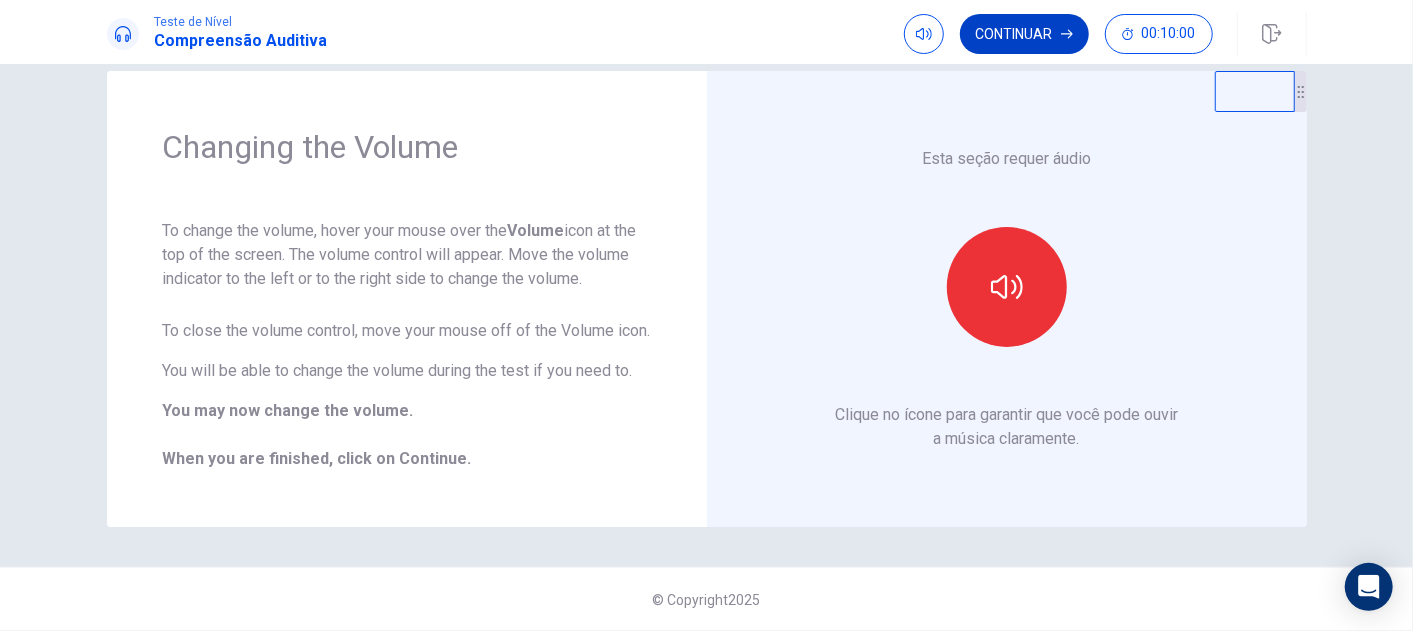 click on "Continuar" at bounding box center [1024, 34] 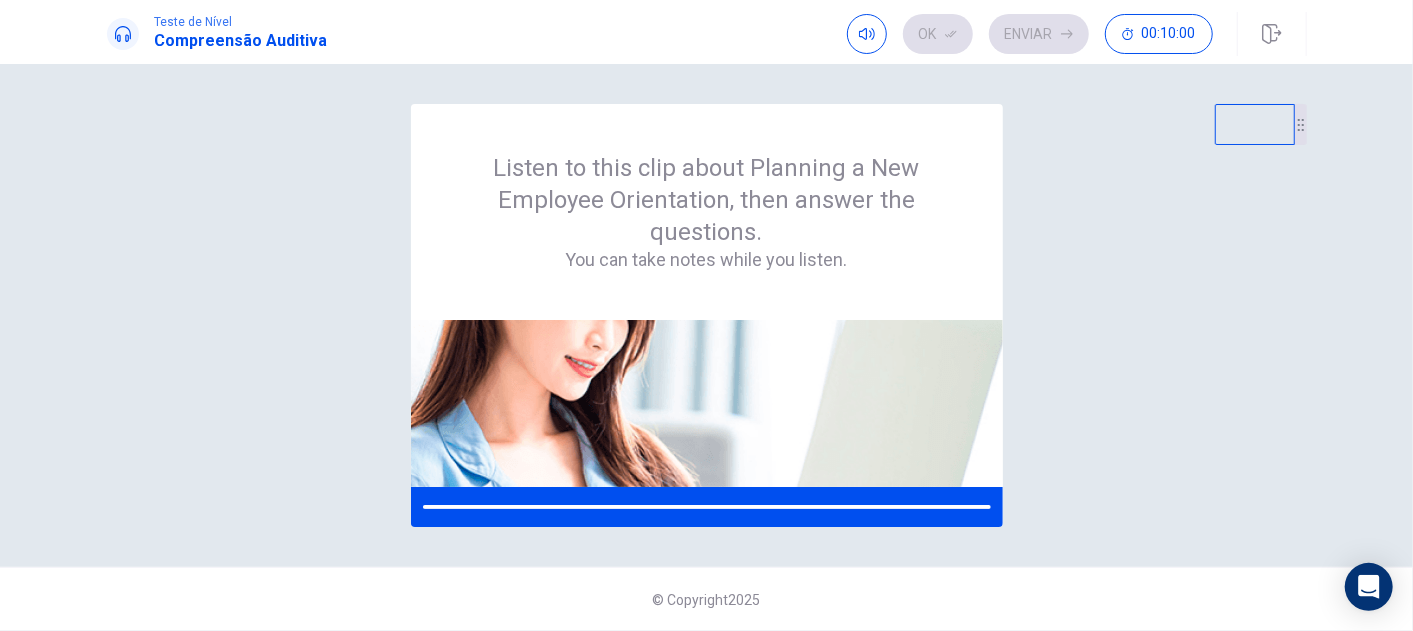 scroll, scrollTop: 0, scrollLeft: 0, axis: both 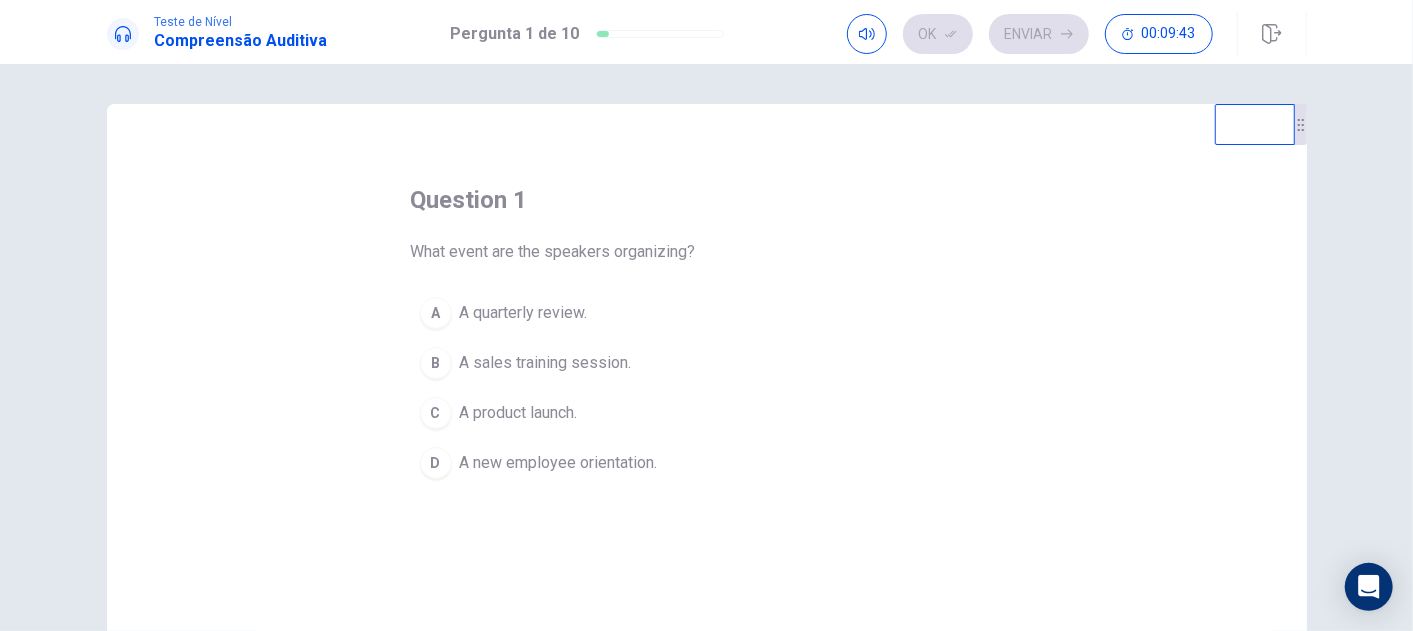 click on "A new employee orientation." at bounding box center [559, 463] 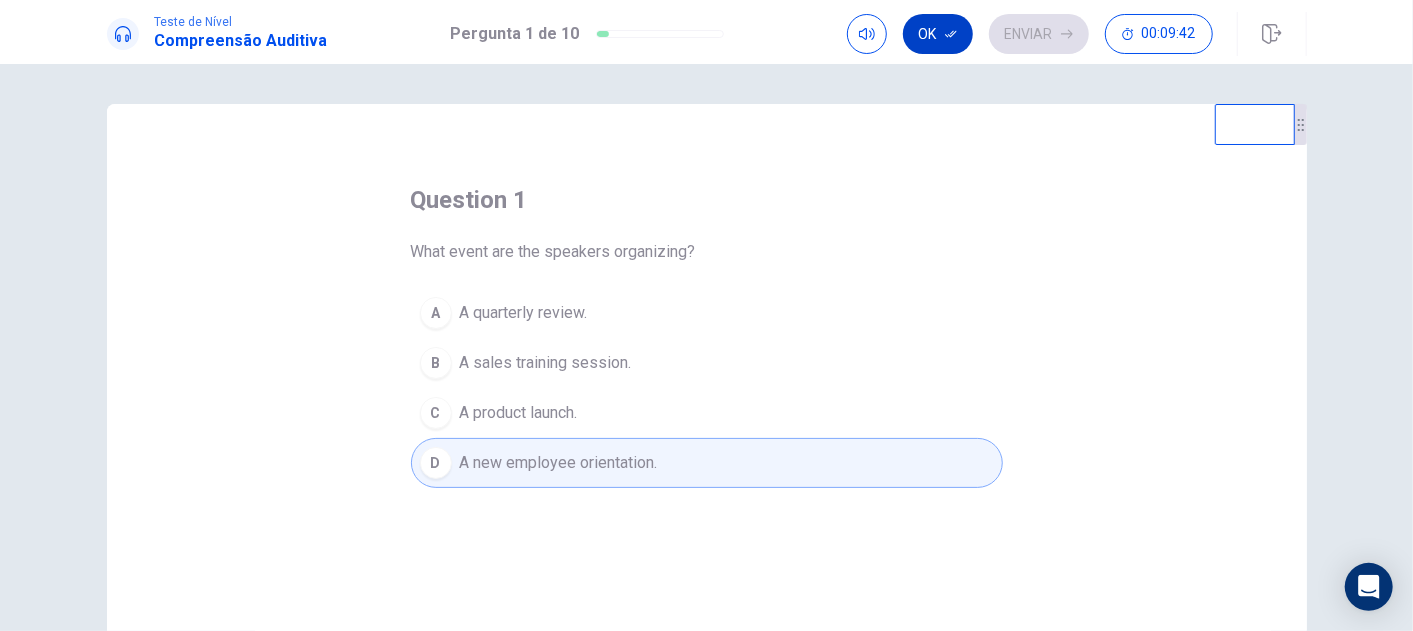 click on "Ok" at bounding box center [938, 34] 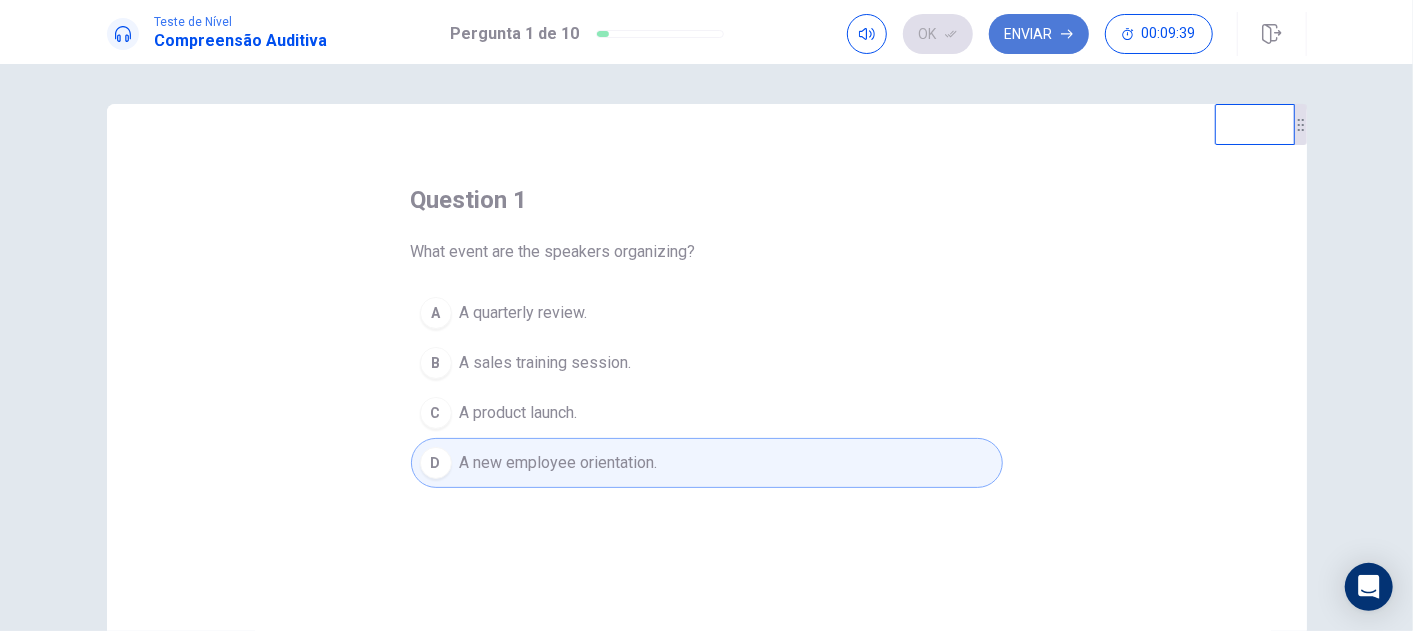 click on "Enviar" at bounding box center [1039, 34] 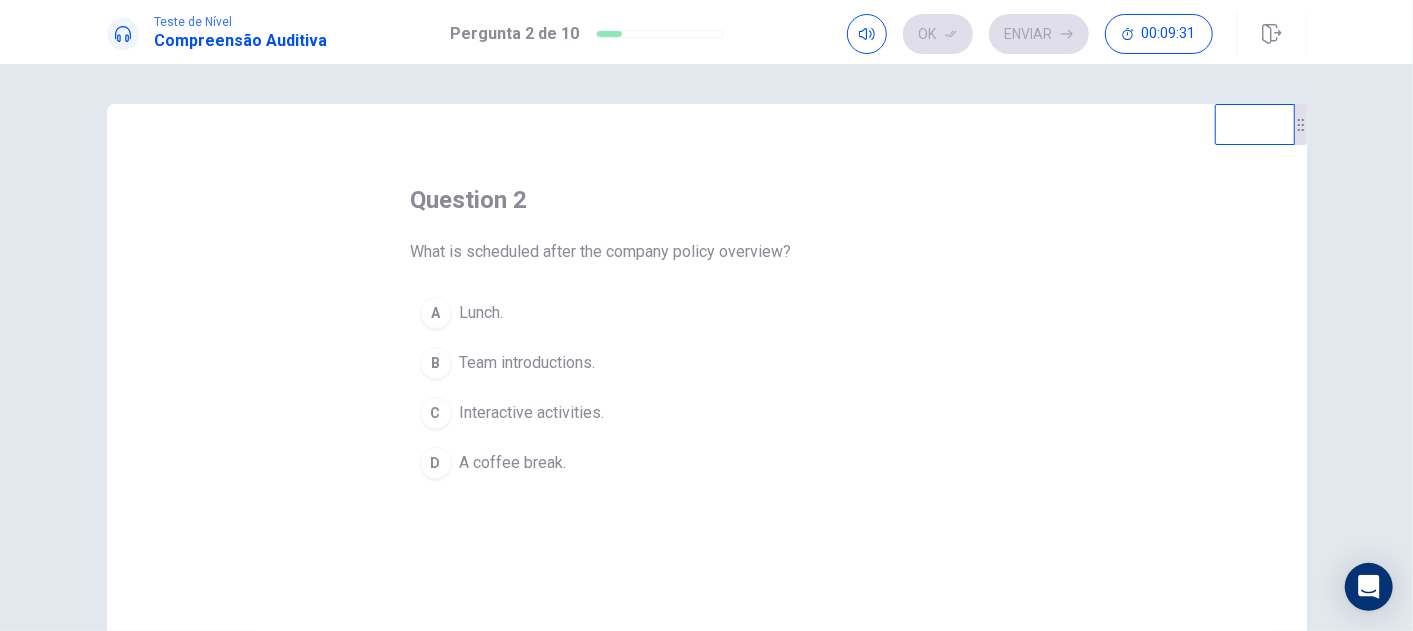 click on "A coffee break." at bounding box center (513, 463) 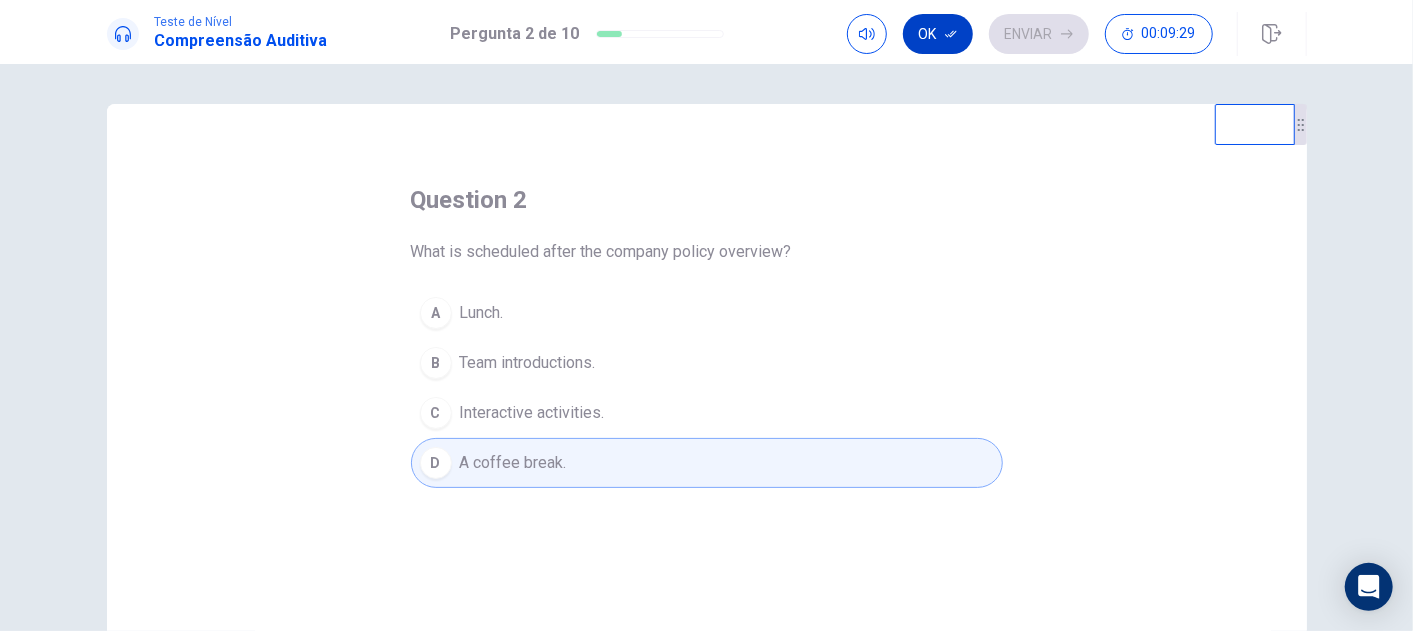 click on "Ok" at bounding box center (938, 34) 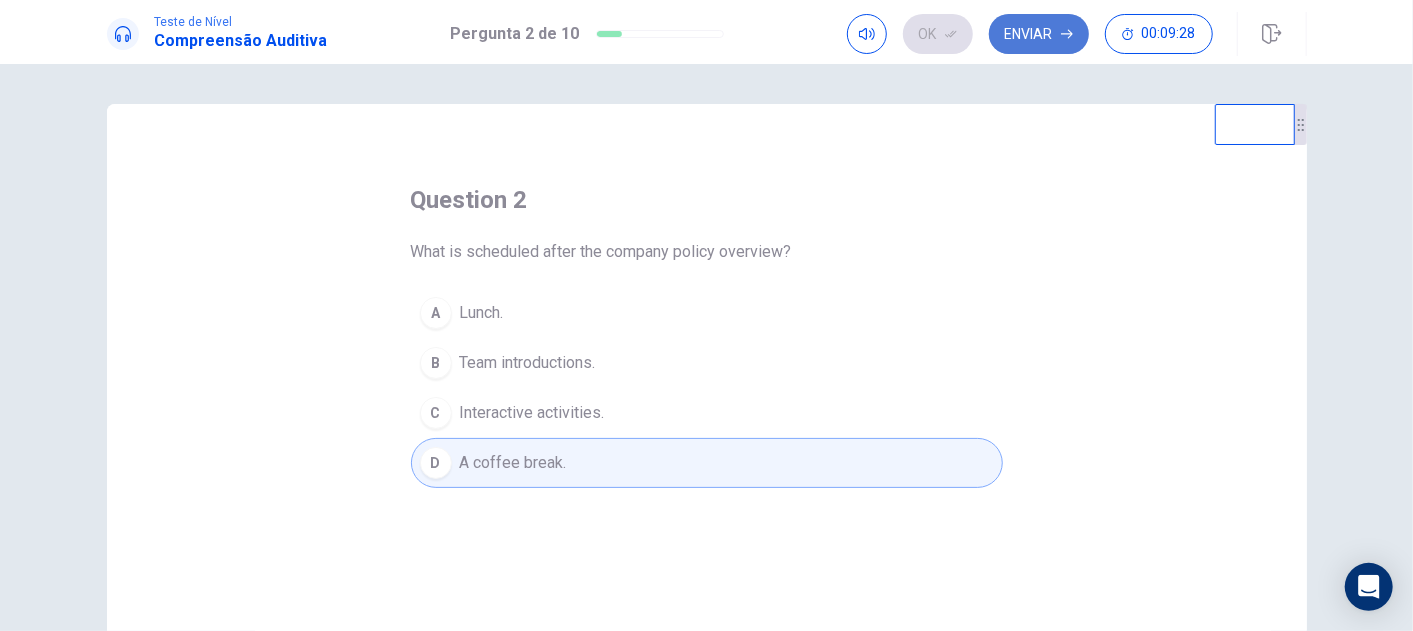 click on "Enviar" at bounding box center [1039, 34] 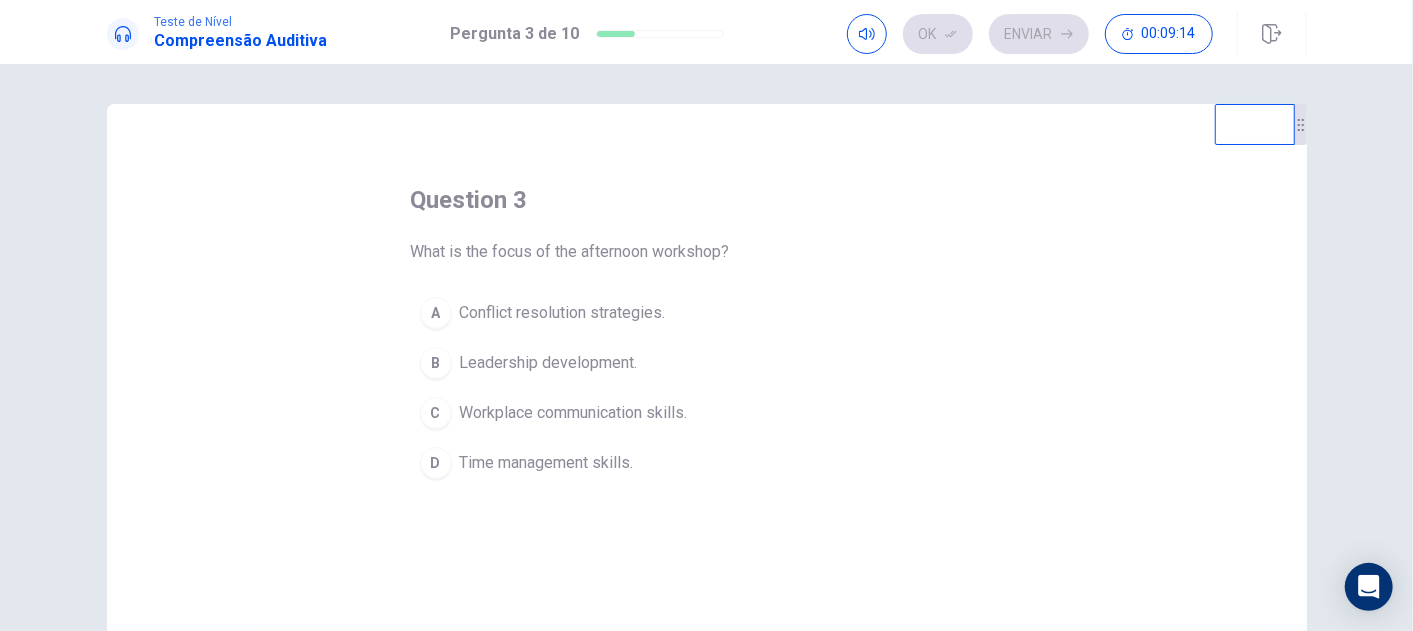 click on "Workplace communication skills." at bounding box center (574, 413) 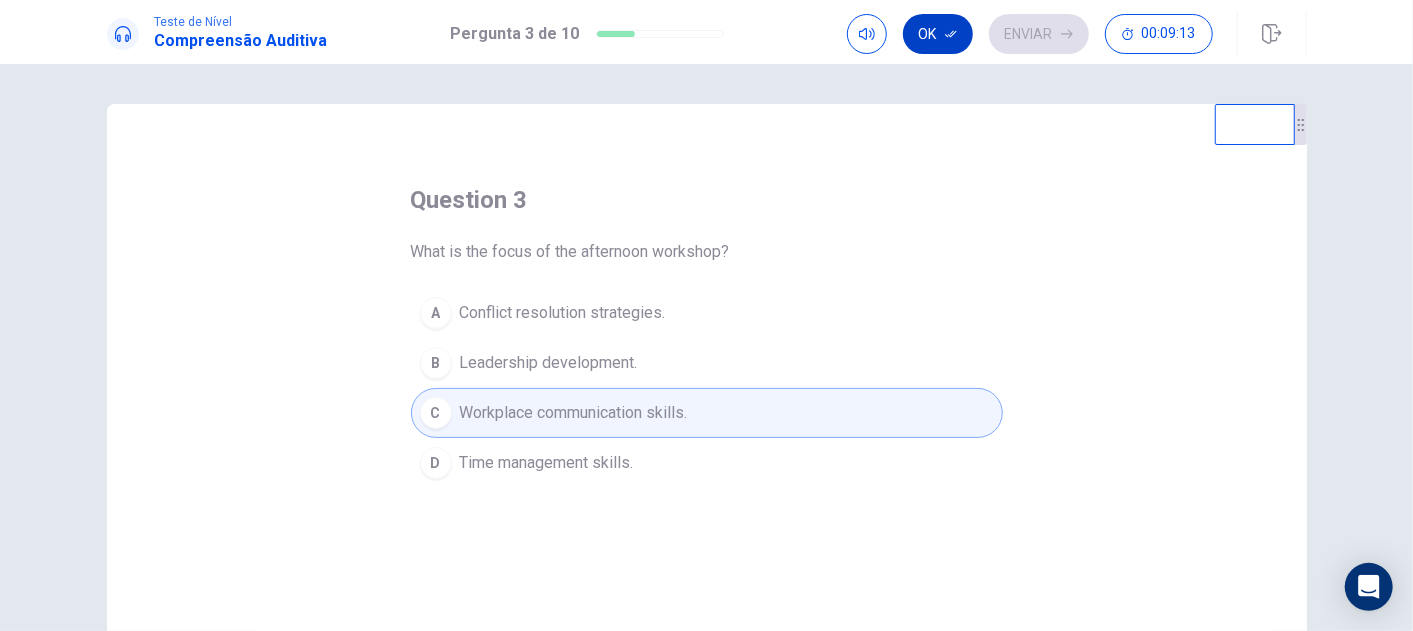 click 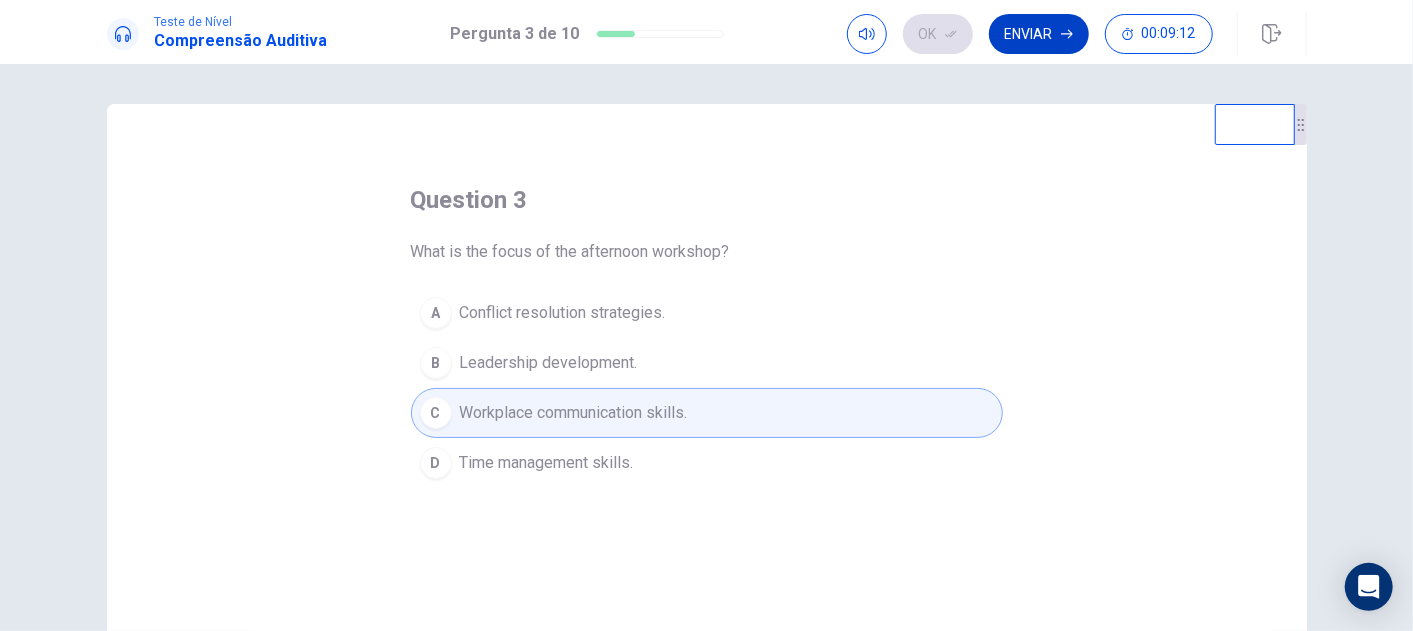 click on "Enviar" at bounding box center [1039, 34] 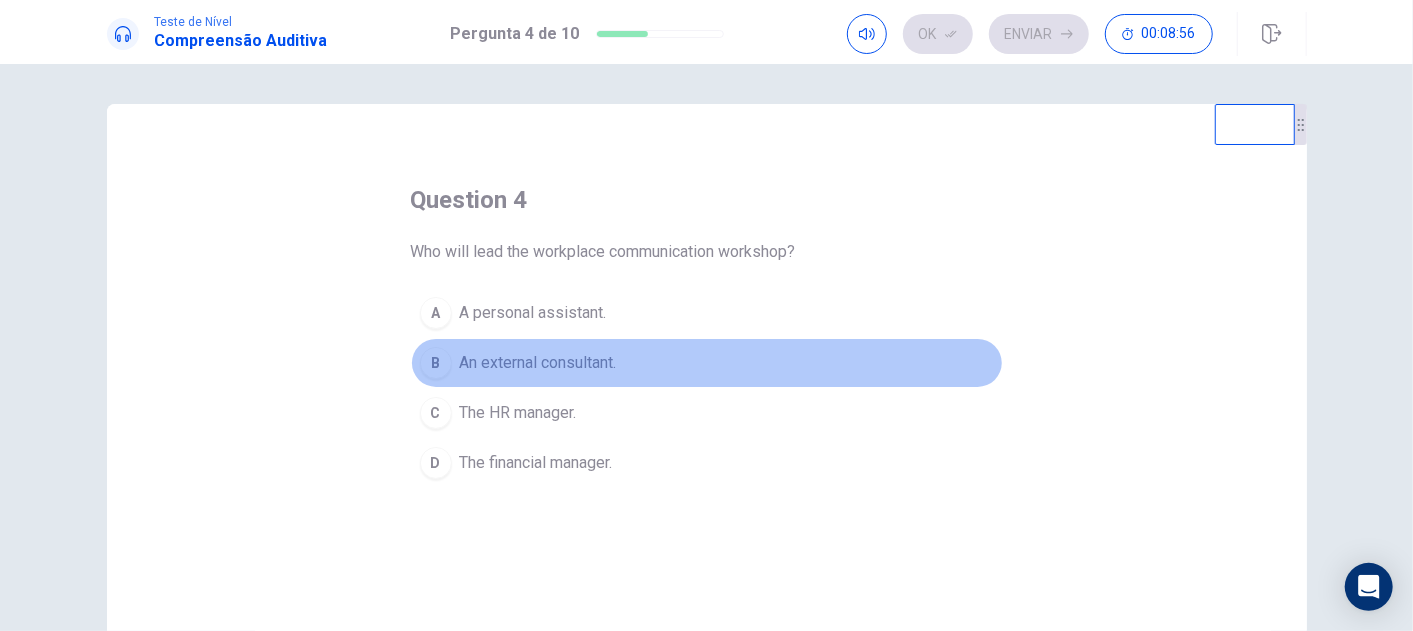 click on "An external consultant." at bounding box center (538, 363) 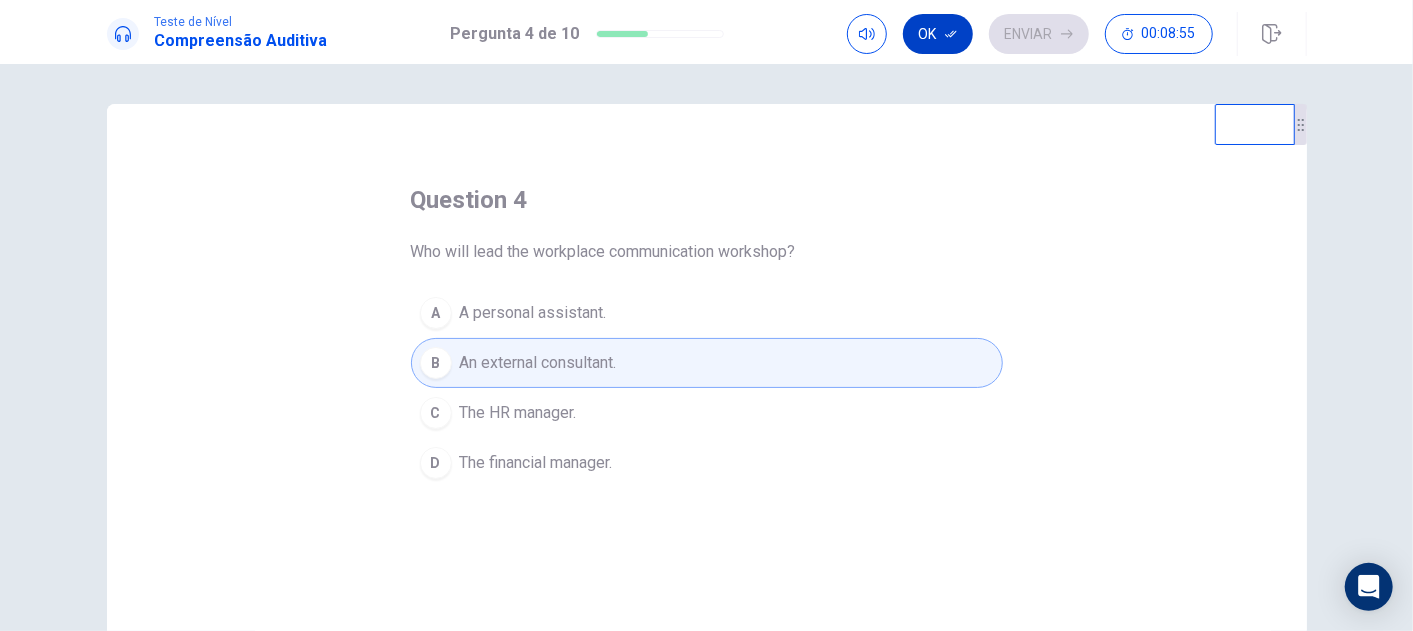 click on "Ok" at bounding box center [938, 34] 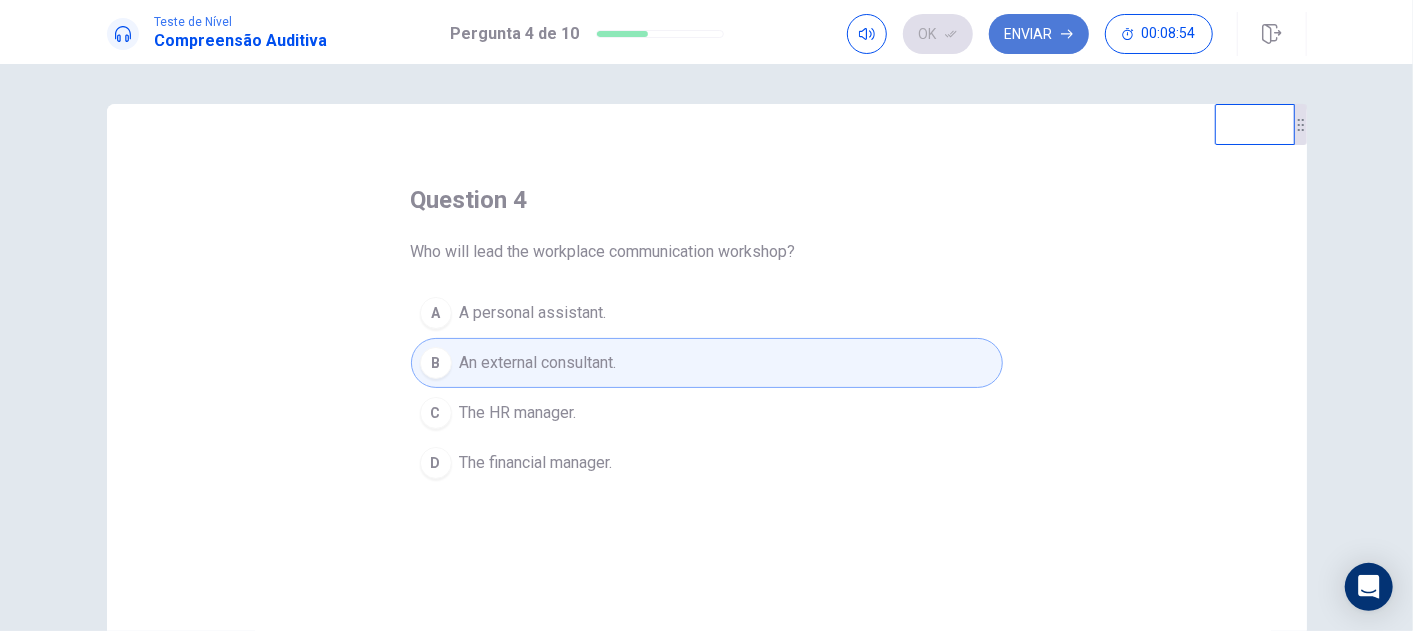 click on "Enviar" at bounding box center (1039, 34) 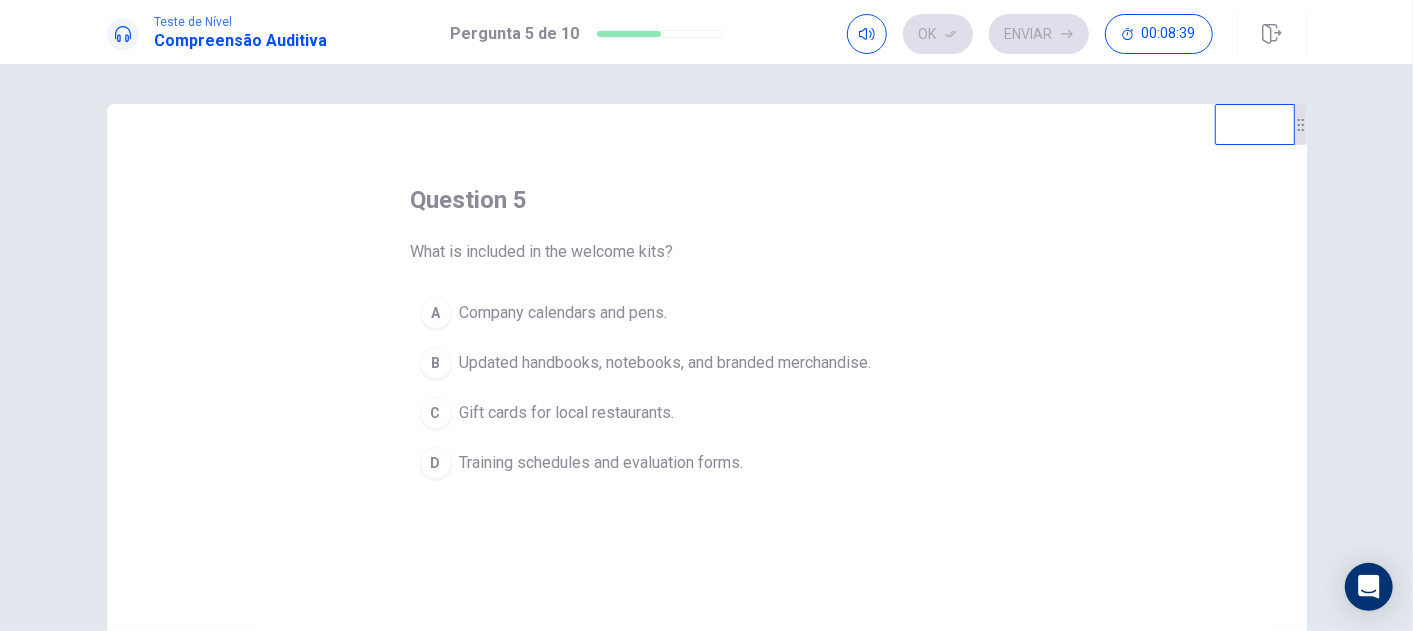 click on "Updated handbooks, notebooks, and branded merchandise." at bounding box center [666, 363] 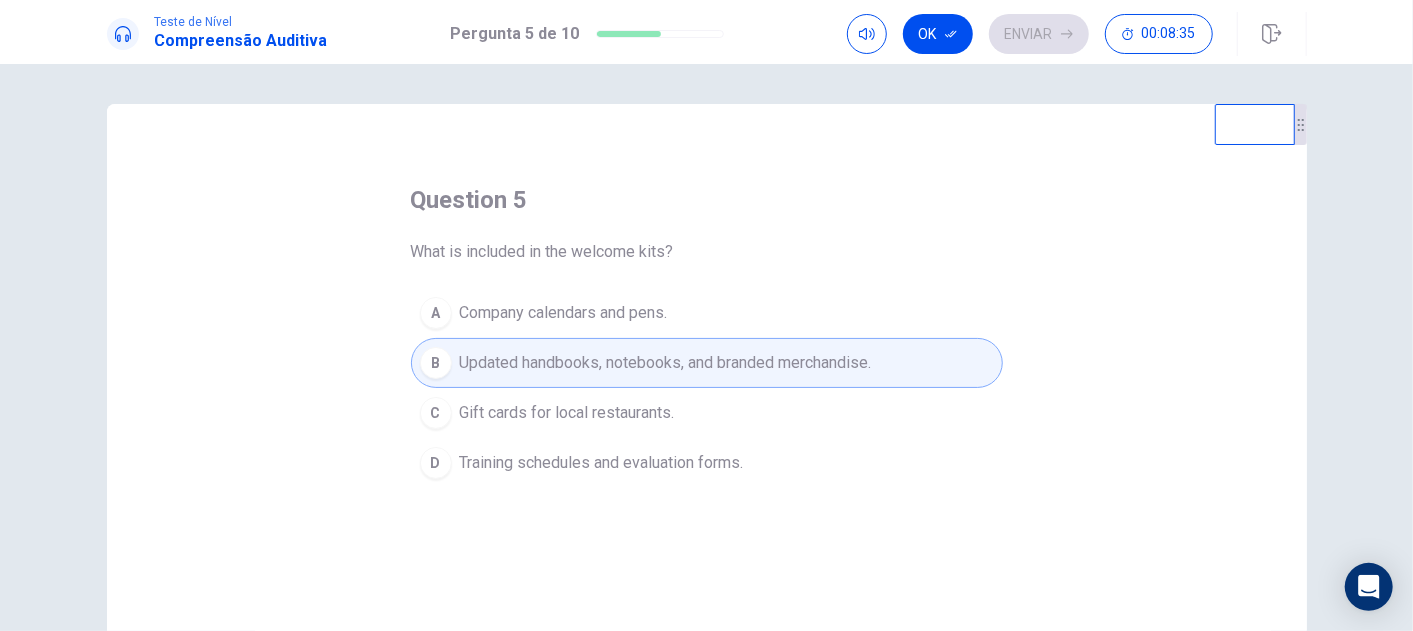 drag, startPoint x: 936, startPoint y: 36, endPoint x: 881, endPoint y: 240, distance: 211.28416 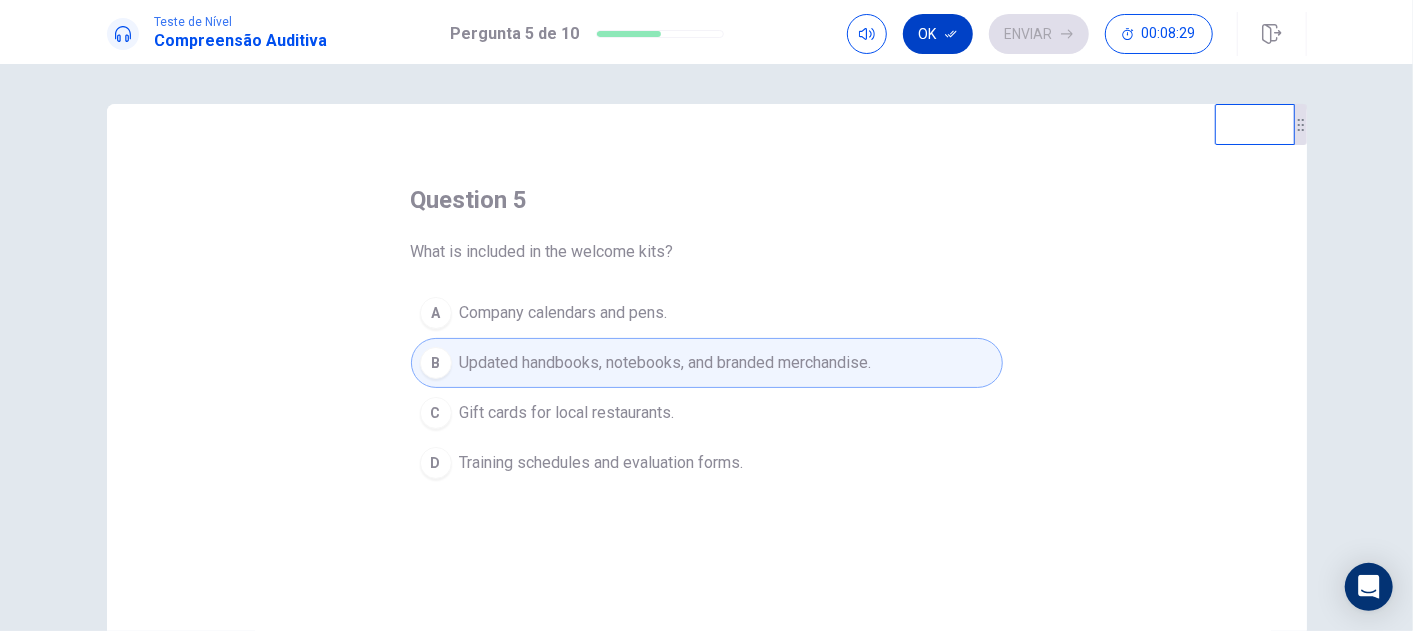 click on "Ok" at bounding box center [938, 34] 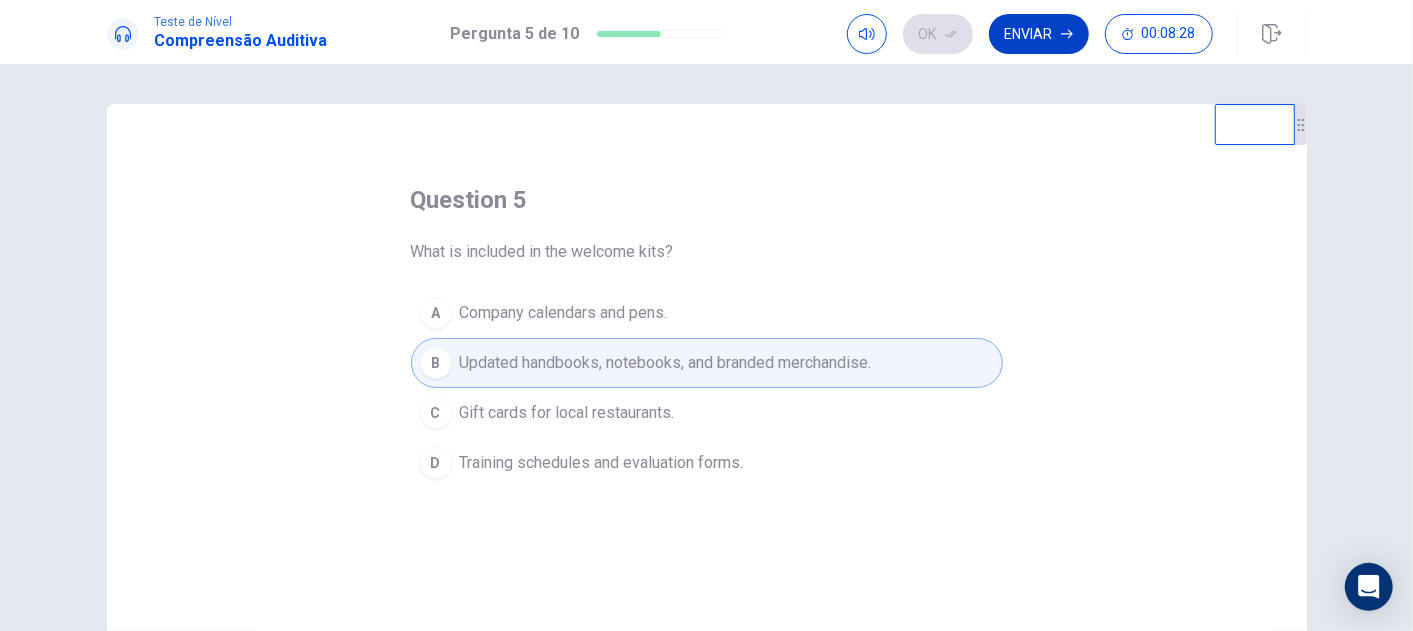 click on "Enviar" at bounding box center [1039, 34] 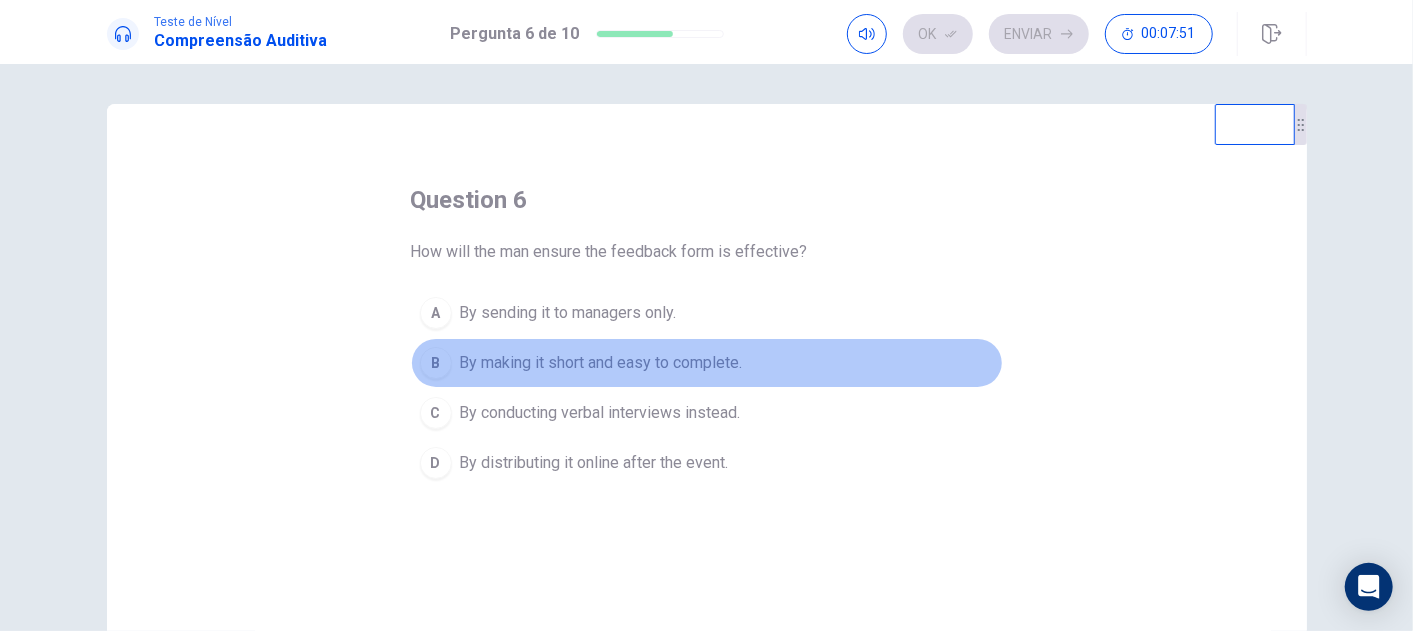 click on "By making it short and easy to complete." at bounding box center (601, 363) 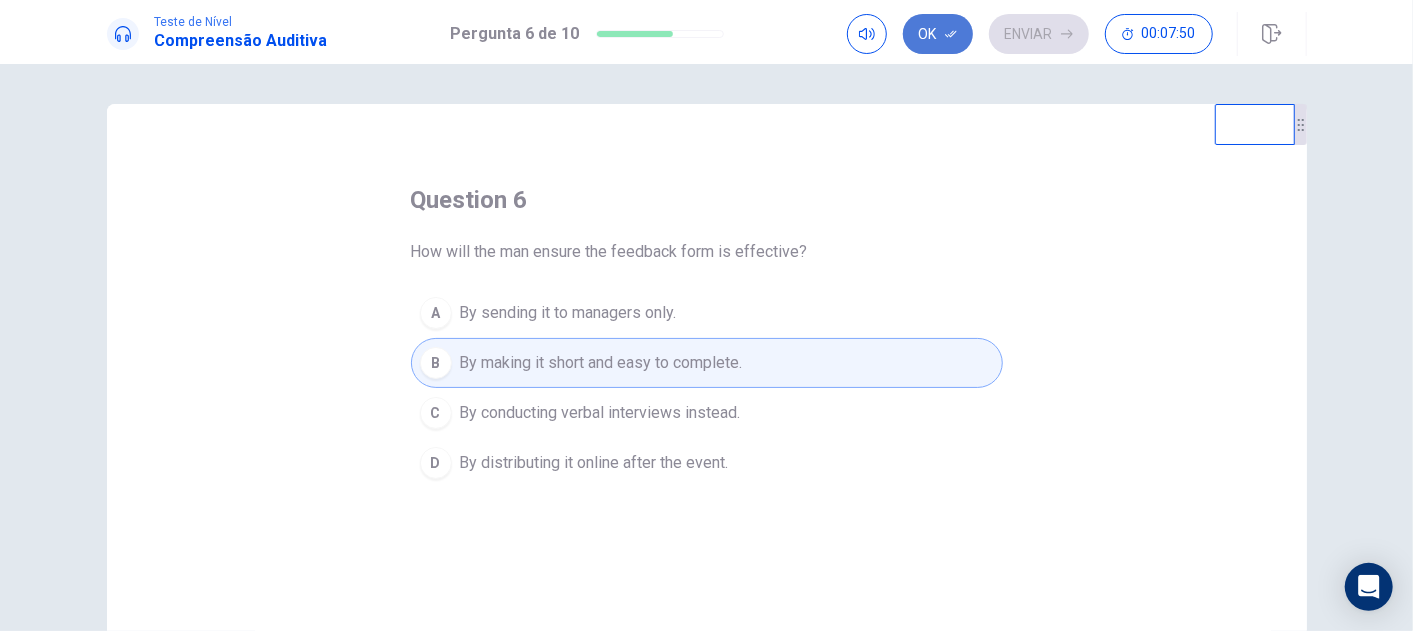 click on "Ok" at bounding box center (938, 34) 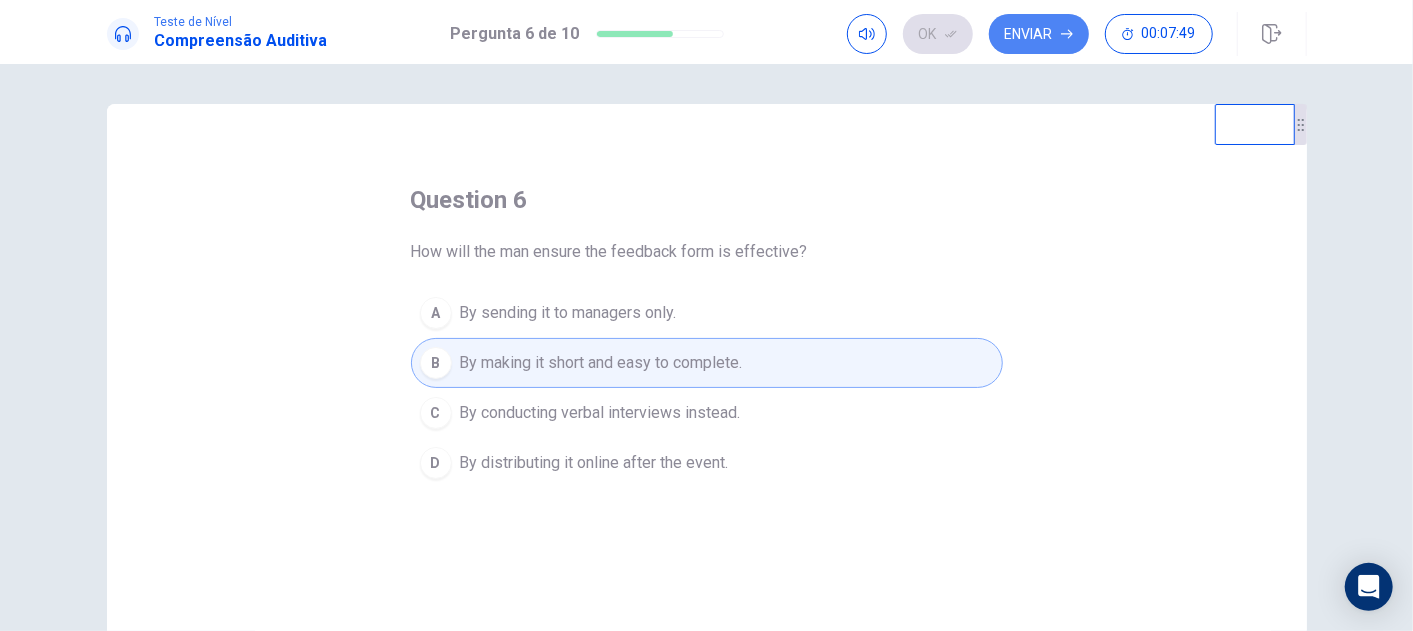 click on "Enviar" at bounding box center [1039, 34] 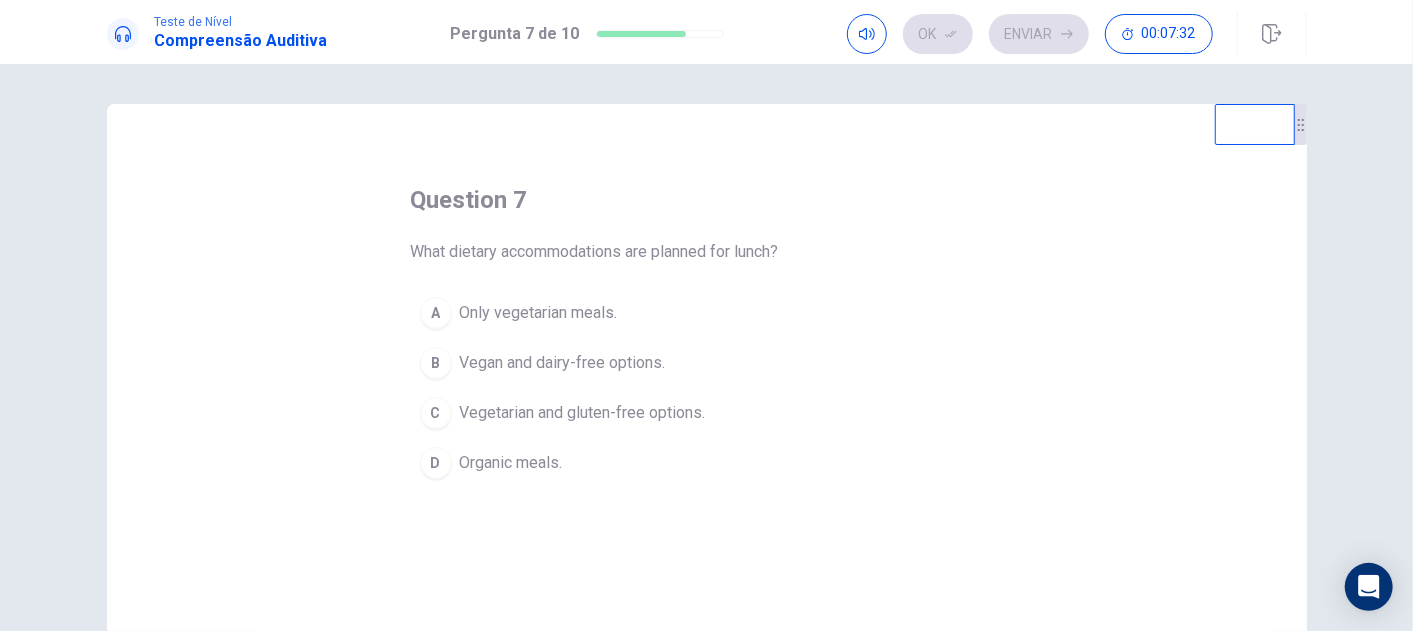 click on "Vegetarian and gluten-free options." at bounding box center [583, 413] 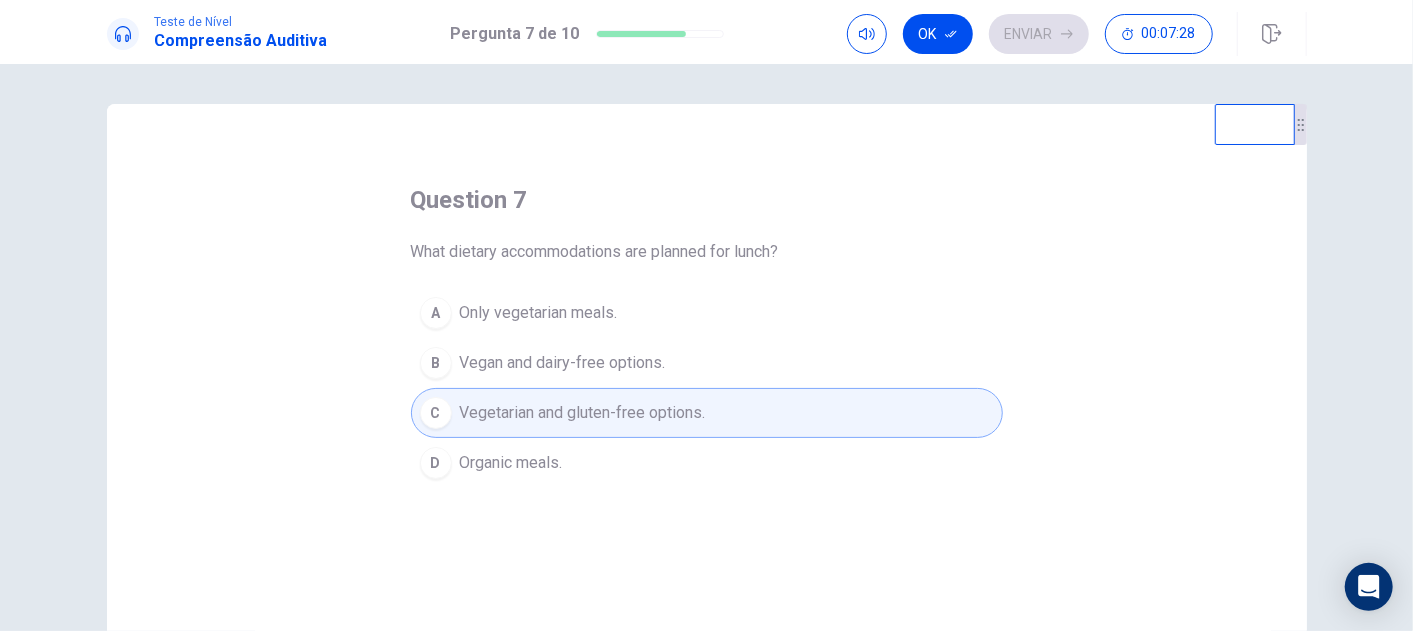 click on "Only vegetarian meals." at bounding box center [539, 313] 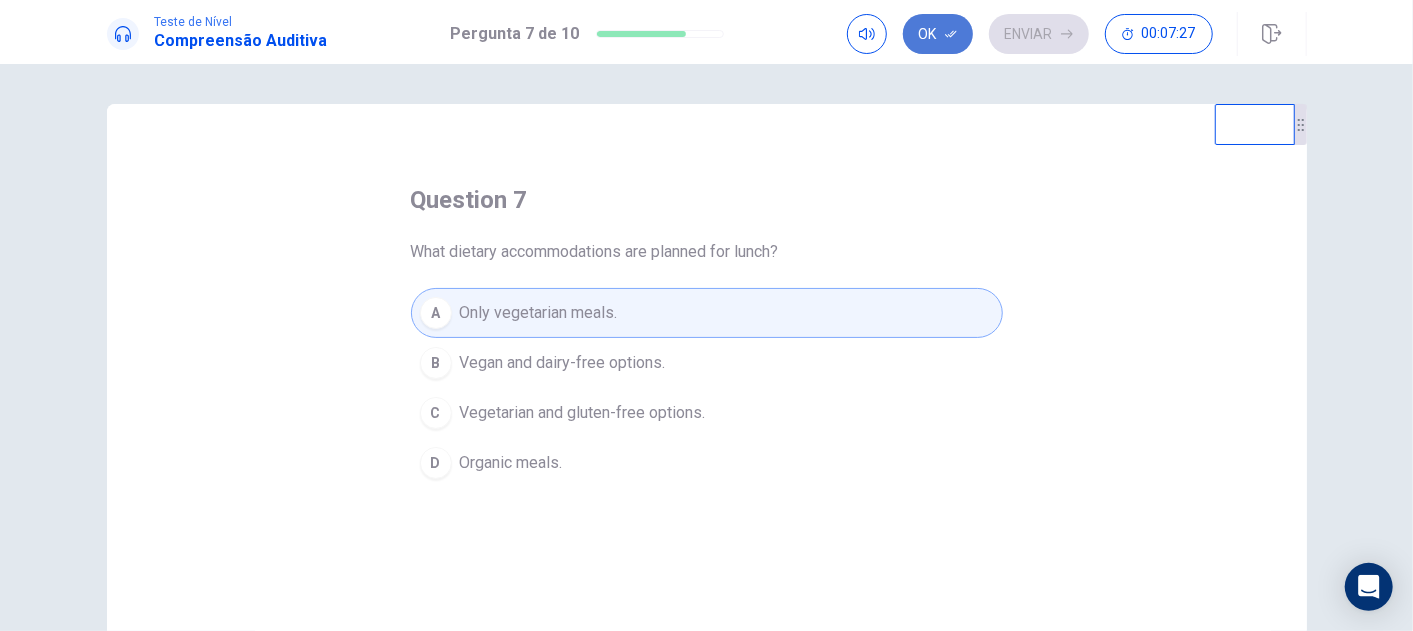 click on "Ok" at bounding box center [938, 34] 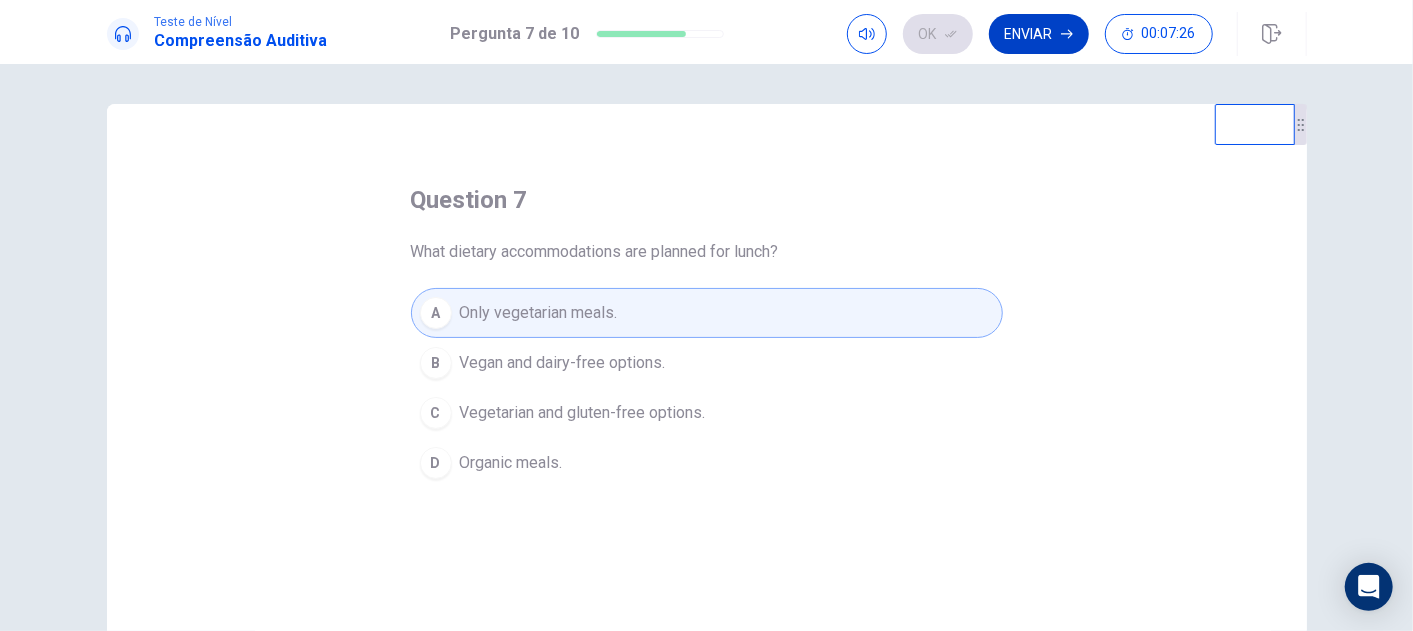 click on "Enviar" at bounding box center [1039, 34] 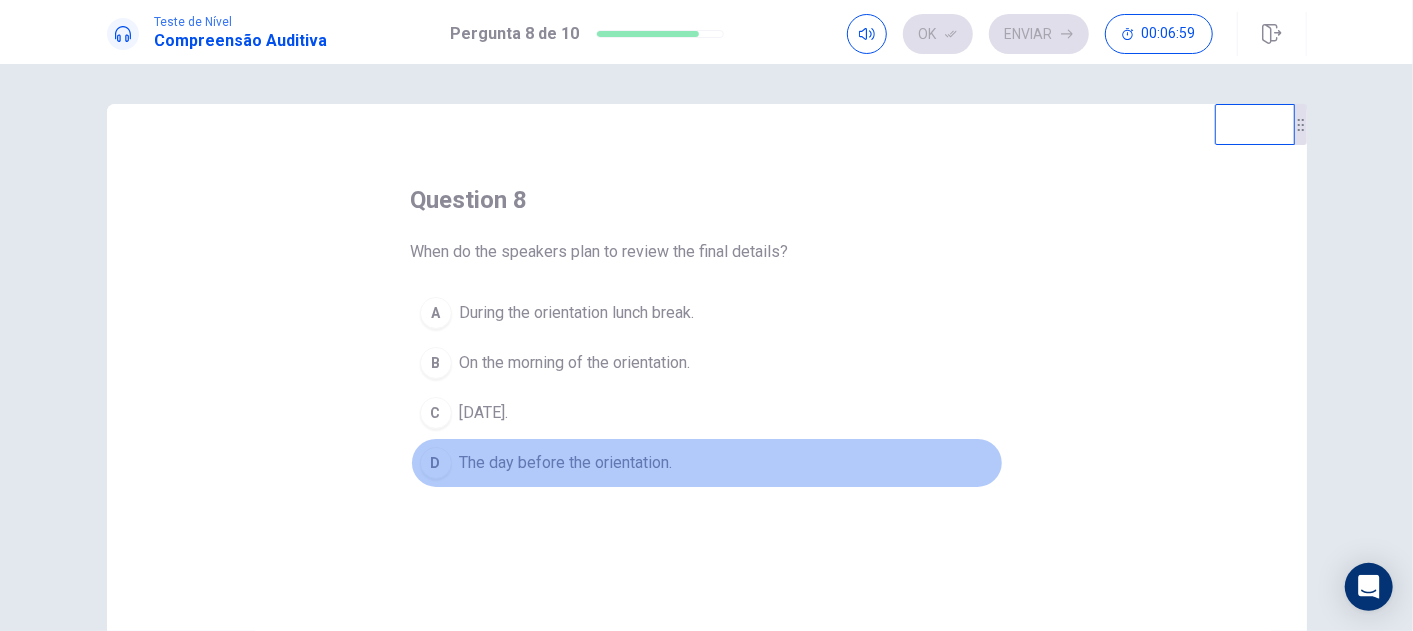 click on "The day before the orientation." at bounding box center (566, 463) 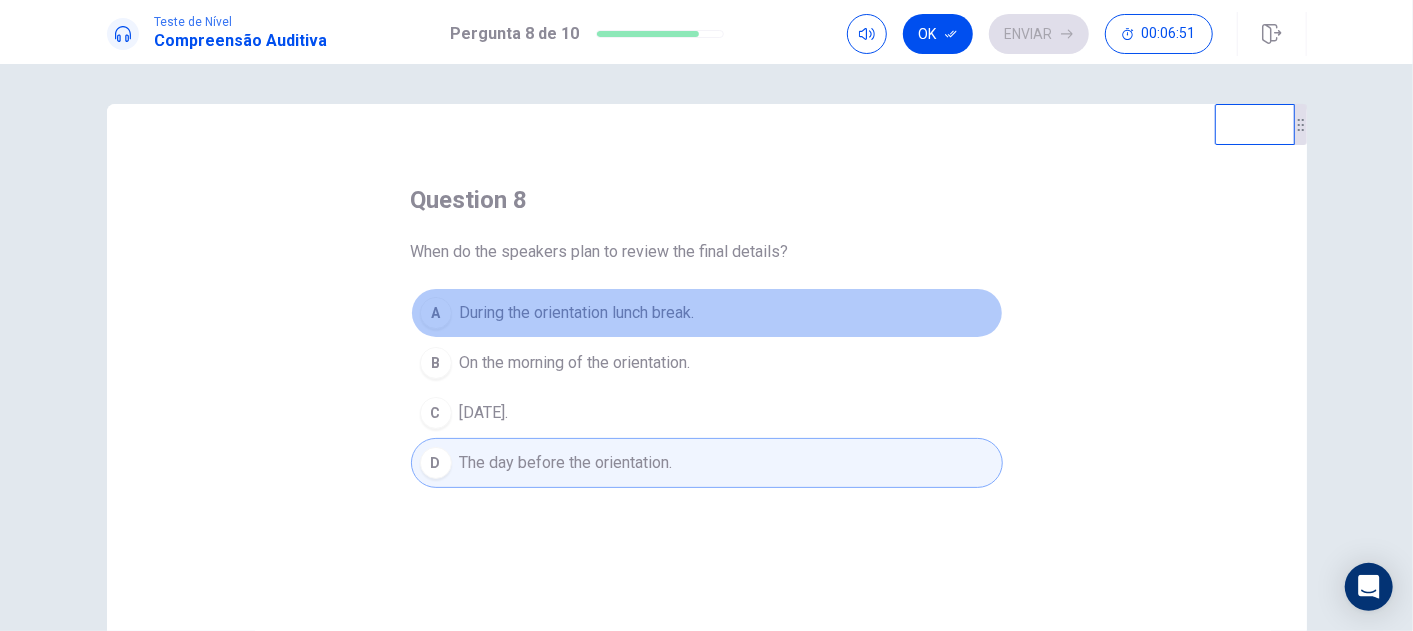 click on "During the orientation lunch break." at bounding box center [577, 313] 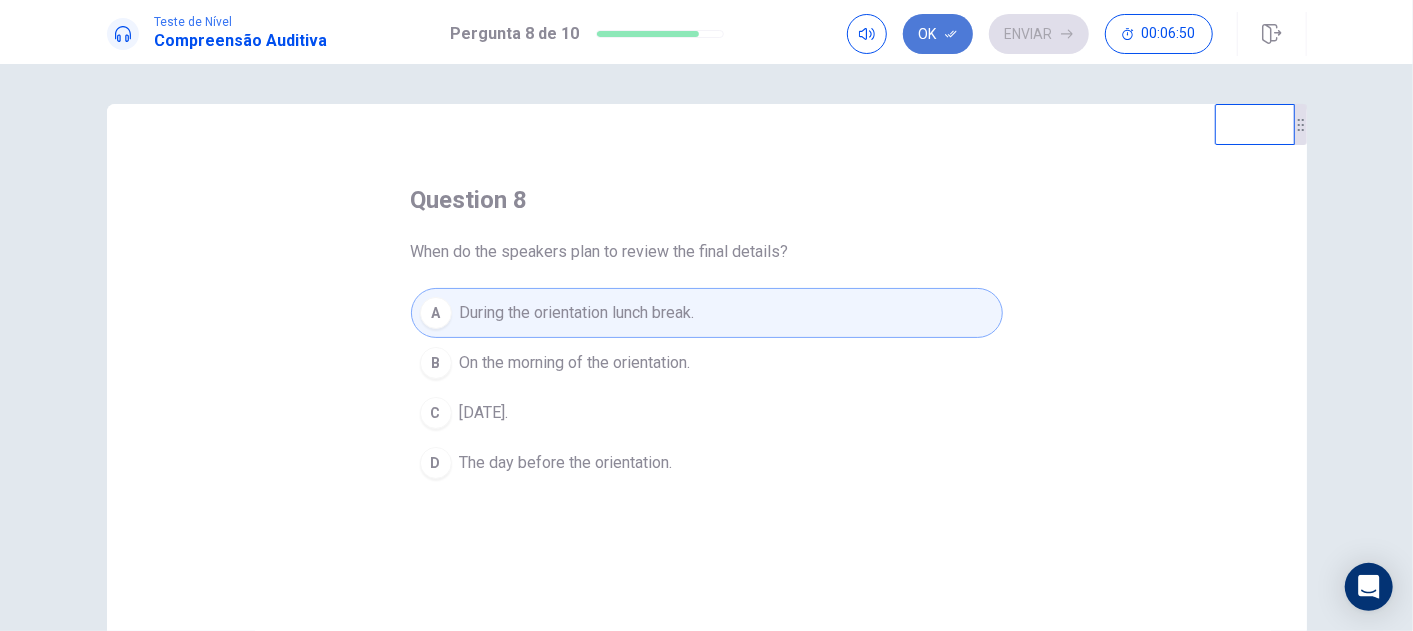 click on "Ok" at bounding box center [938, 34] 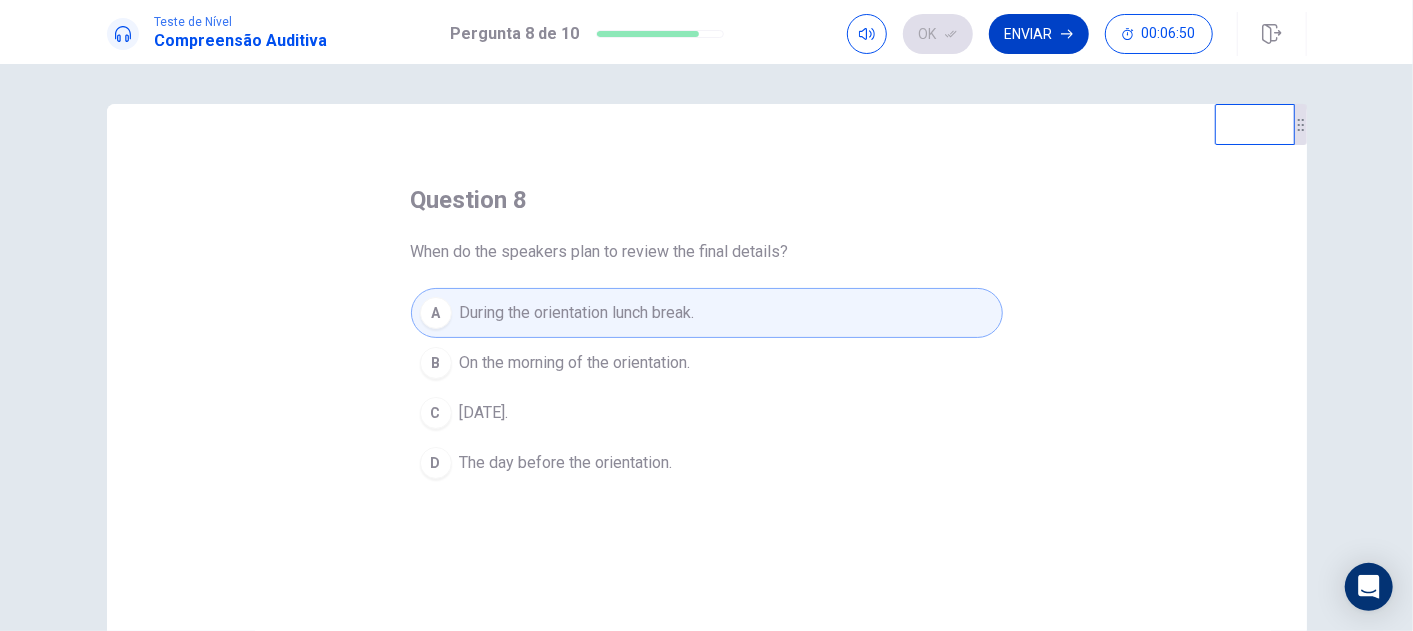 click on "Enviar" at bounding box center (1039, 34) 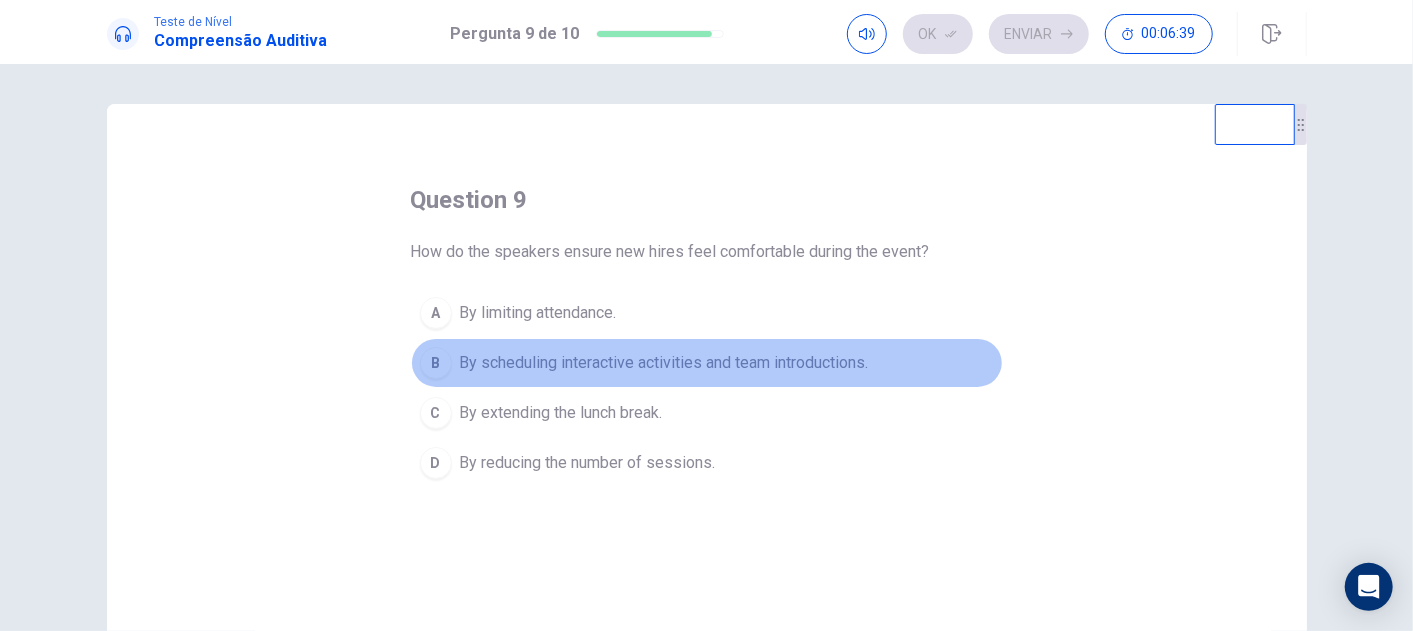 click on "By scheduling interactive activities and team introductions." at bounding box center (664, 363) 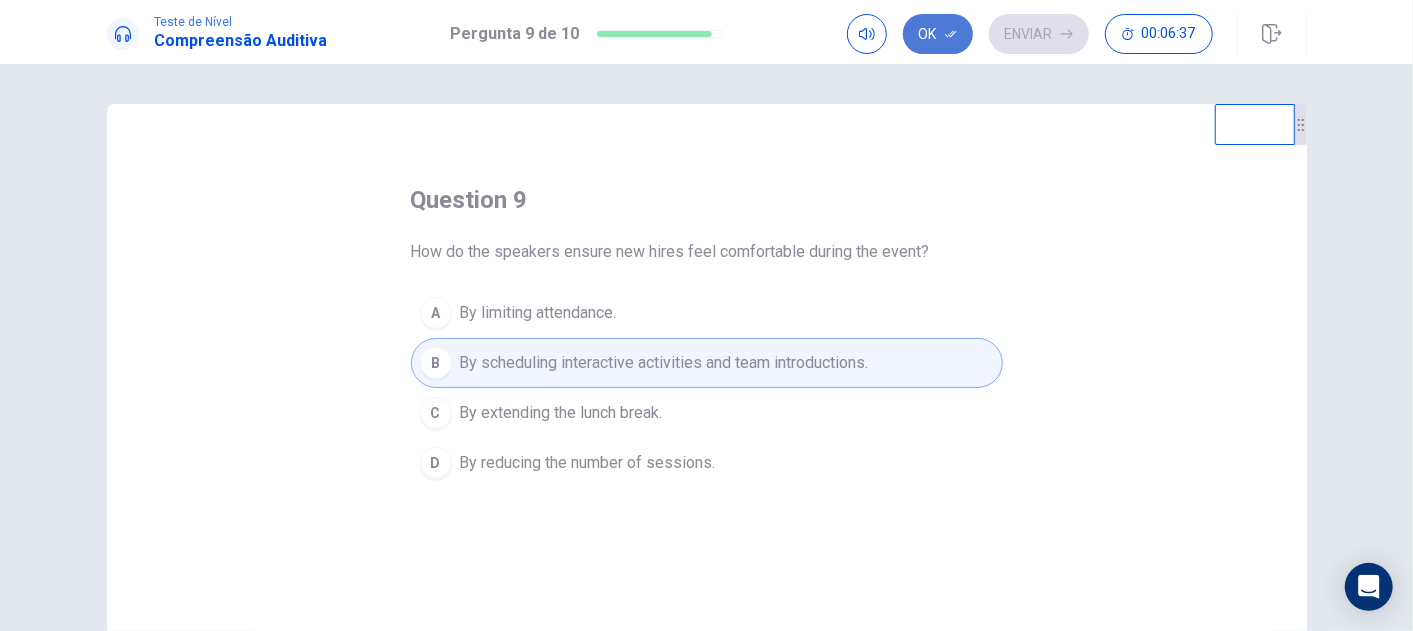 click 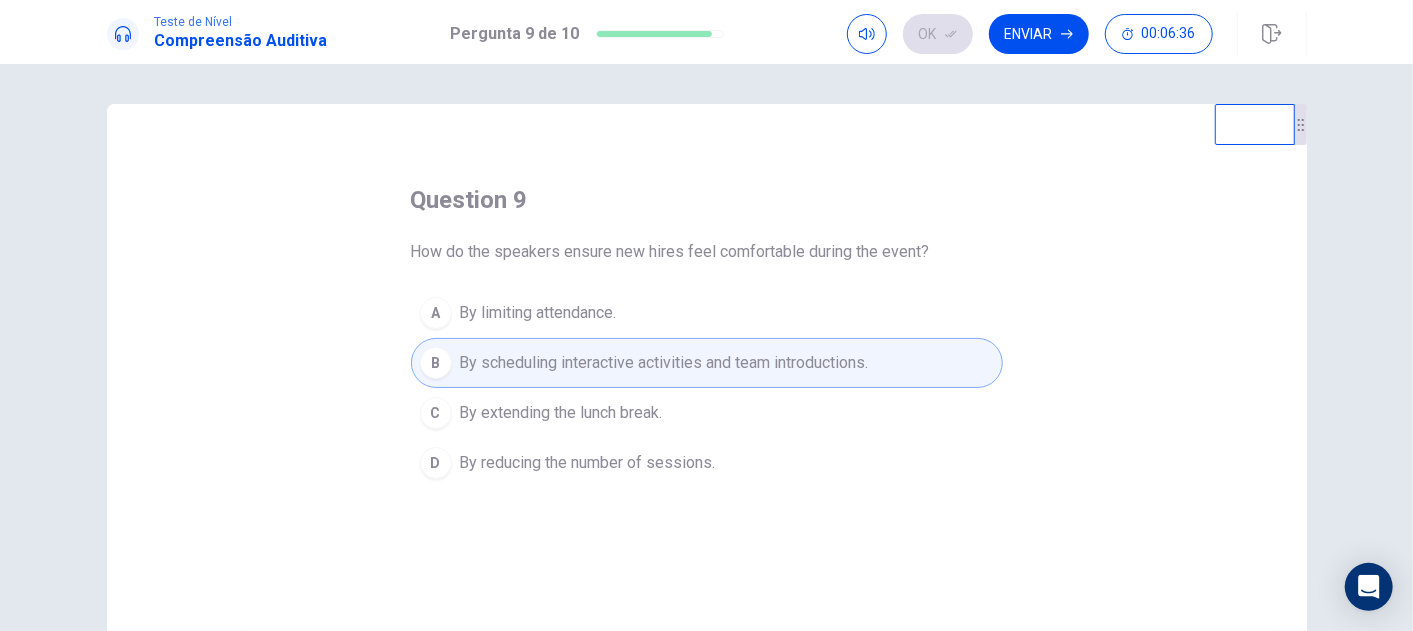click on "Enviar" at bounding box center [1039, 34] 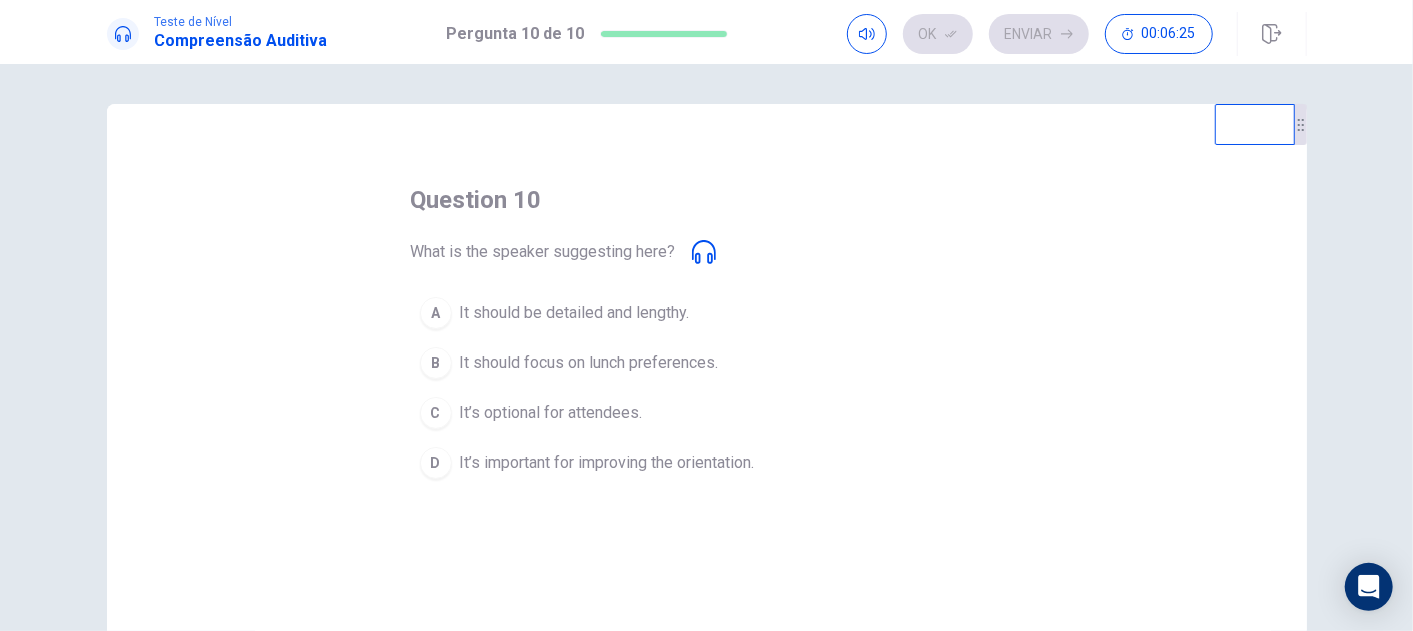 click on "It’s important for improving the orientation." at bounding box center (607, 463) 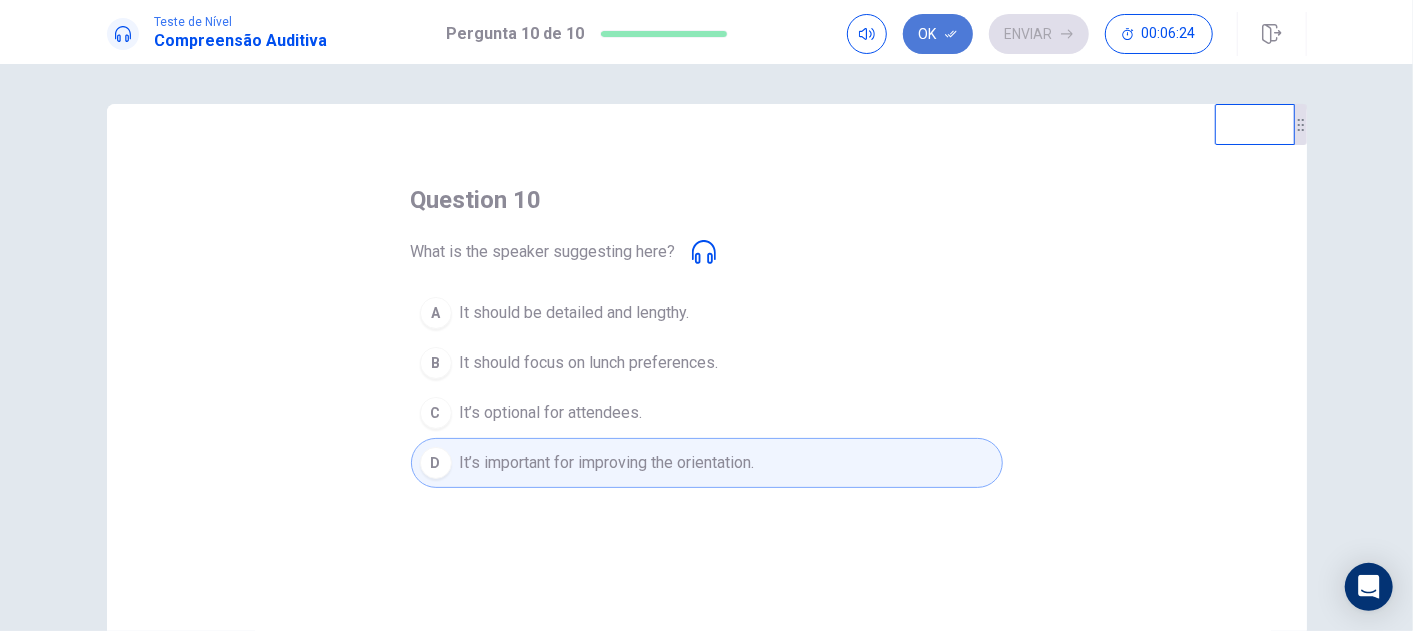 click on "Ok" at bounding box center [938, 34] 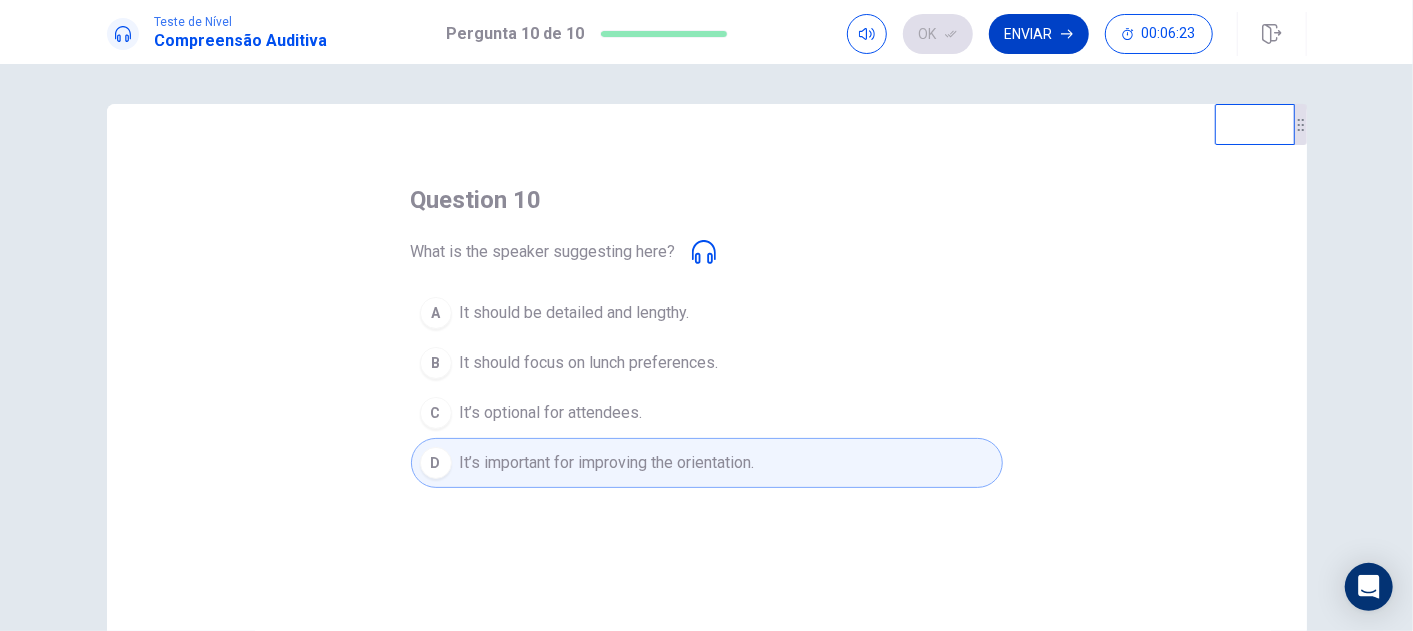 click on "Enviar" at bounding box center (1039, 34) 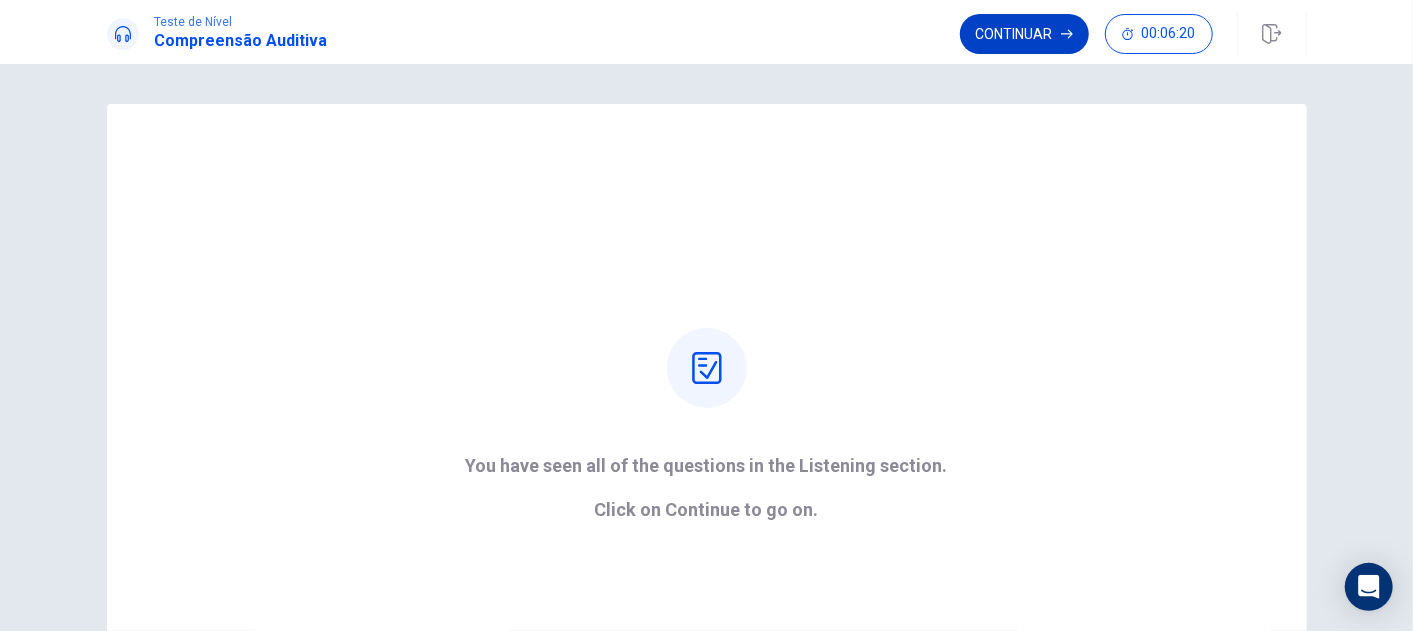 click on "Continuar" at bounding box center [1024, 34] 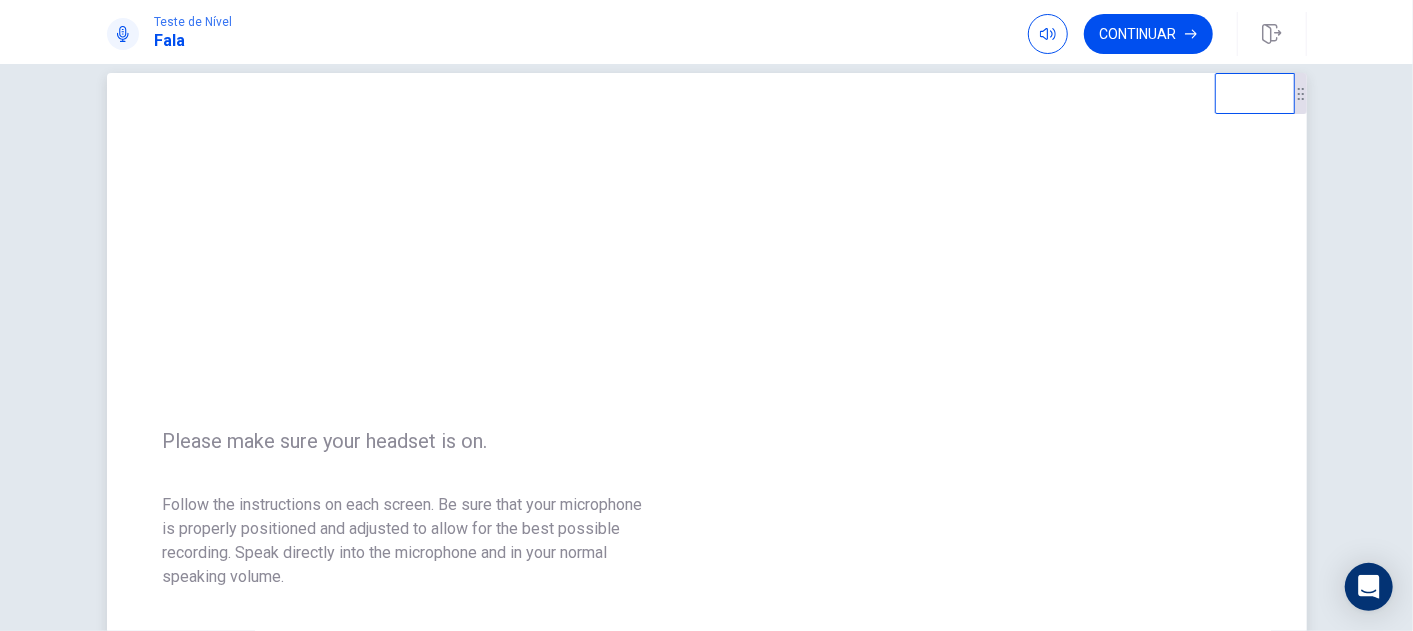 scroll, scrollTop: 4, scrollLeft: 0, axis: vertical 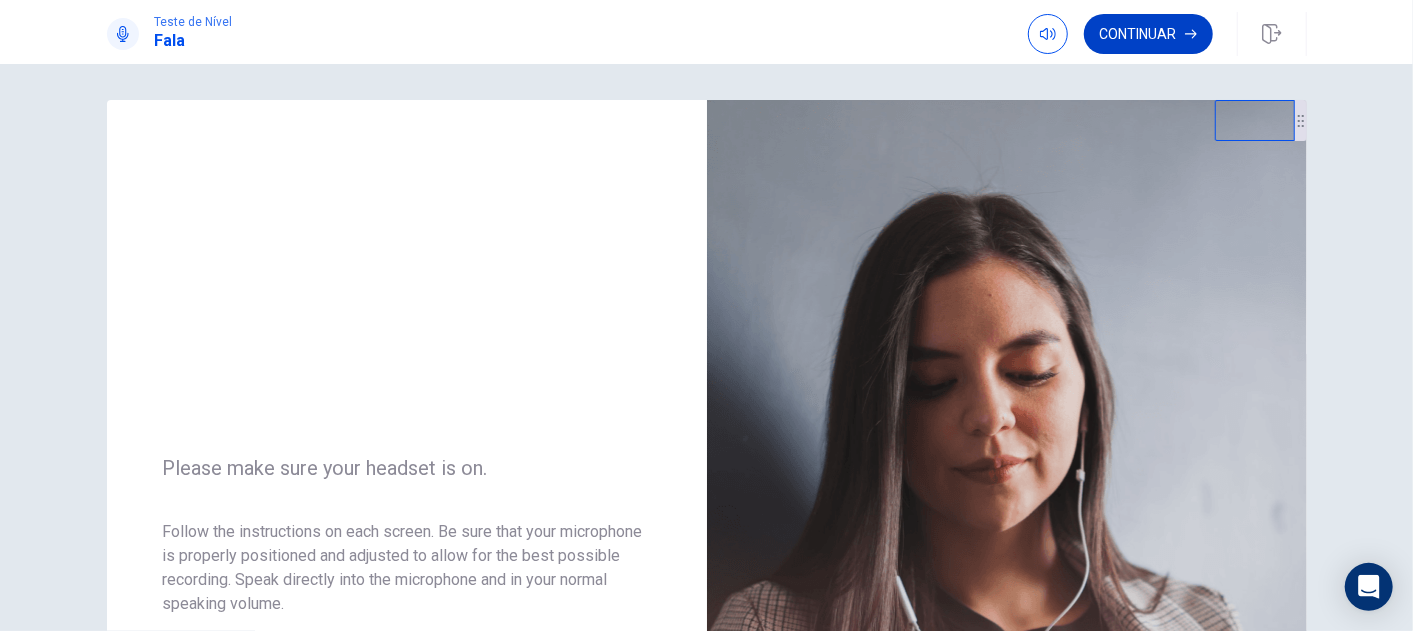 click on "Continuar" at bounding box center (1148, 34) 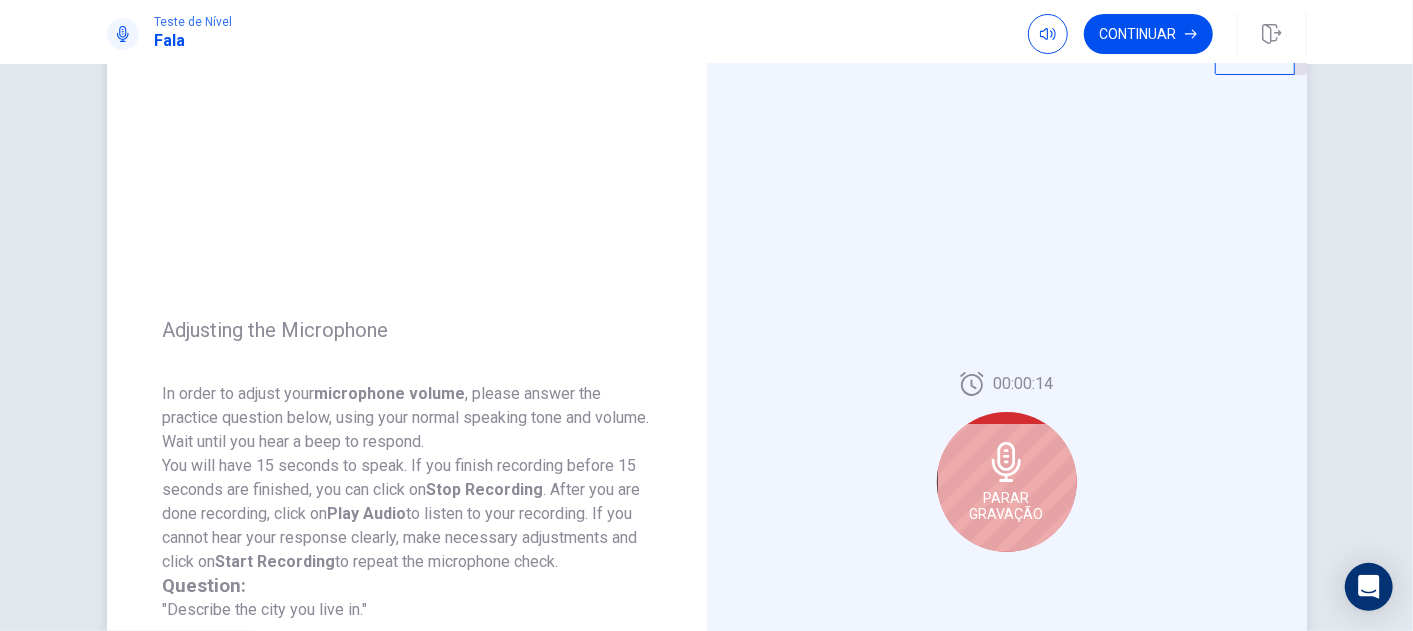 scroll, scrollTop: 115, scrollLeft: 0, axis: vertical 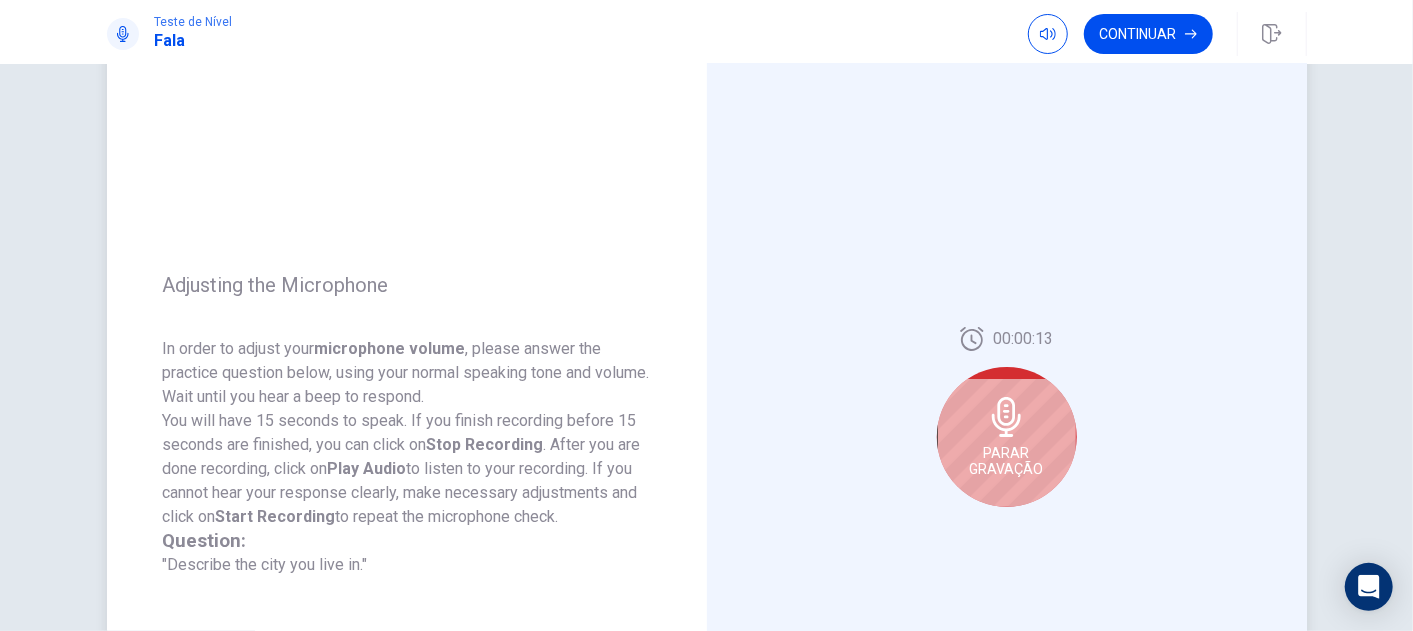 click on "Parar   Gravação" at bounding box center (1007, 461) 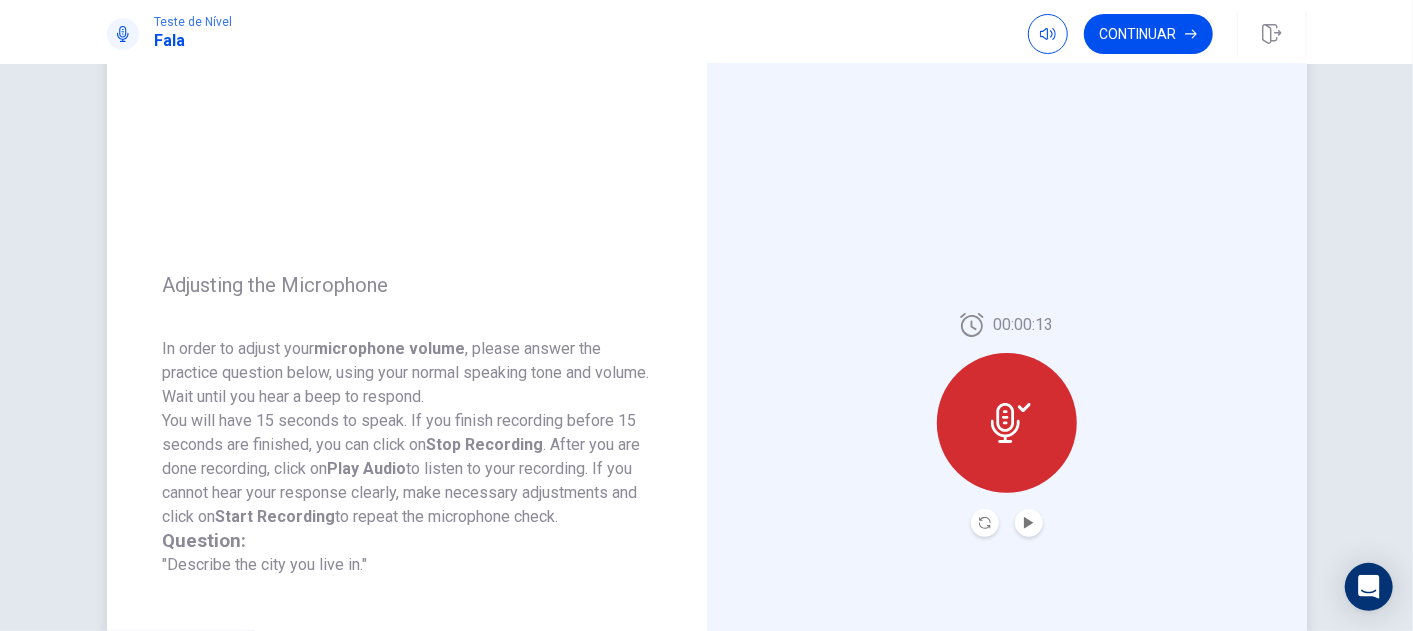 click 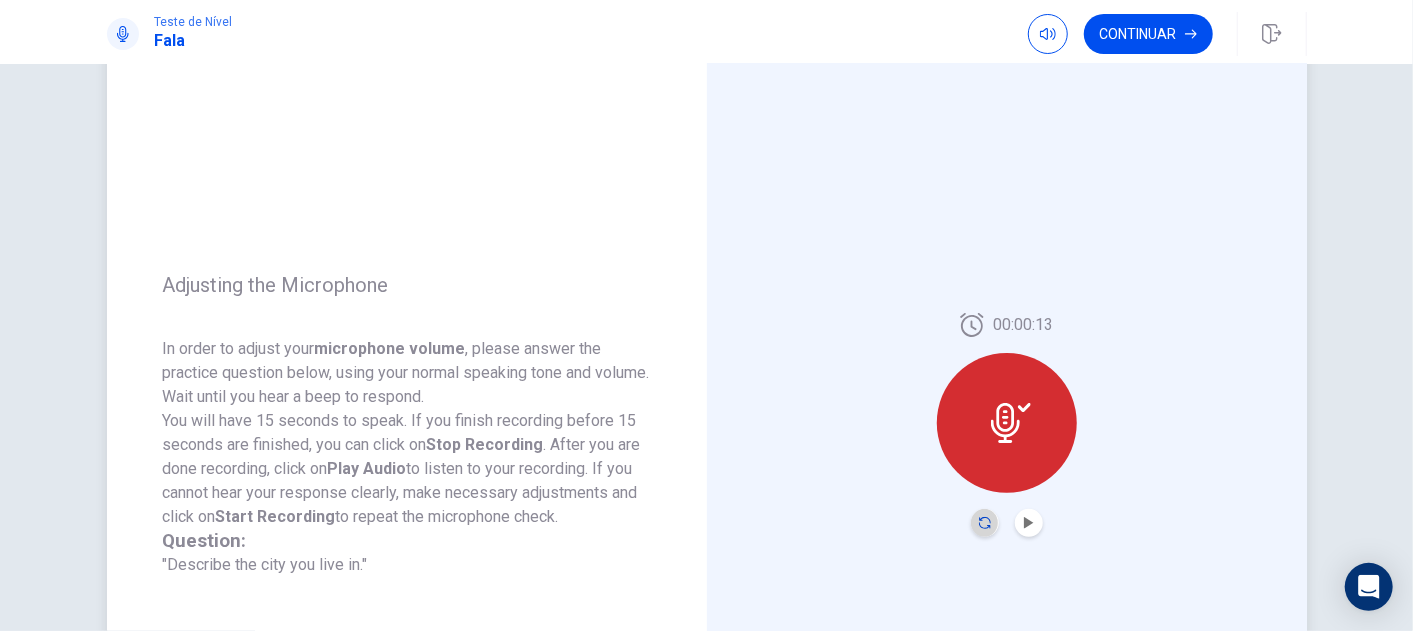 click 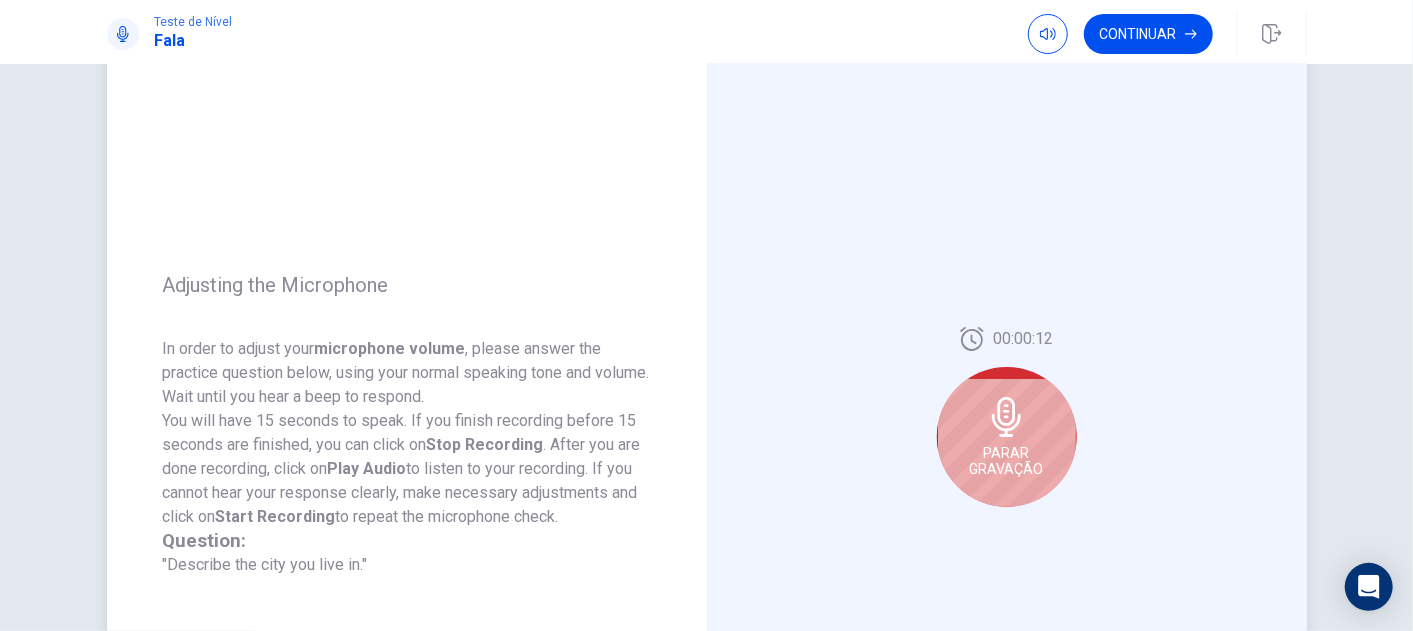 click on "Parar   Gravação" at bounding box center [1007, 461] 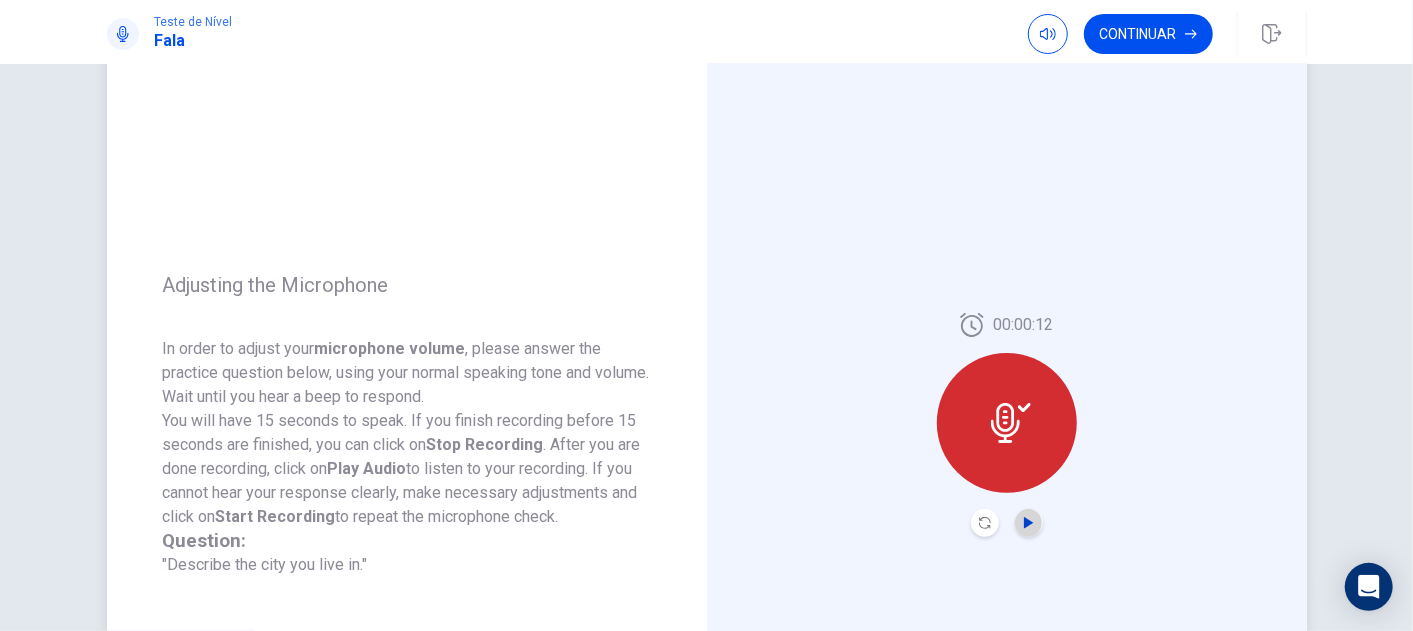 click 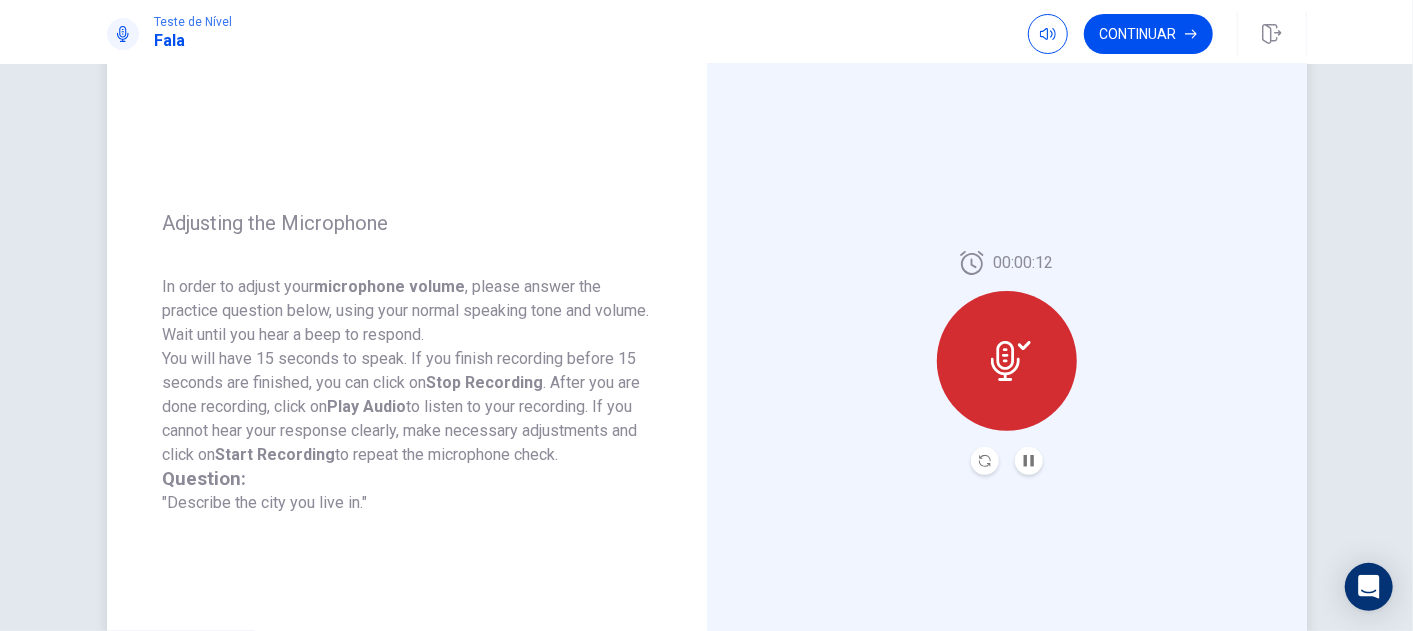 scroll, scrollTop: 226, scrollLeft: 0, axis: vertical 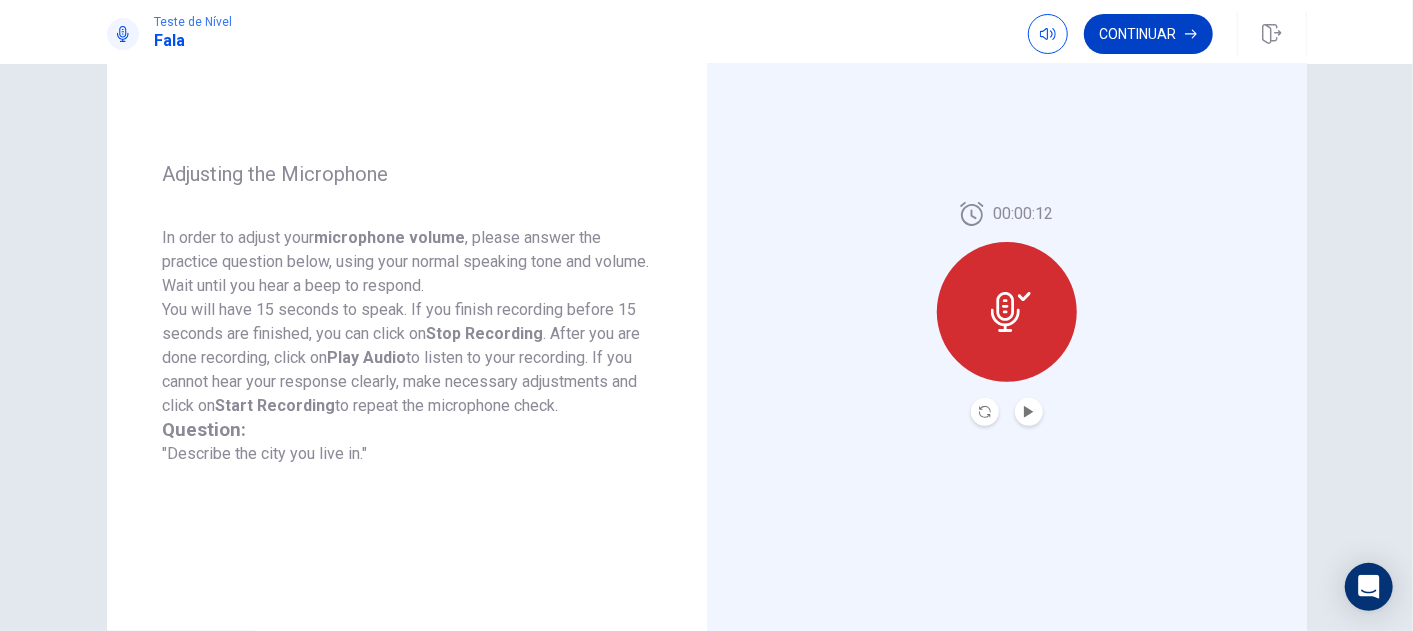 click on "Continuar" at bounding box center [1148, 34] 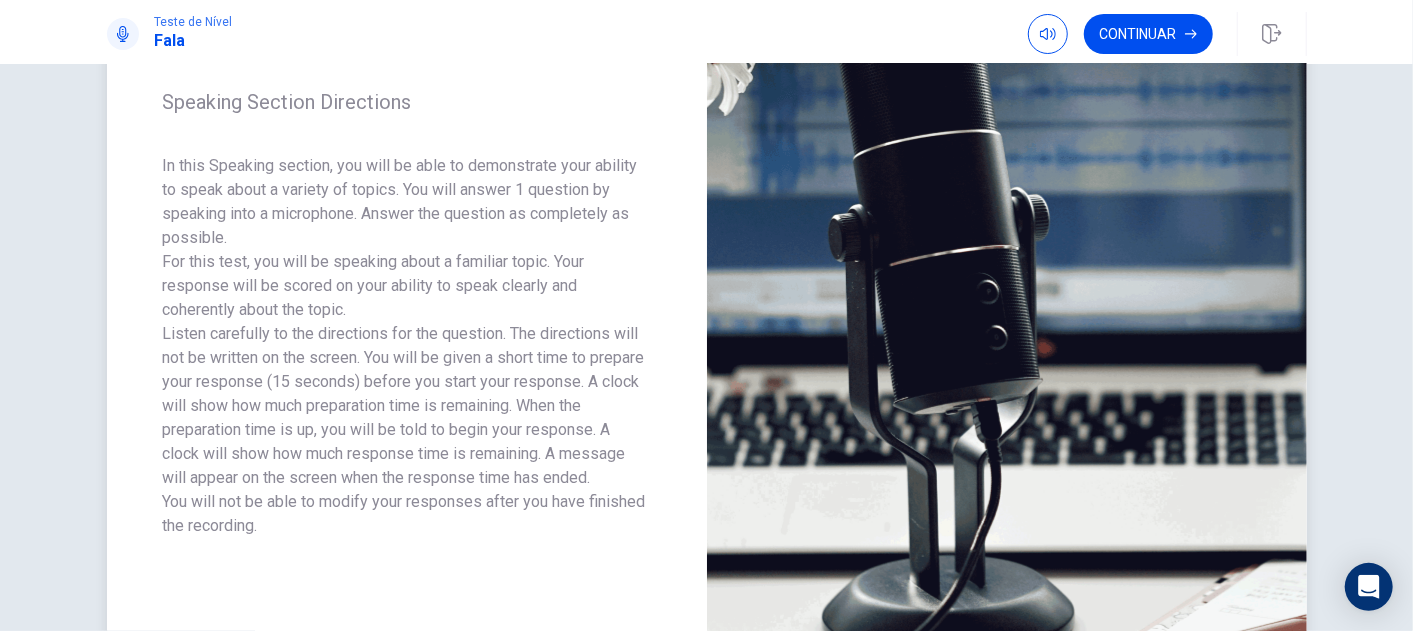 scroll, scrollTop: 448, scrollLeft: 0, axis: vertical 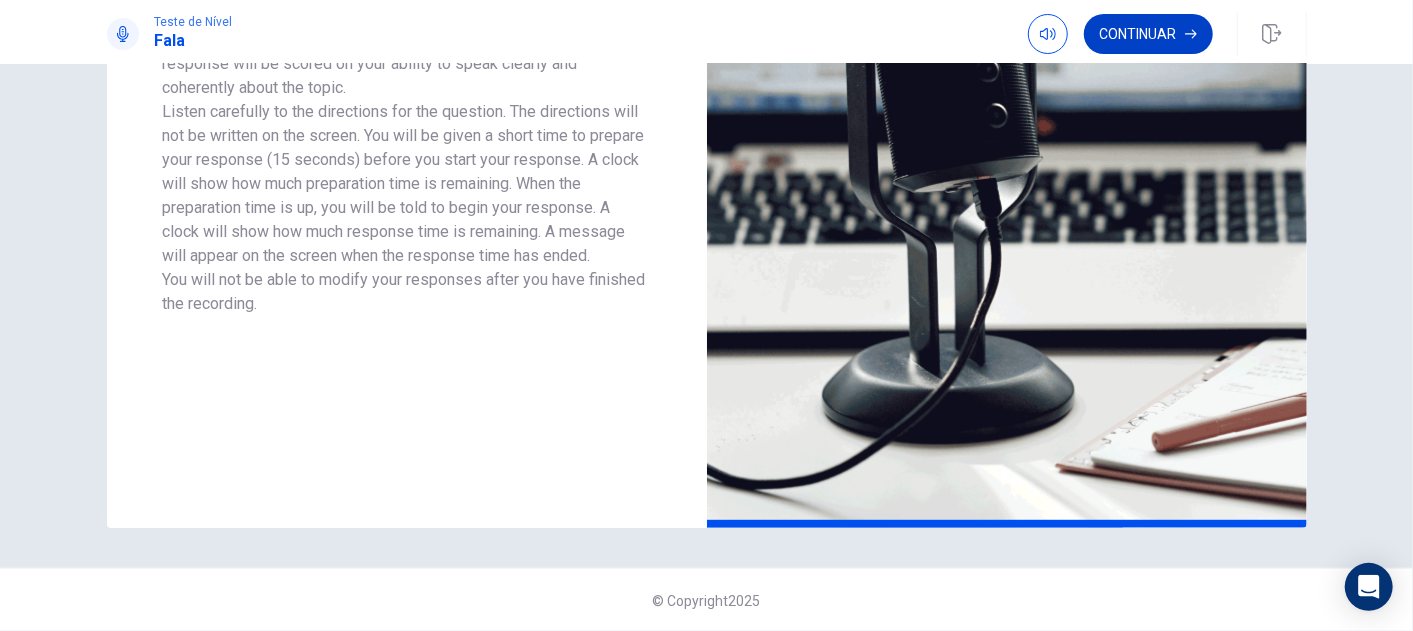 click on "Continuar" at bounding box center [1148, 34] 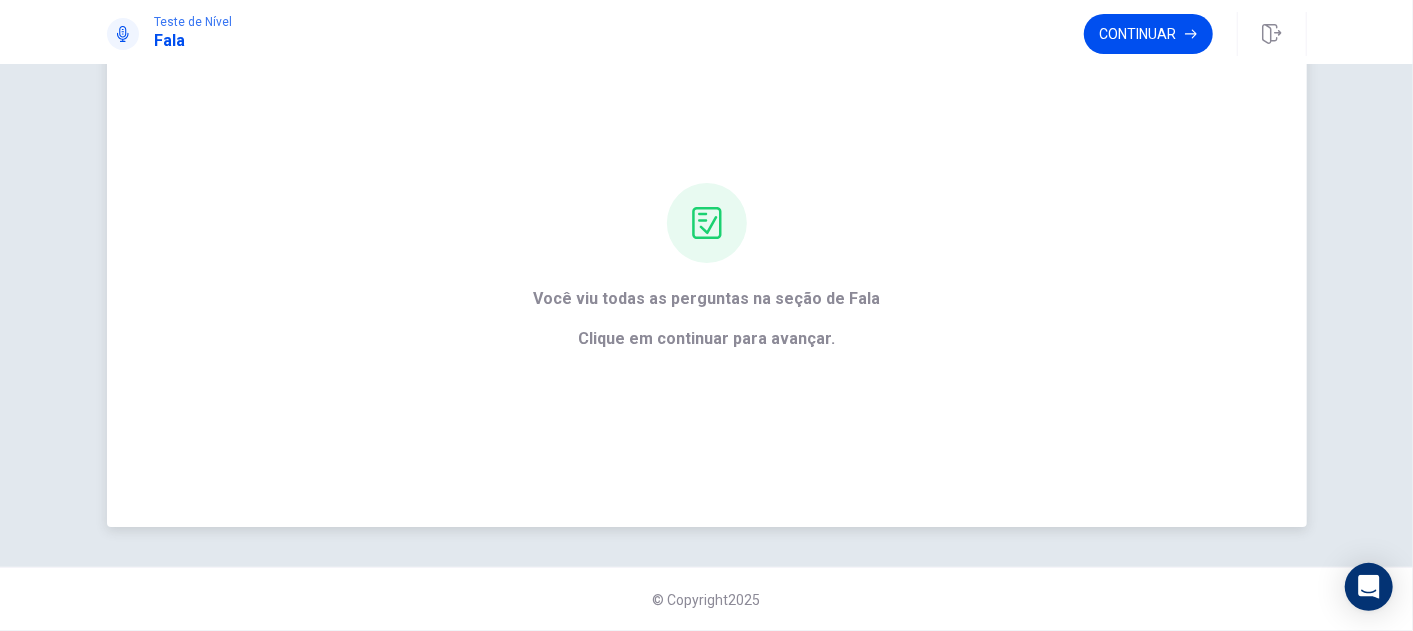 scroll, scrollTop: 96, scrollLeft: 0, axis: vertical 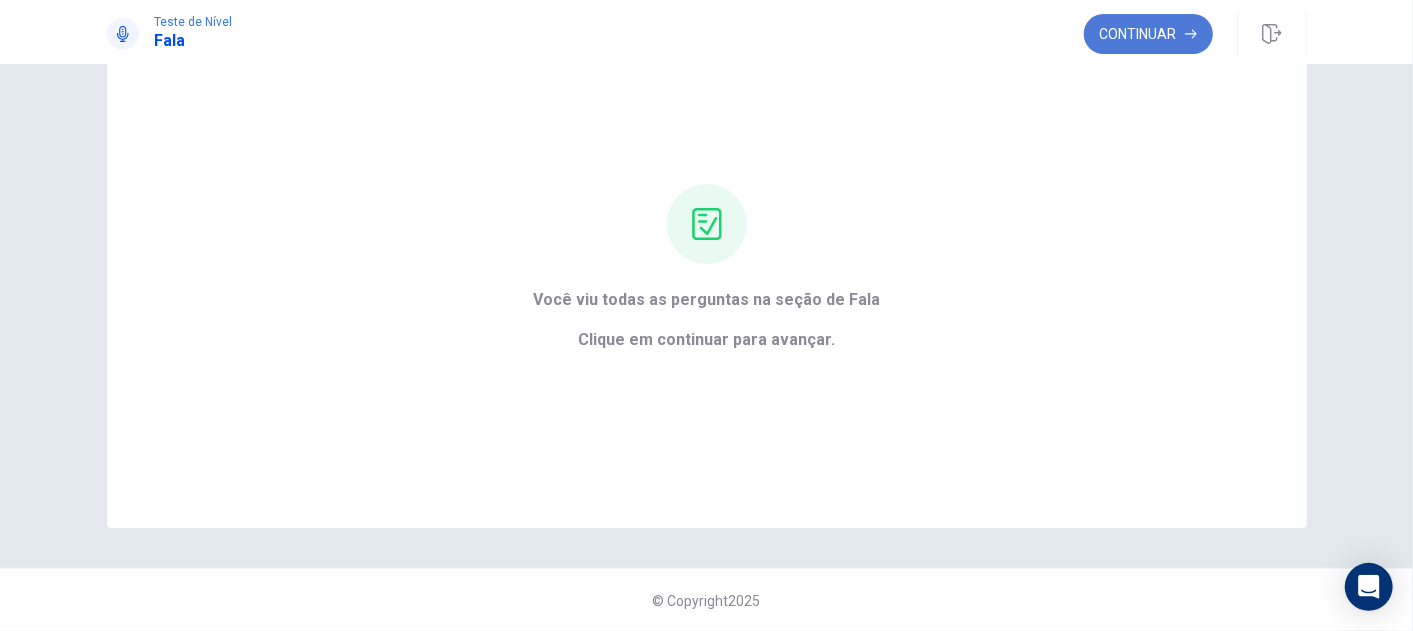 click on "Continuar" at bounding box center (1148, 34) 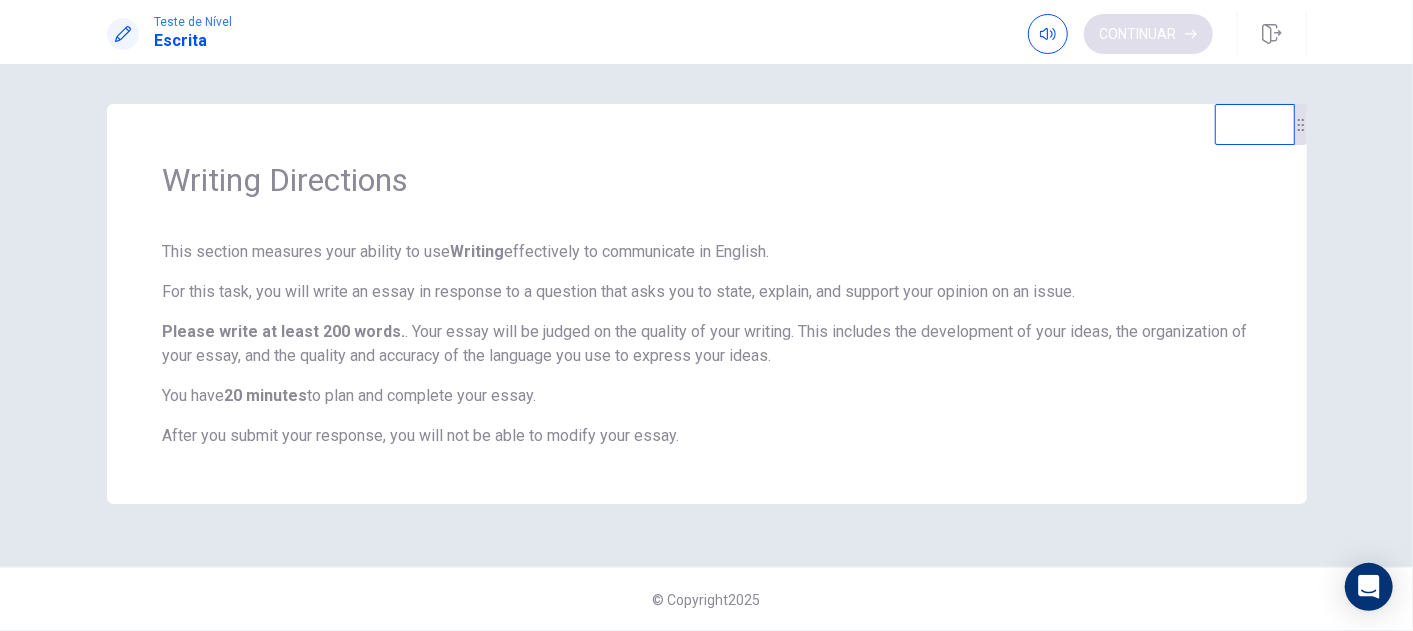 scroll, scrollTop: 0, scrollLeft: 0, axis: both 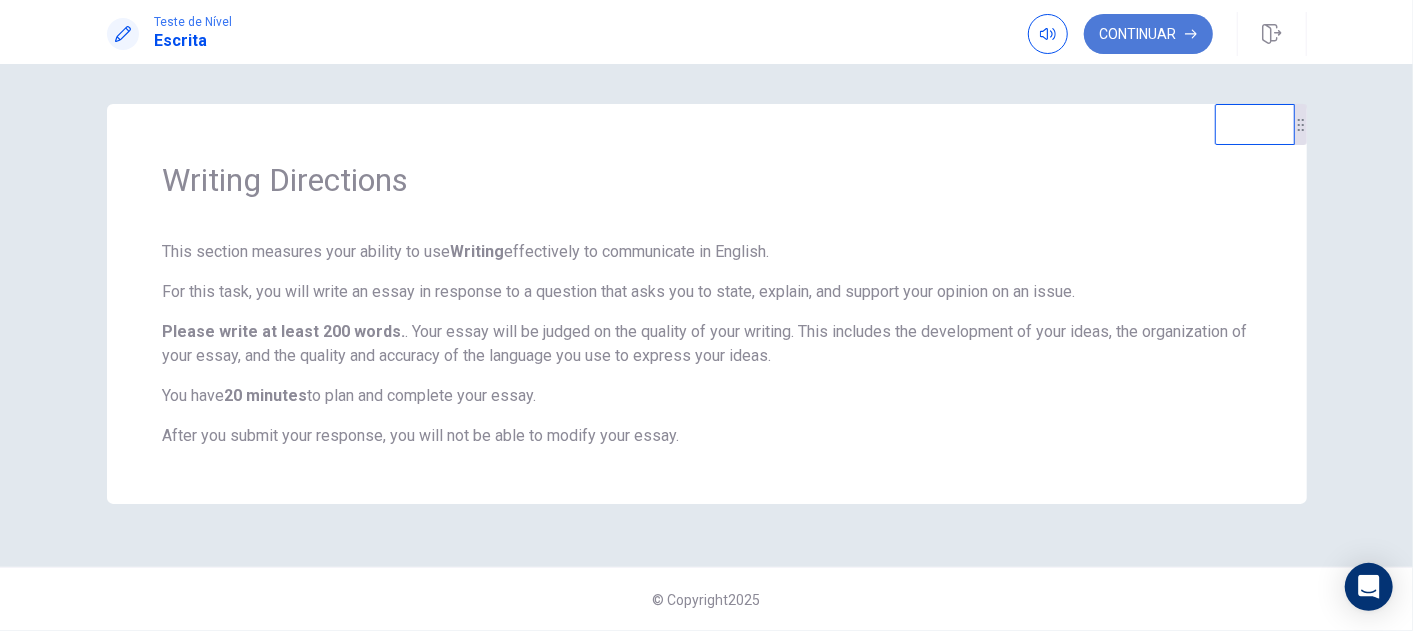 click on "Continuar" at bounding box center [1148, 34] 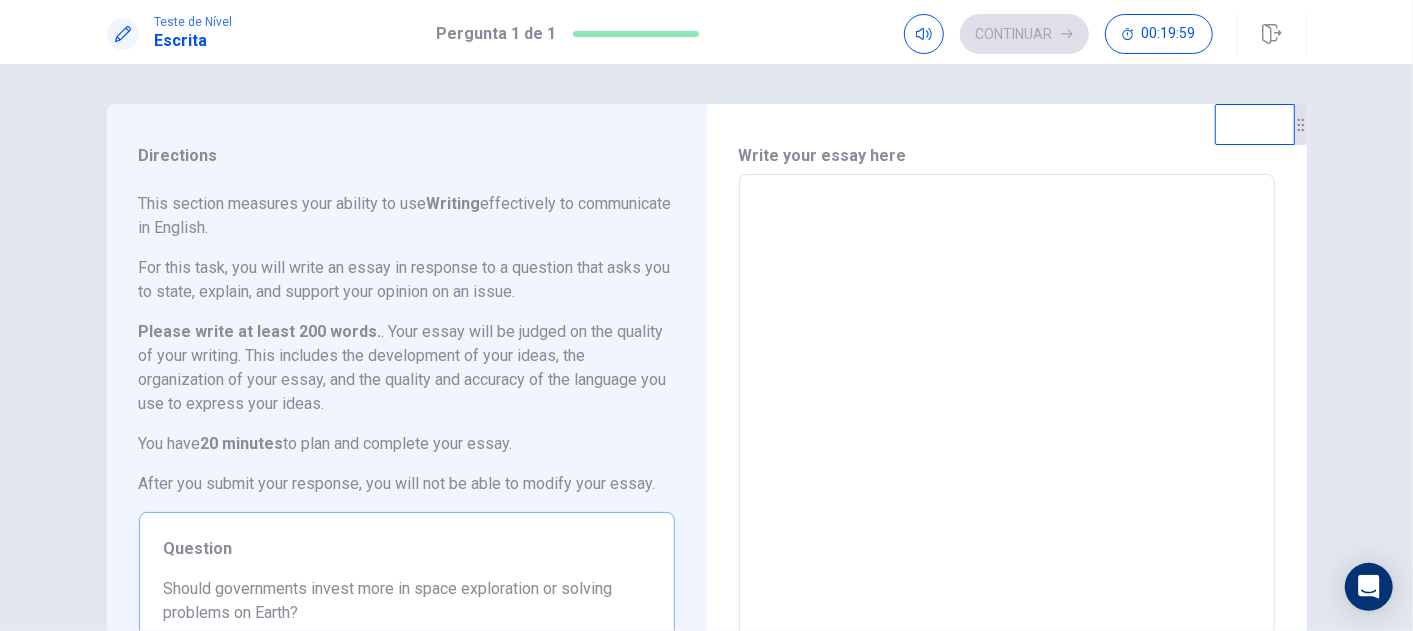 click at bounding box center [1007, 451] 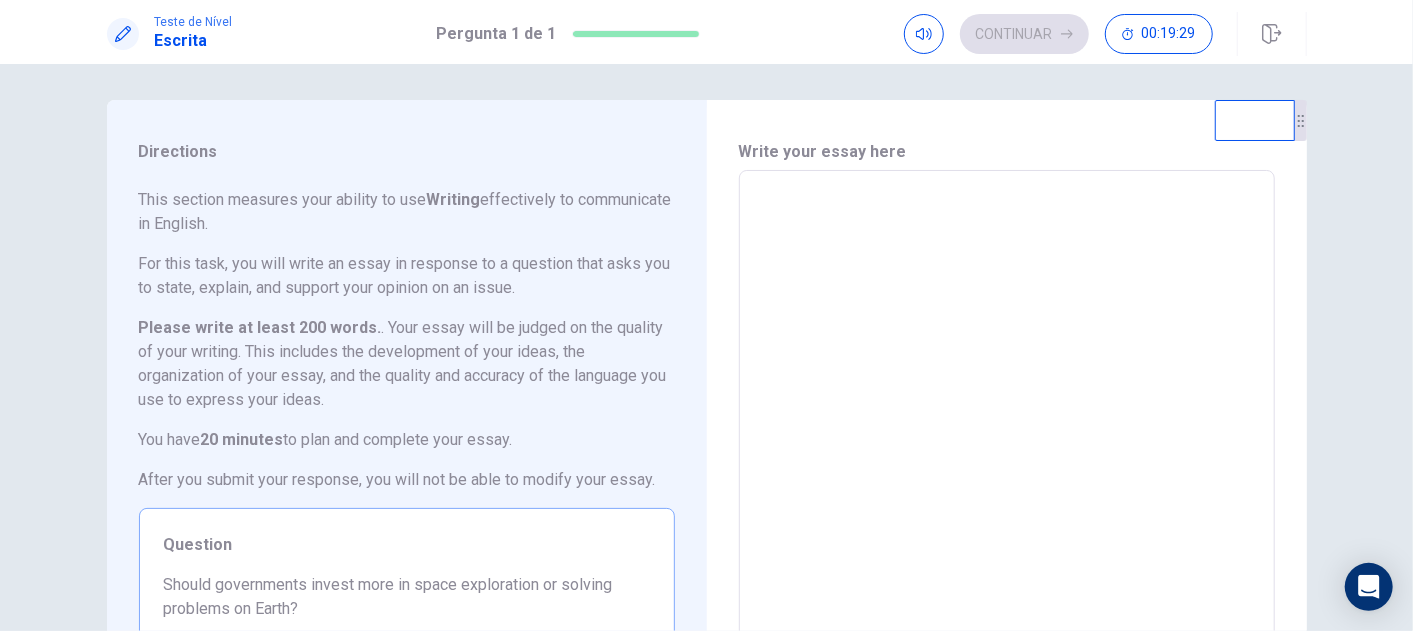 scroll, scrollTop: 0, scrollLeft: 0, axis: both 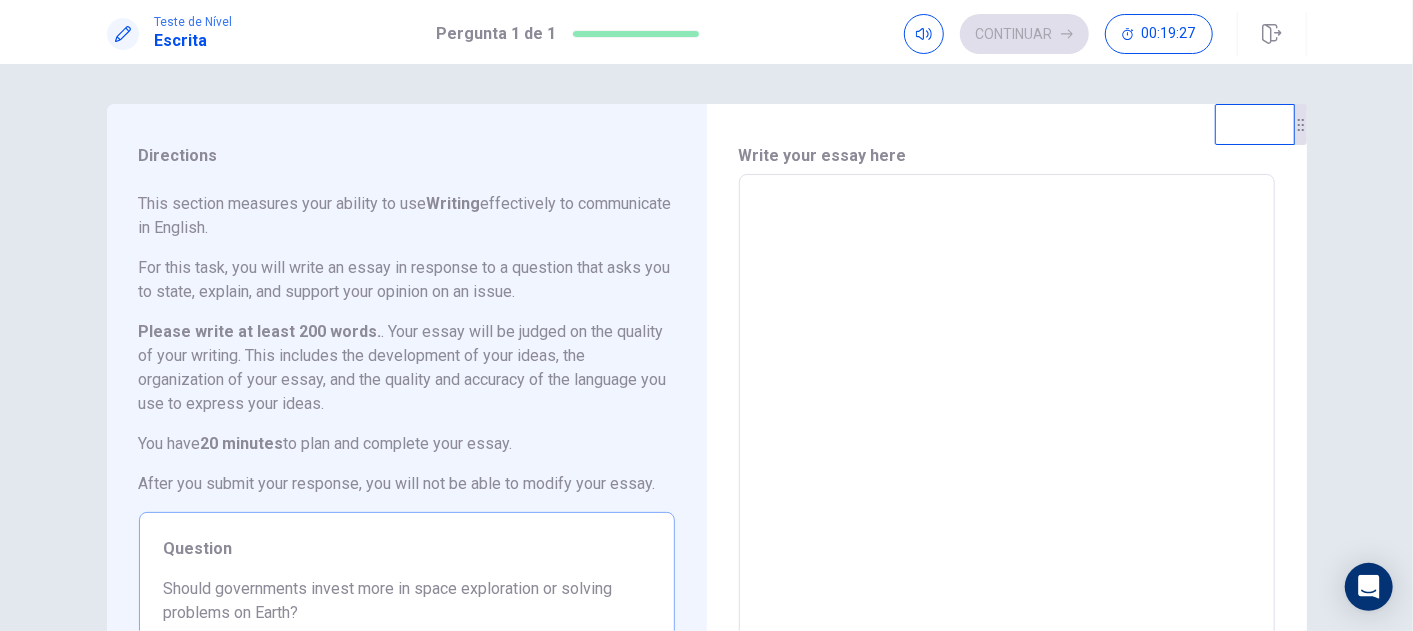 click at bounding box center (1007, 451) 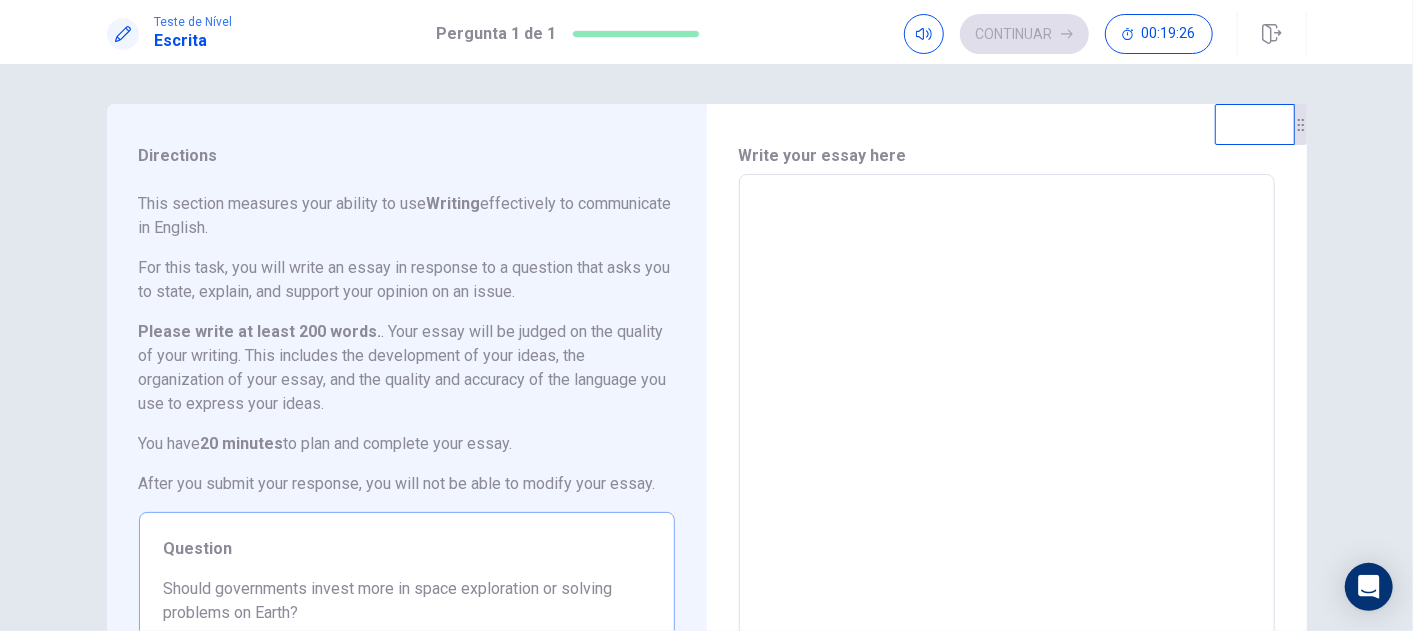 click at bounding box center (1007, 451) 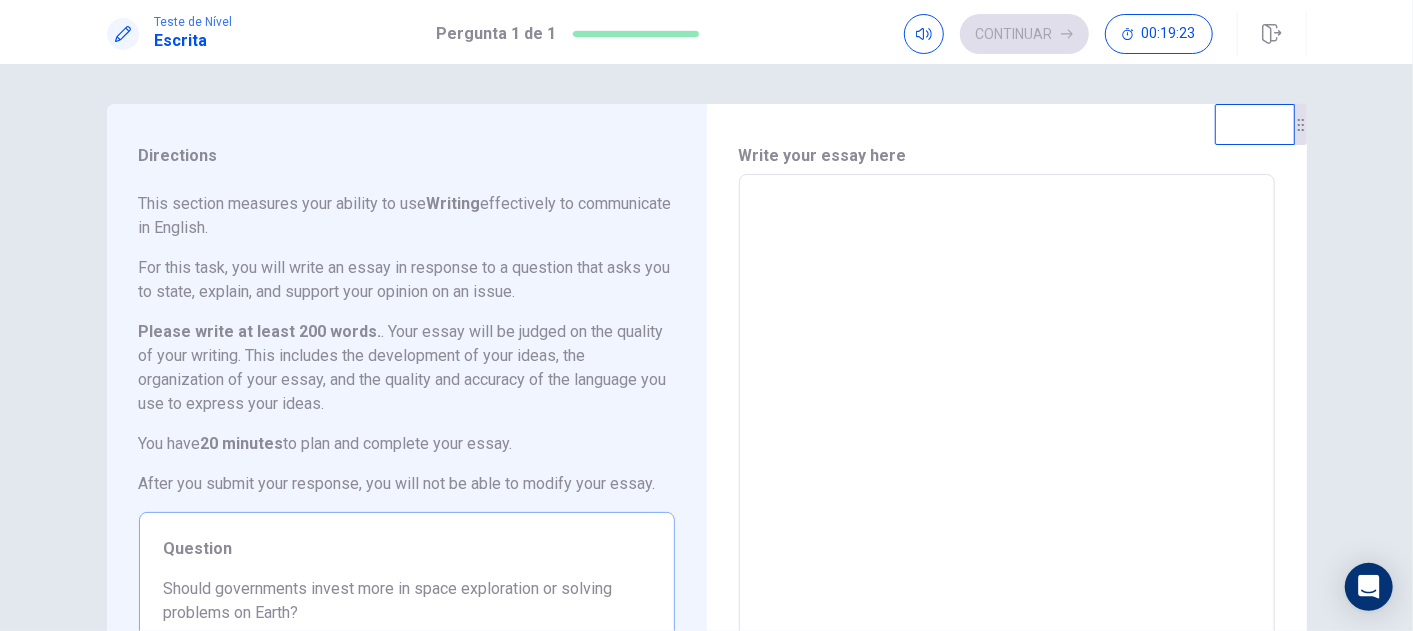type on "*" 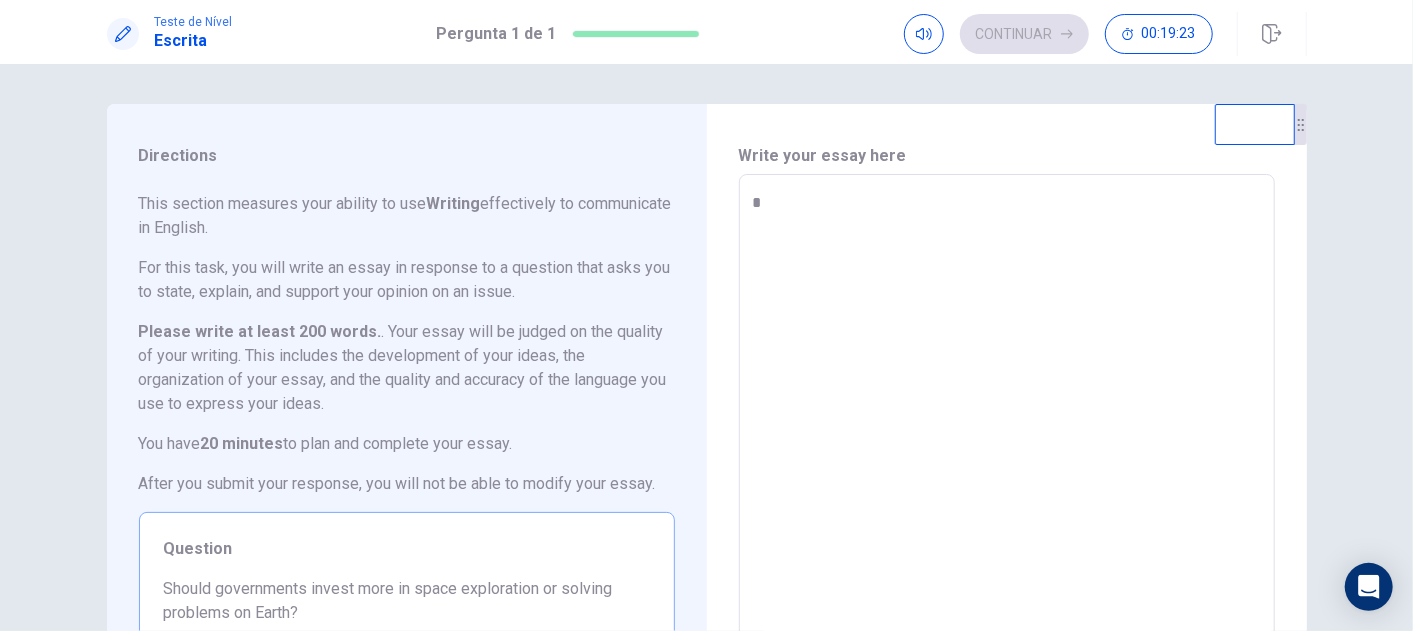 type on "*" 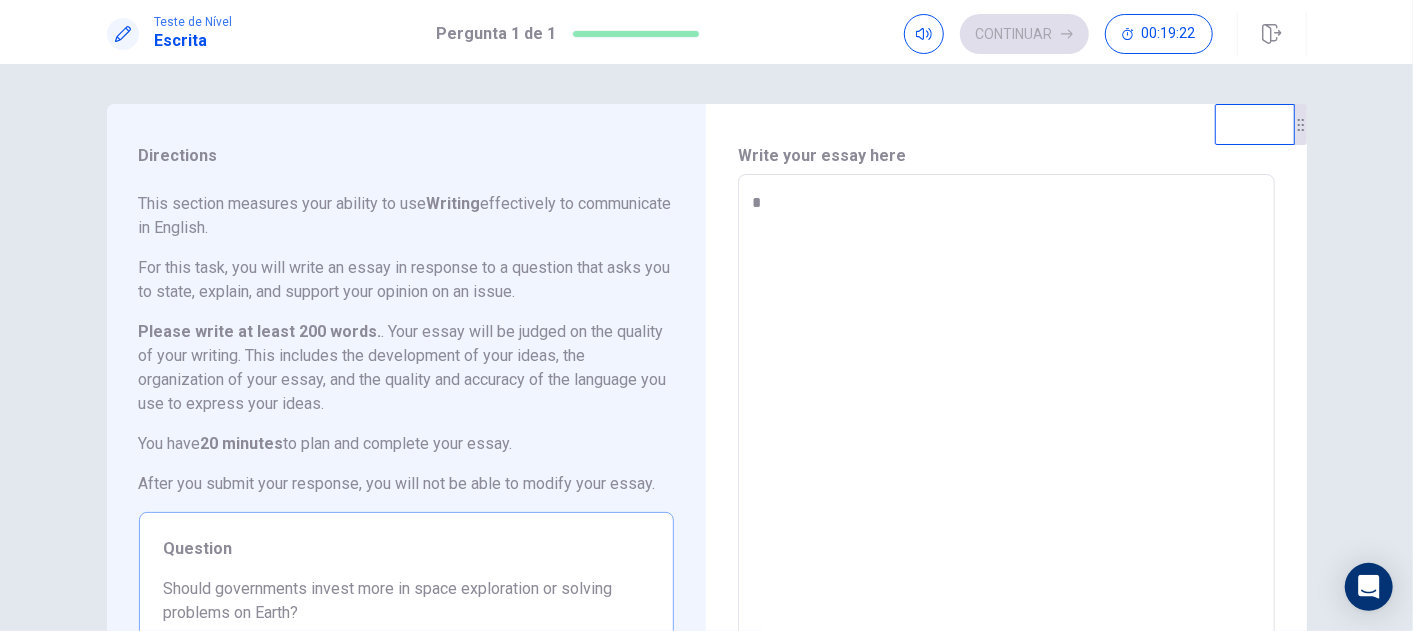 type on "**" 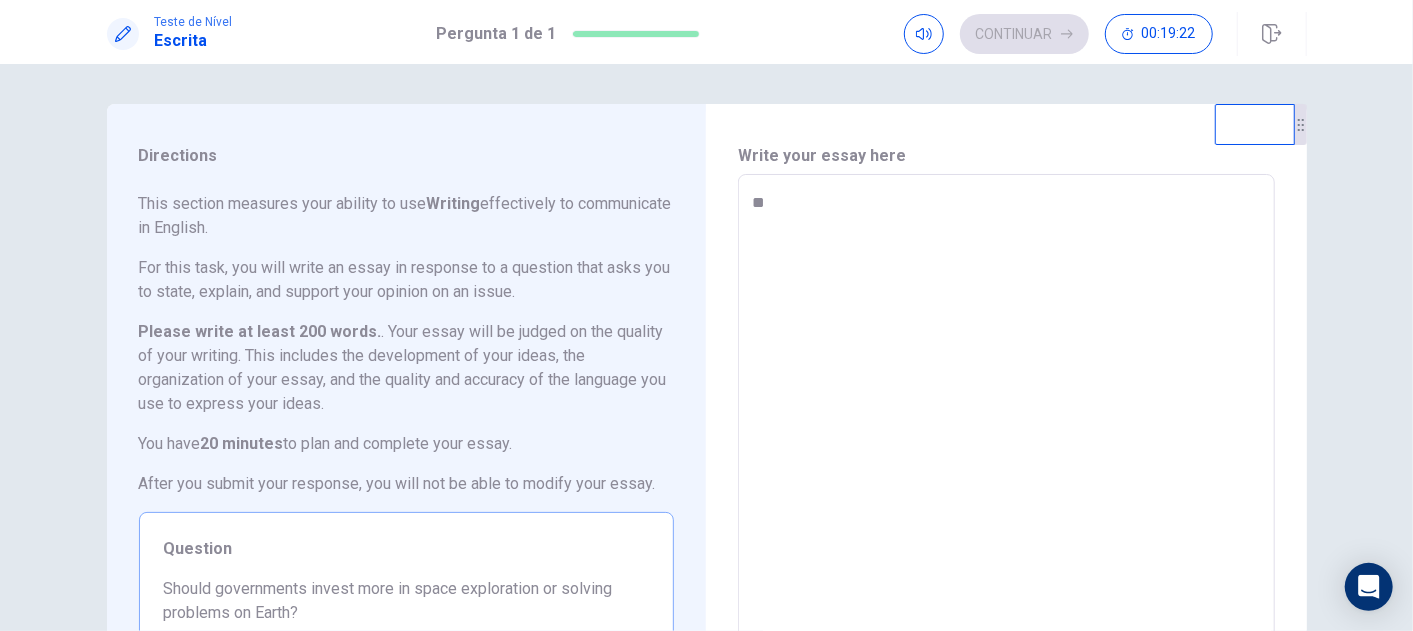 type on "*" 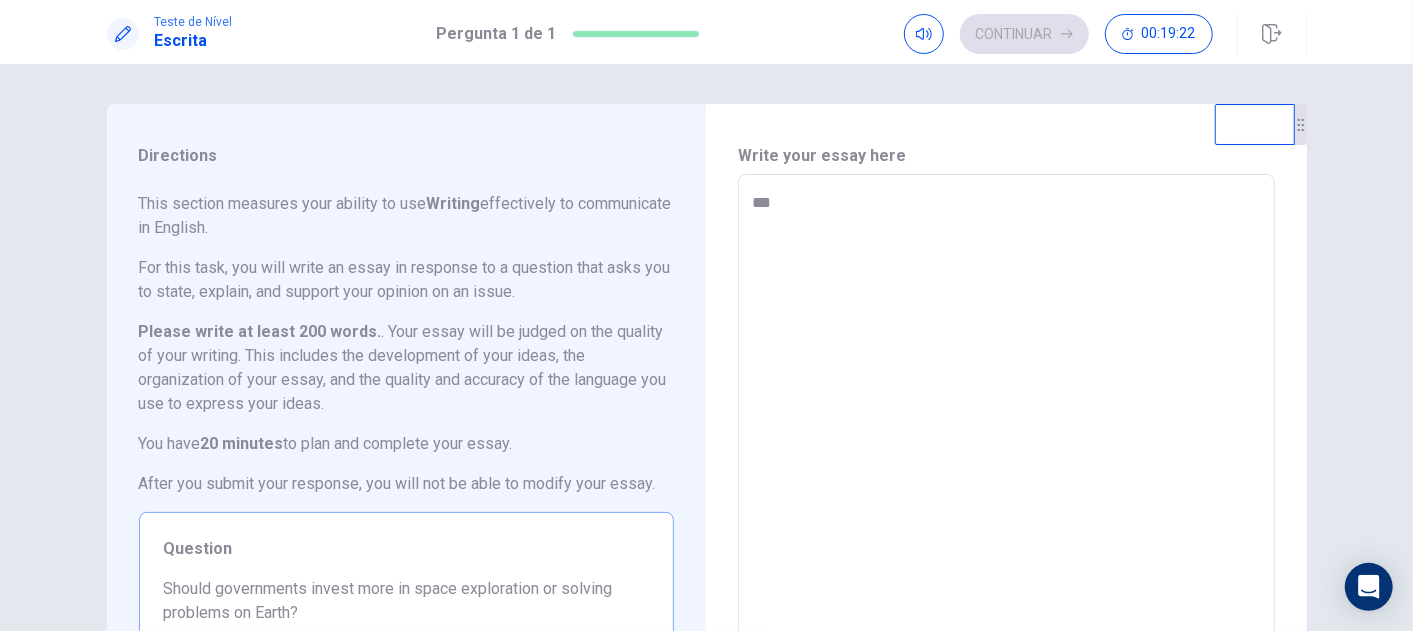 type on "*" 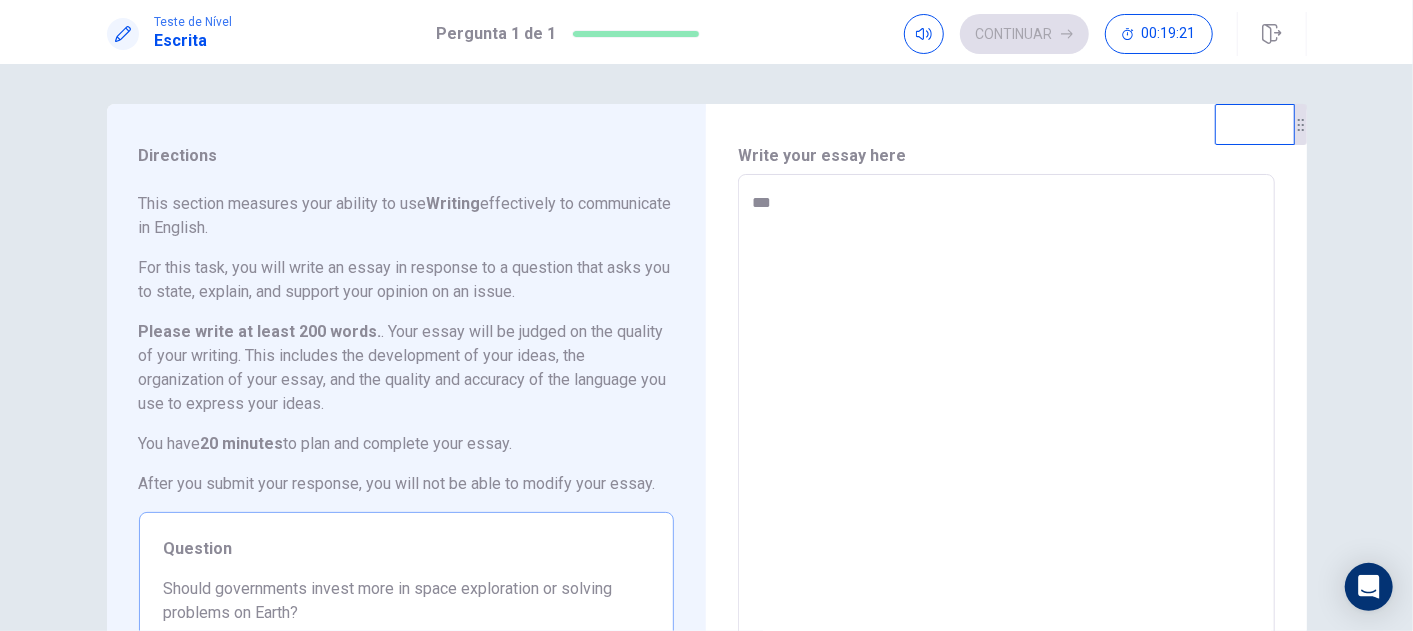 type on "****" 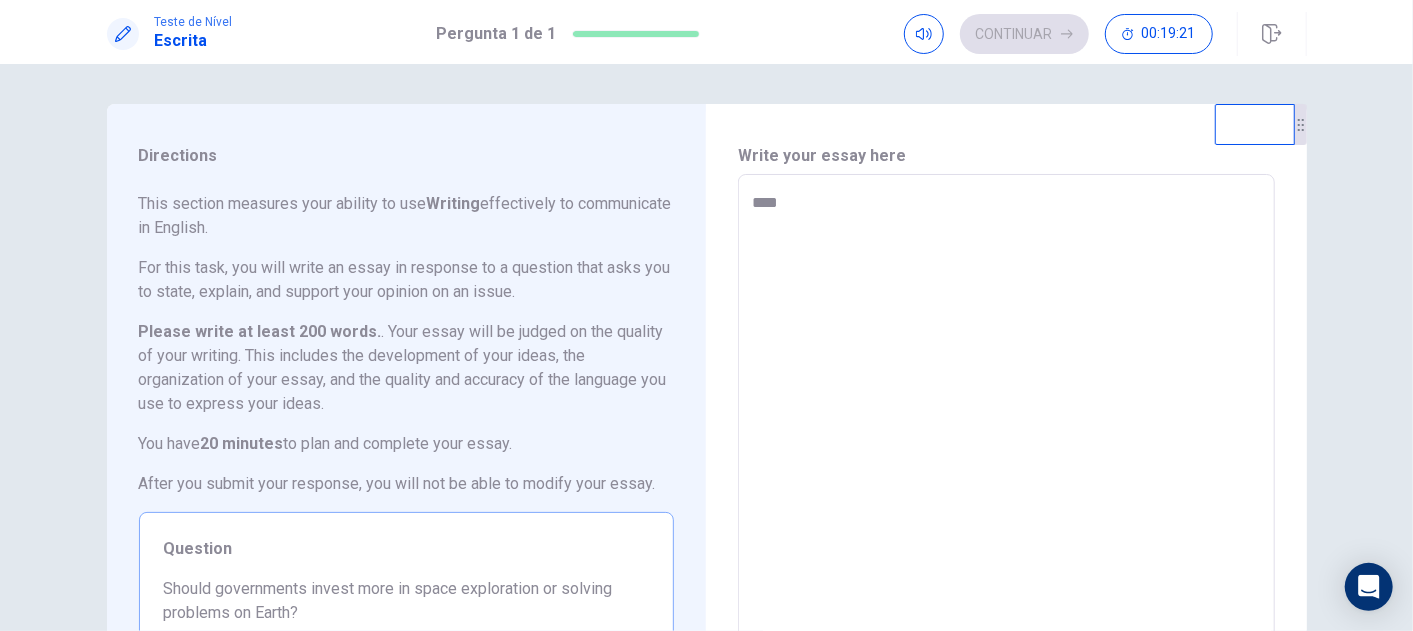 type on "*" 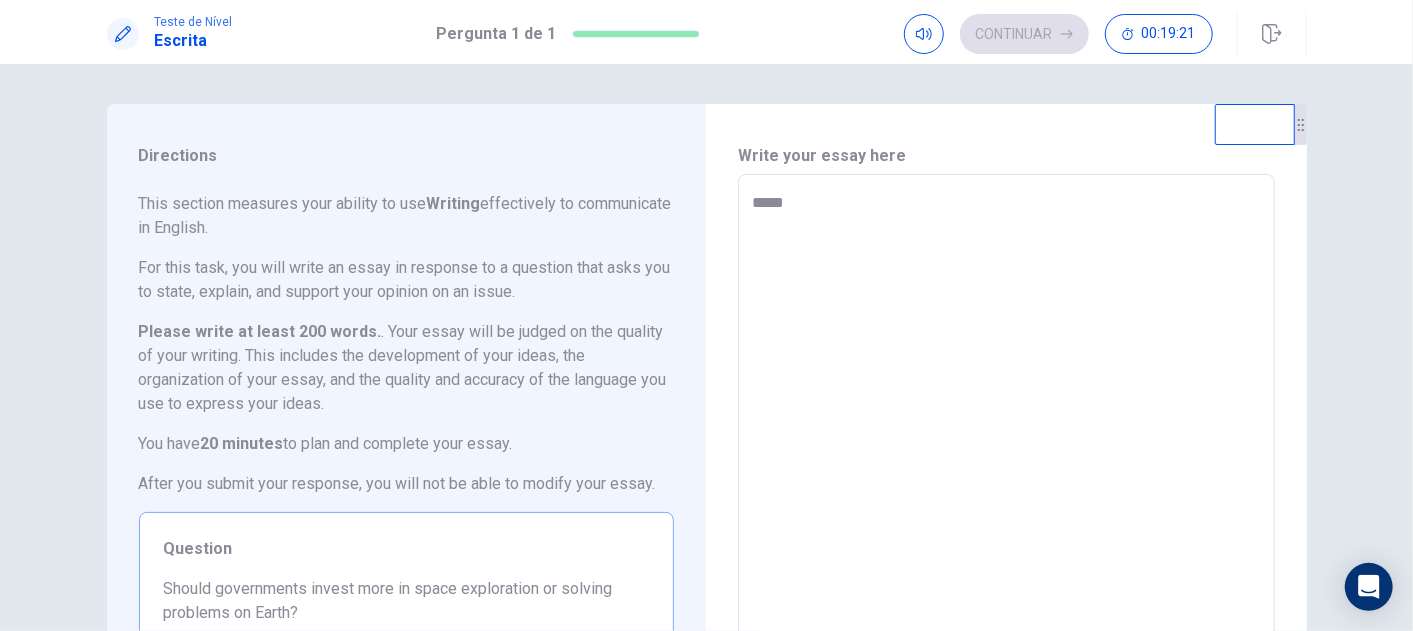 type on "*" 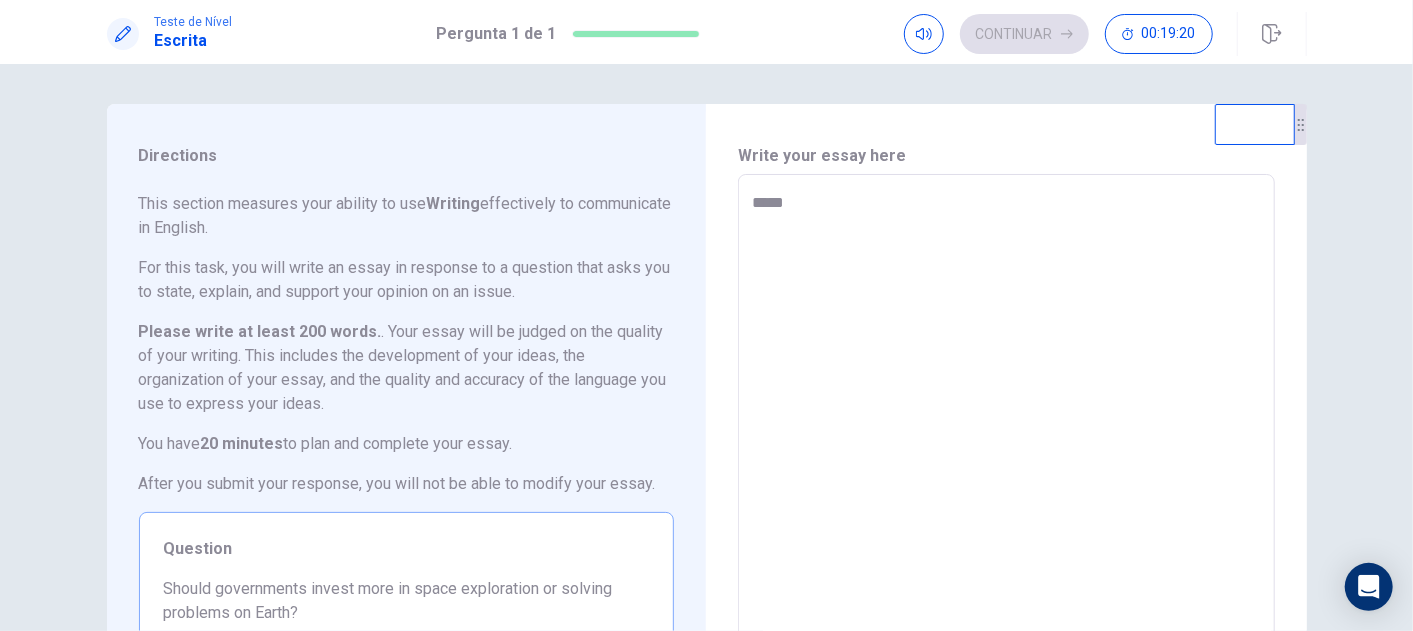 type on "*****" 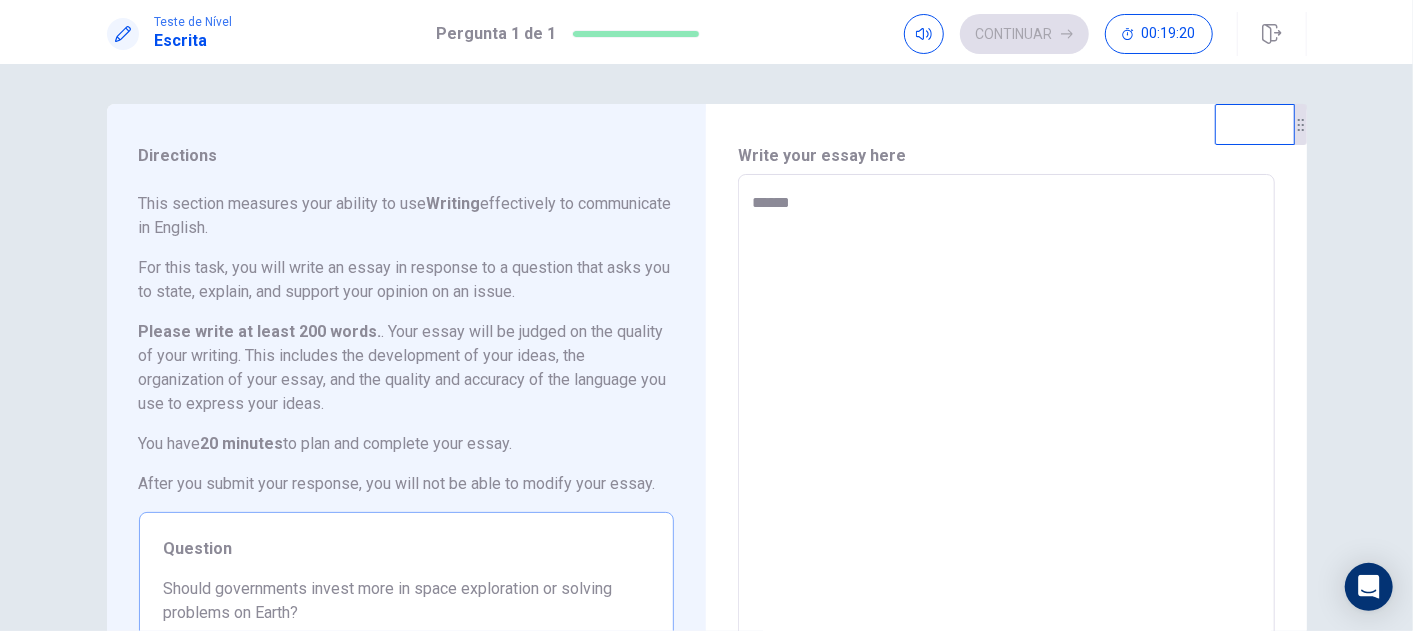 type on "*" 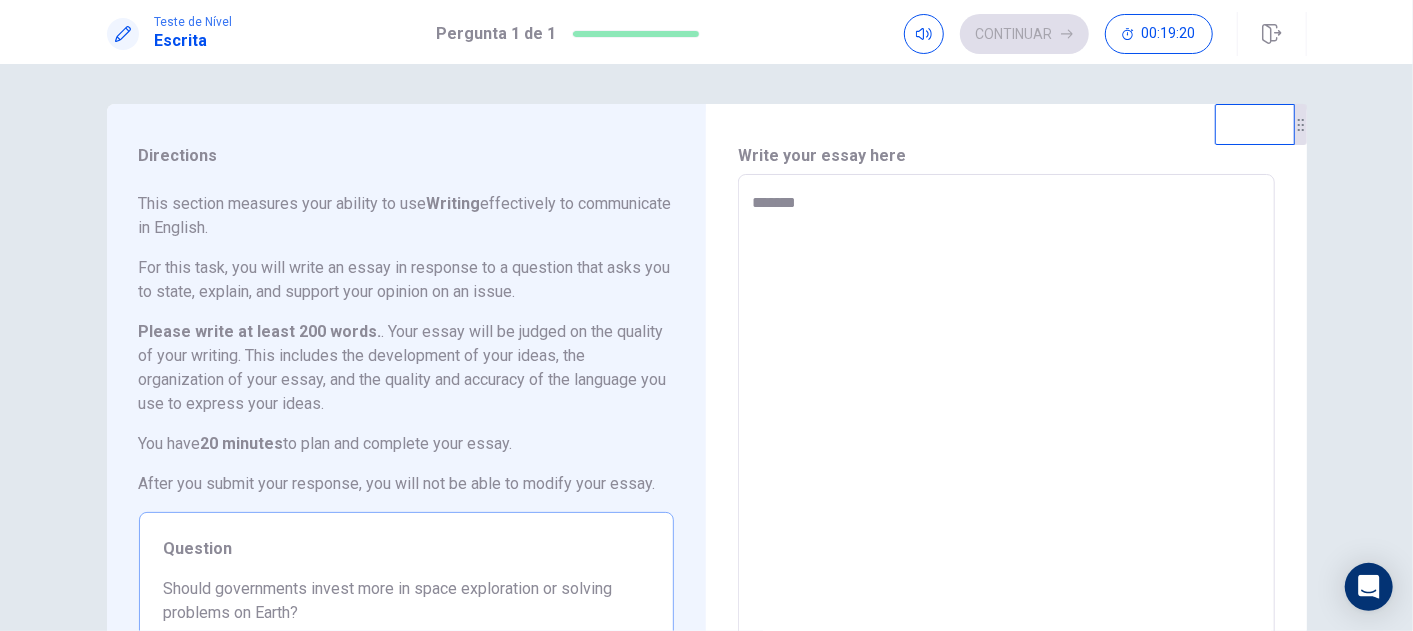 type on "*" 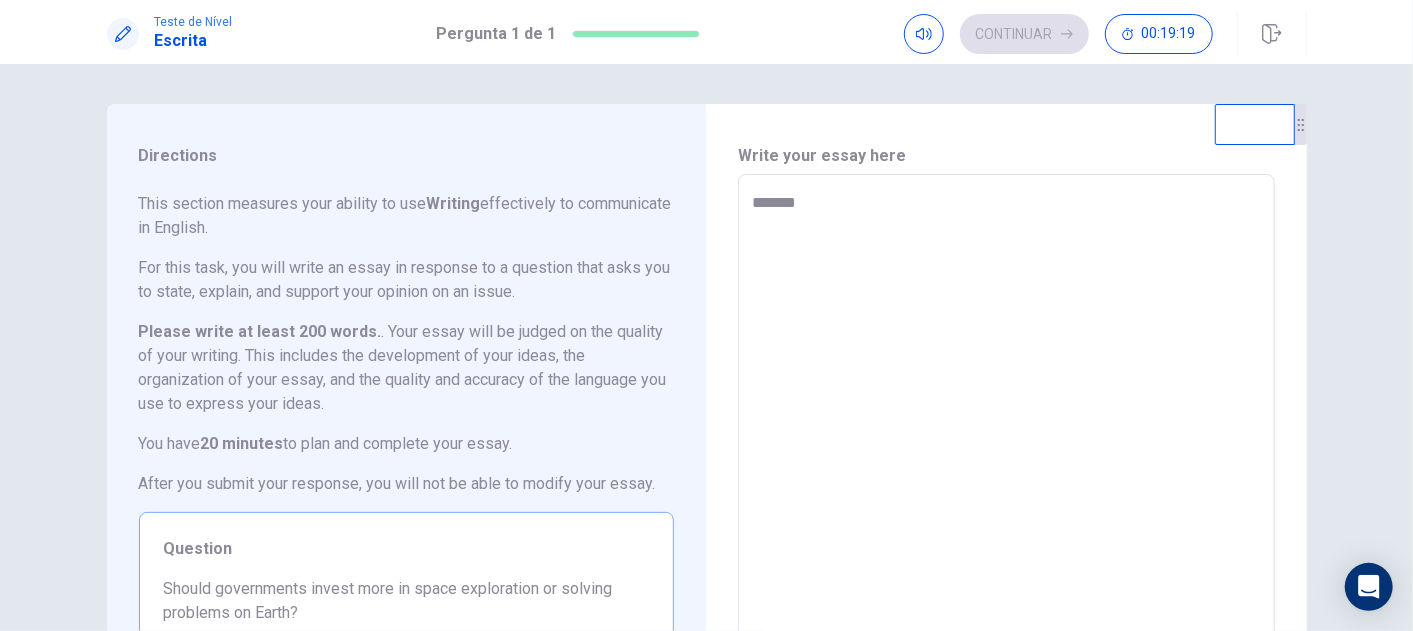 type on "********" 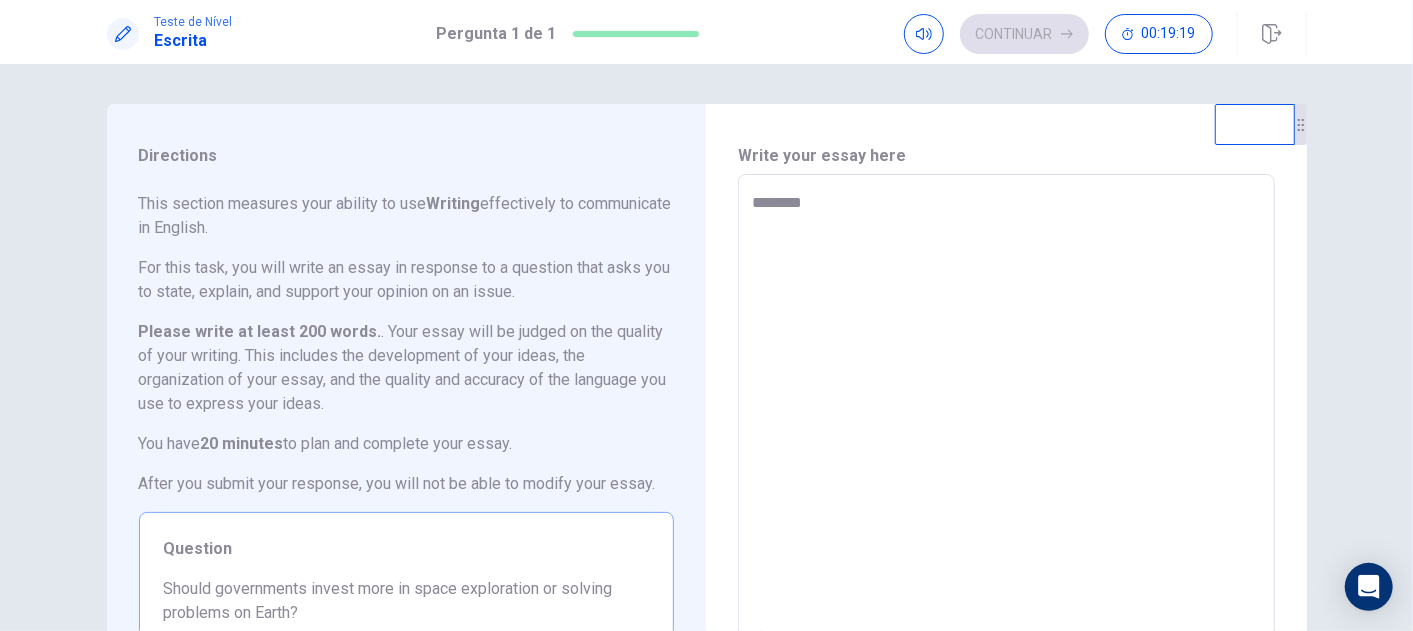 type on "*" 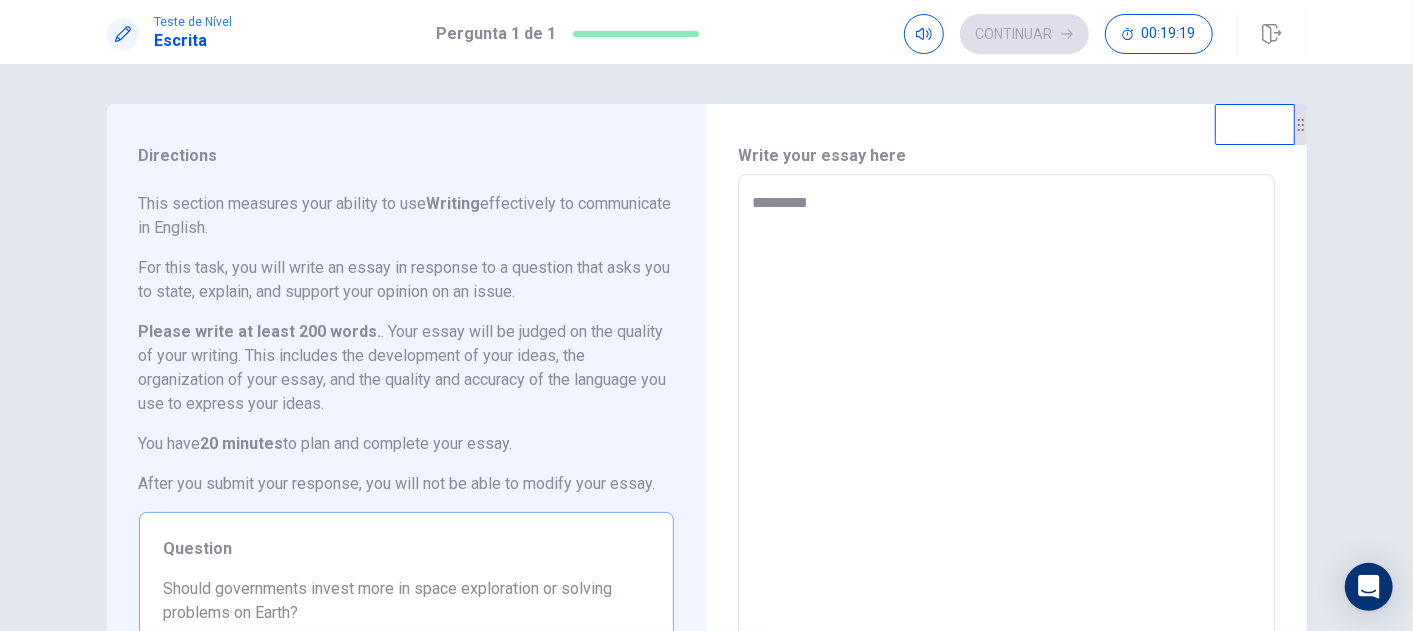 type on "*" 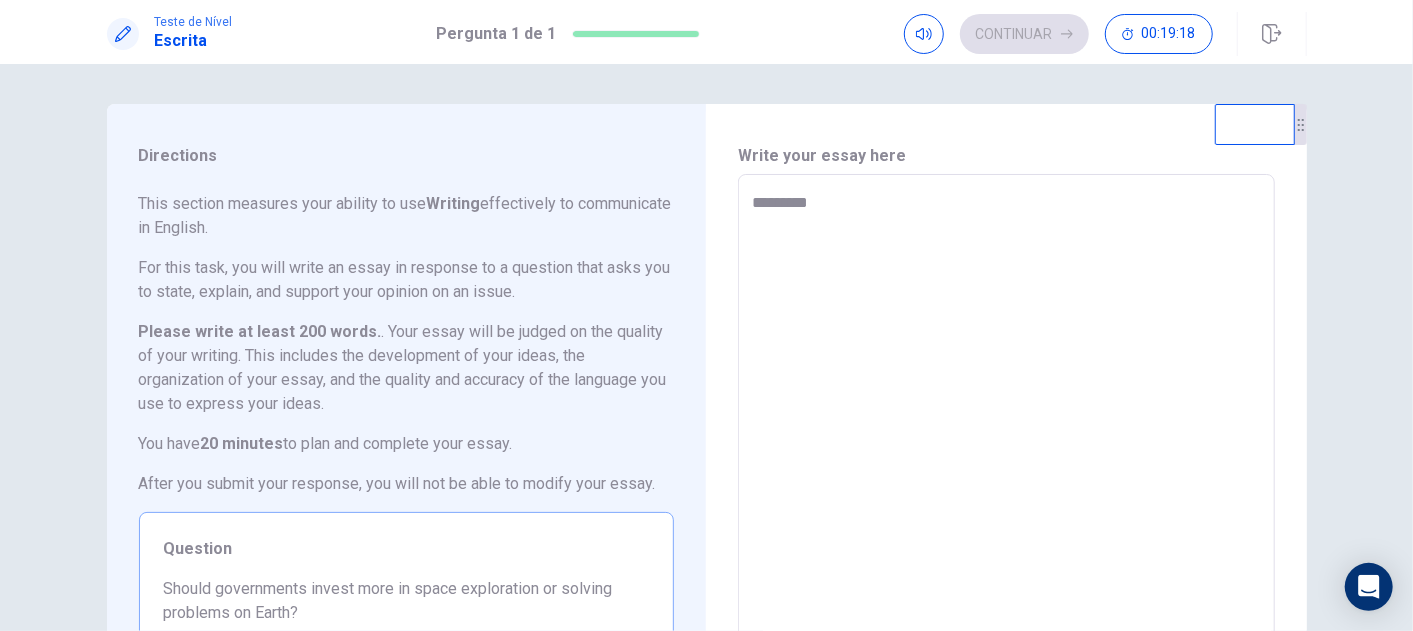 type on "**********" 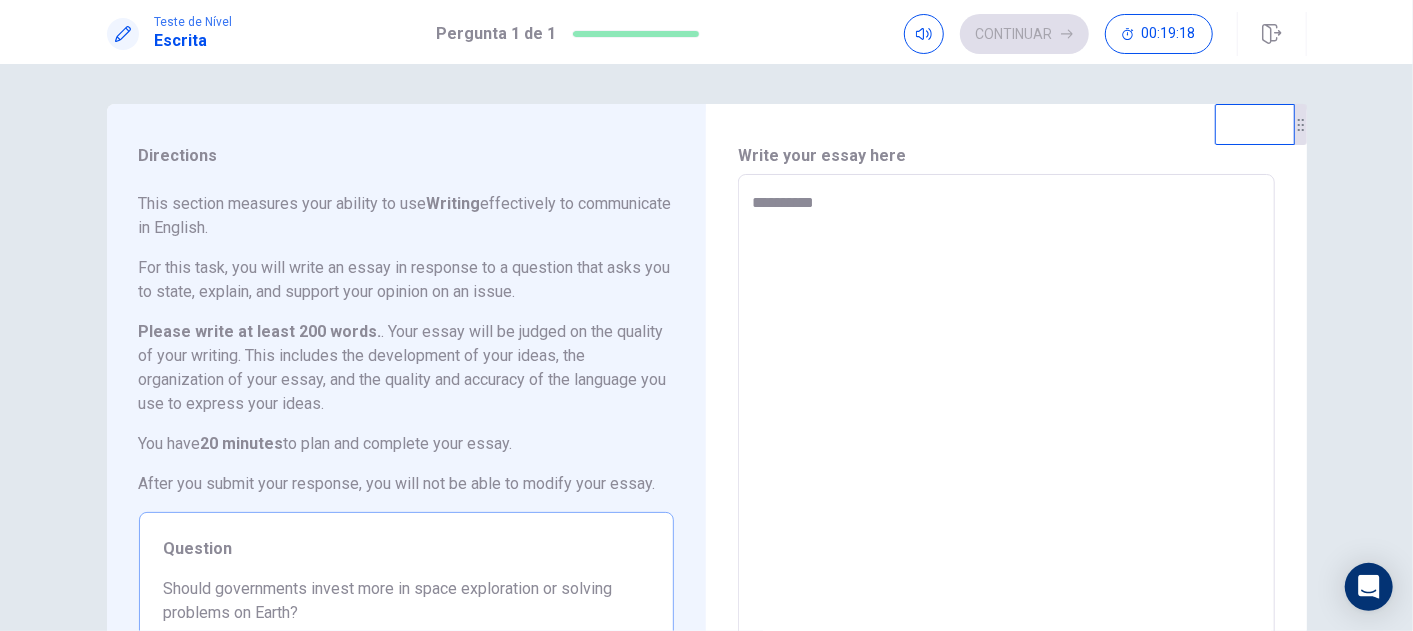type on "*" 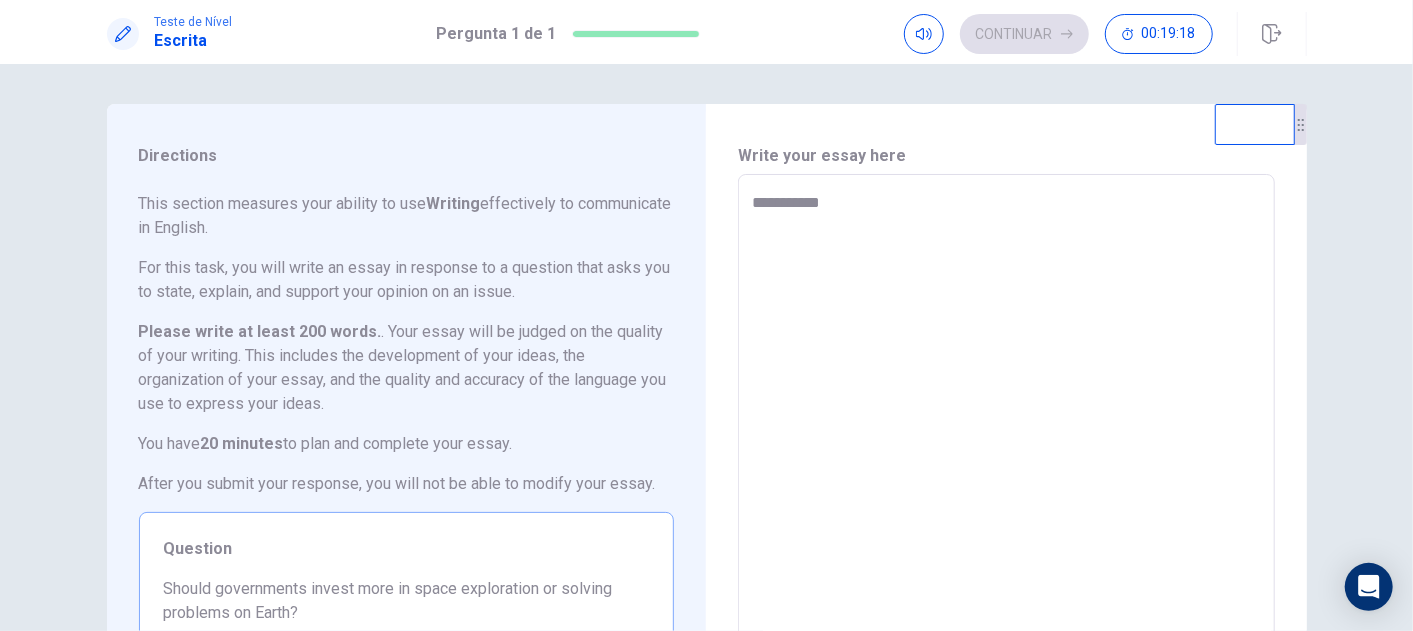 type on "*" 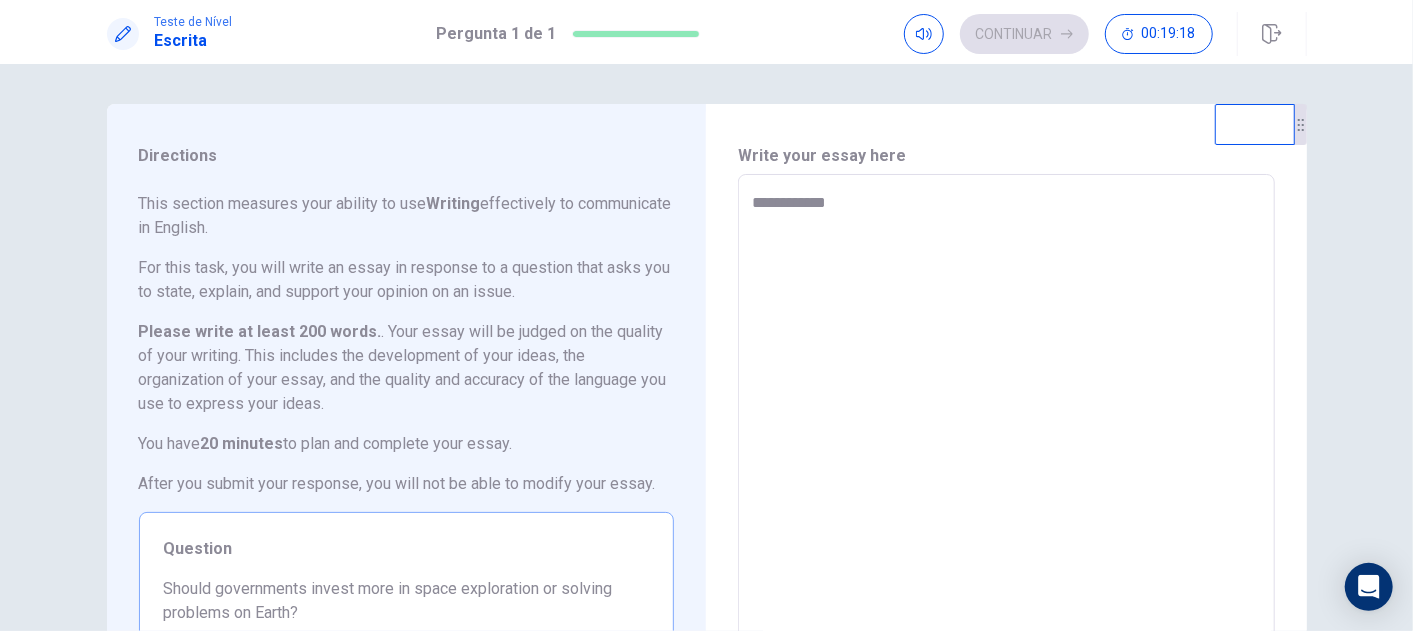 type on "*" 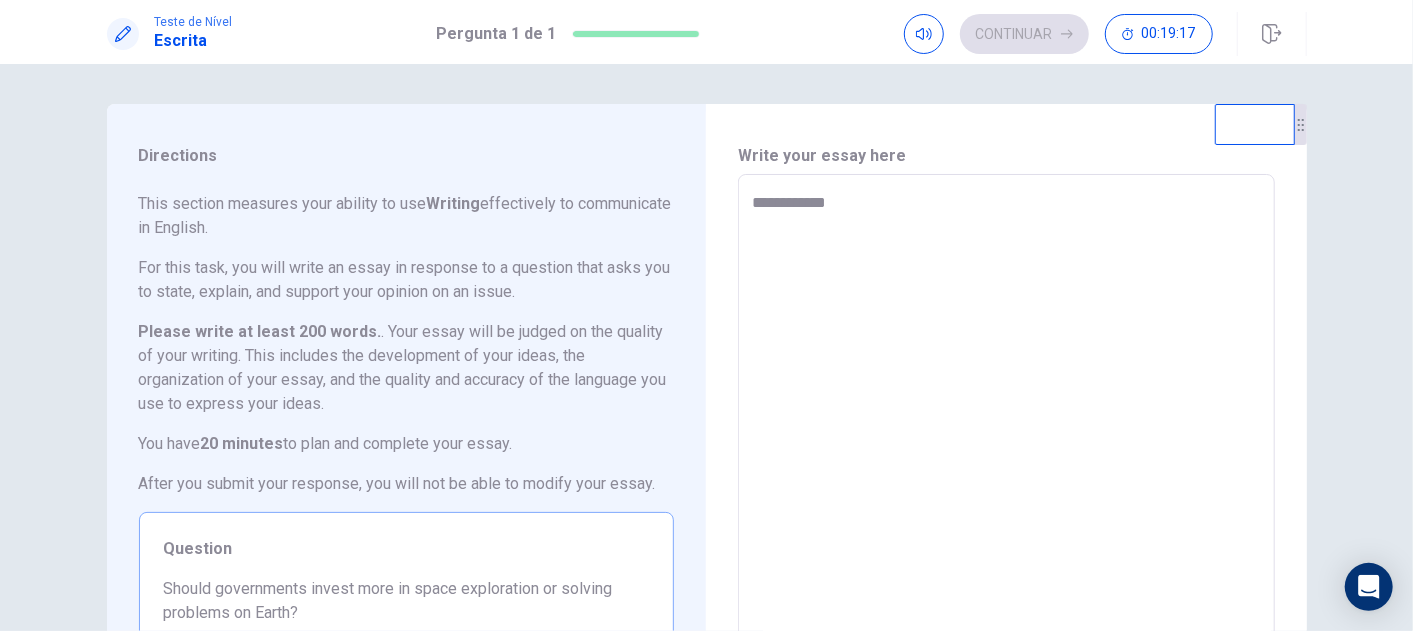 type on "**********" 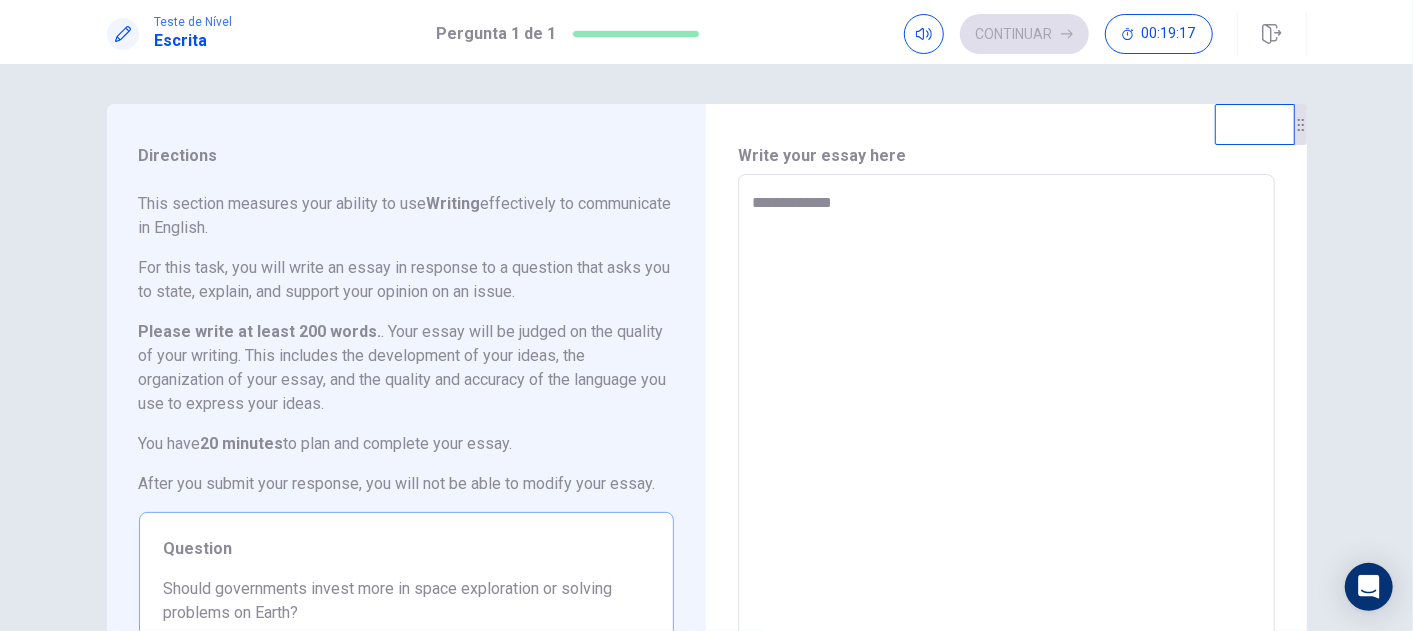 type on "*" 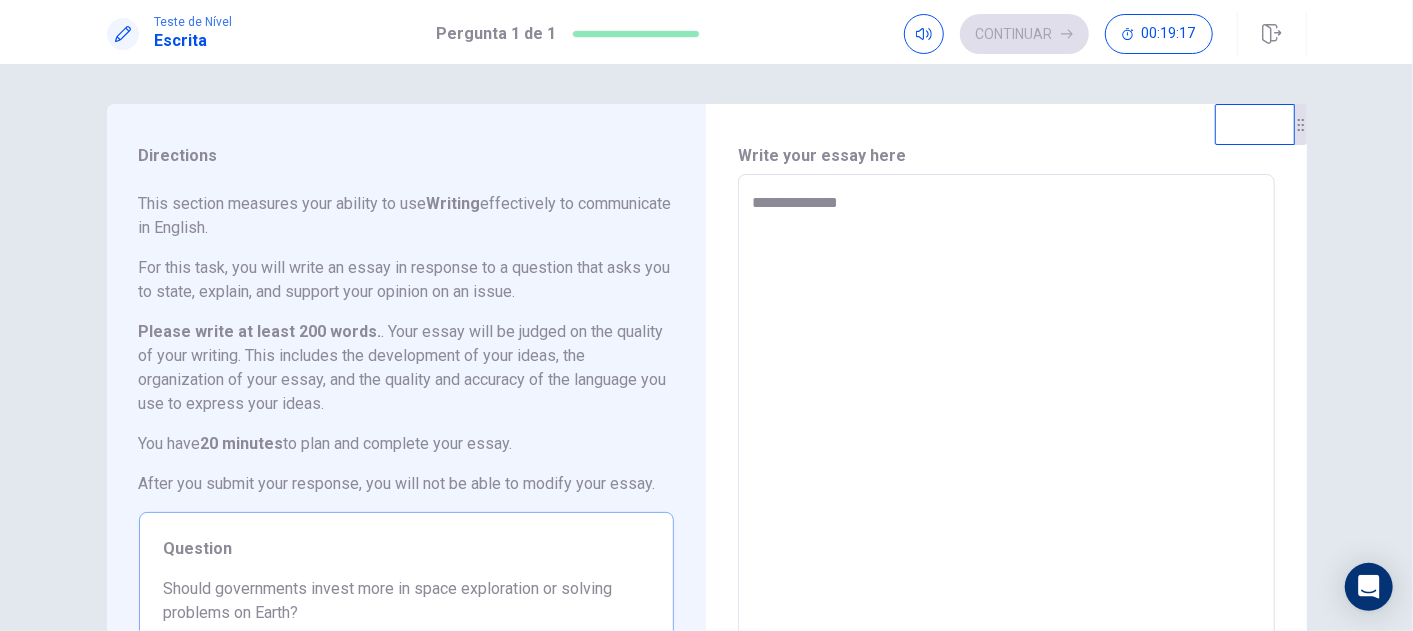 type on "*" 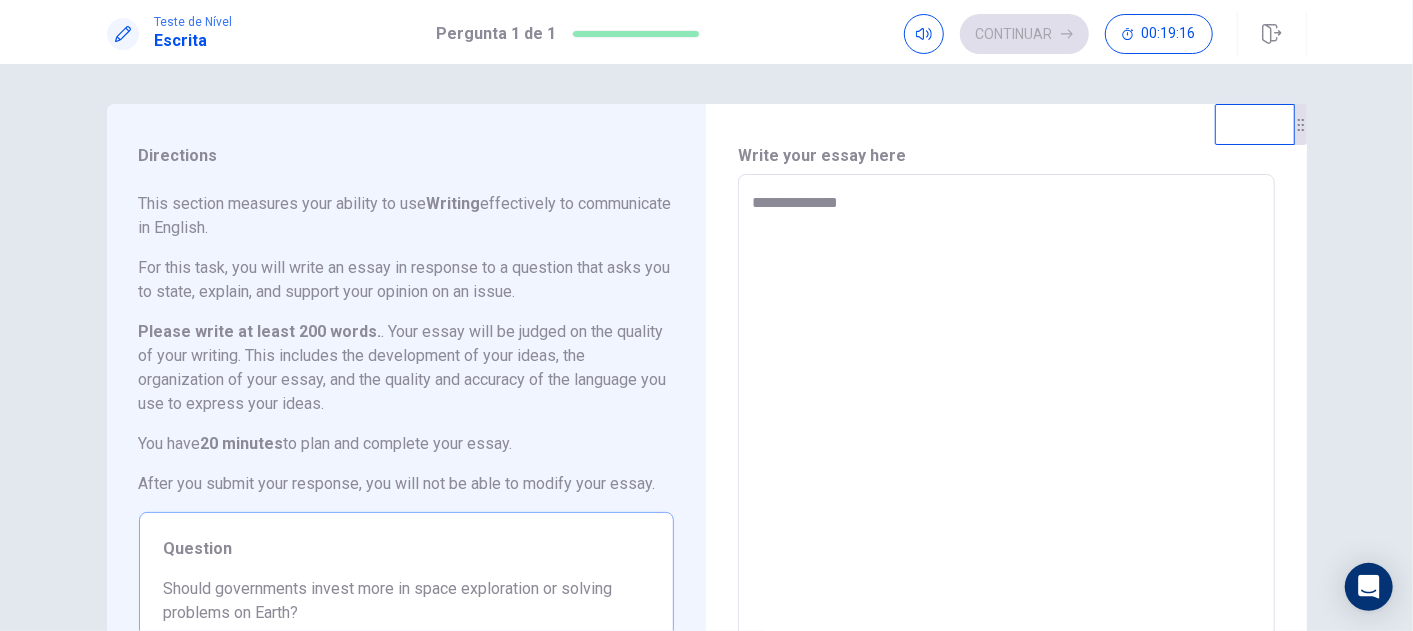 type on "**********" 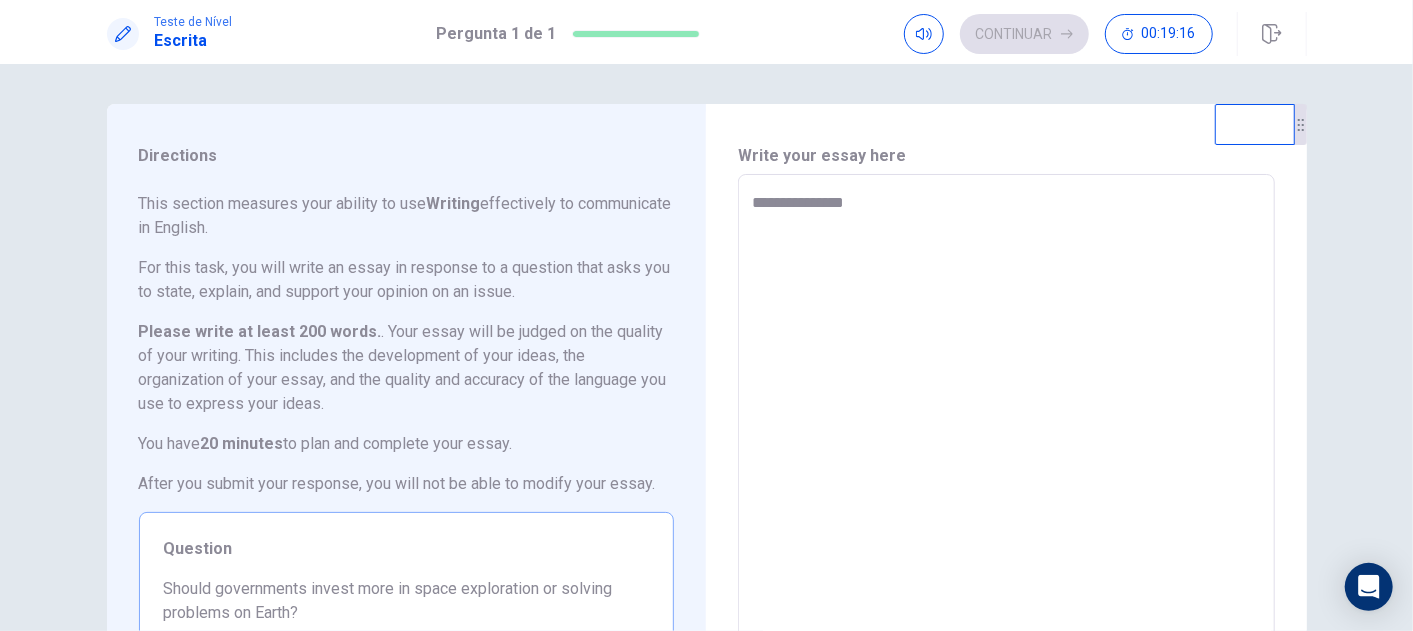 type on "*" 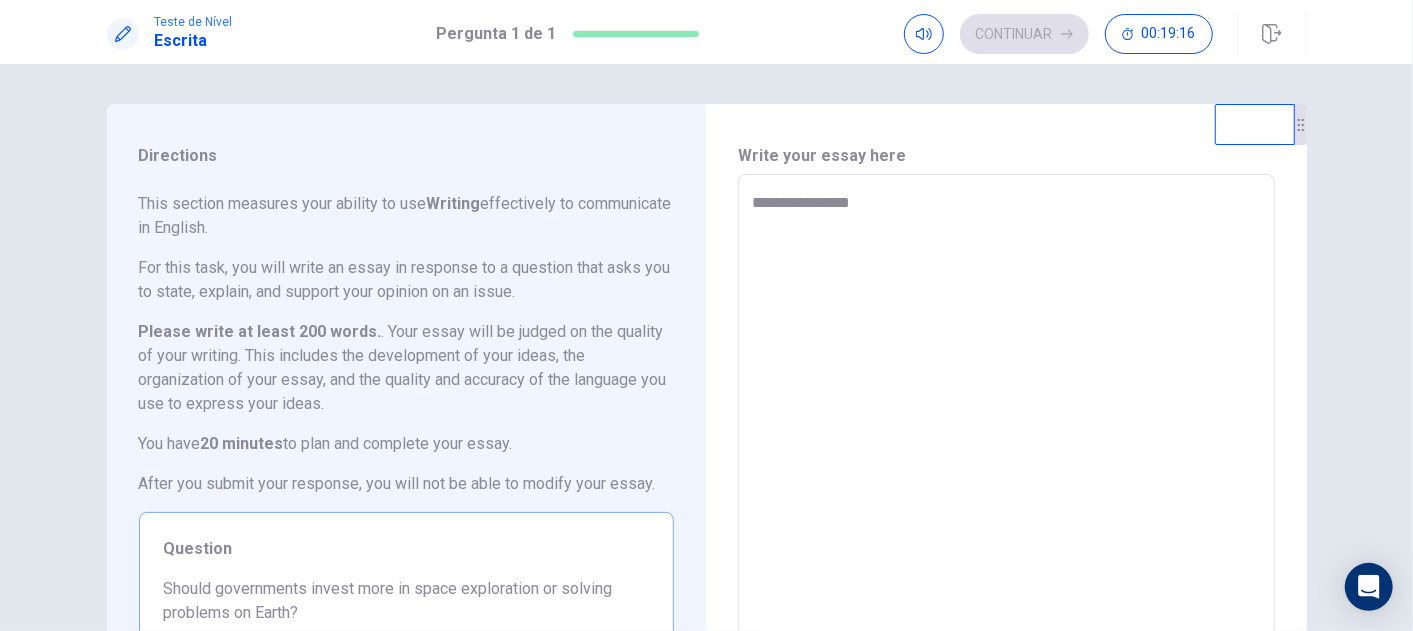 type on "*" 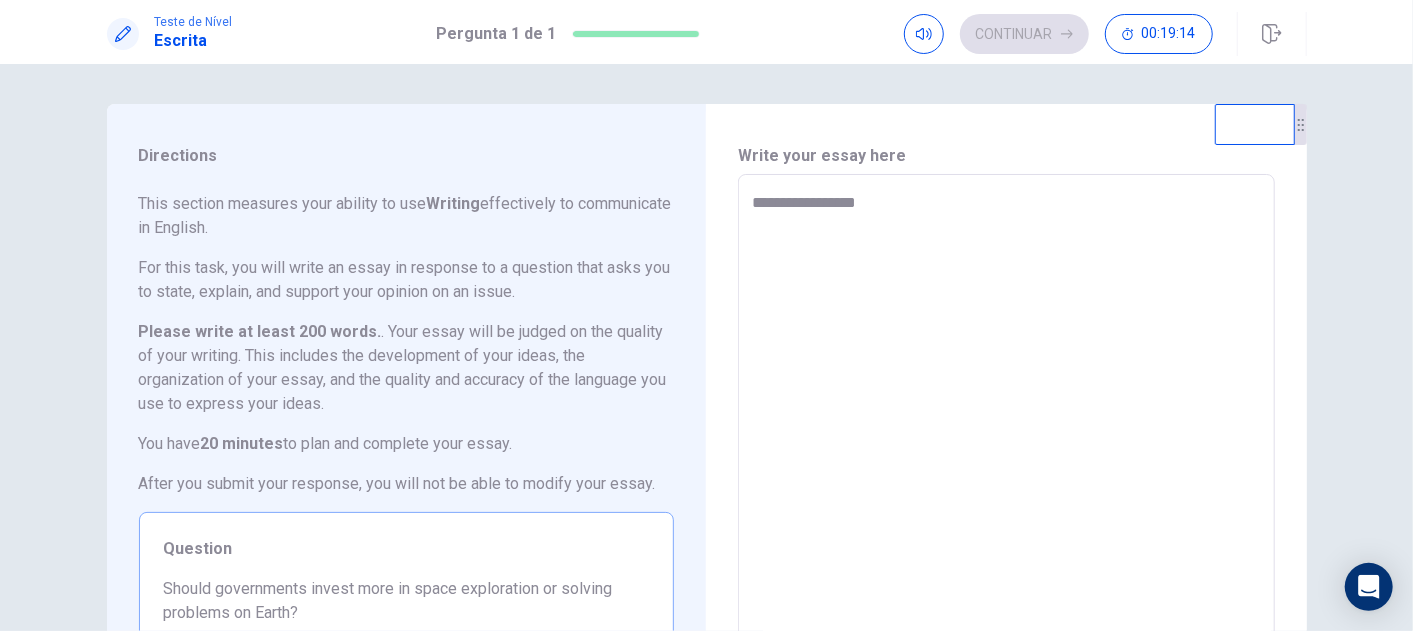 type on "*" 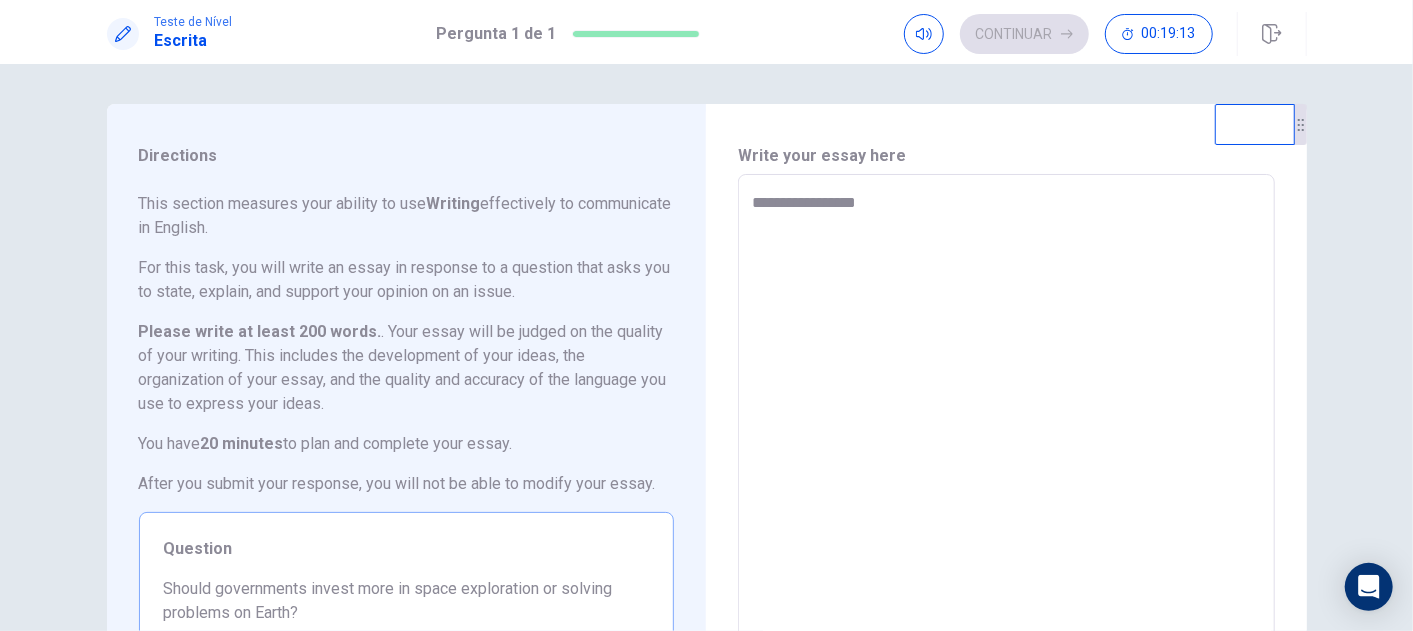 type on "**********" 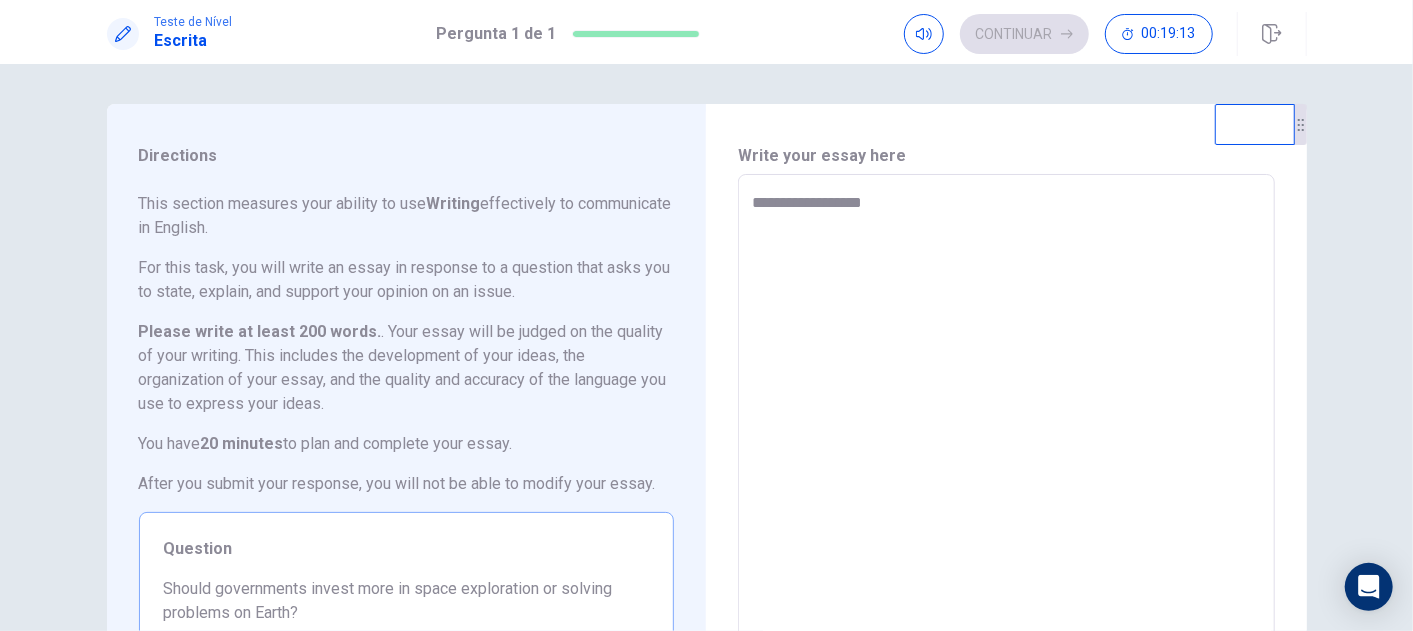 type on "*" 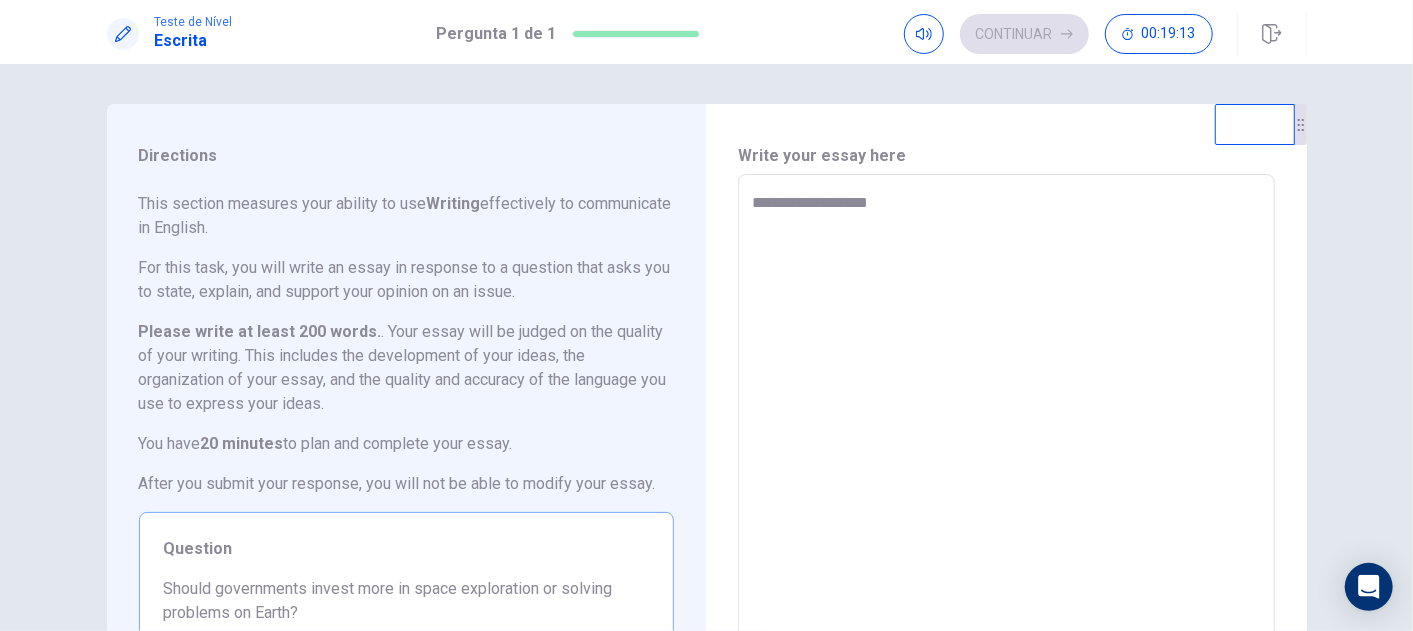 type on "*" 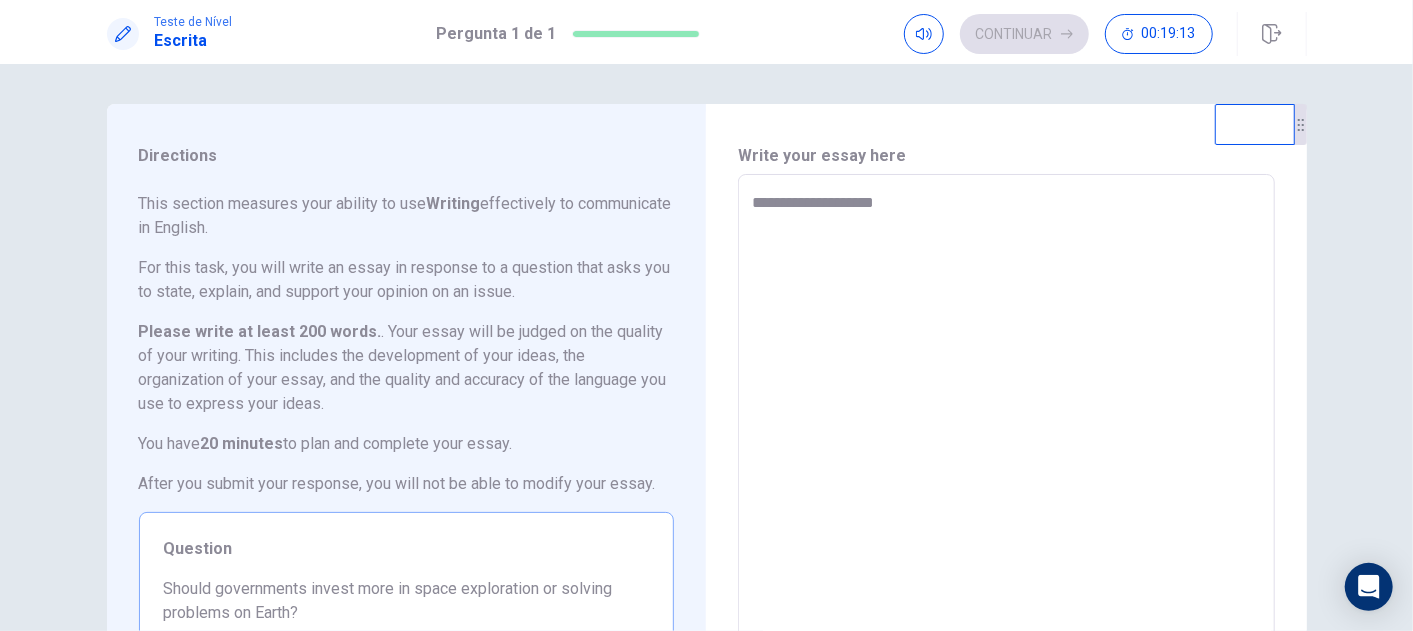 type on "*" 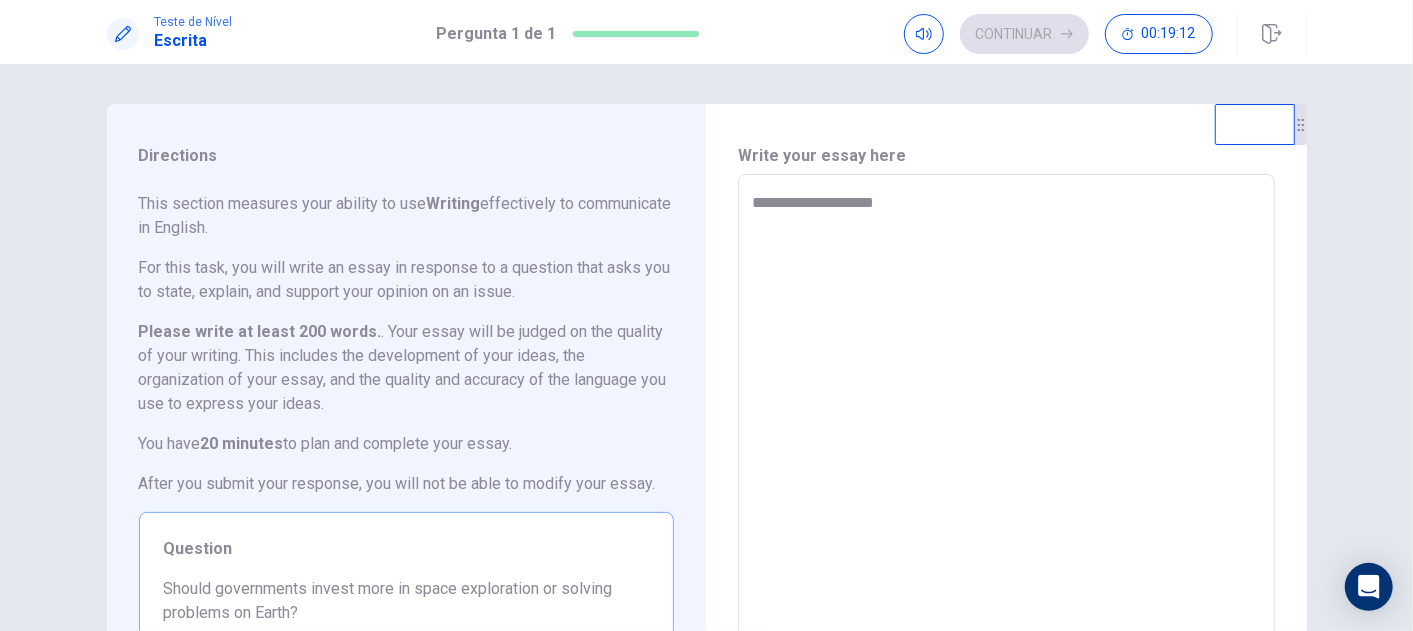 type on "**********" 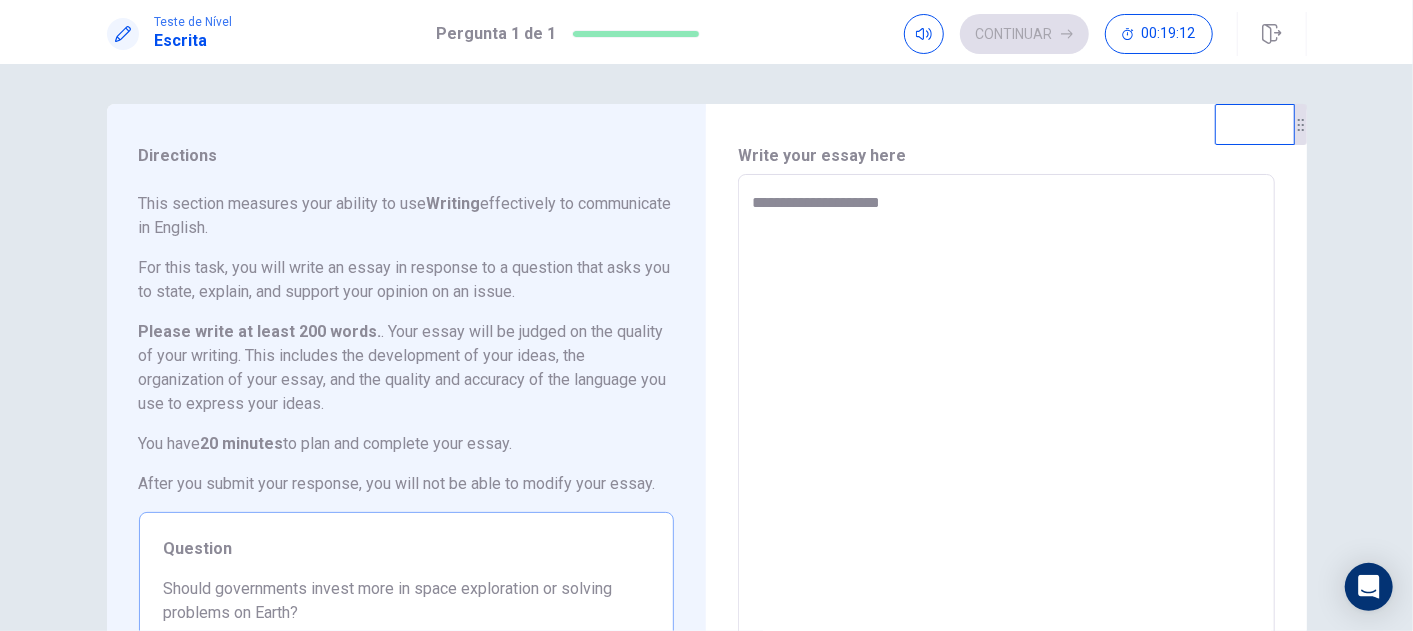 type on "*" 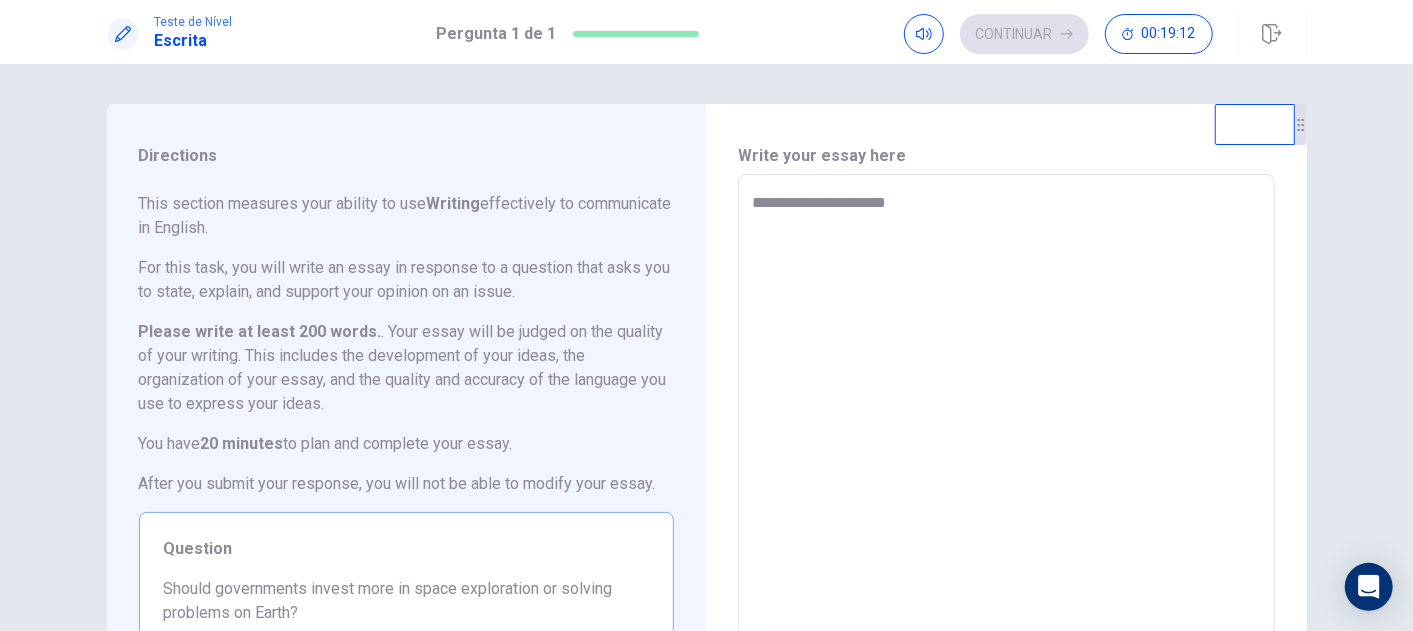 type on "*" 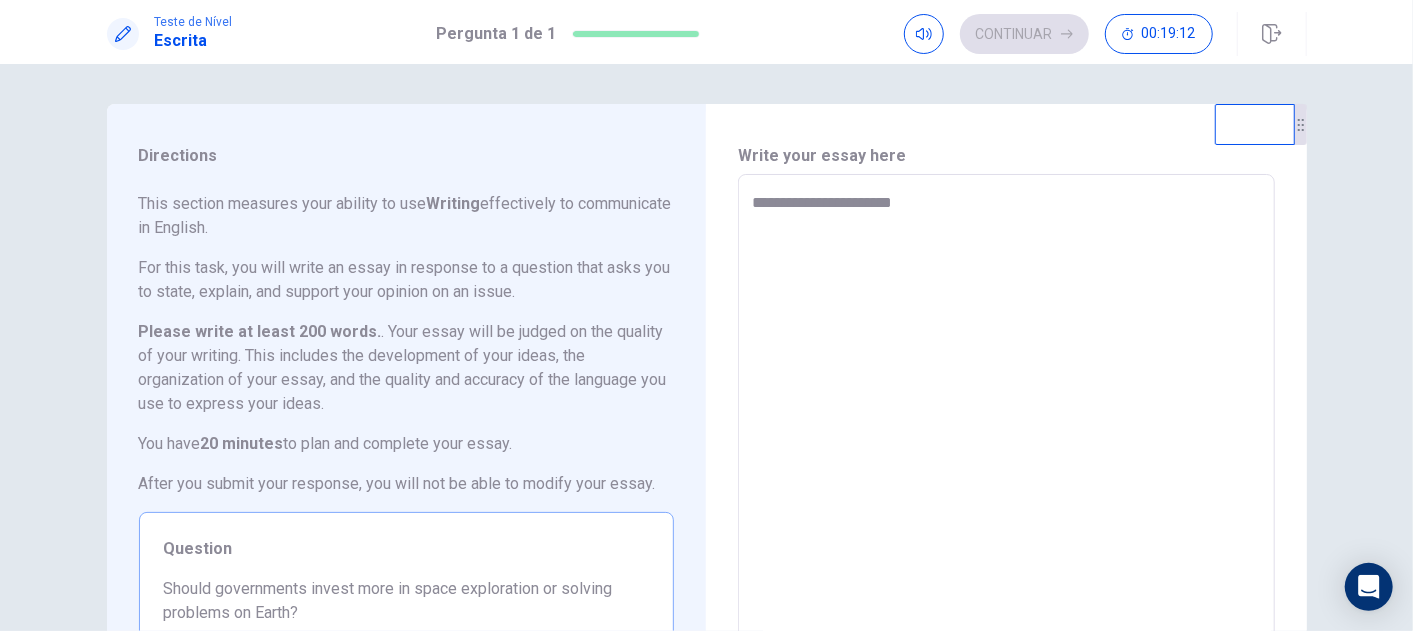 type on "*" 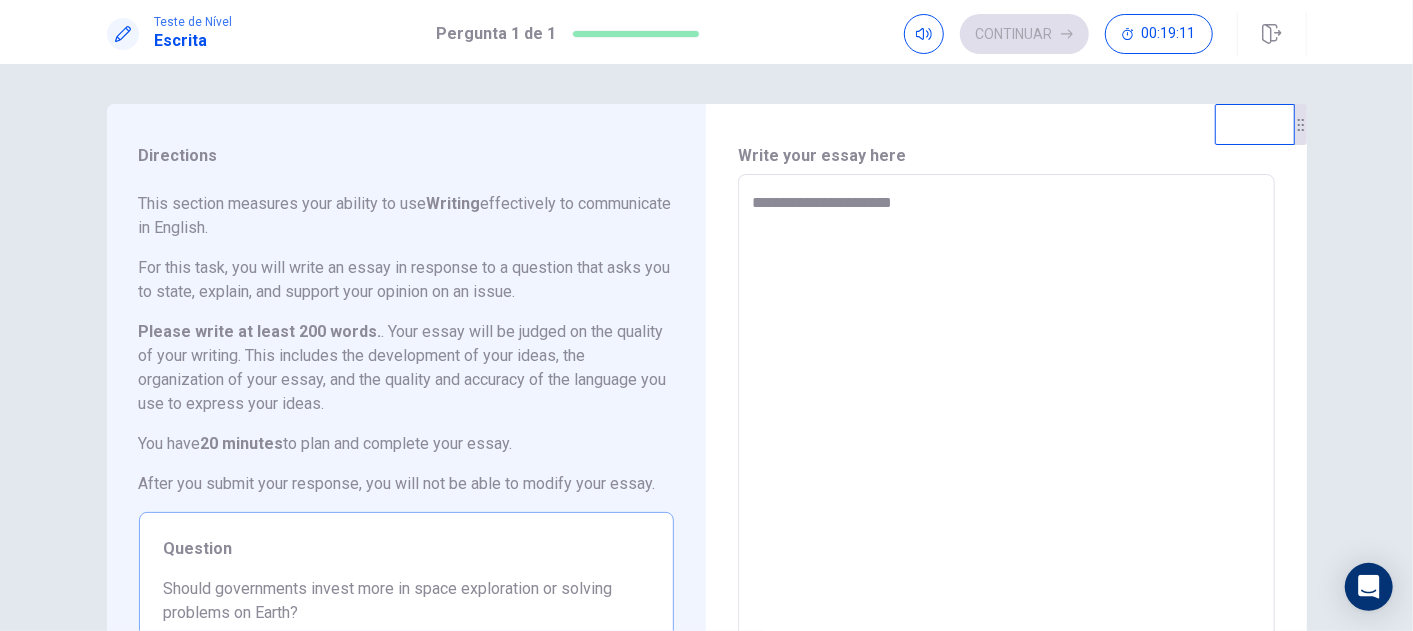type on "**********" 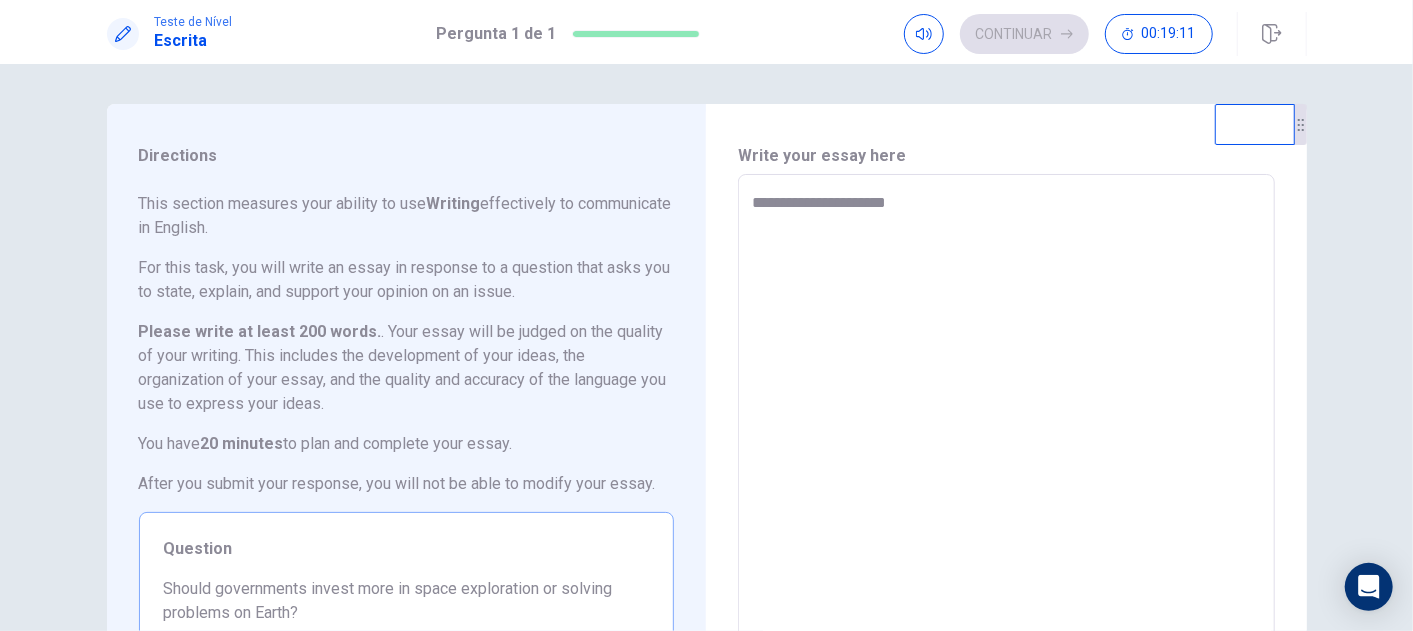 type on "*" 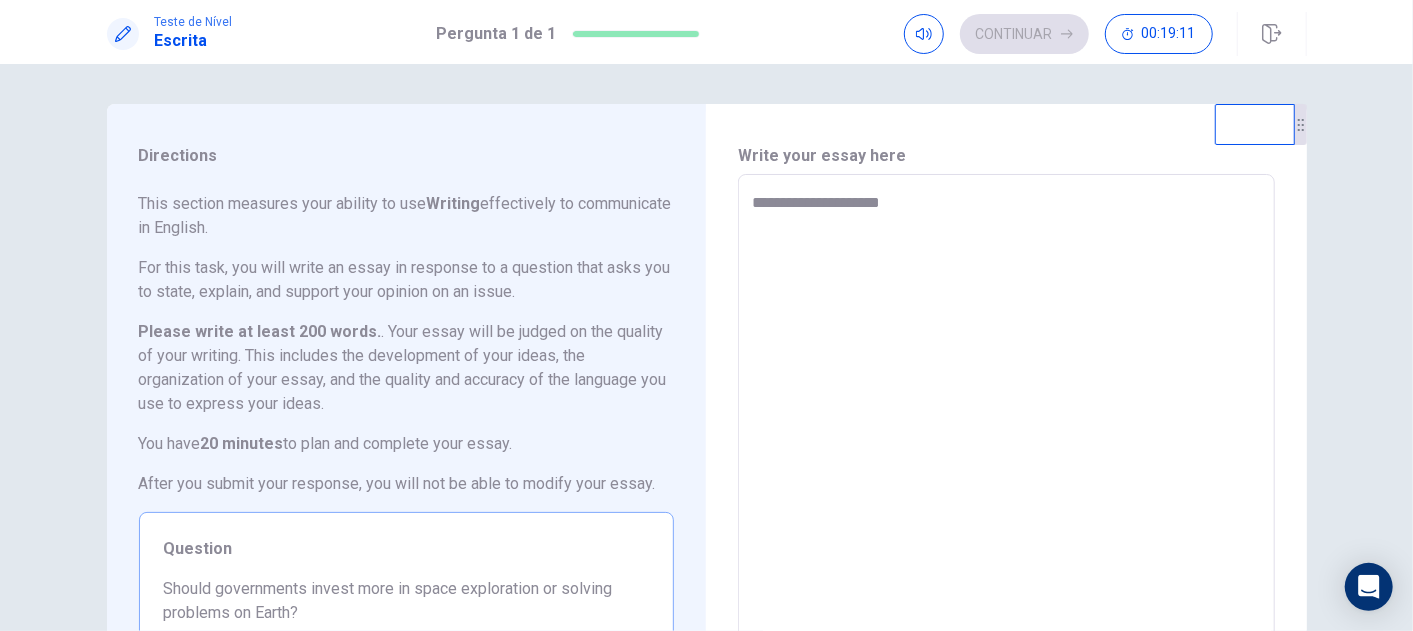 type on "*" 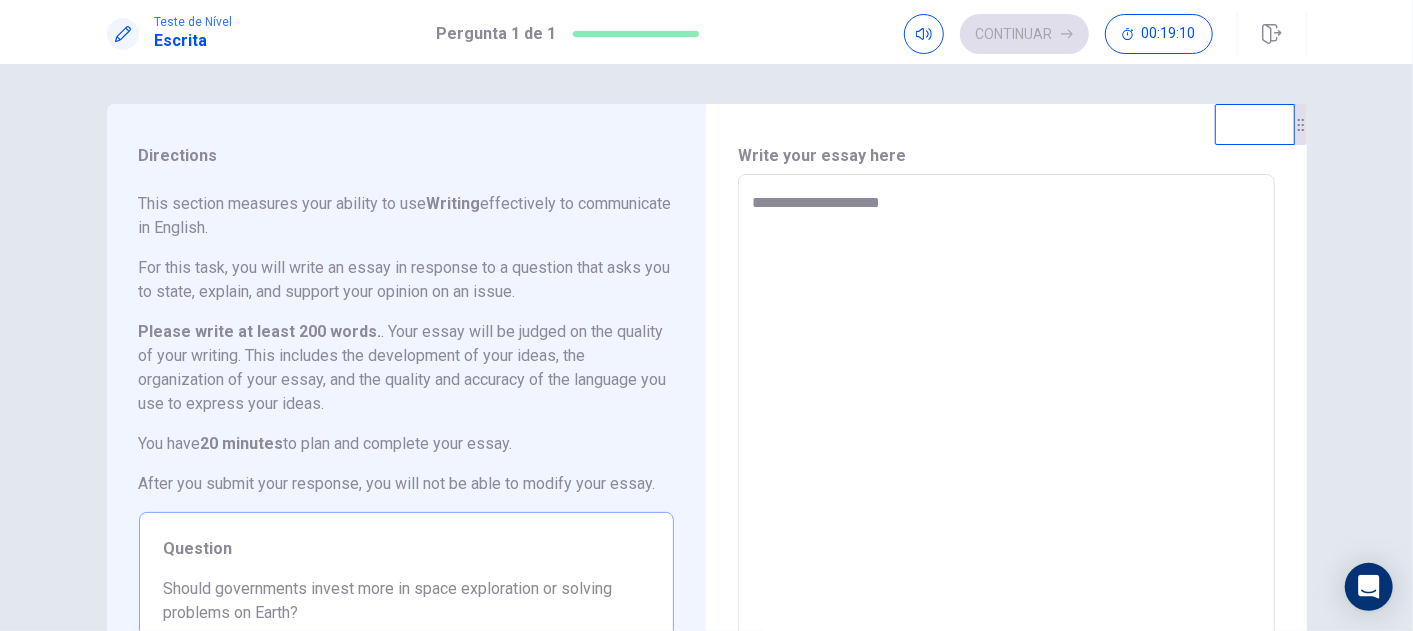 type on "**********" 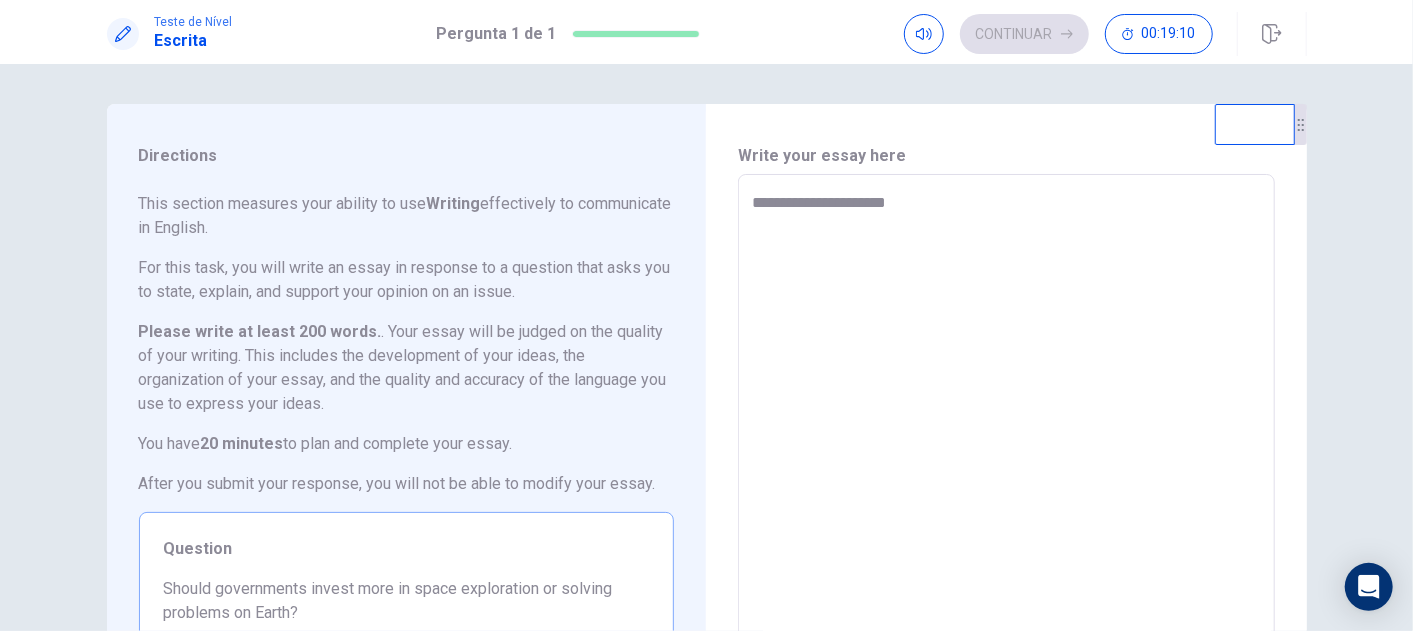 type on "*" 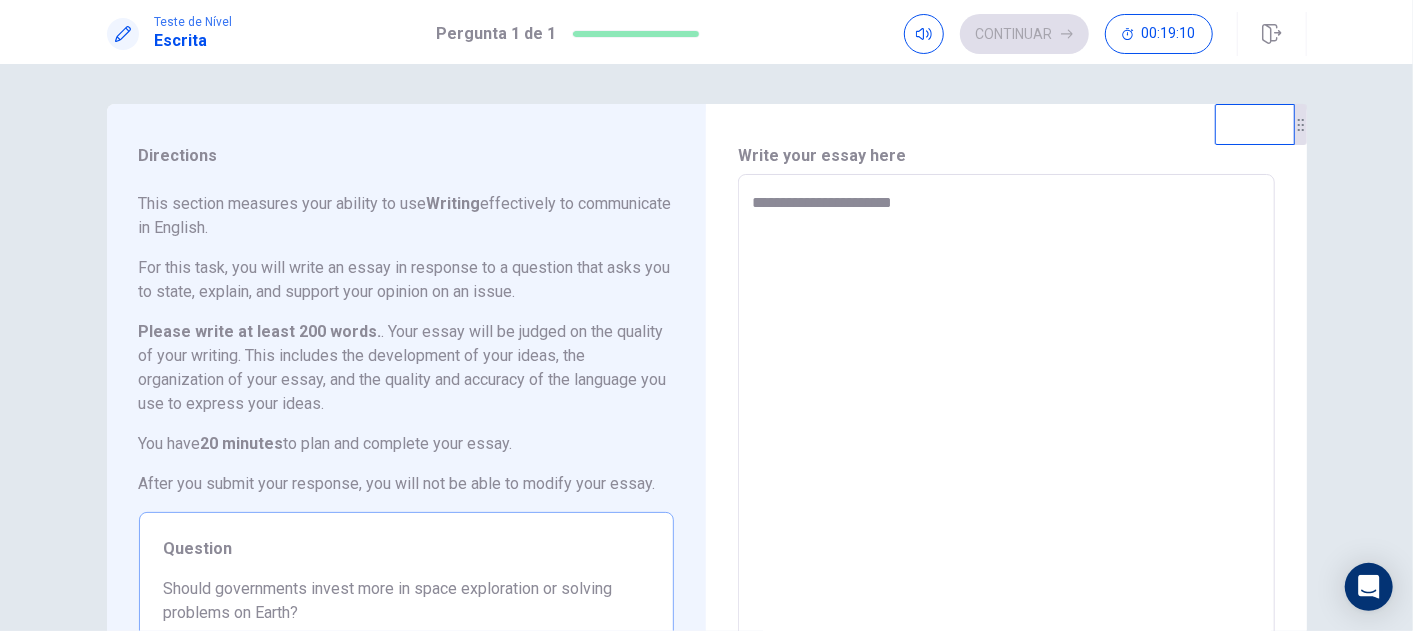 type on "*" 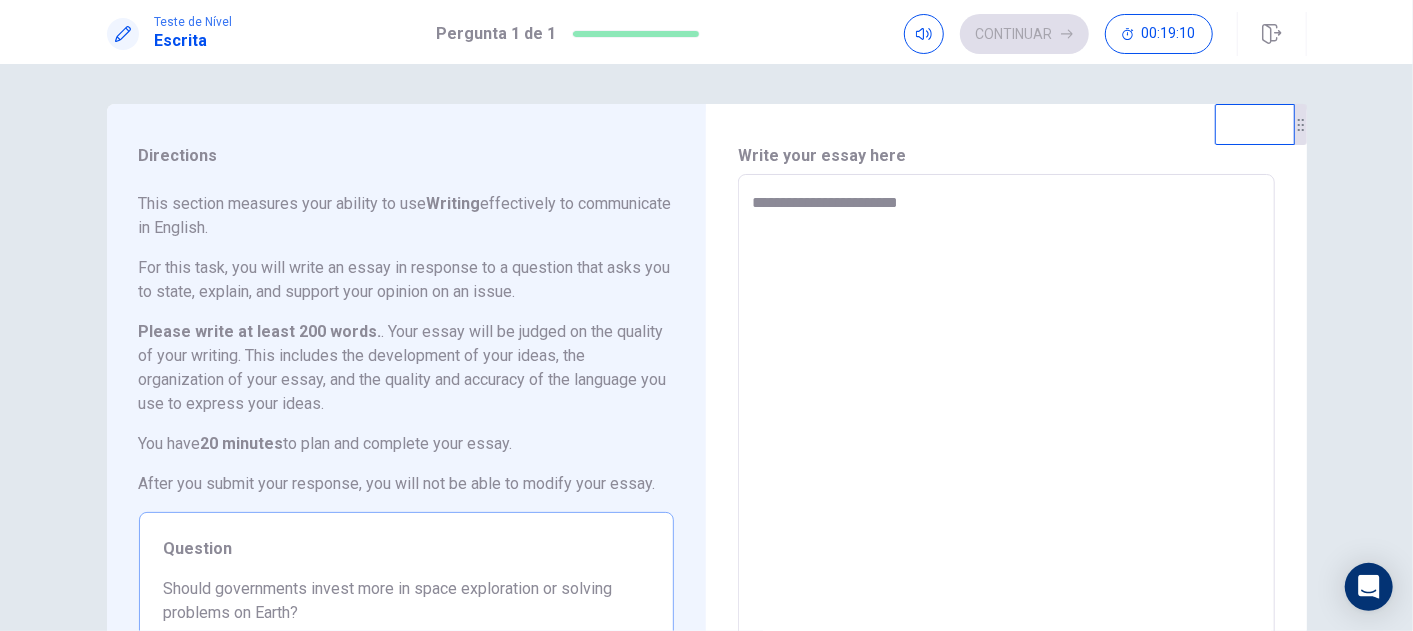 type on "*" 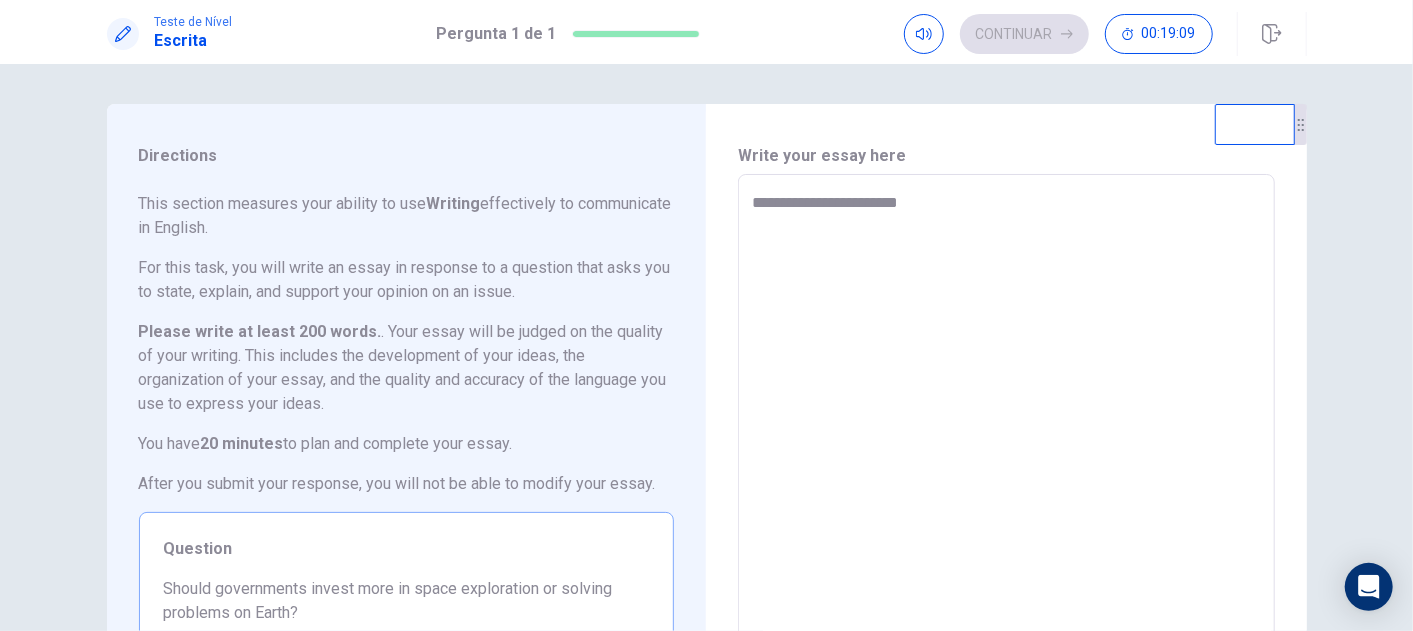 type on "**********" 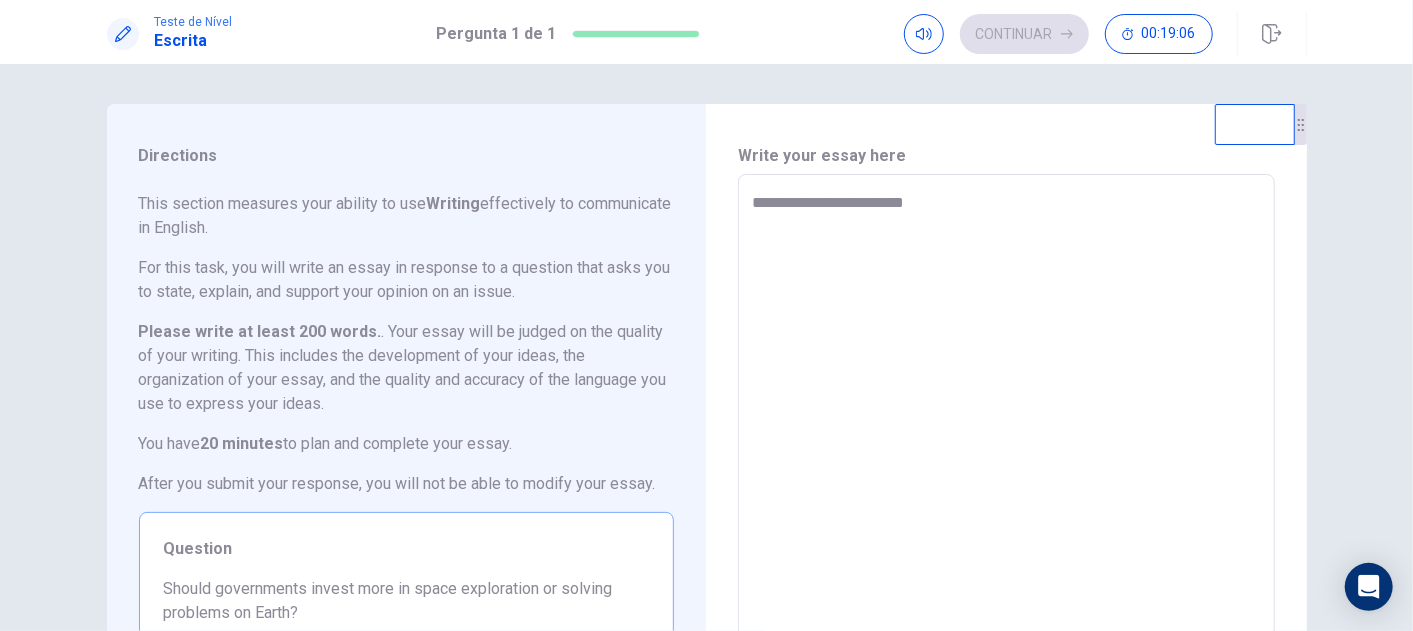 type on "*" 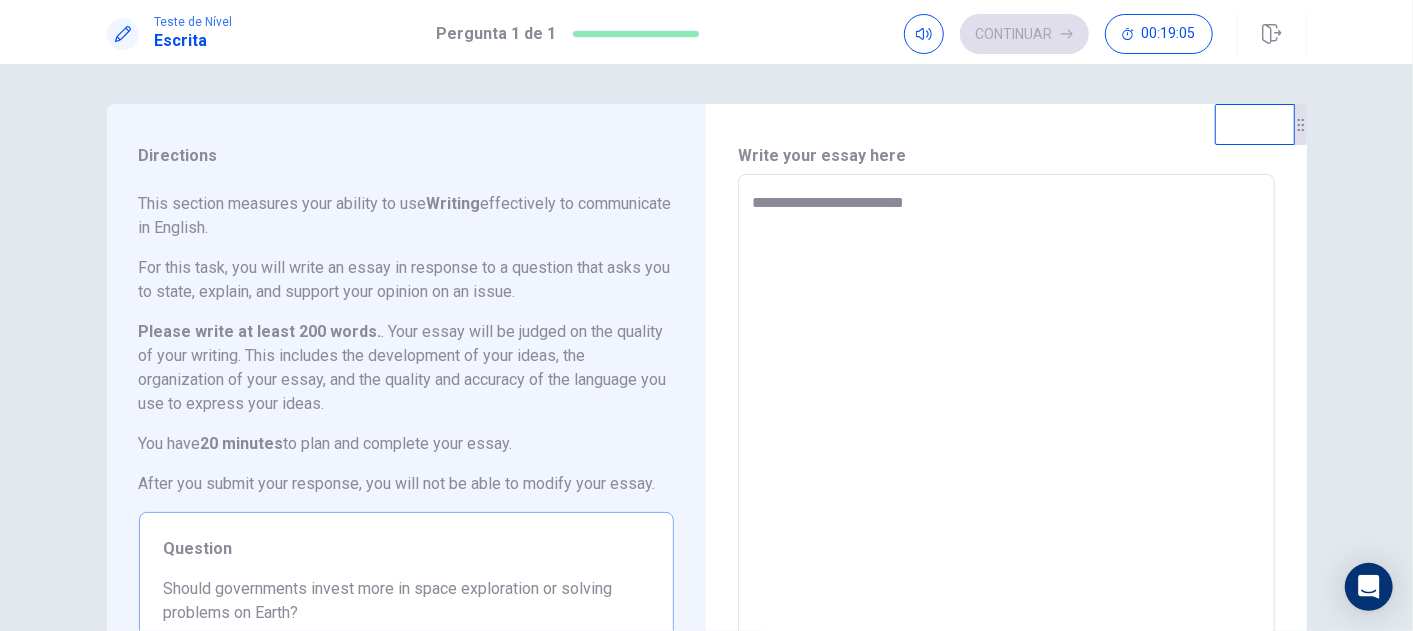 type on "**********" 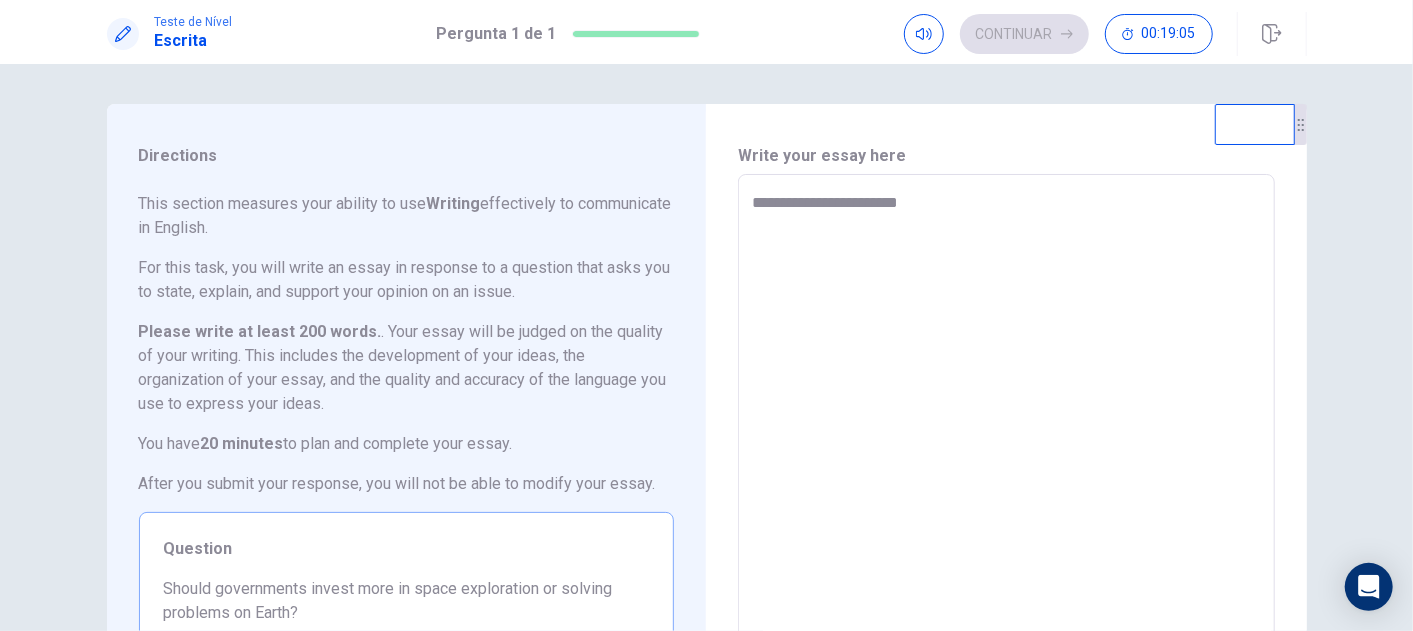 type on "*" 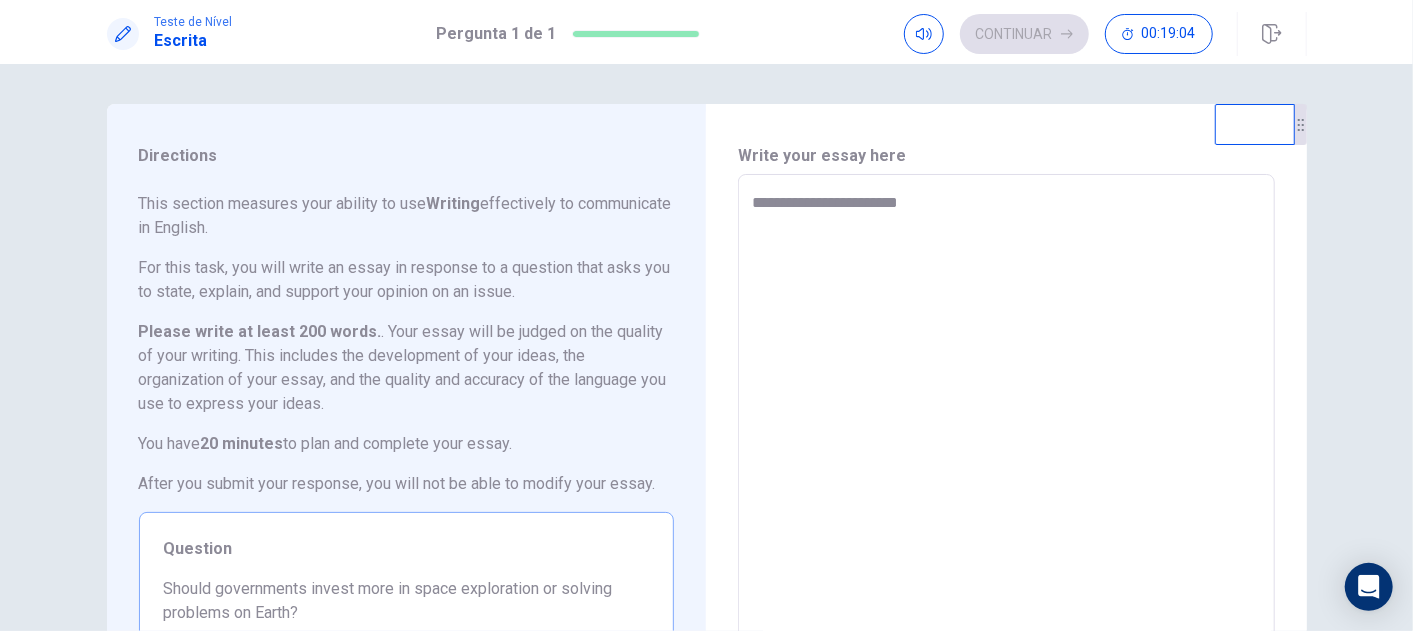 type on "**********" 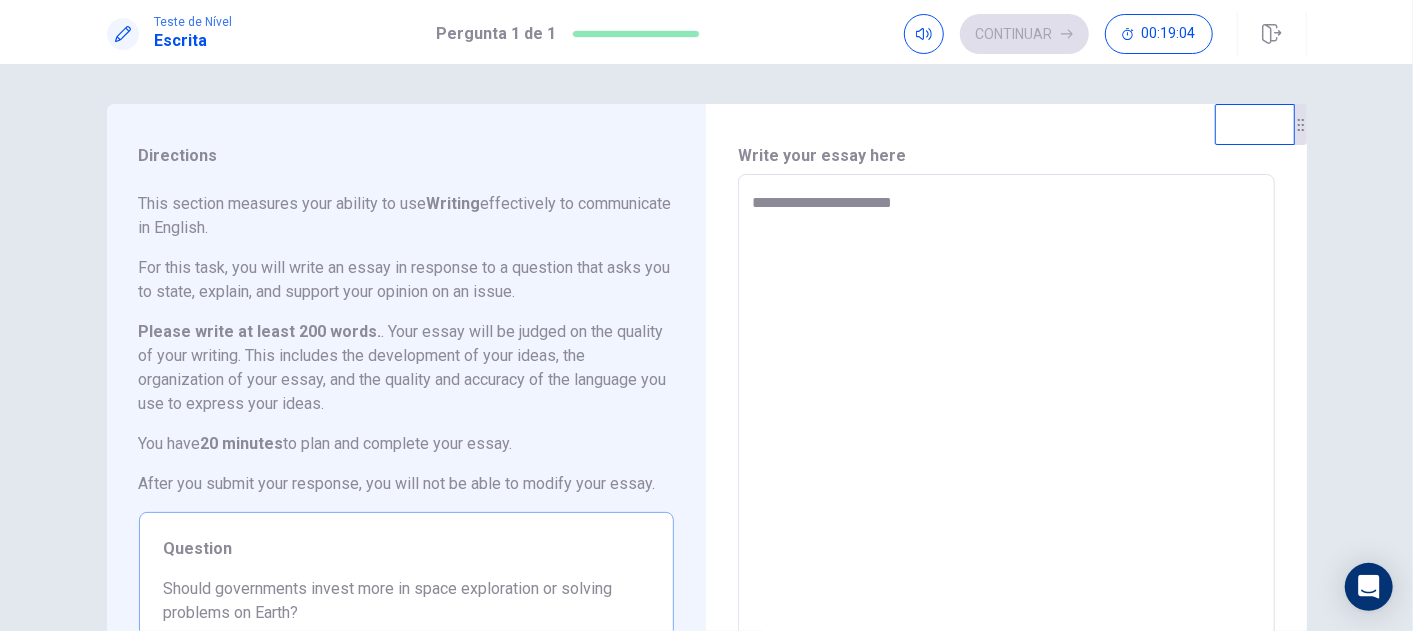 type on "*" 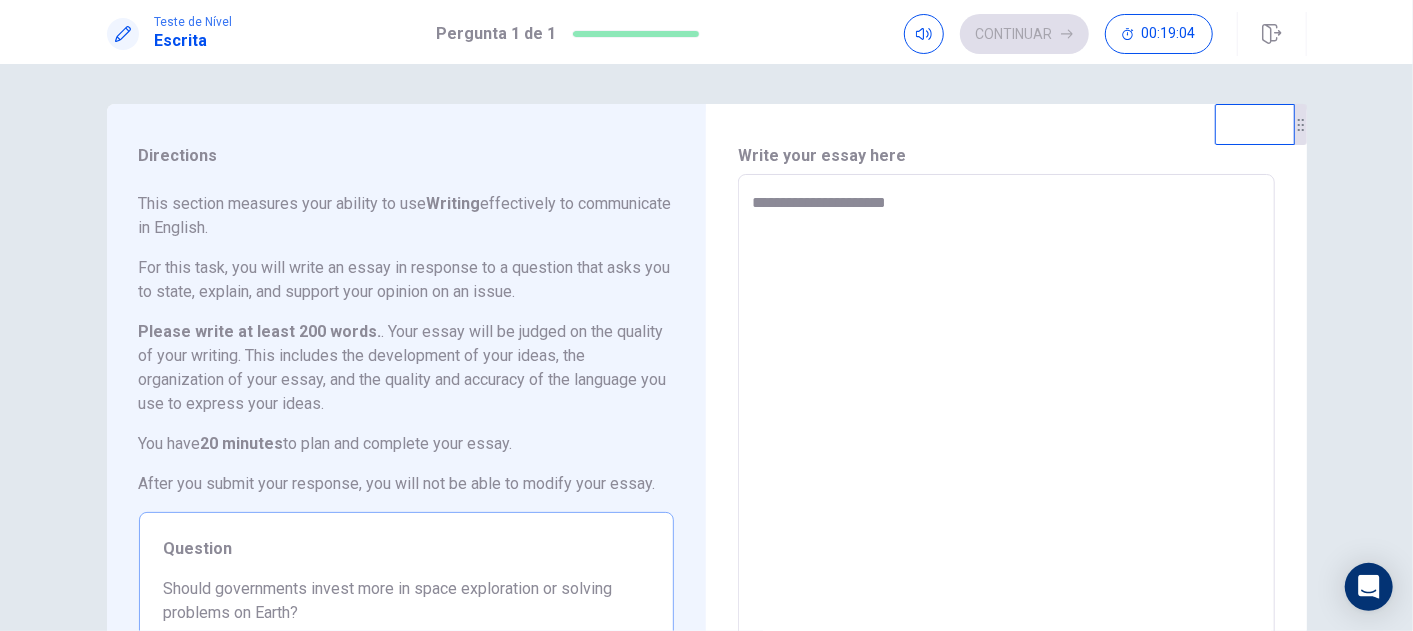 type on "*" 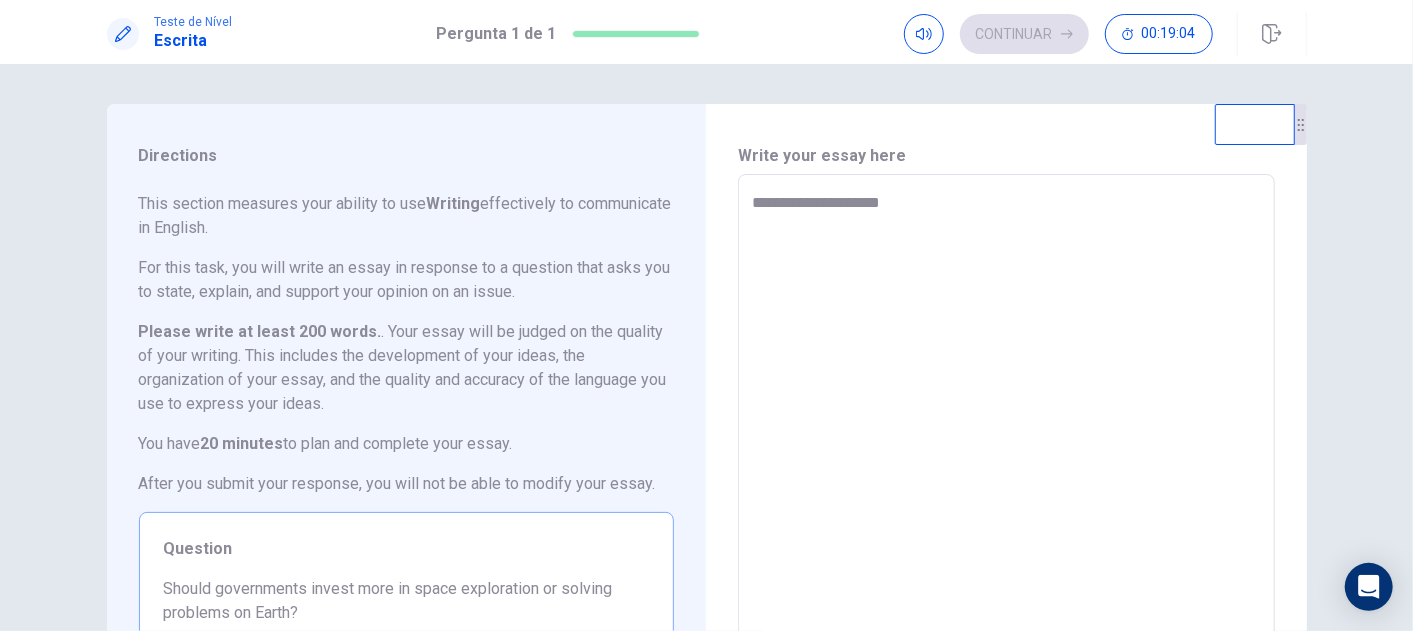 type on "*" 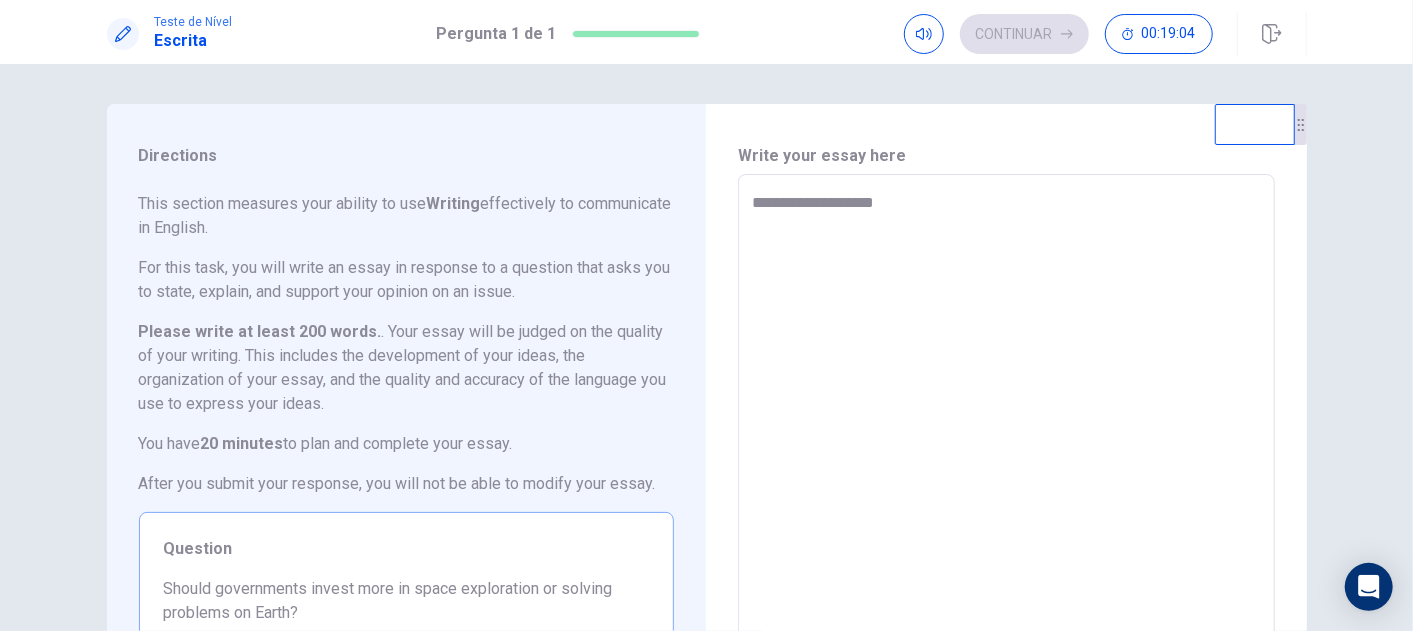 type on "*" 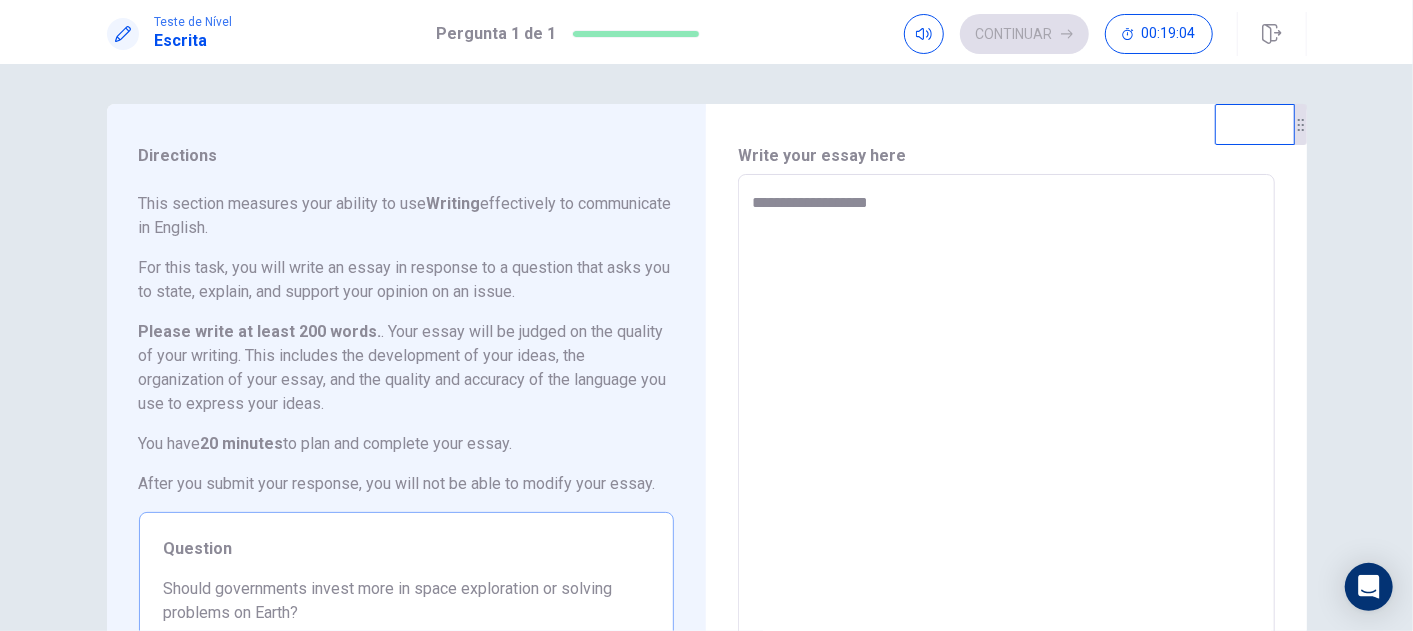 type on "**********" 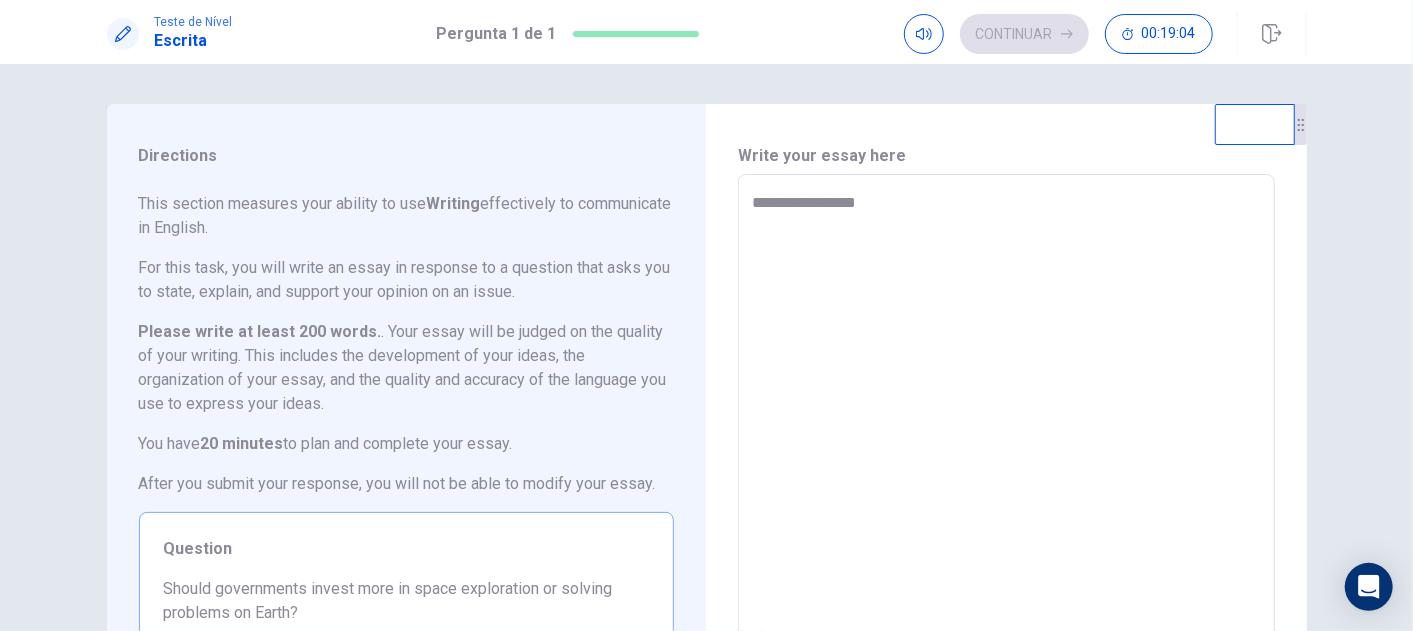 type on "**********" 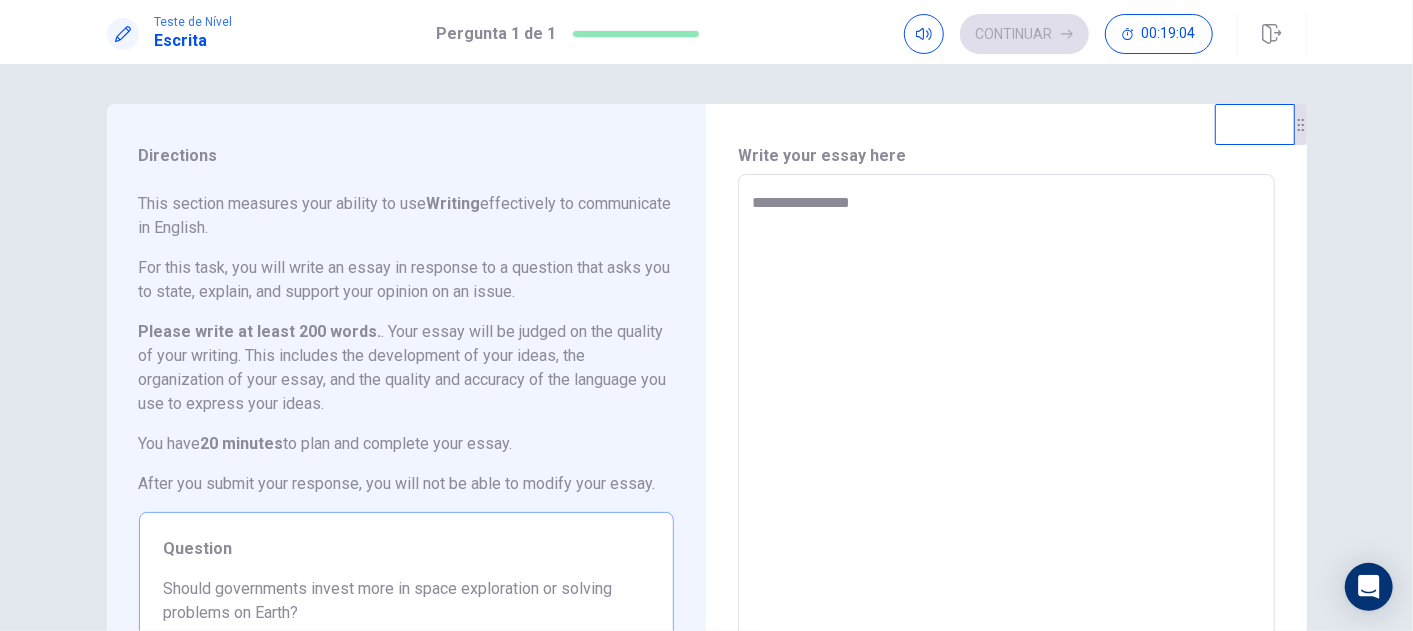 type on "**********" 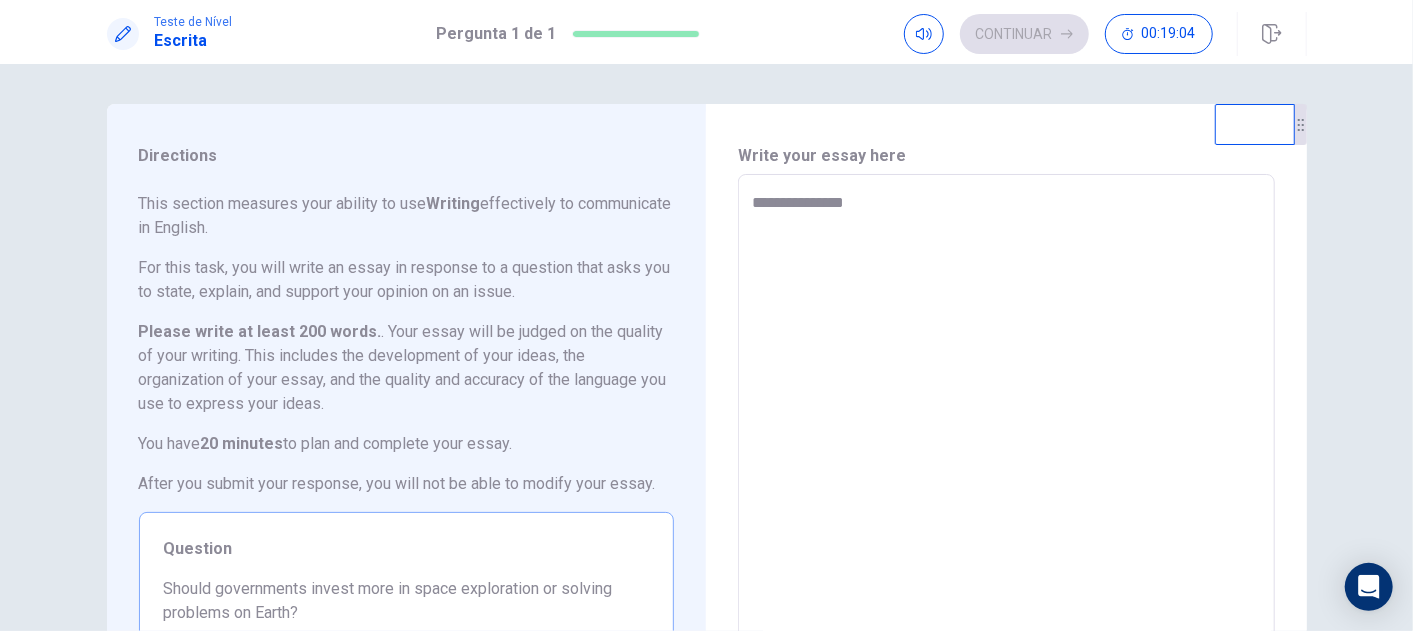 type on "**********" 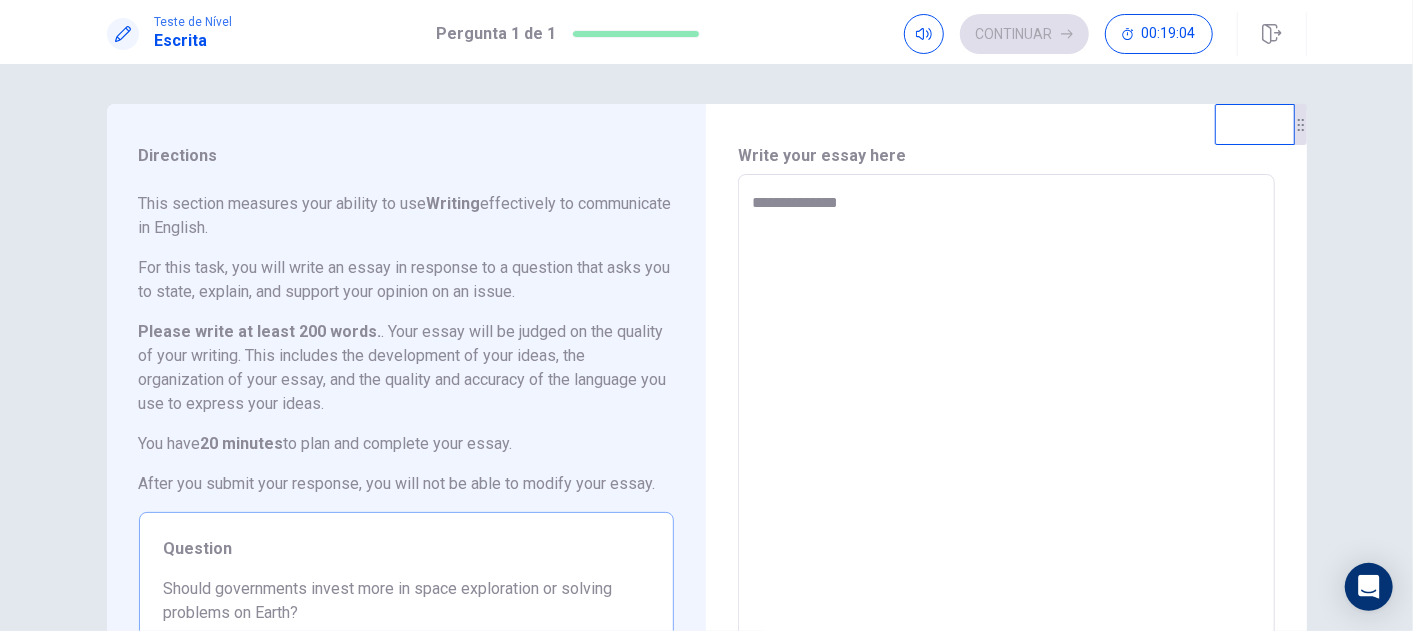 type on "*" 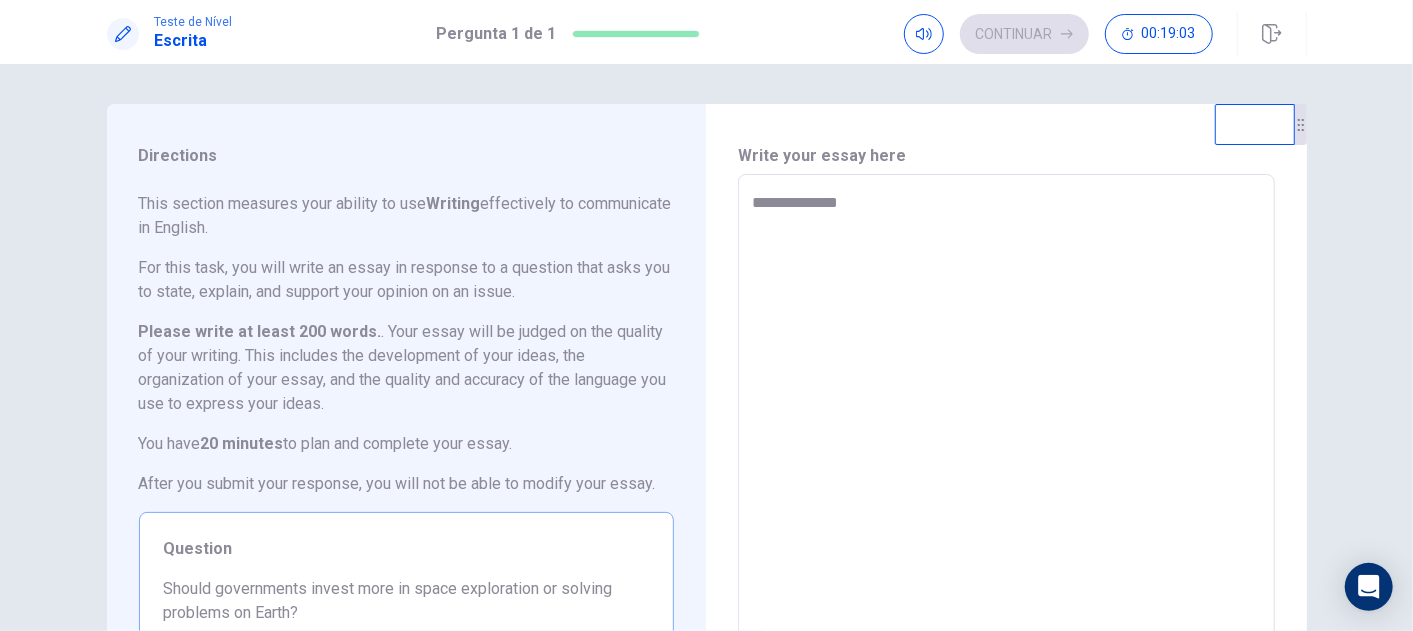 type on "**********" 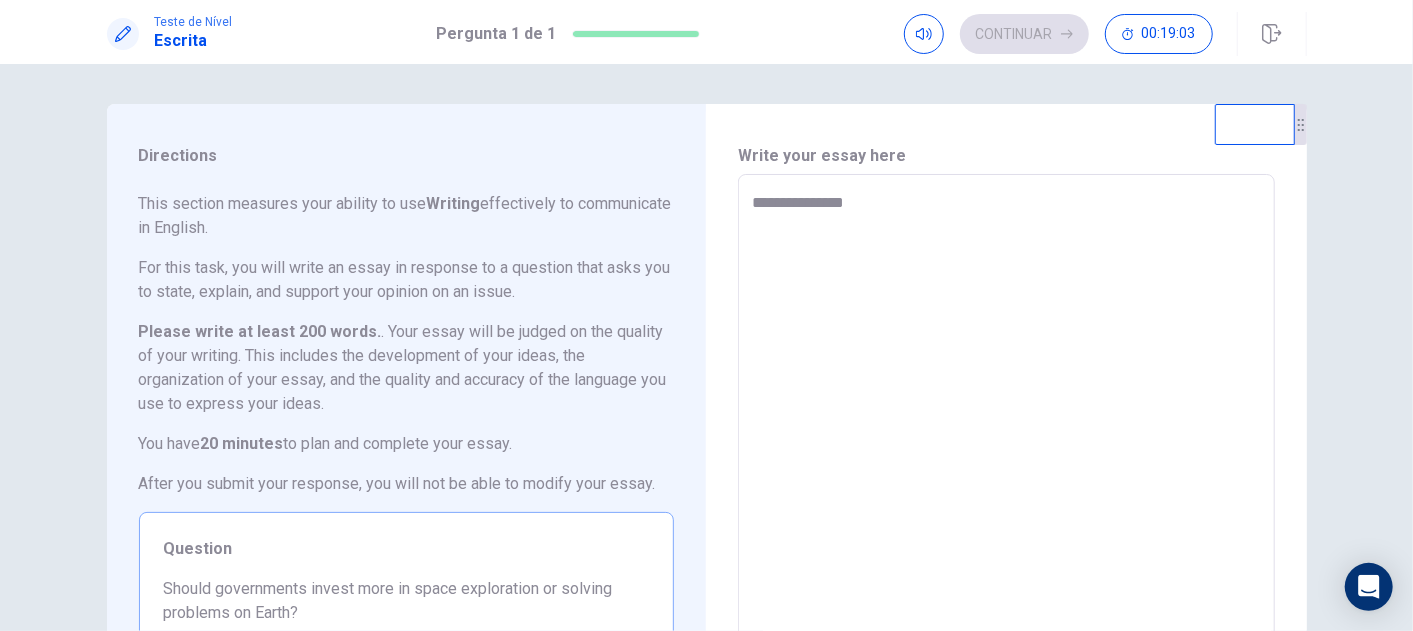 type on "*" 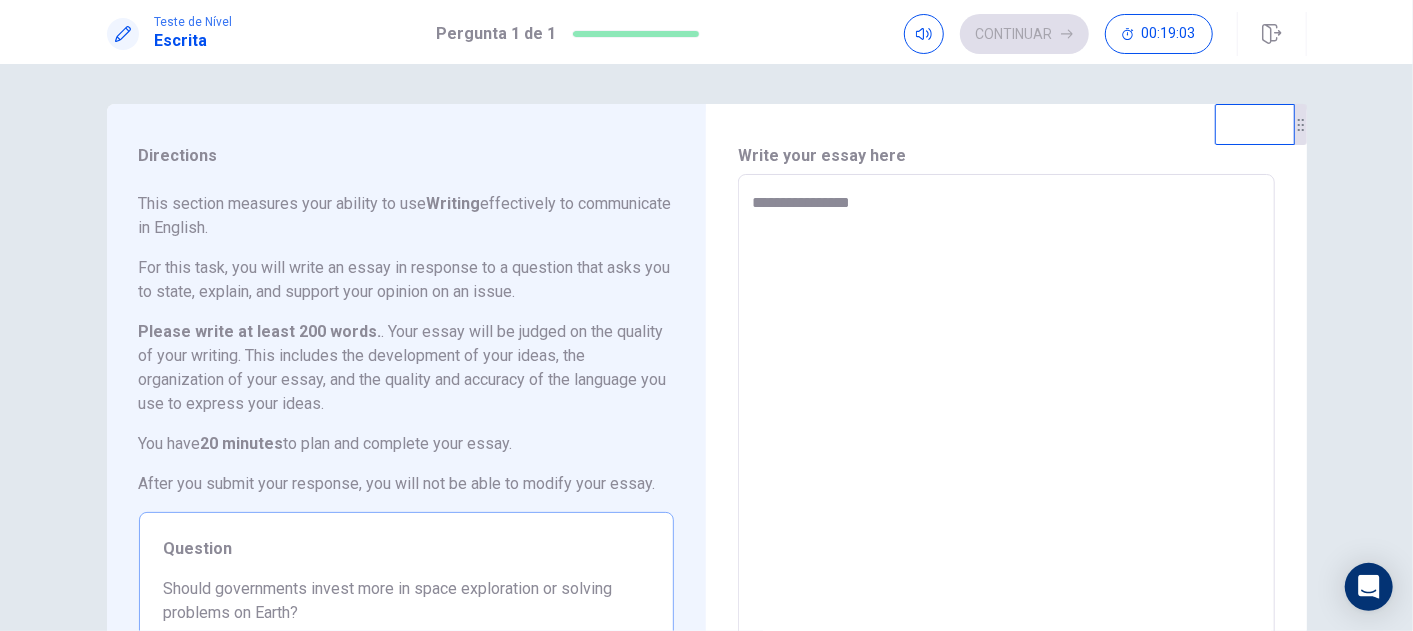 type on "*" 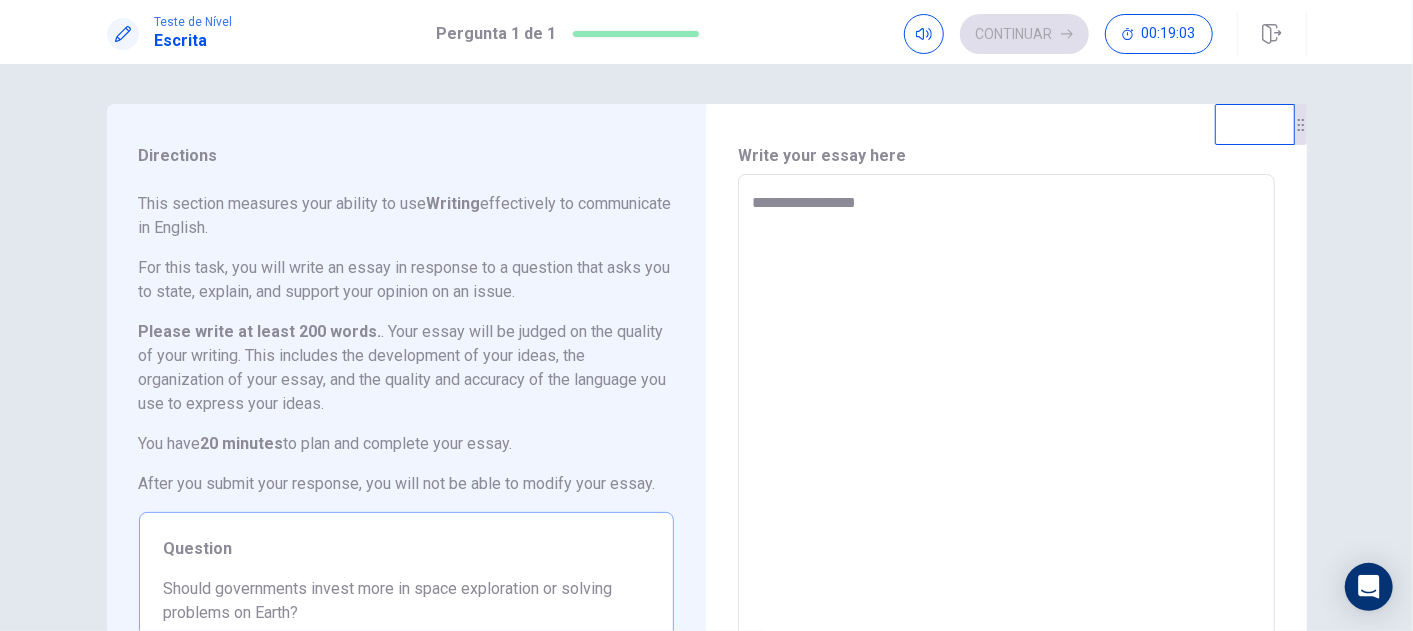 type on "*" 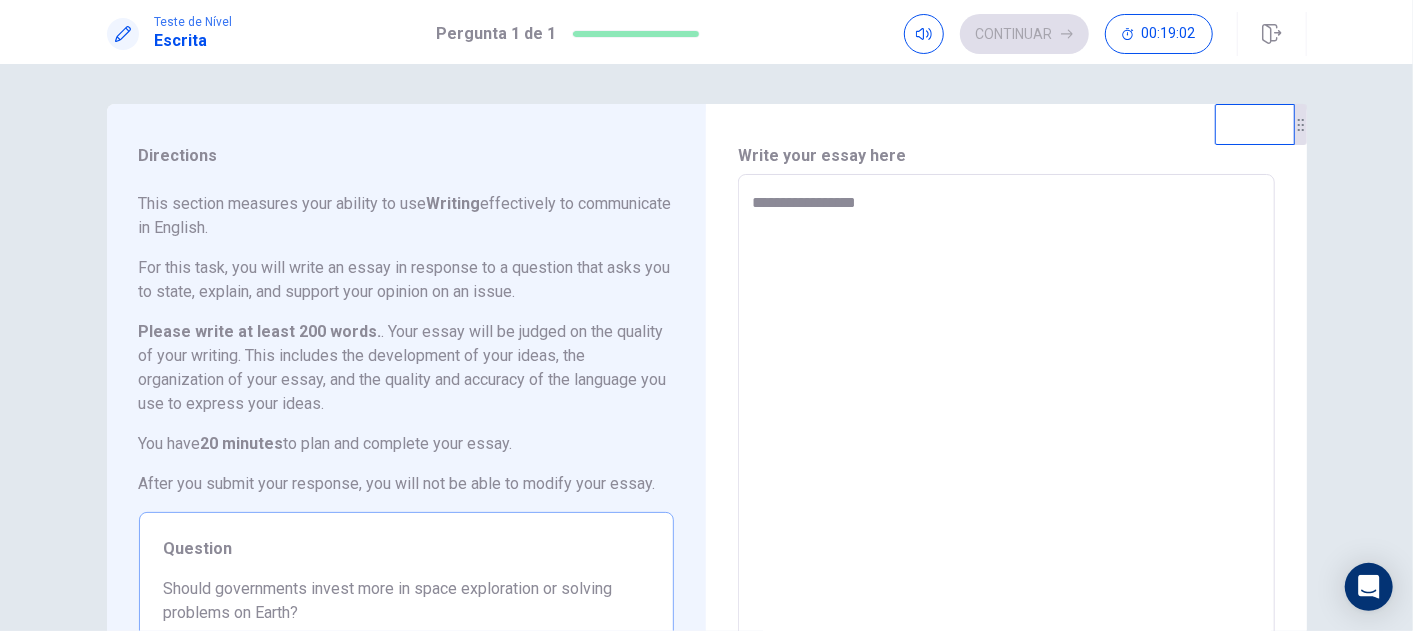 type on "**********" 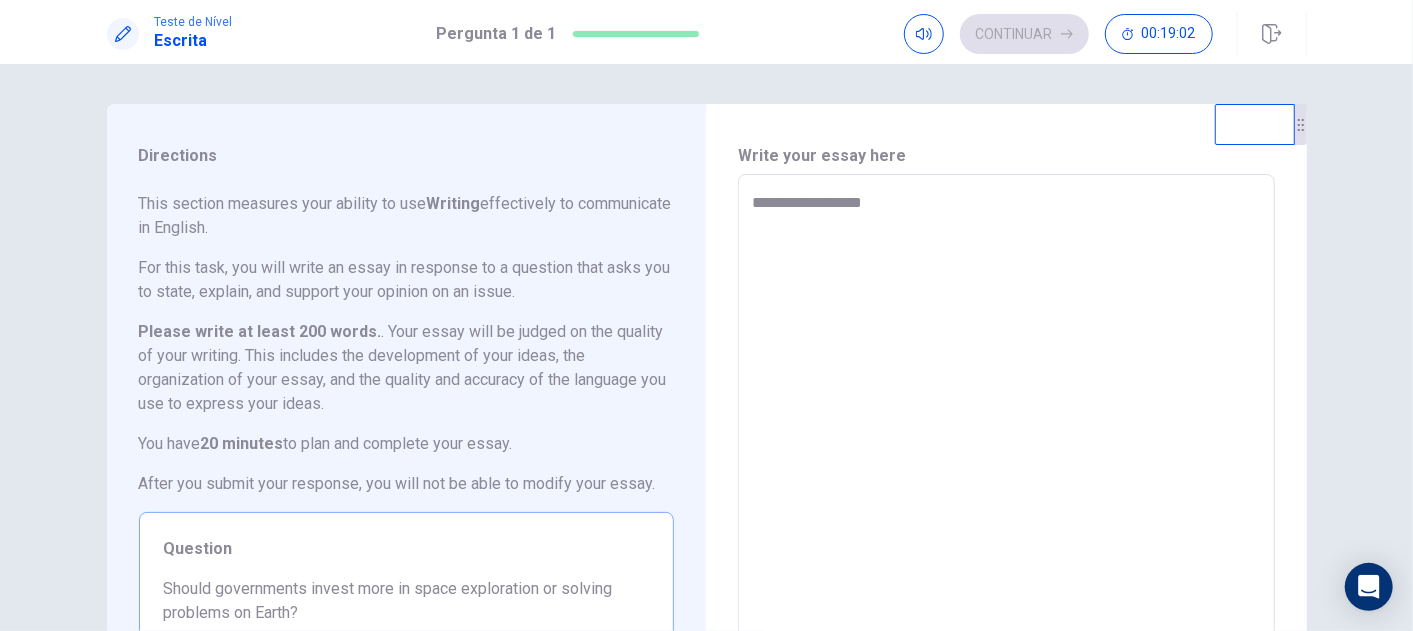 type on "*" 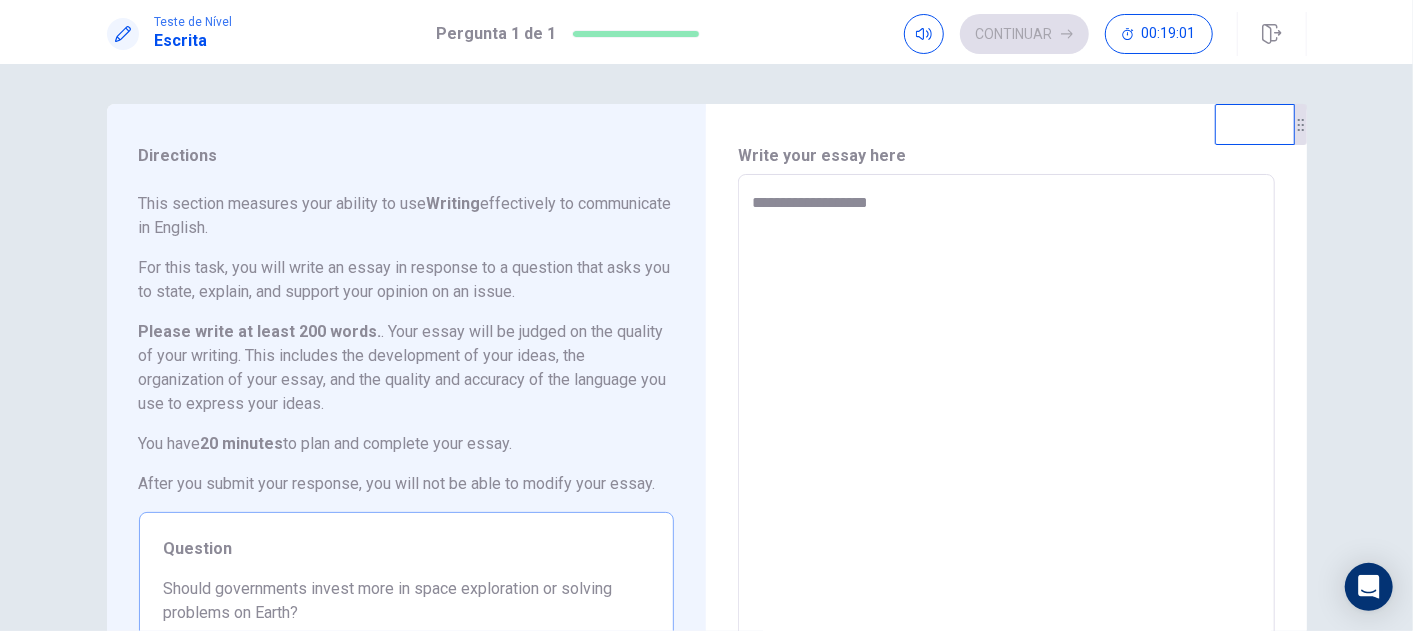 type on "*" 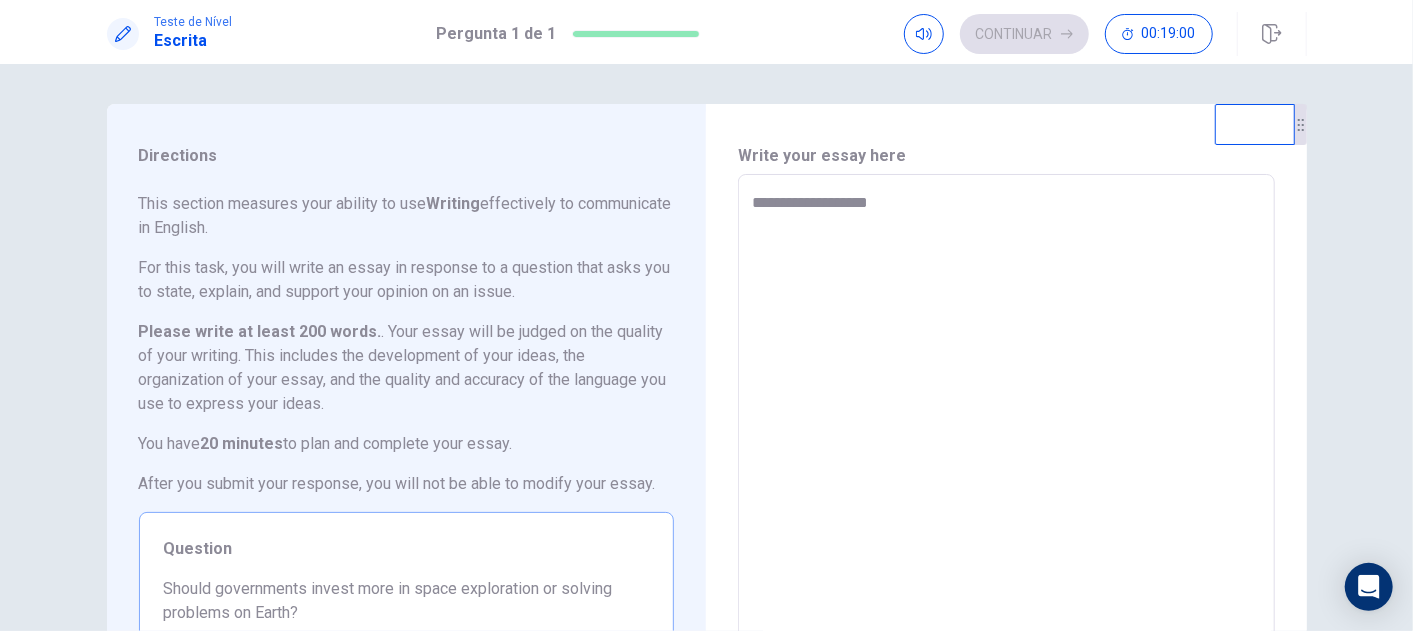type on "**********" 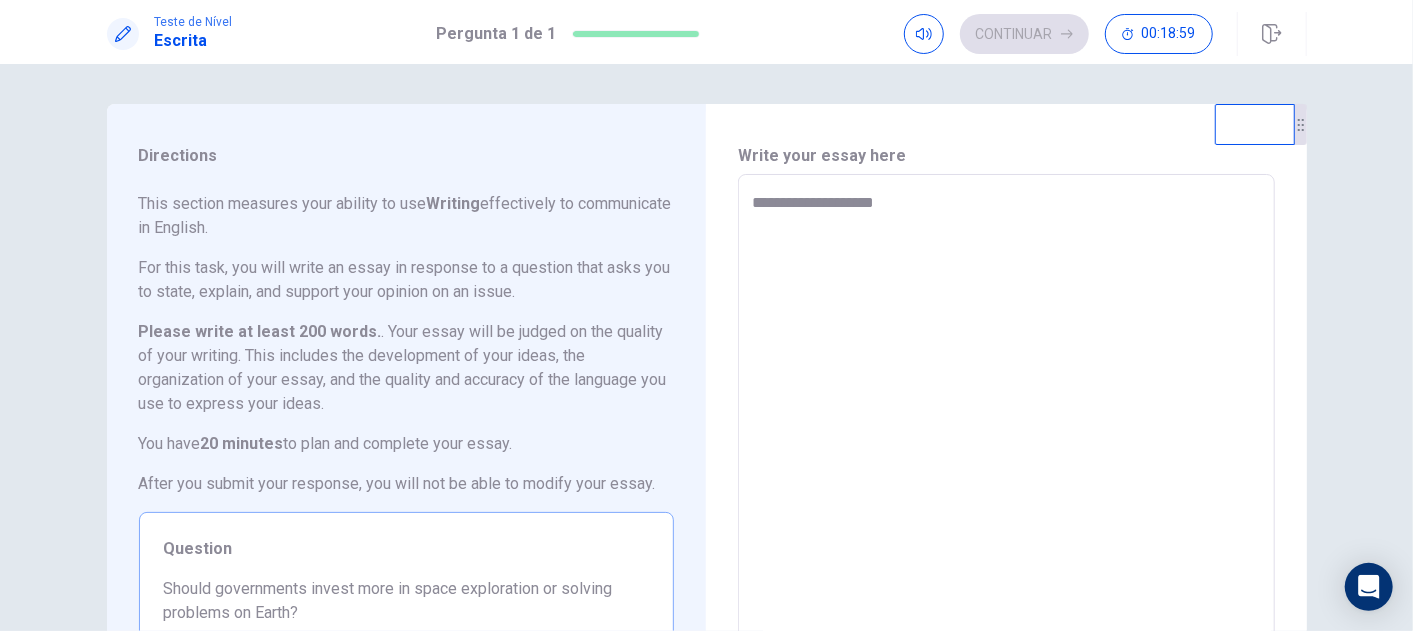 type on "*" 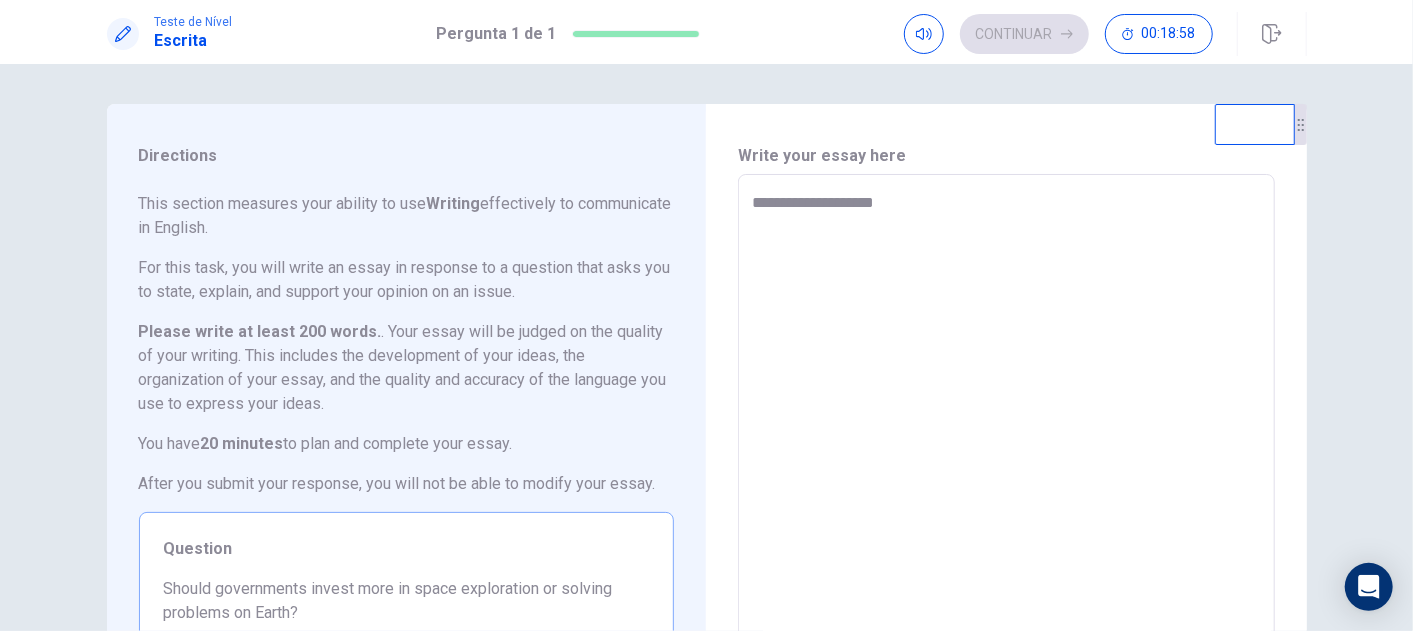 type on "**********" 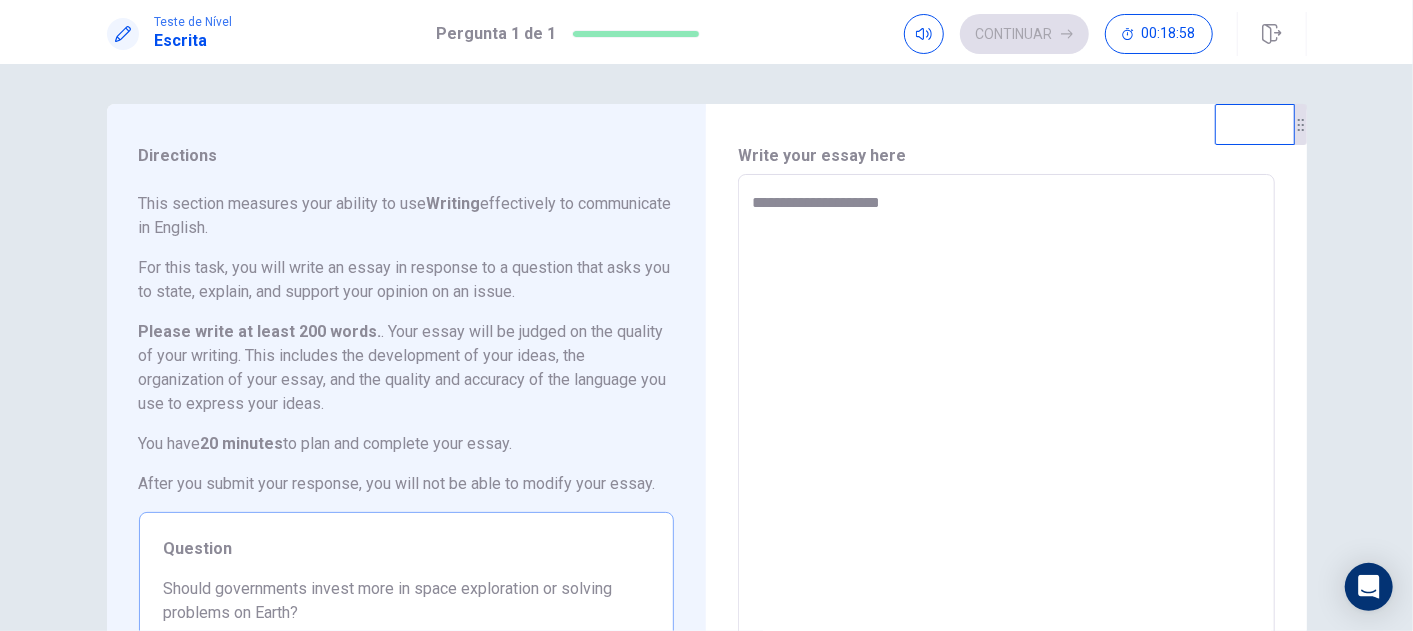 type on "*" 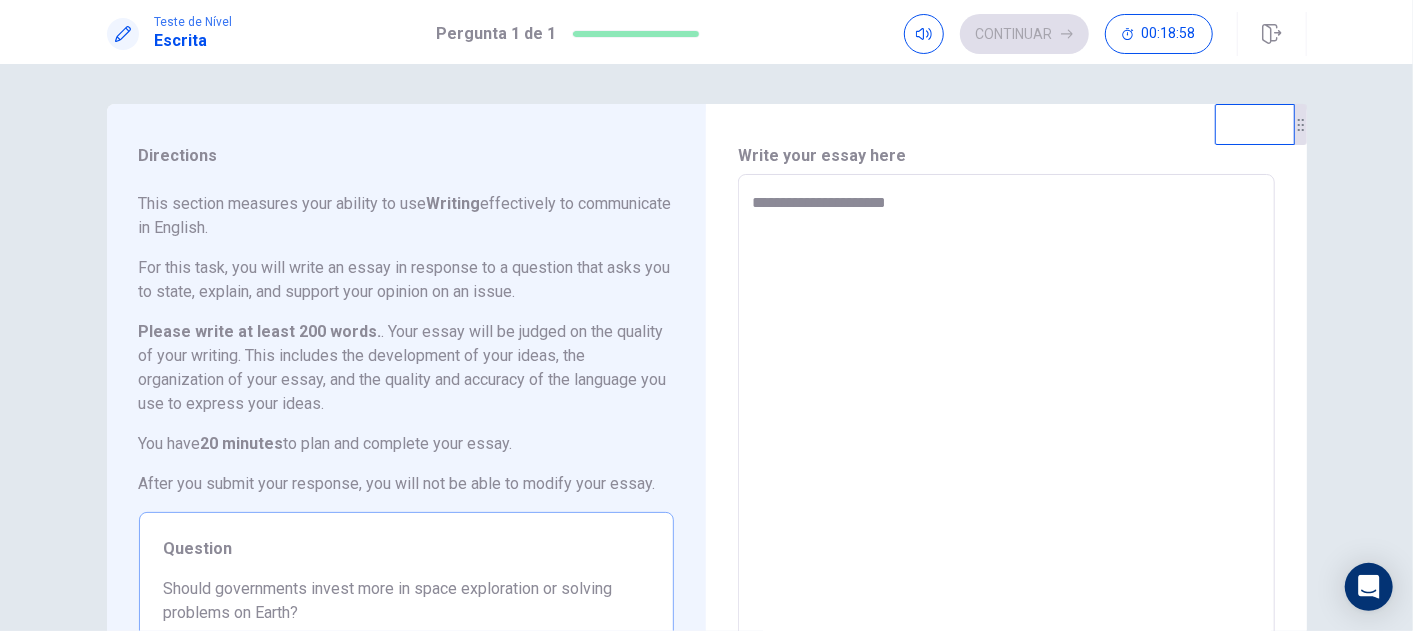 type on "*" 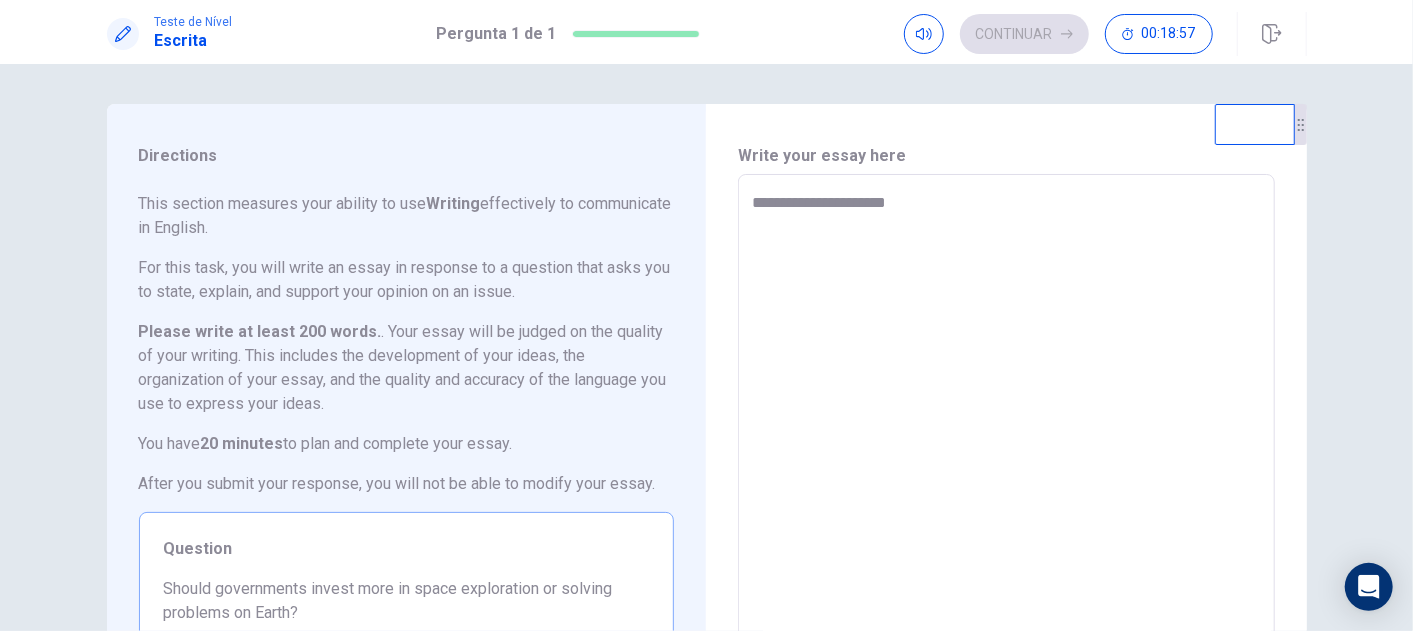 type on "**********" 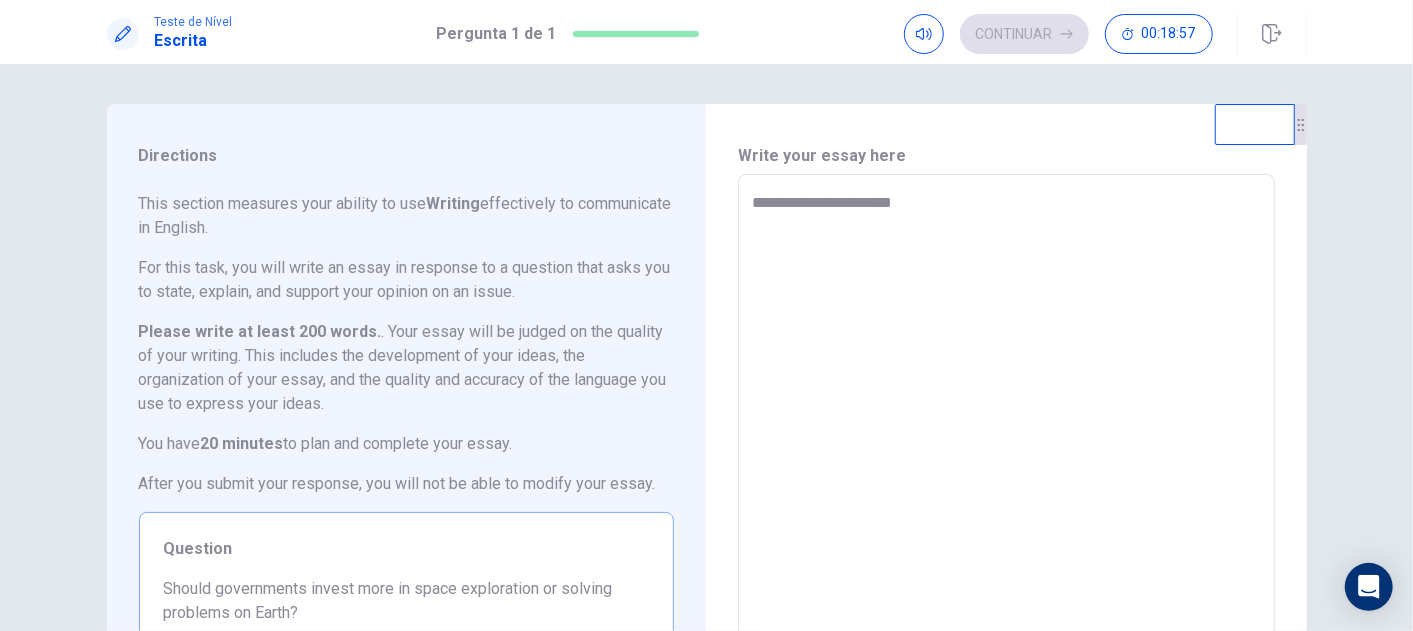 type on "*" 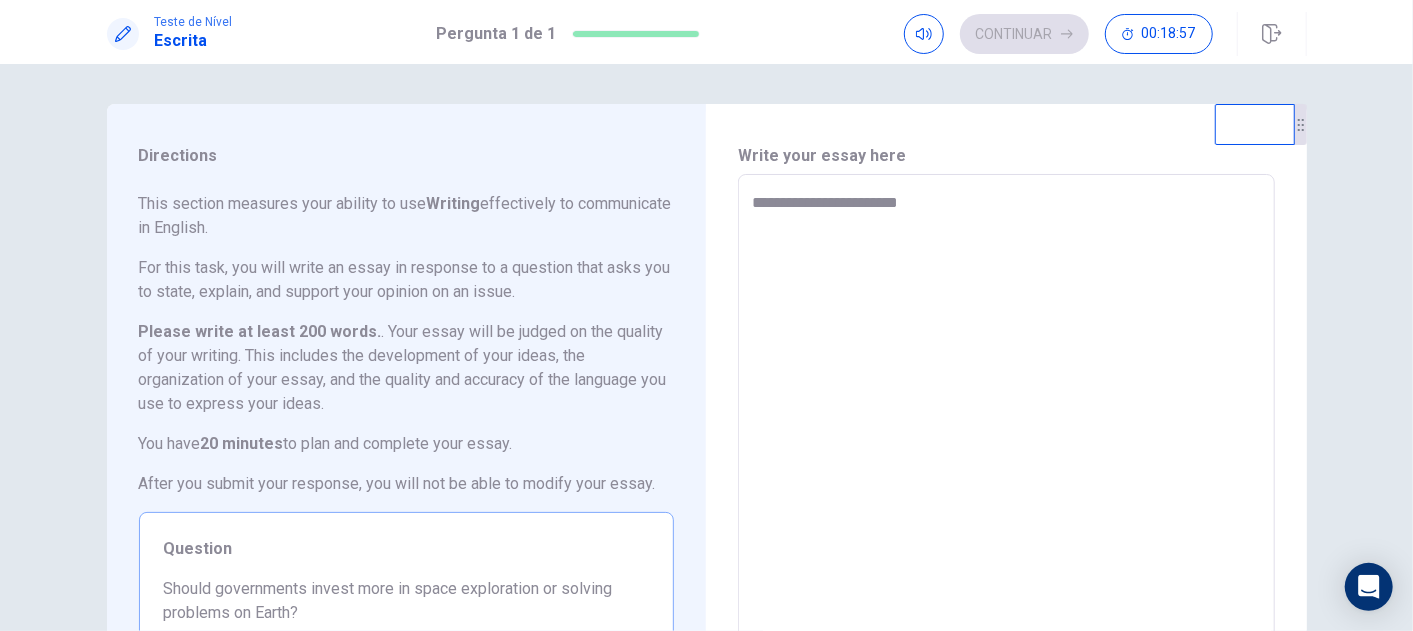 type on "*" 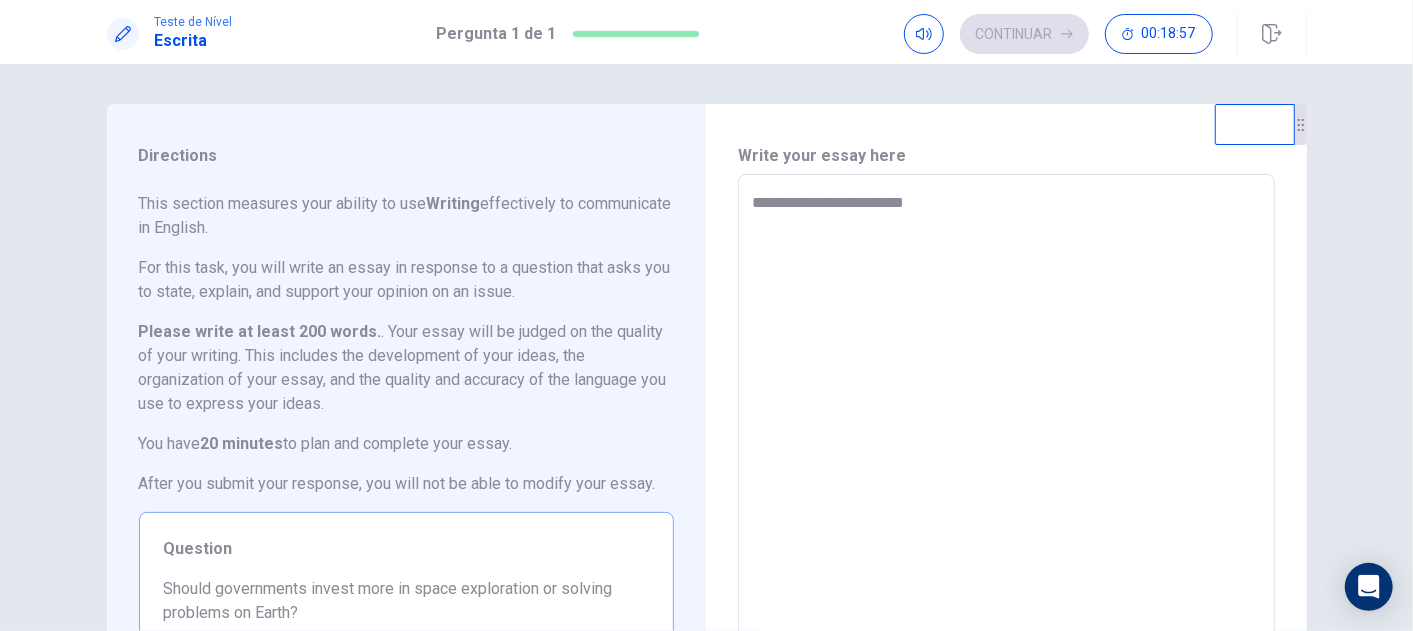 type on "*" 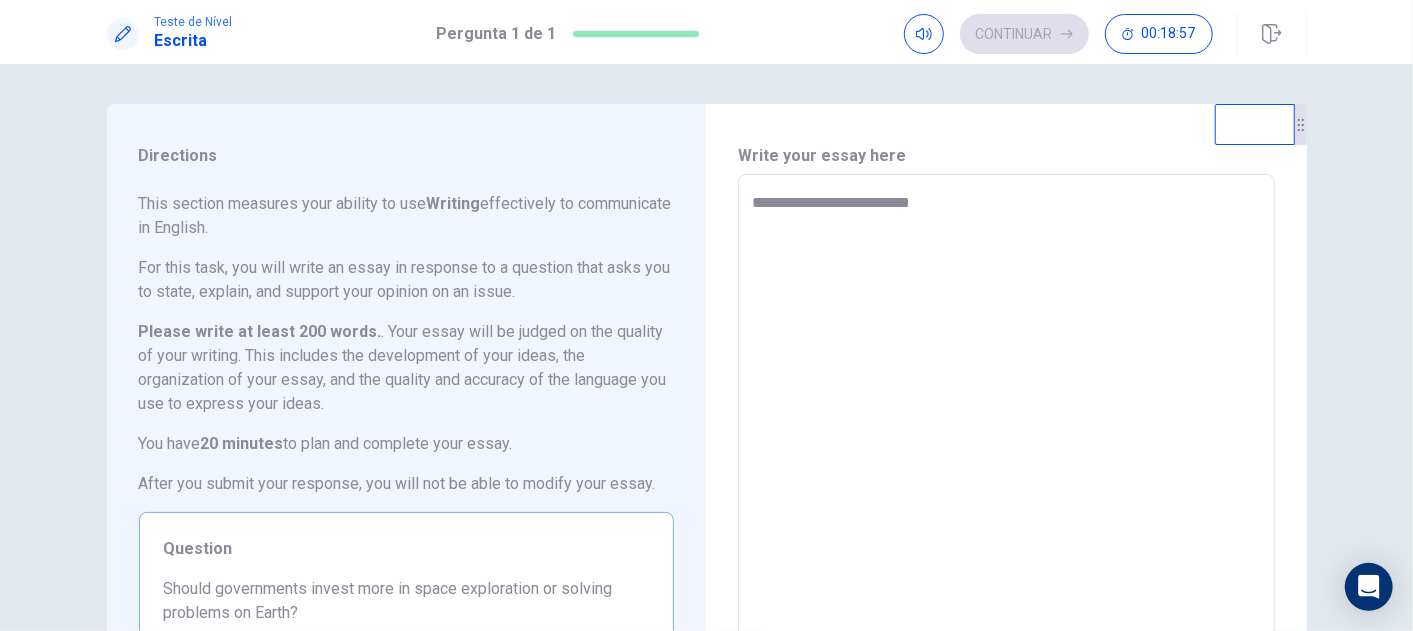 type on "*" 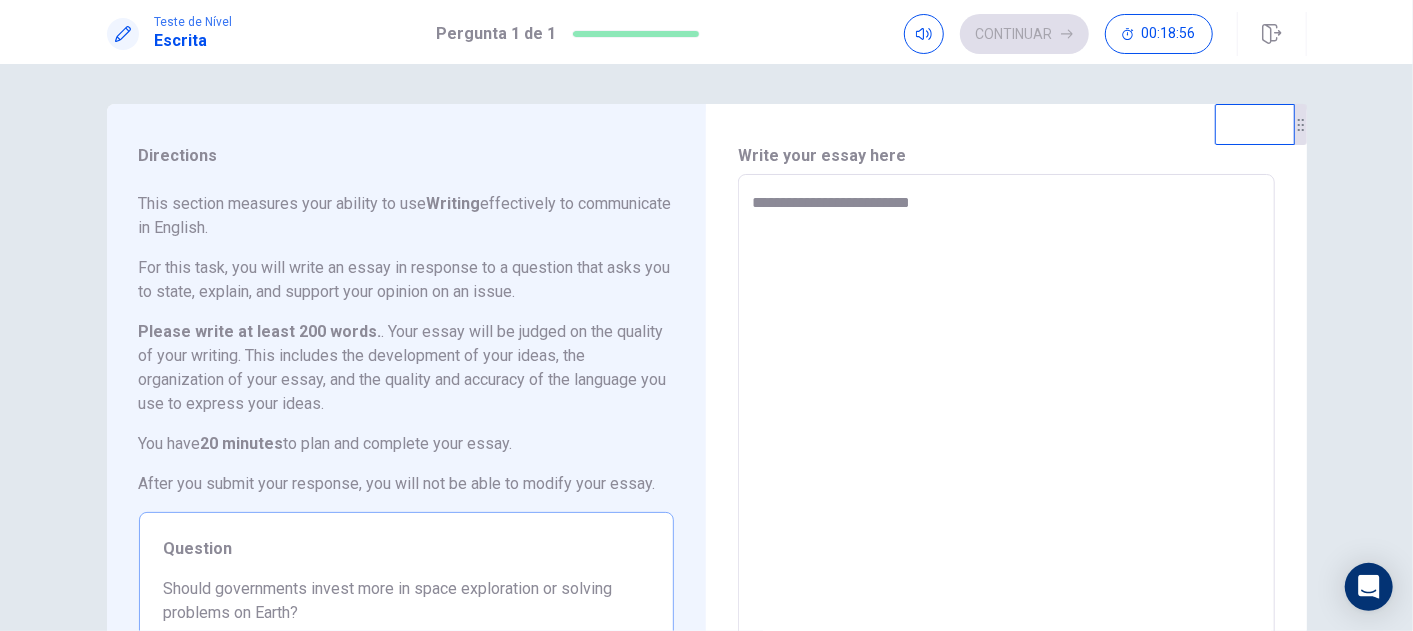type on "**********" 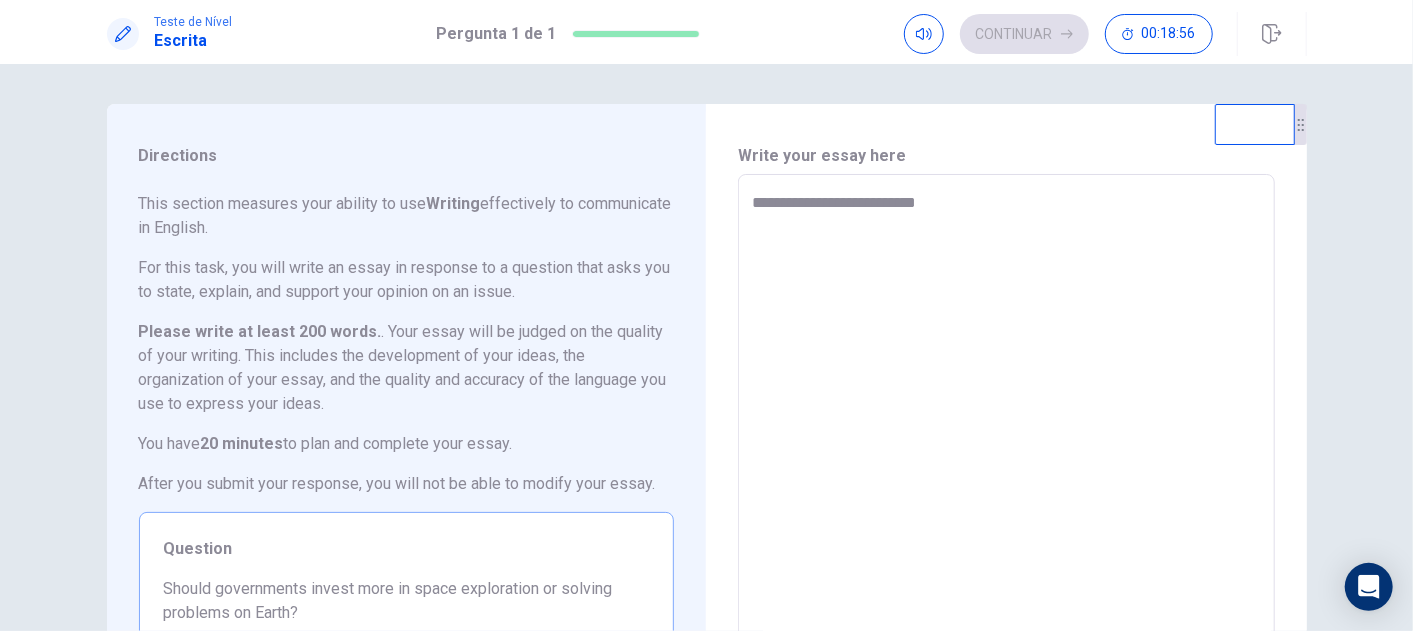 type on "*" 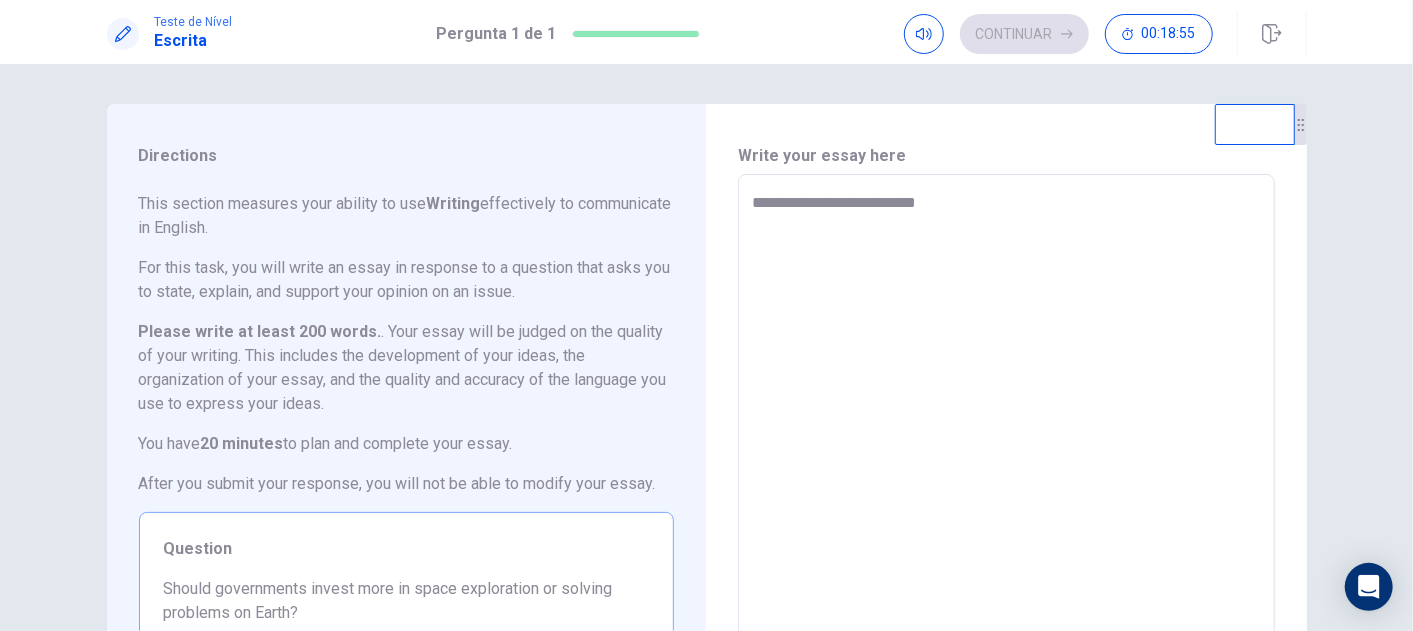 type on "**********" 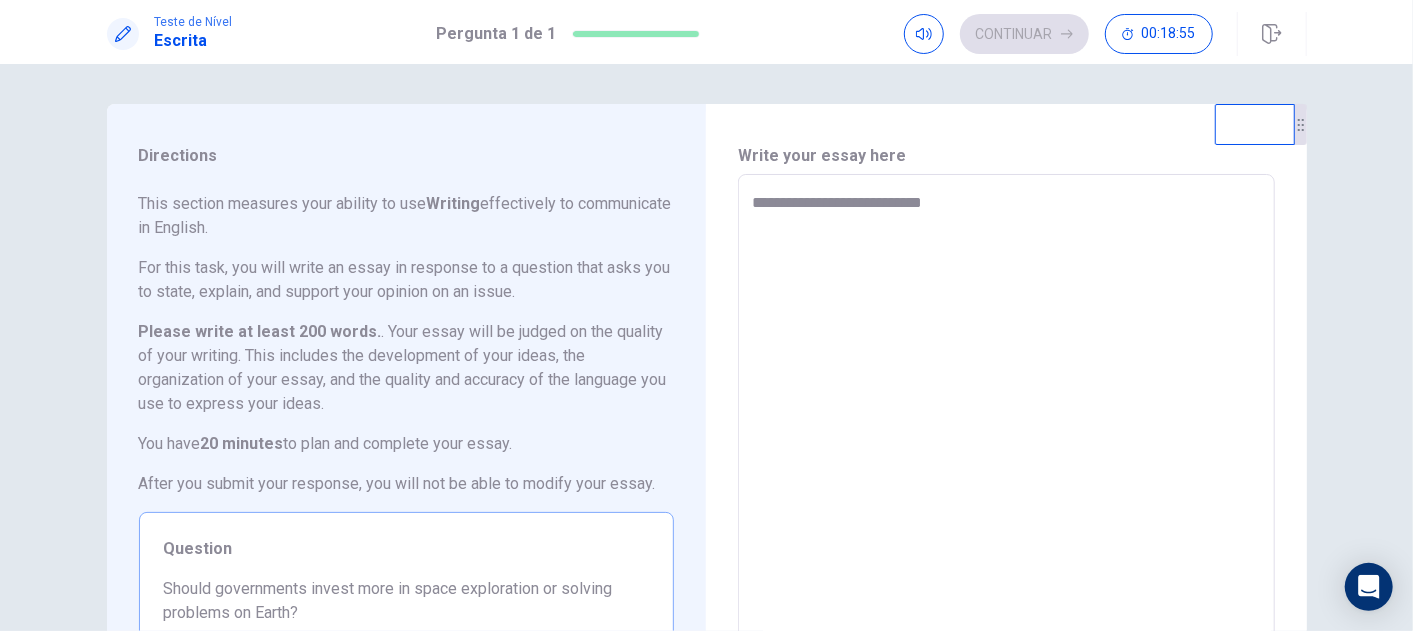 type on "*" 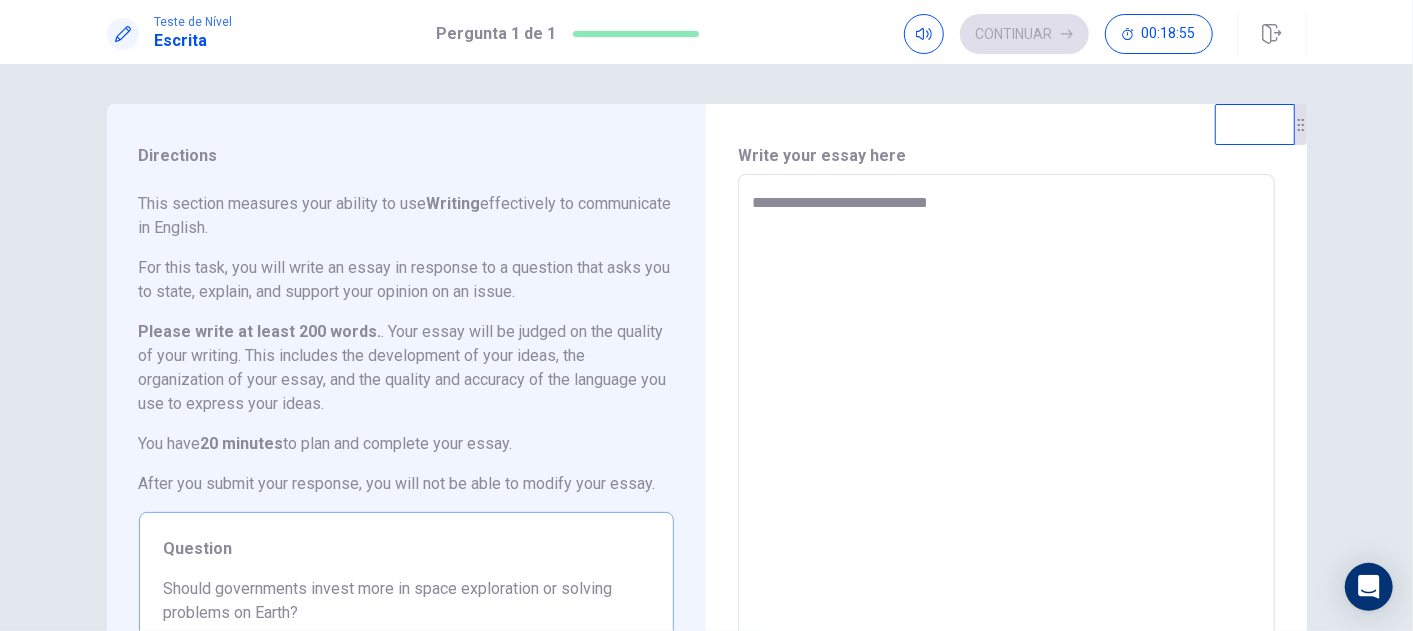 type on "*" 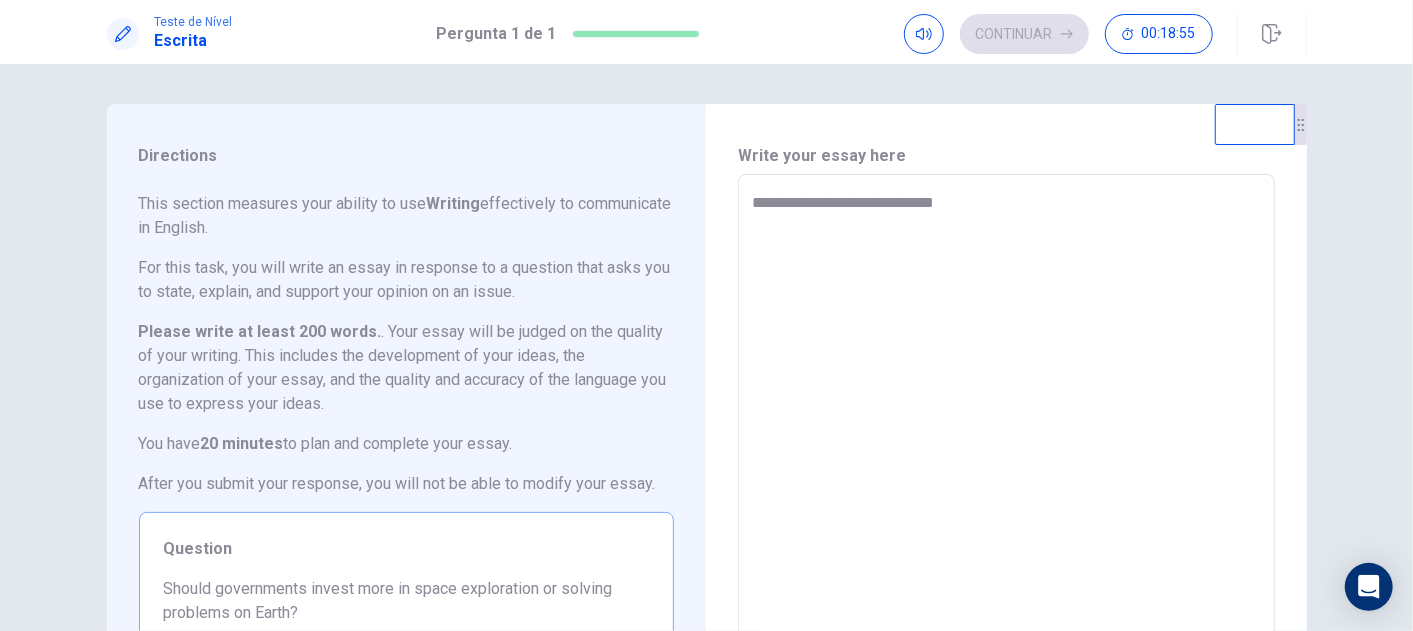 type on "*" 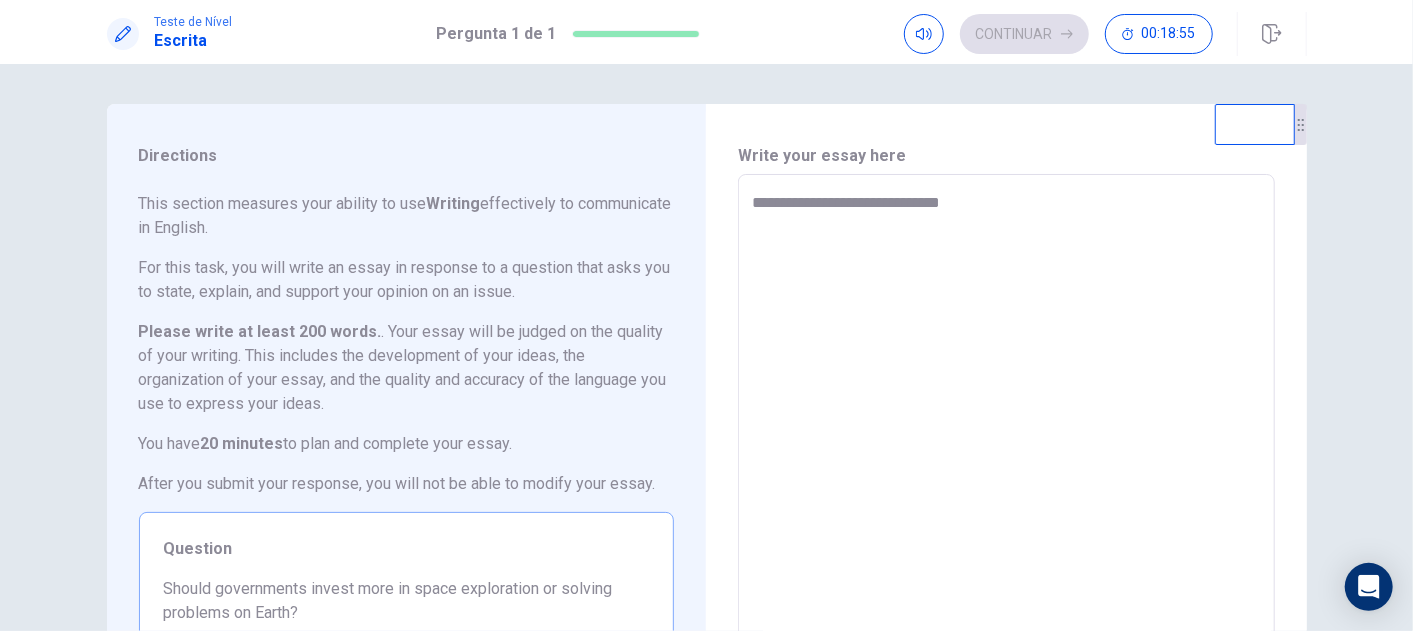 type on "*" 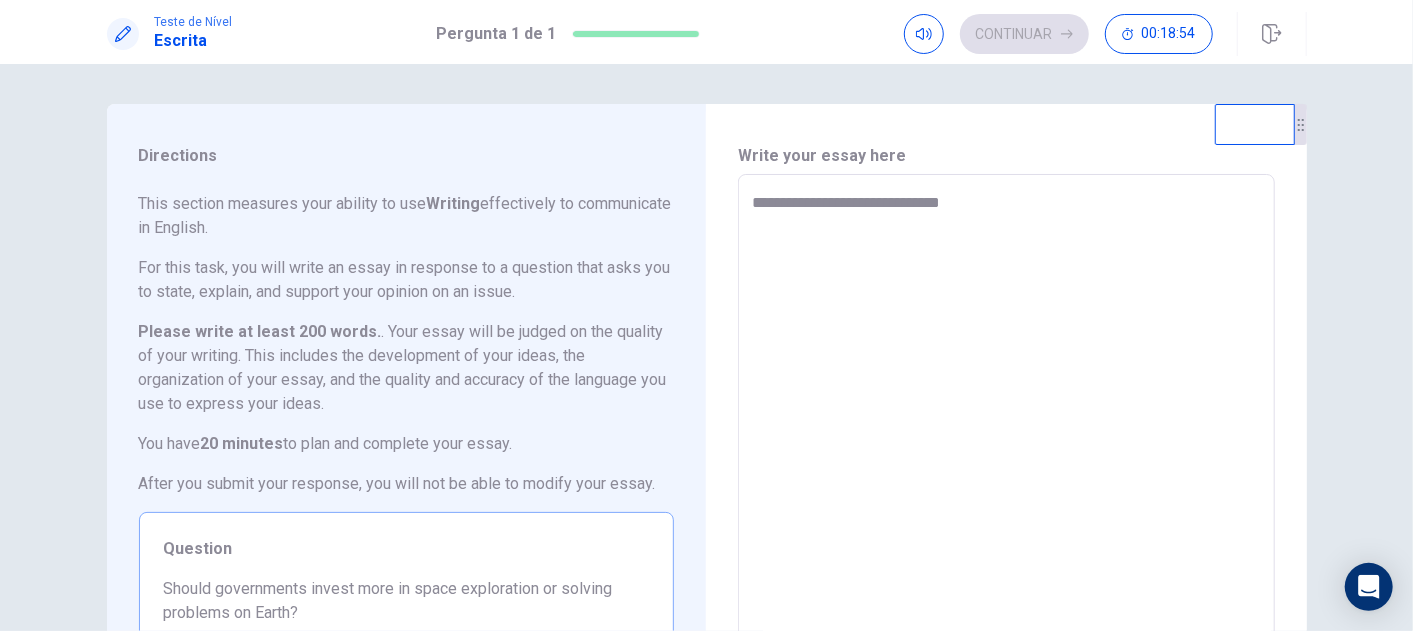 type on "**********" 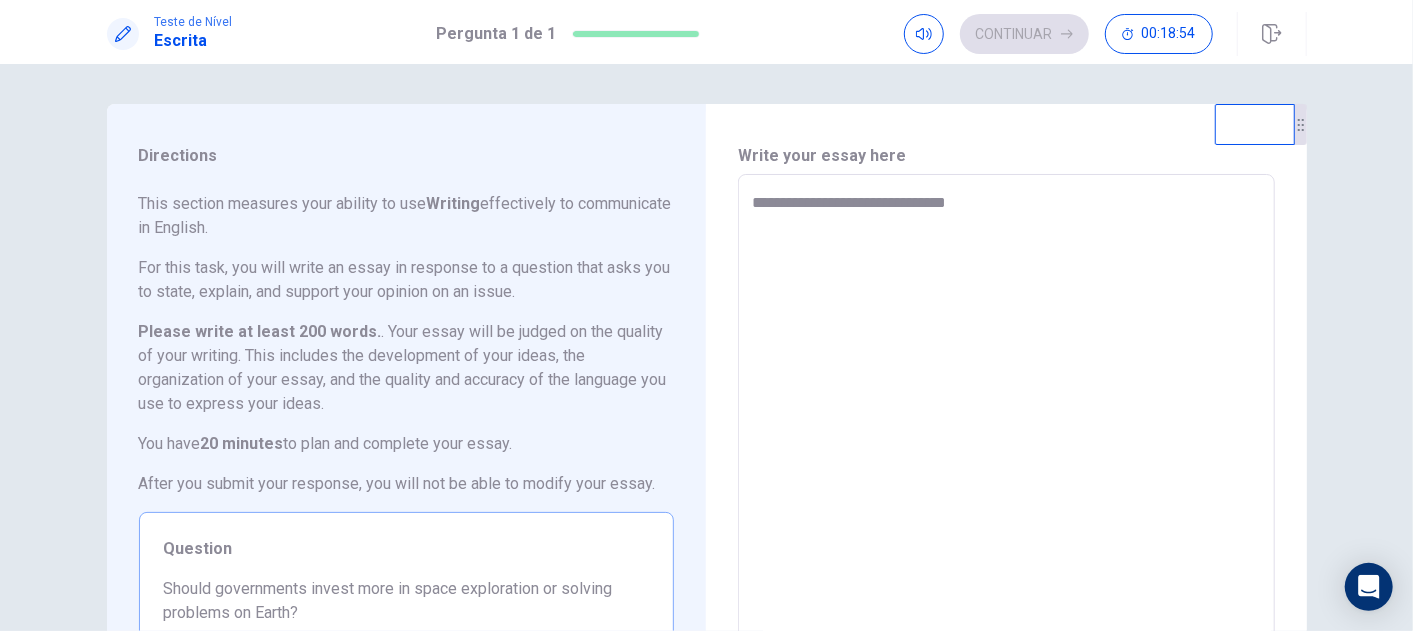 type on "*" 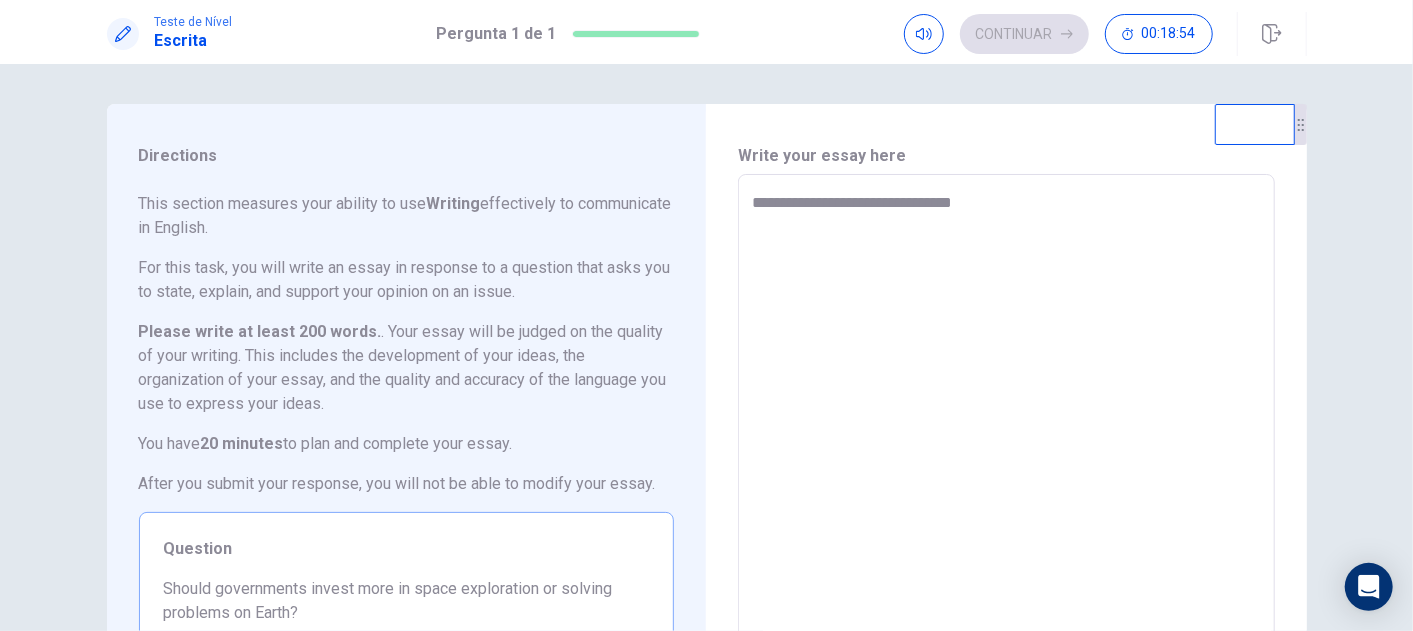 type on "*" 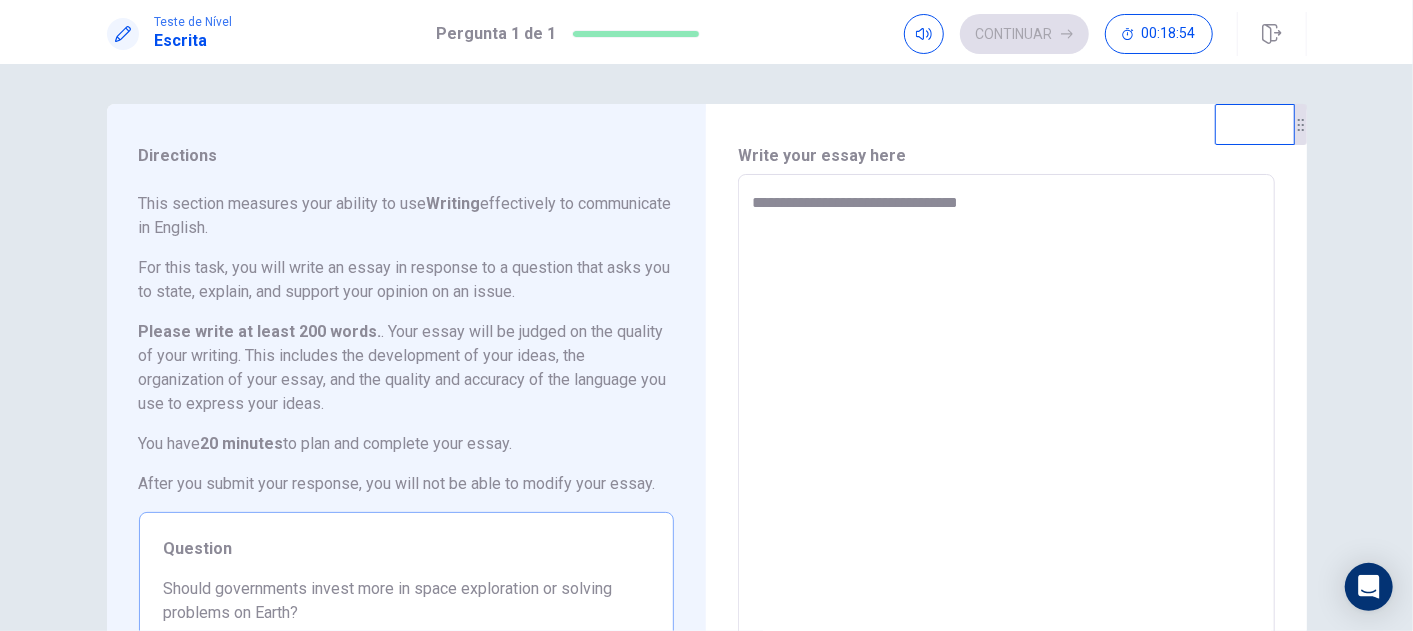 type on "*" 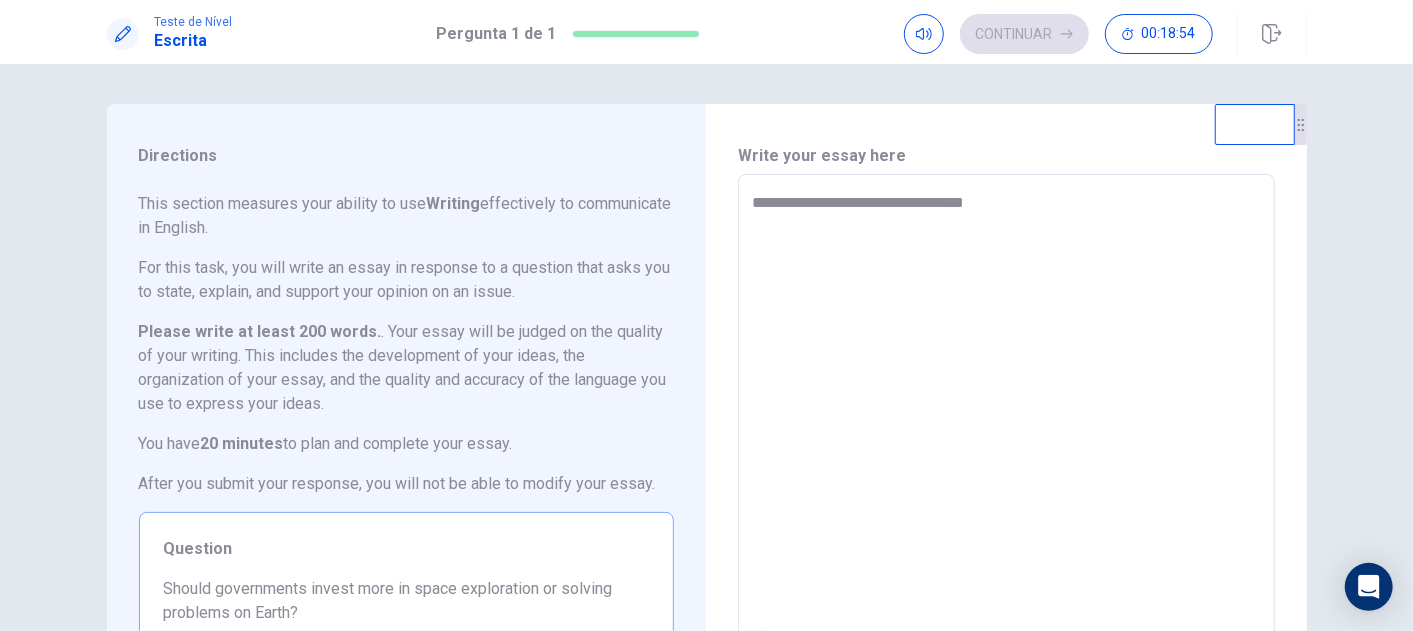 type on "*" 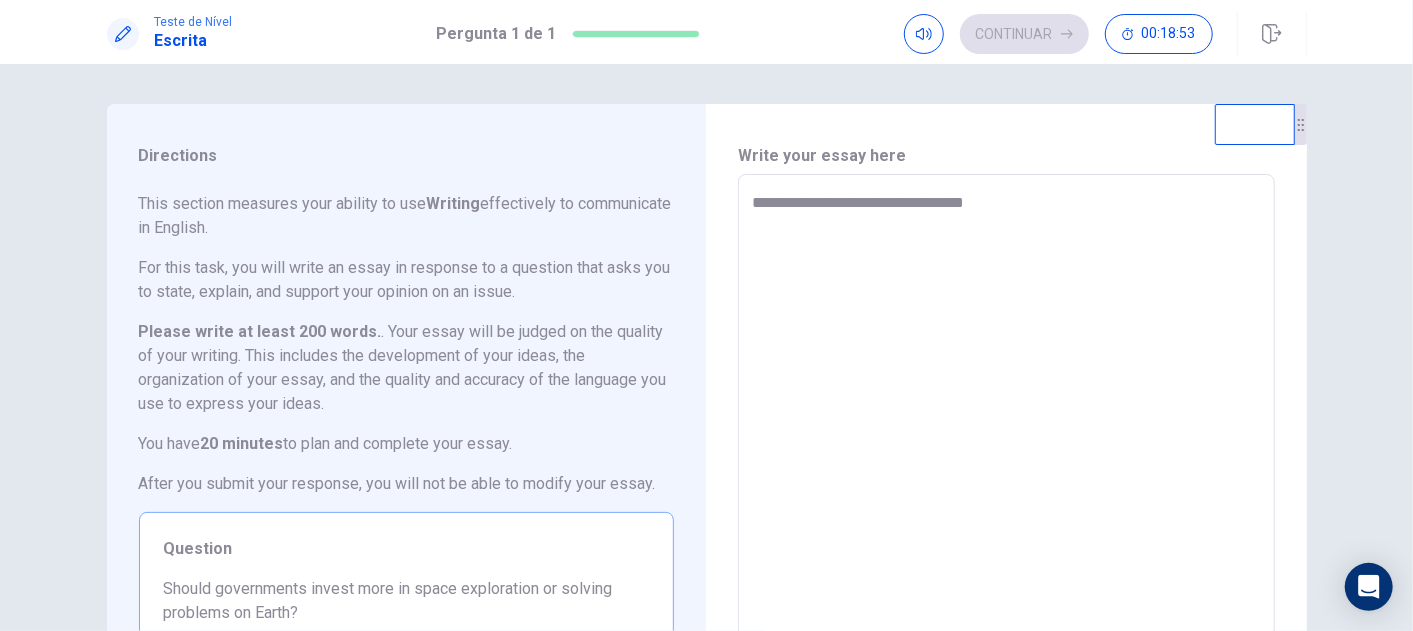 type on "**********" 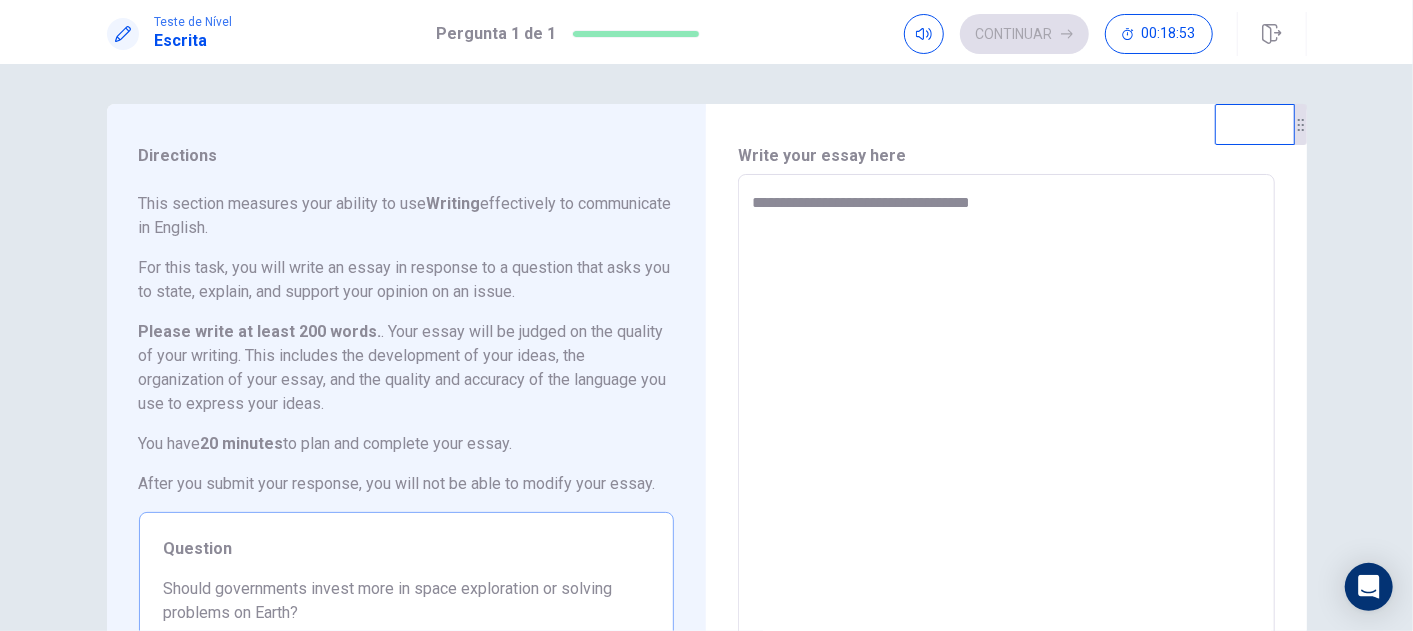 type on "*" 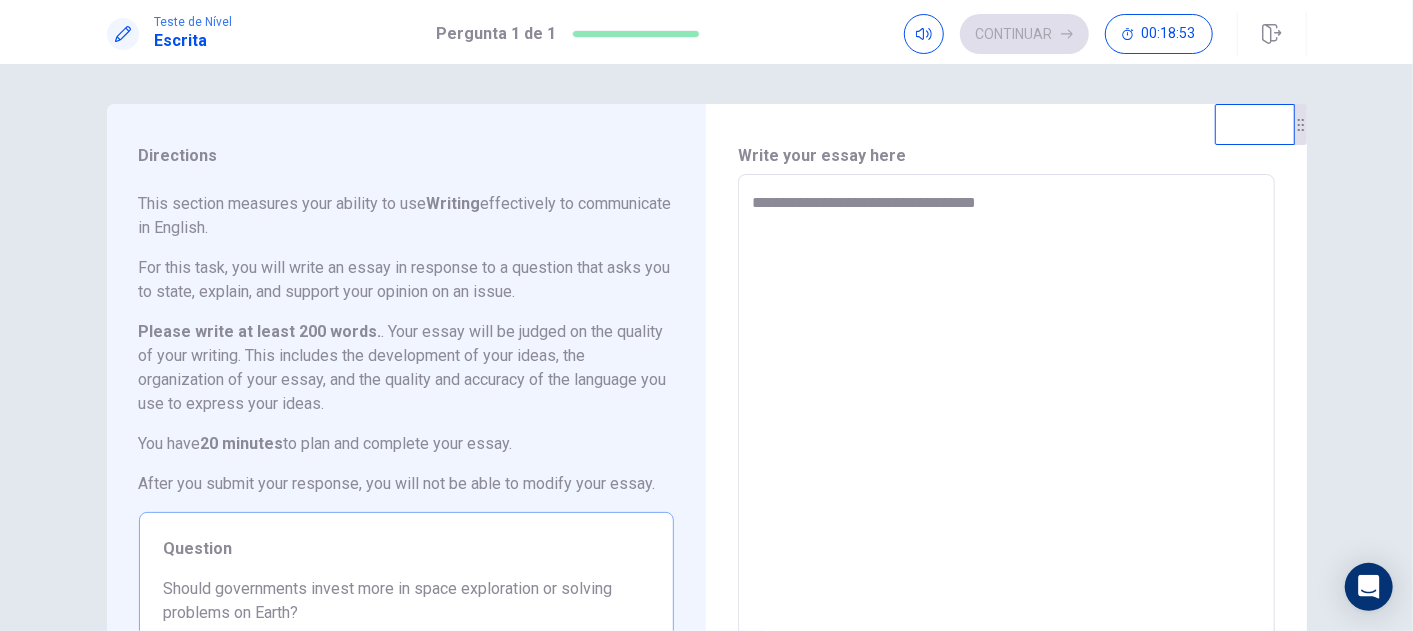 type on "*" 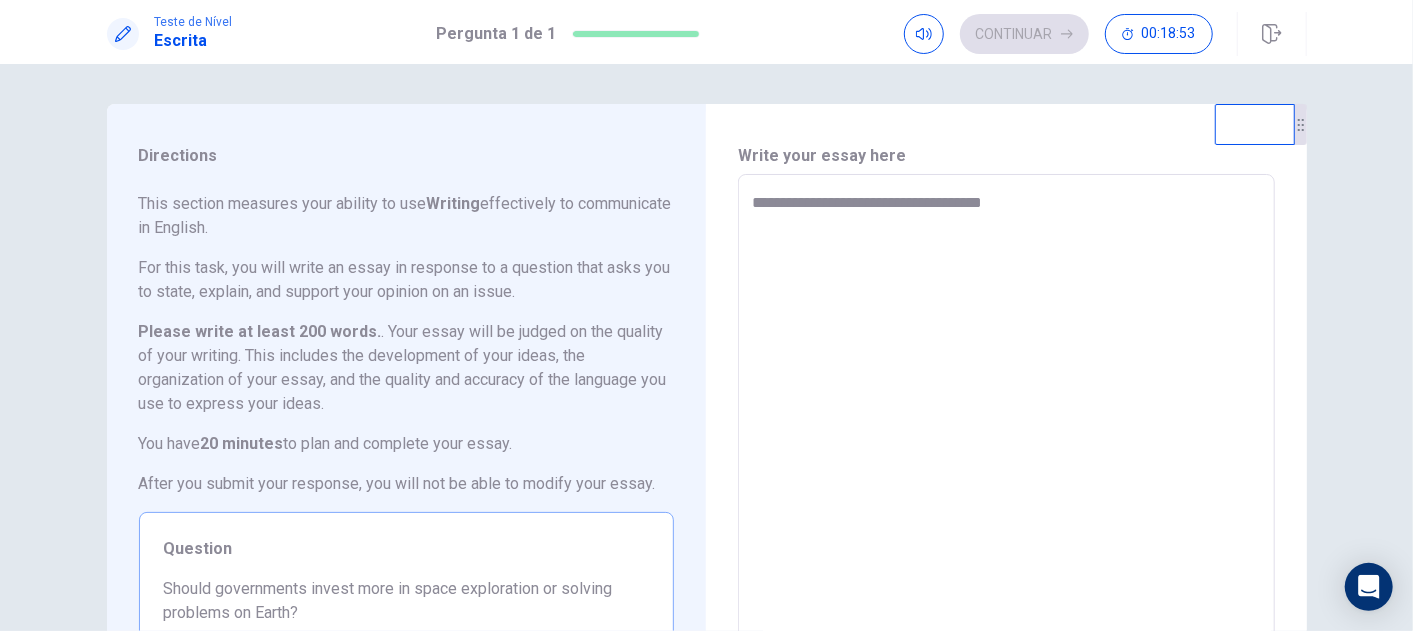 type on "*" 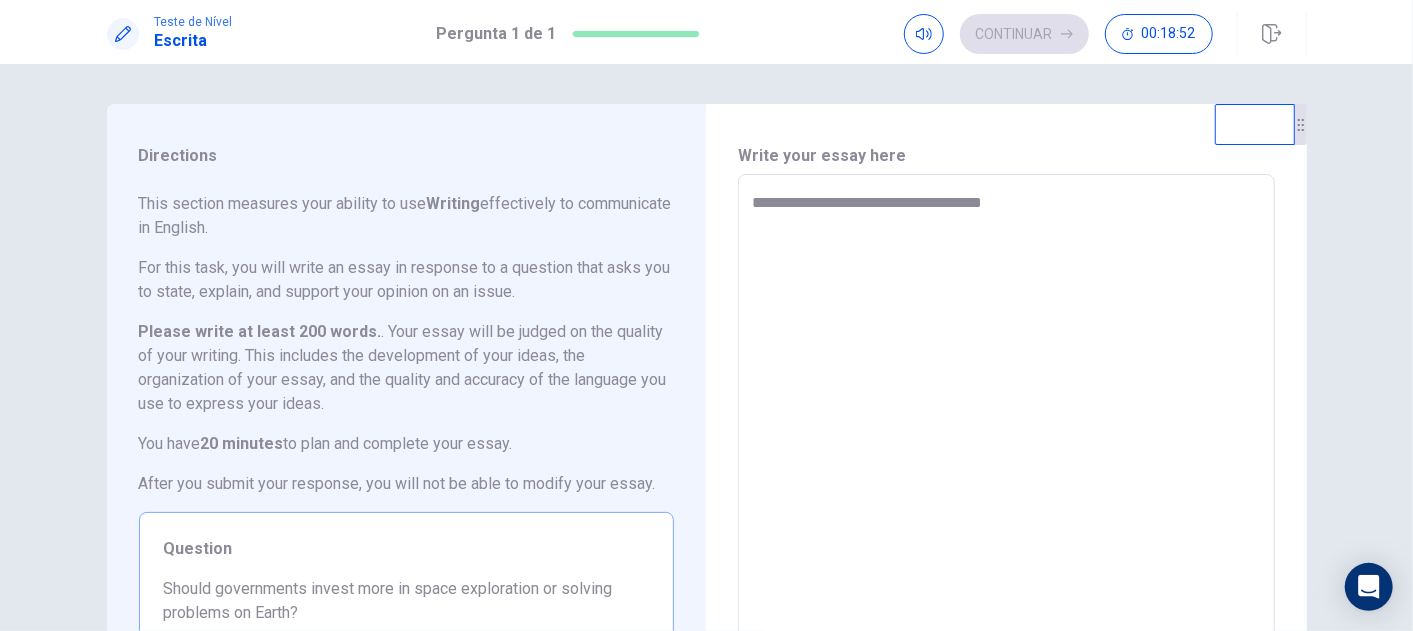 type on "**********" 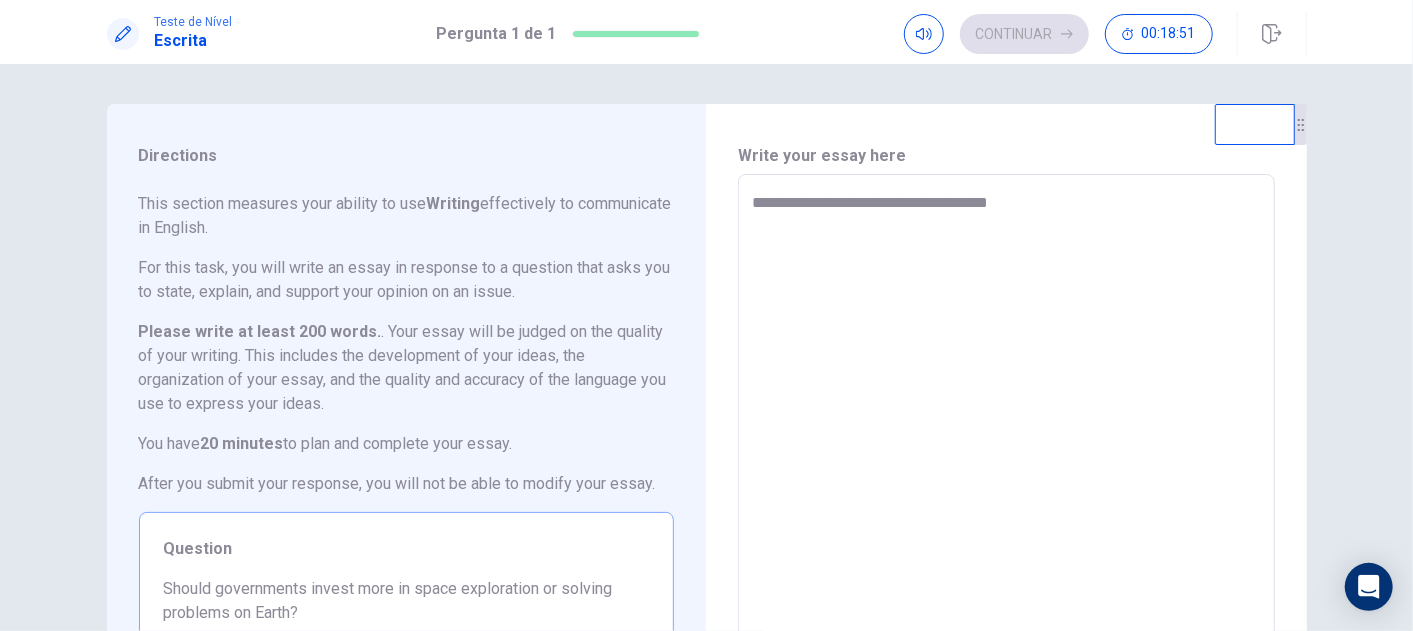type on "*" 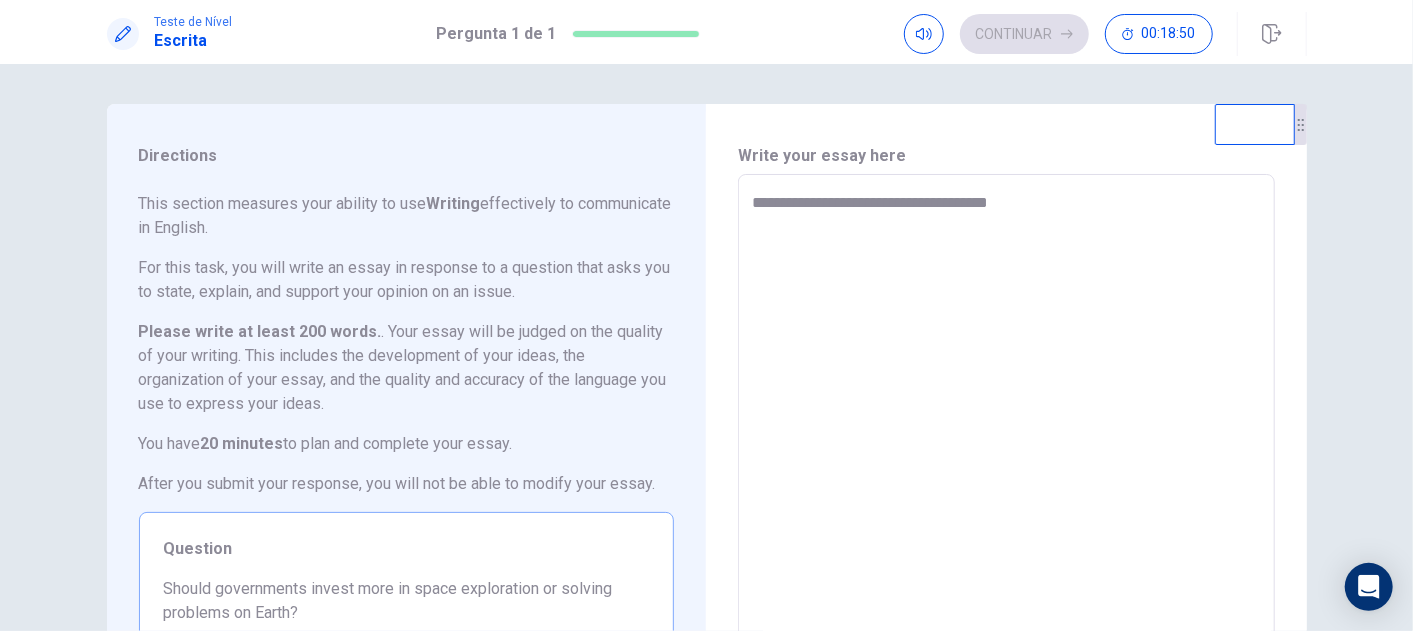 type on "**********" 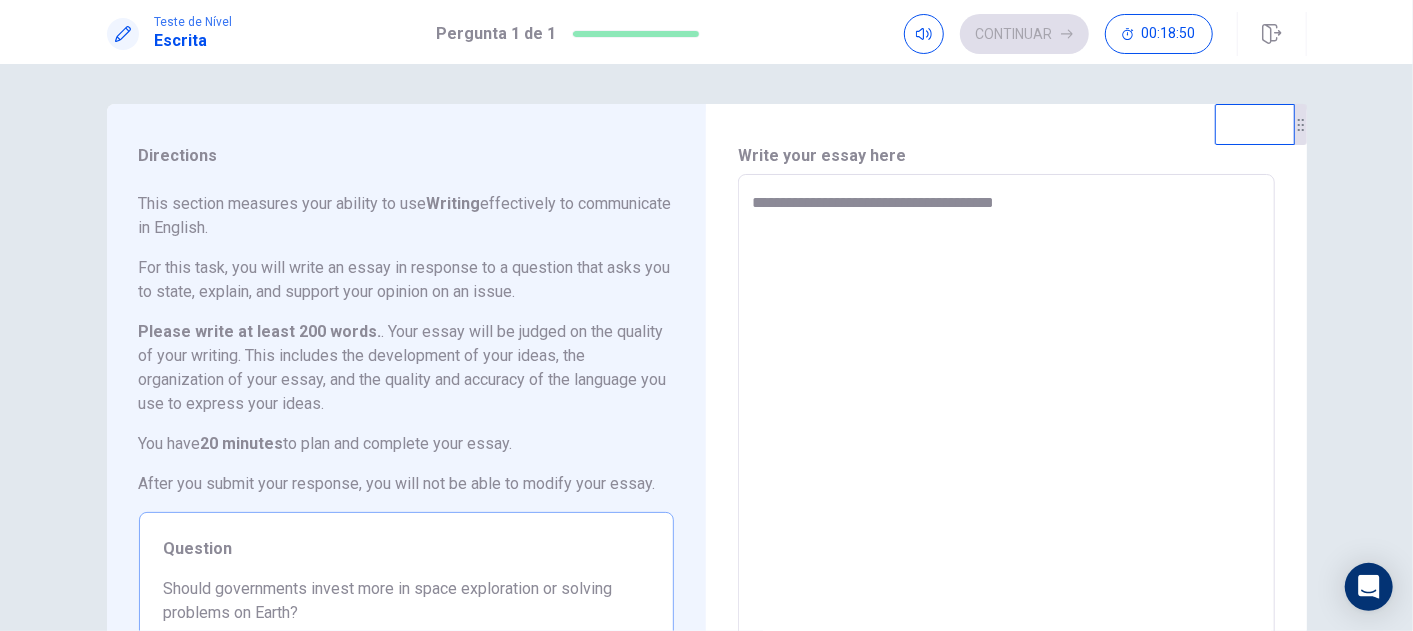 type on "*" 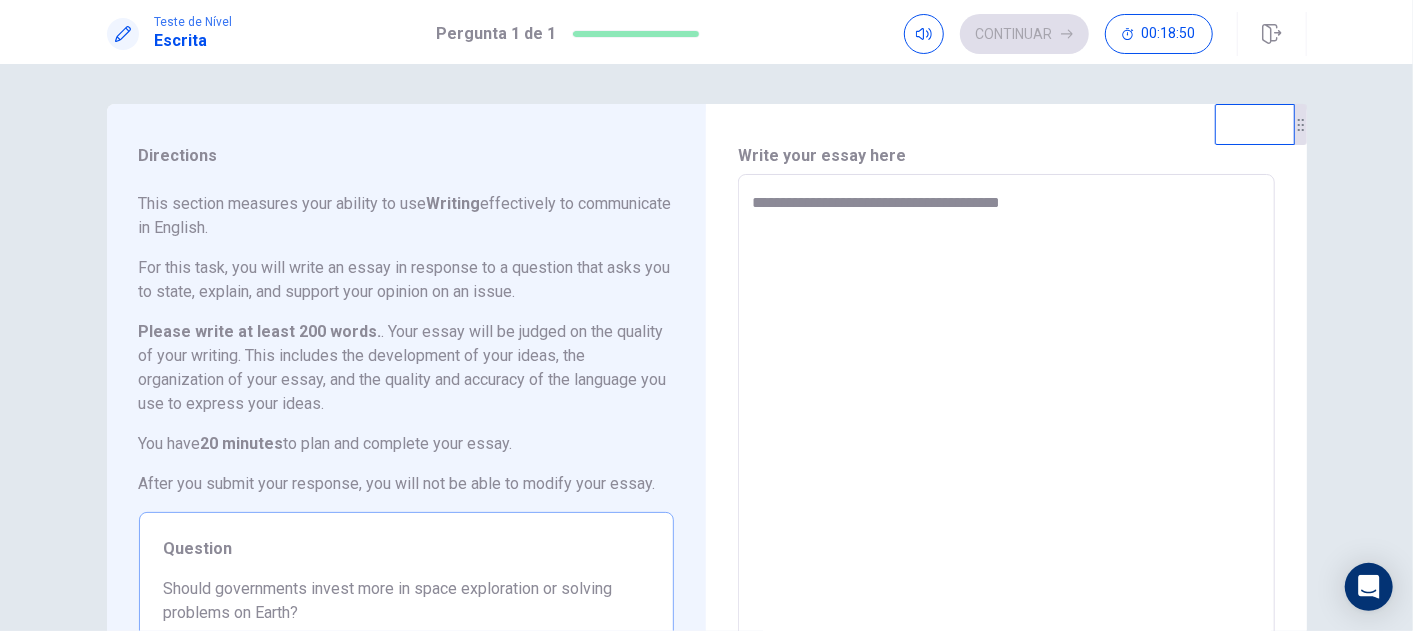 type on "*" 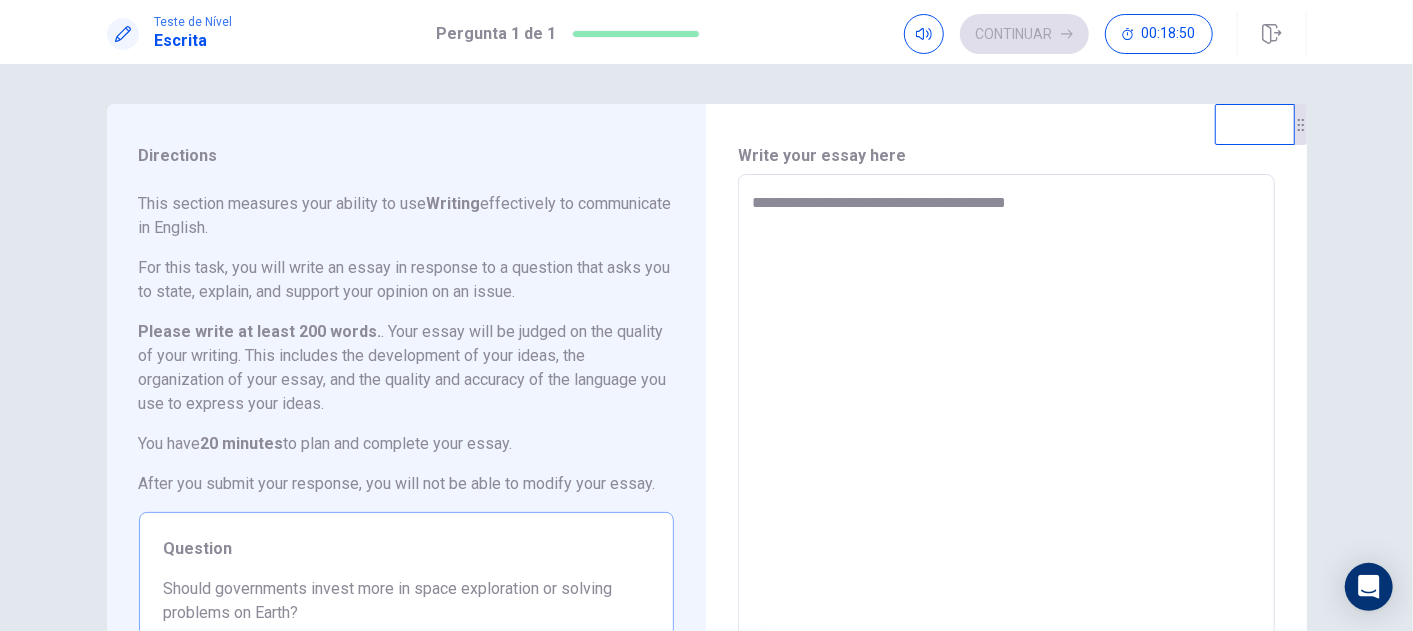 type on "*" 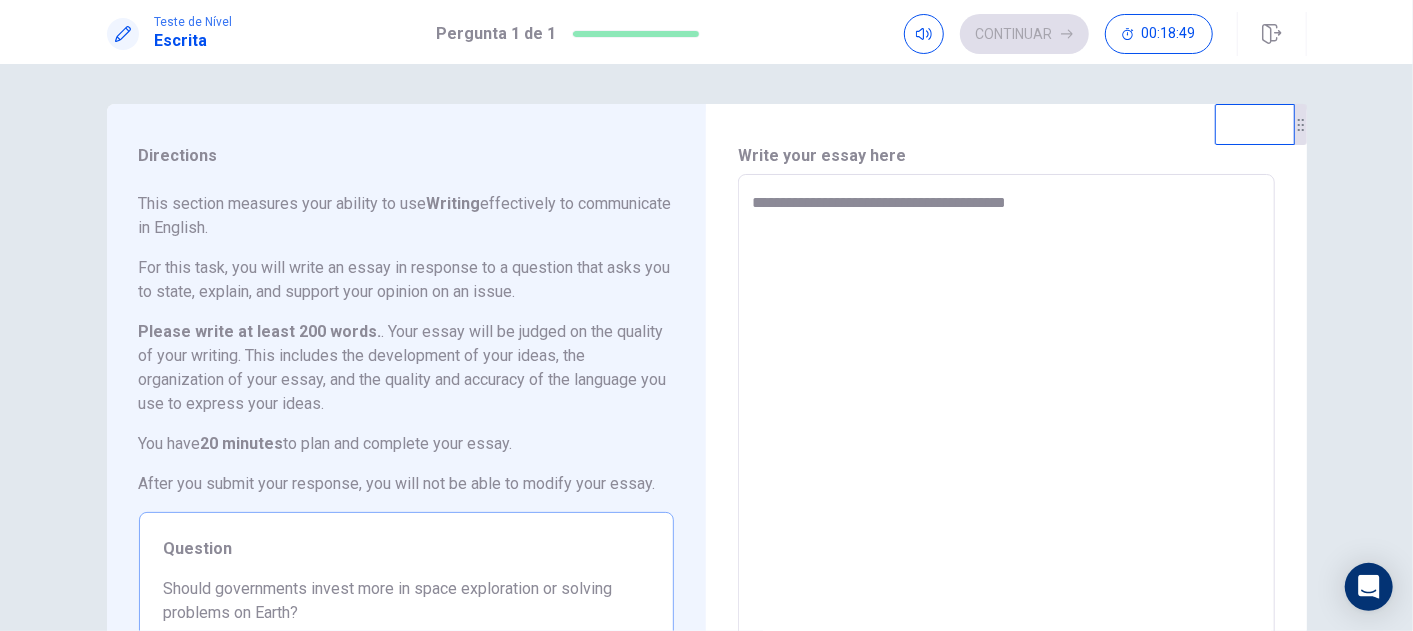 type on "**********" 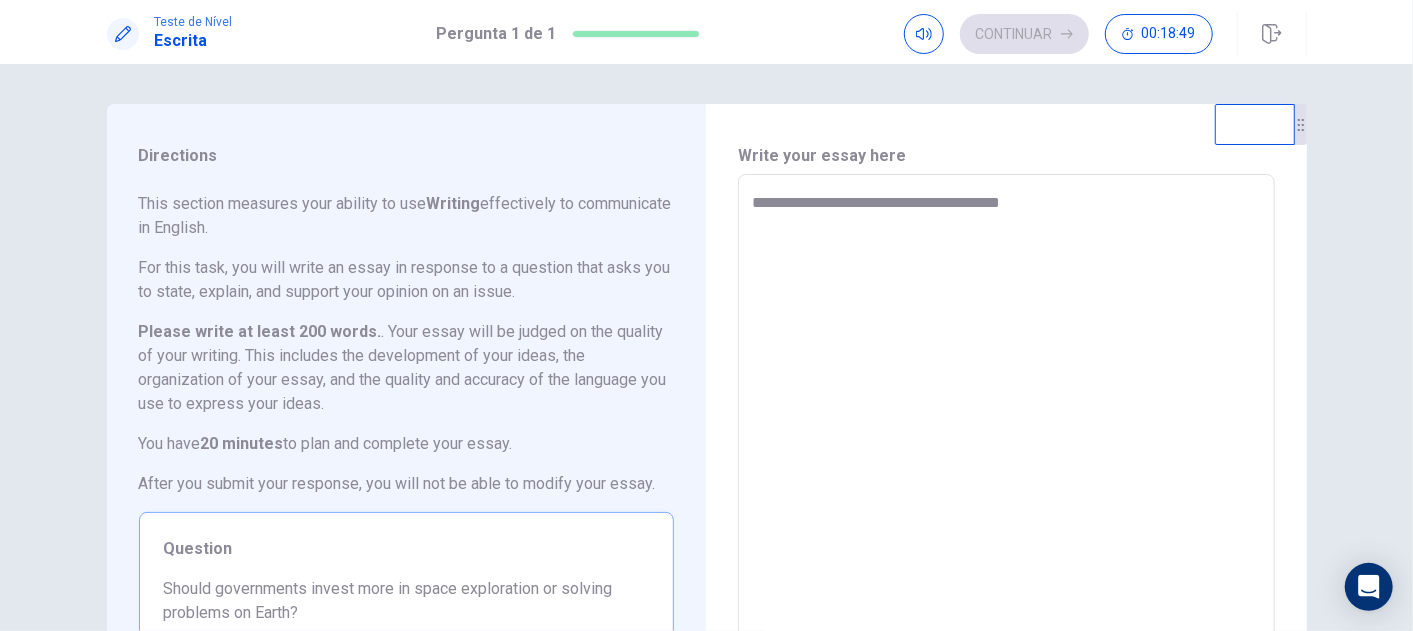 type on "*" 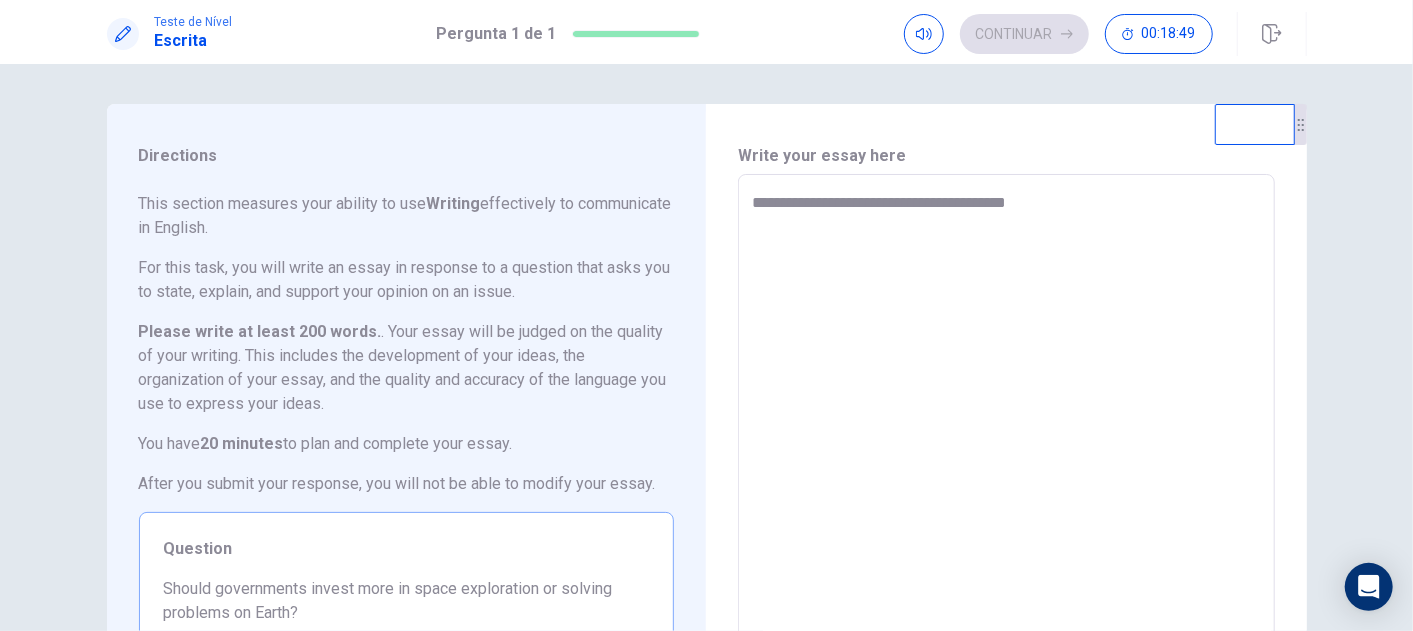 type on "*" 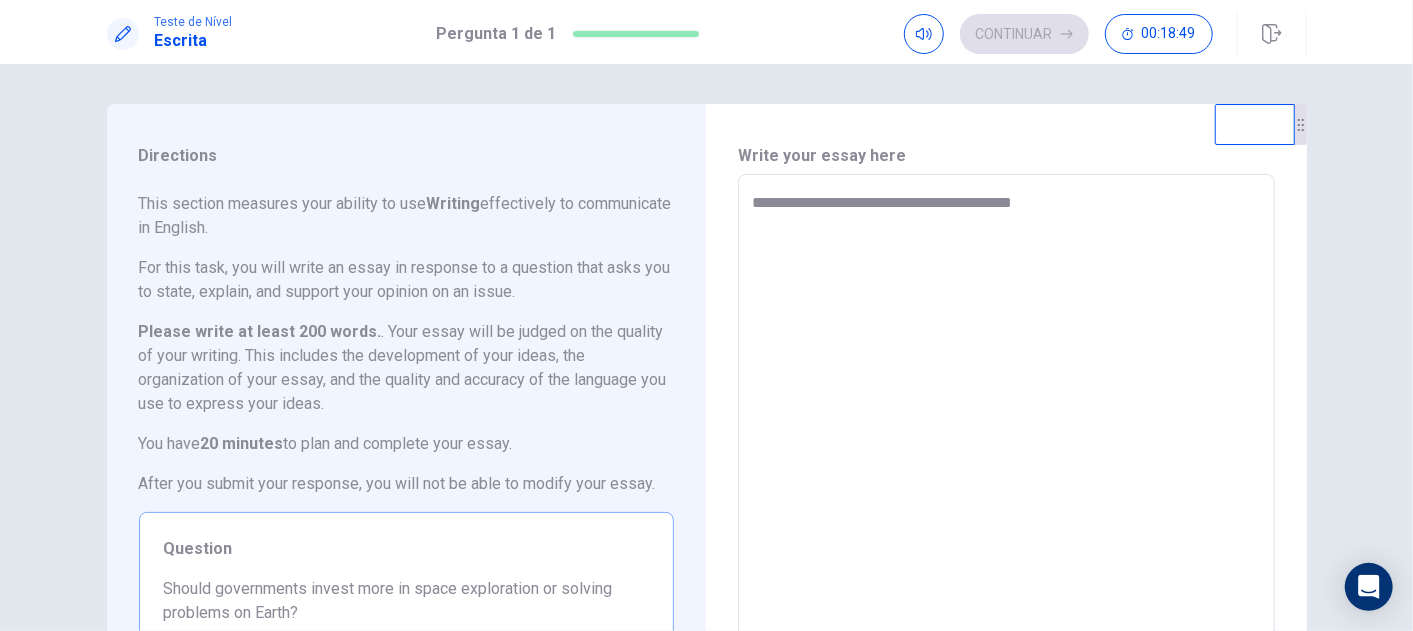 type on "*" 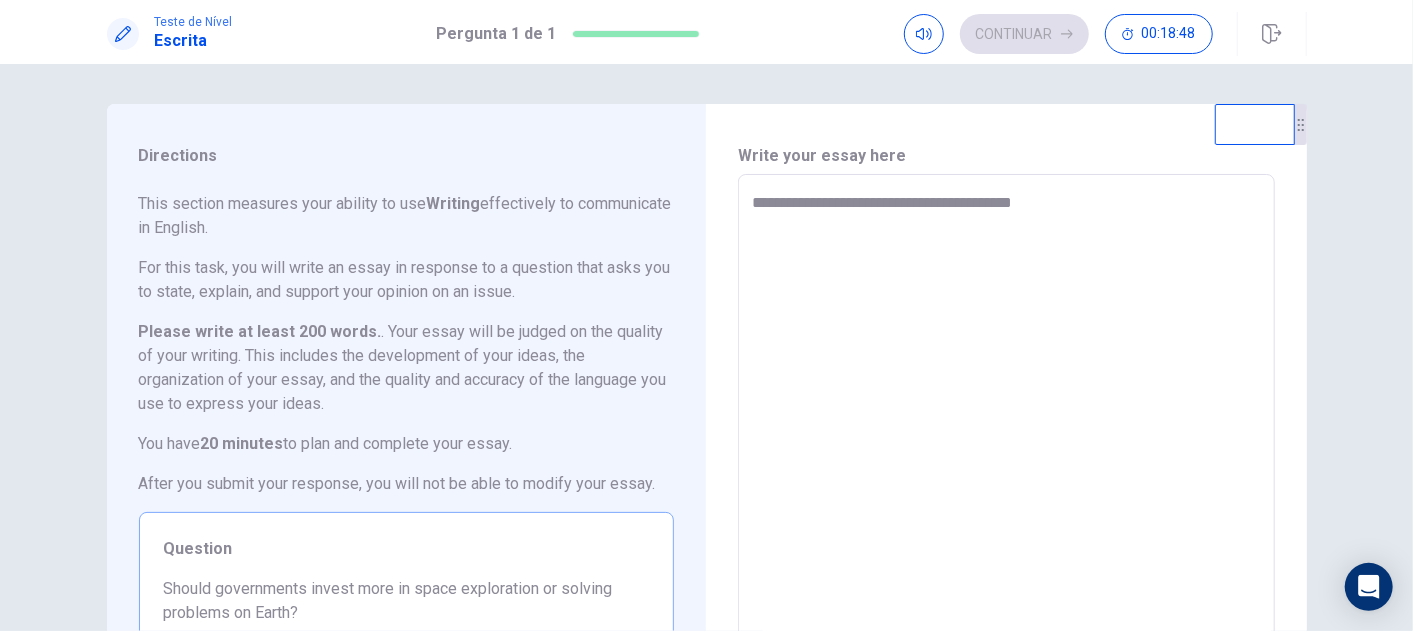 type on "**********" 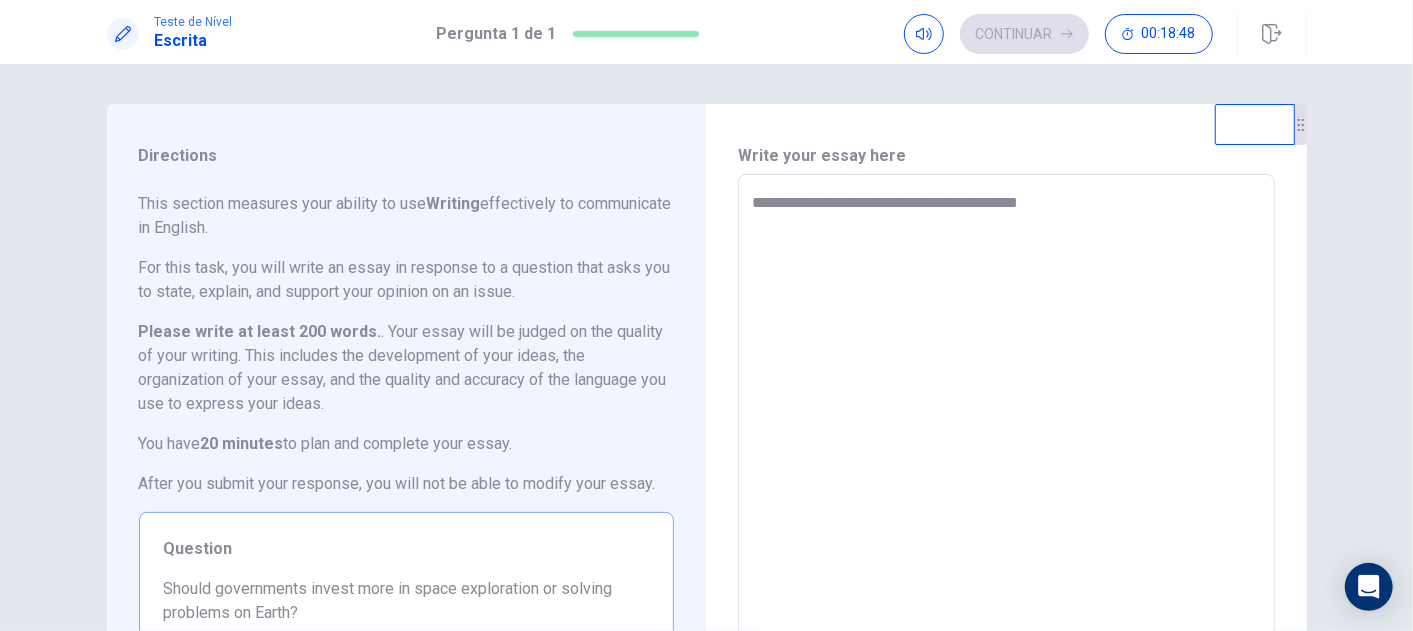 type on "*" 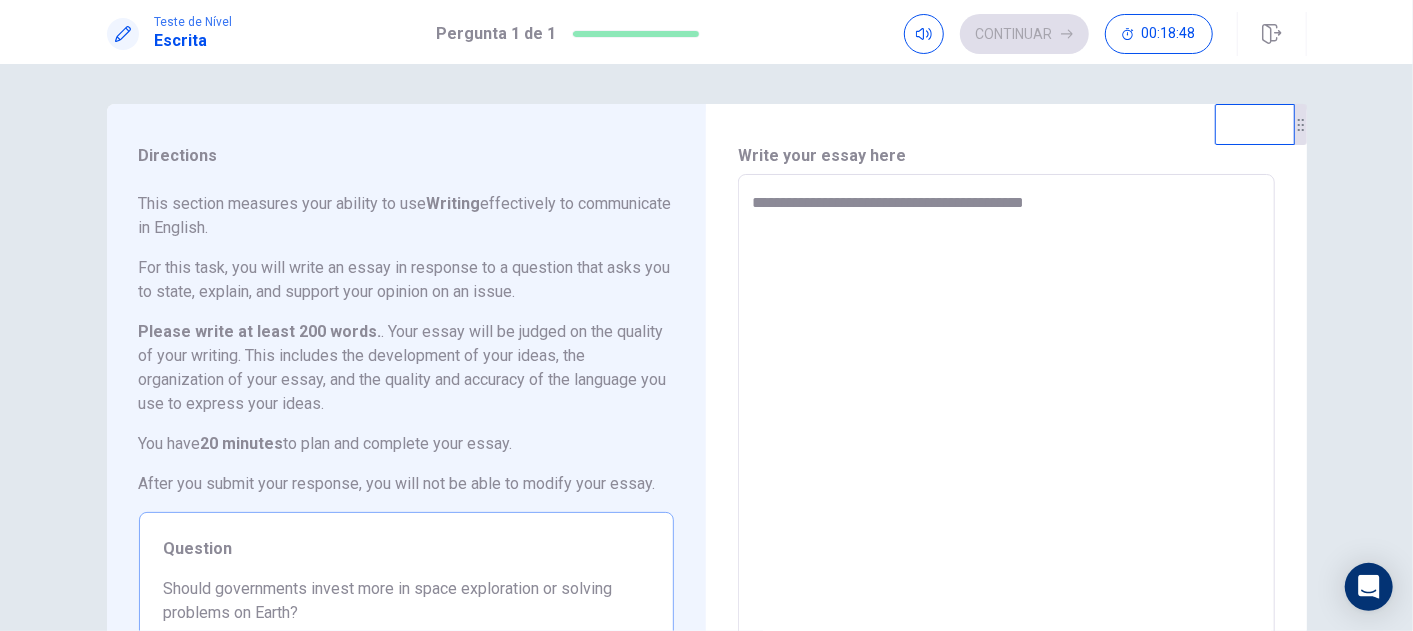 type on "*" 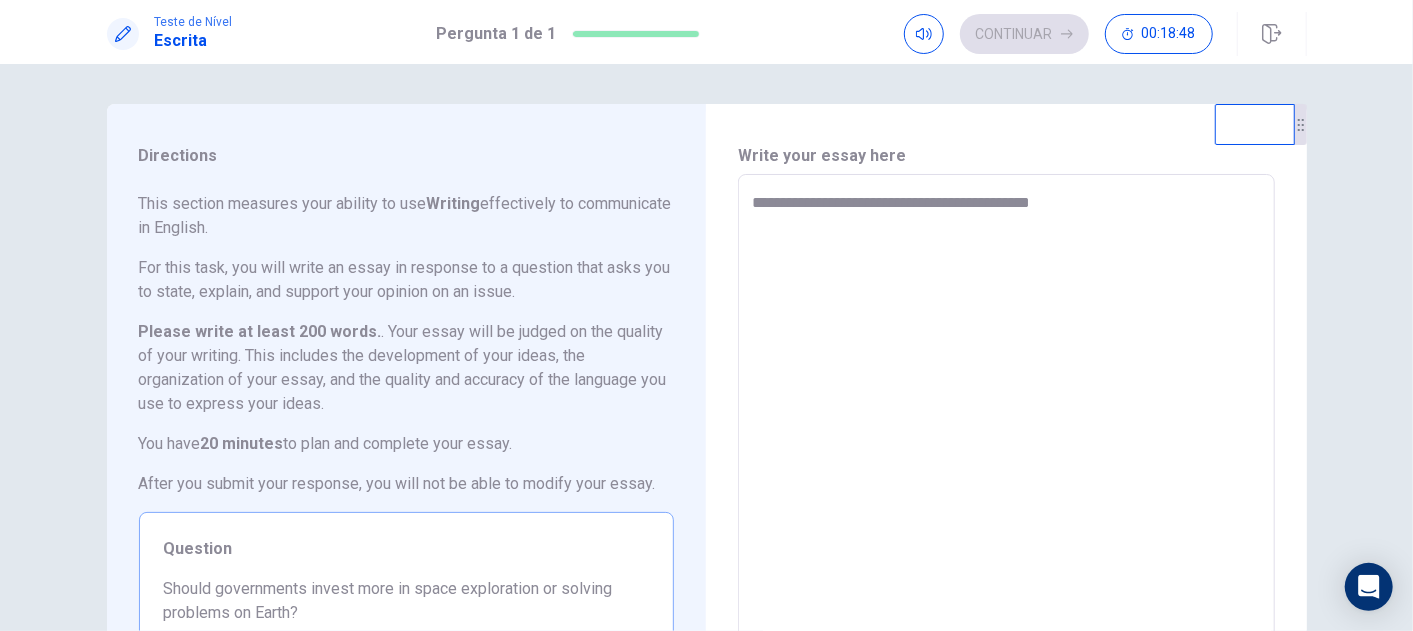 type on "*" 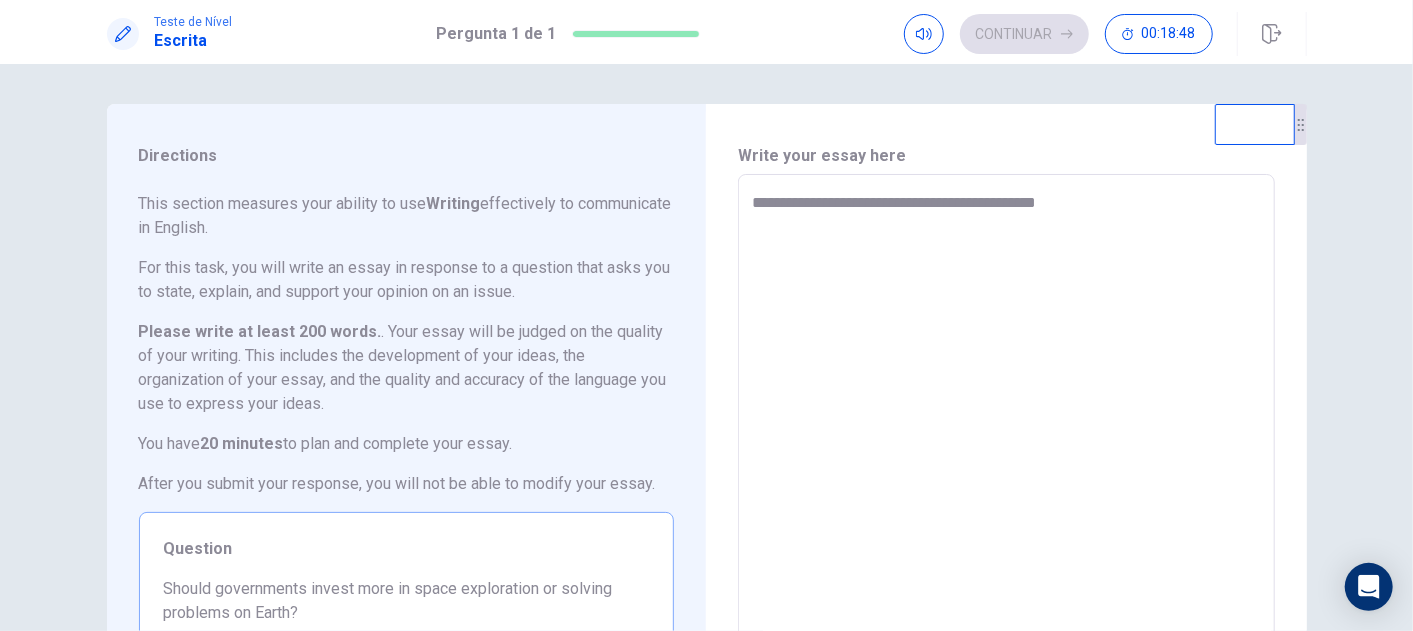 type on "*" 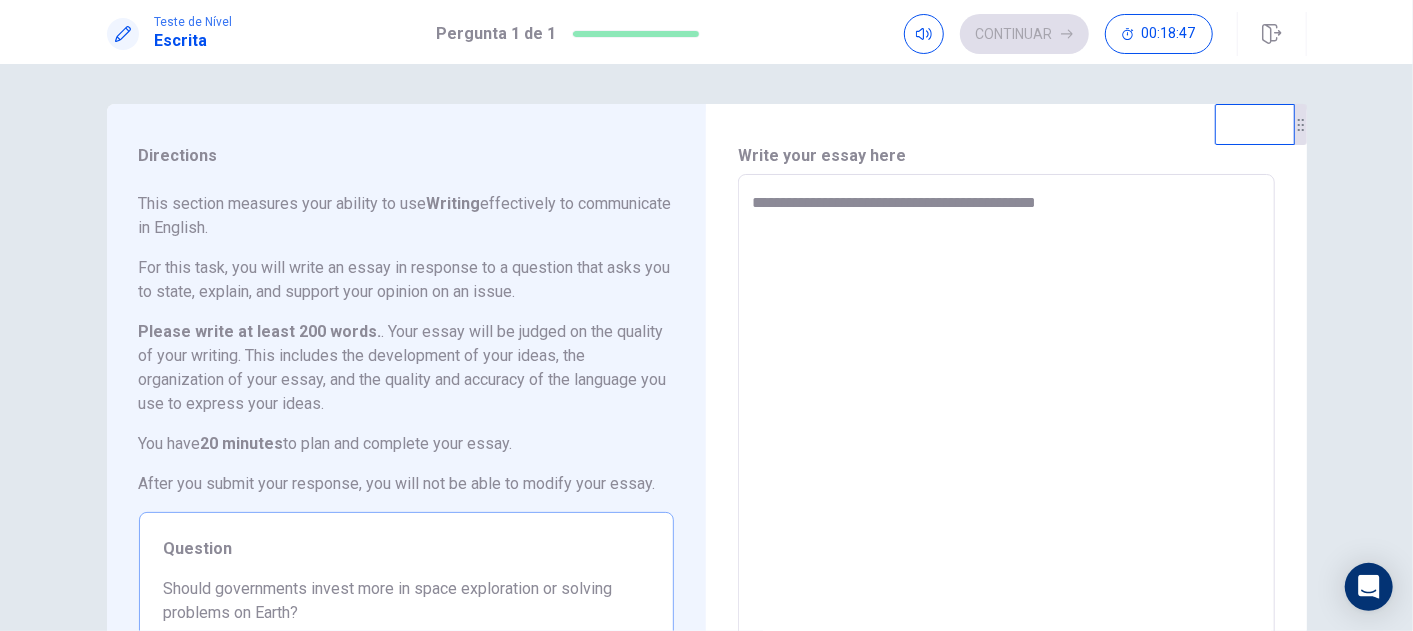 type on "**********" 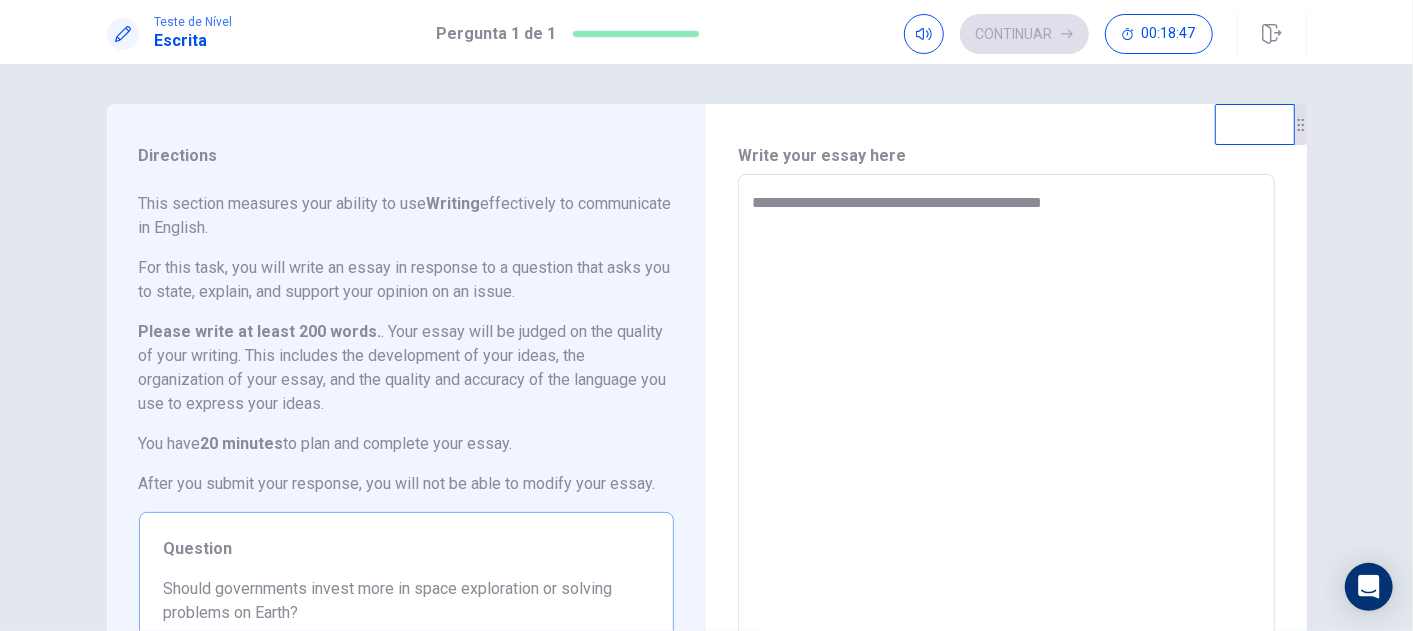type on "*" 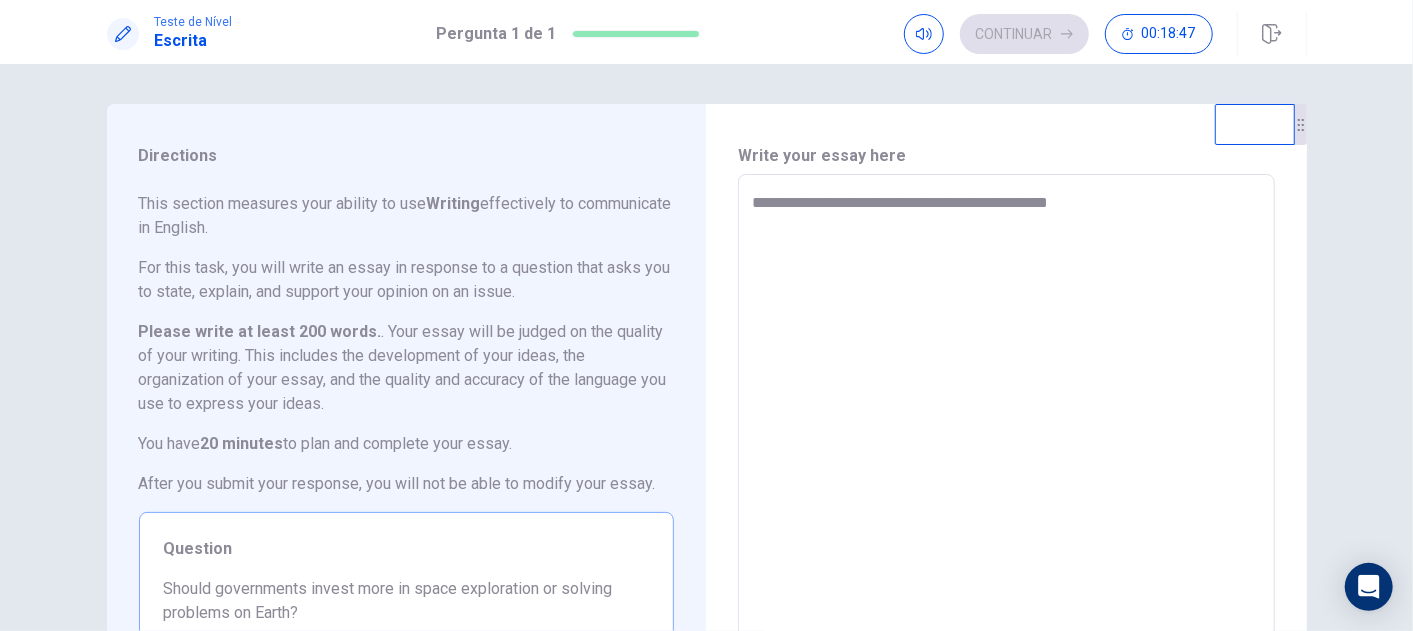 type on "*" 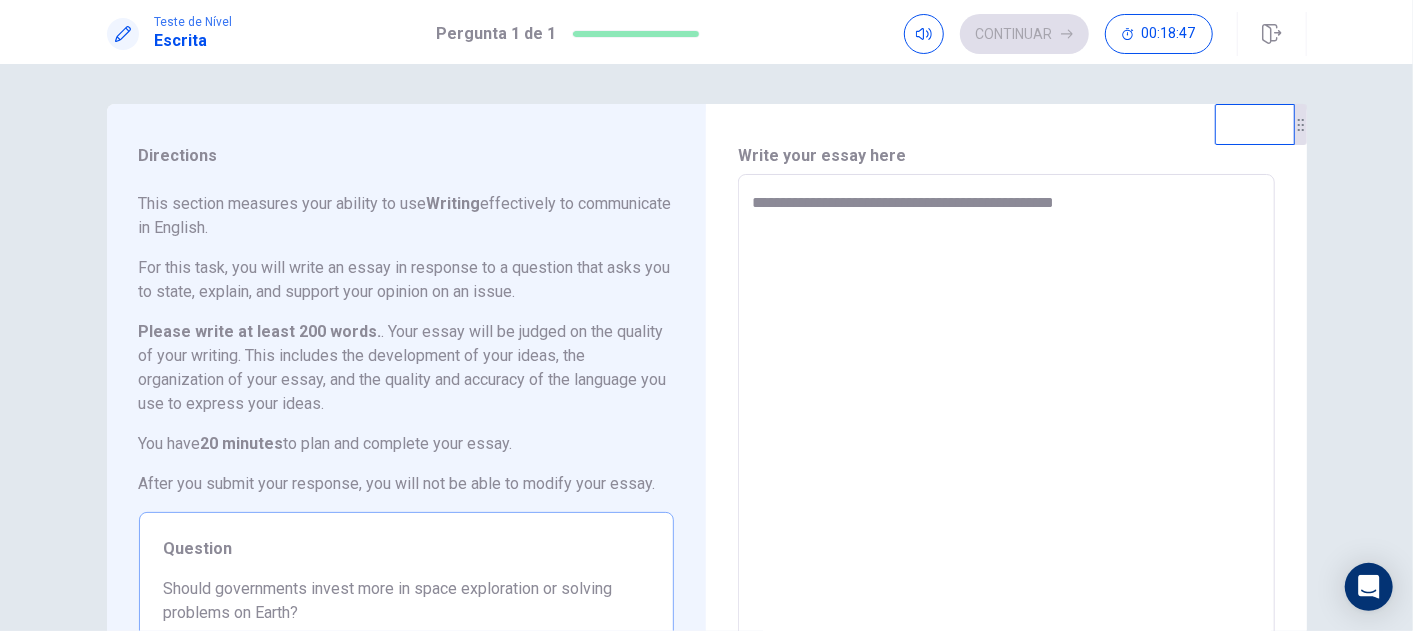 type on "*" 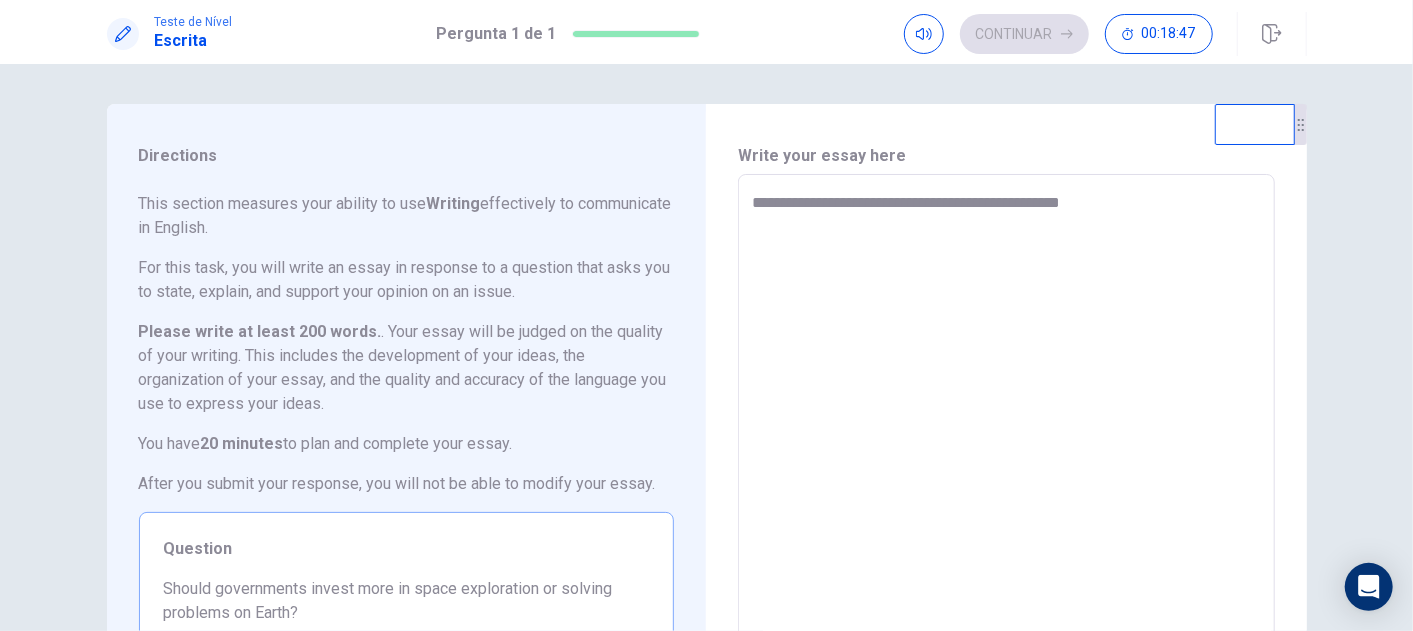 type on "*" 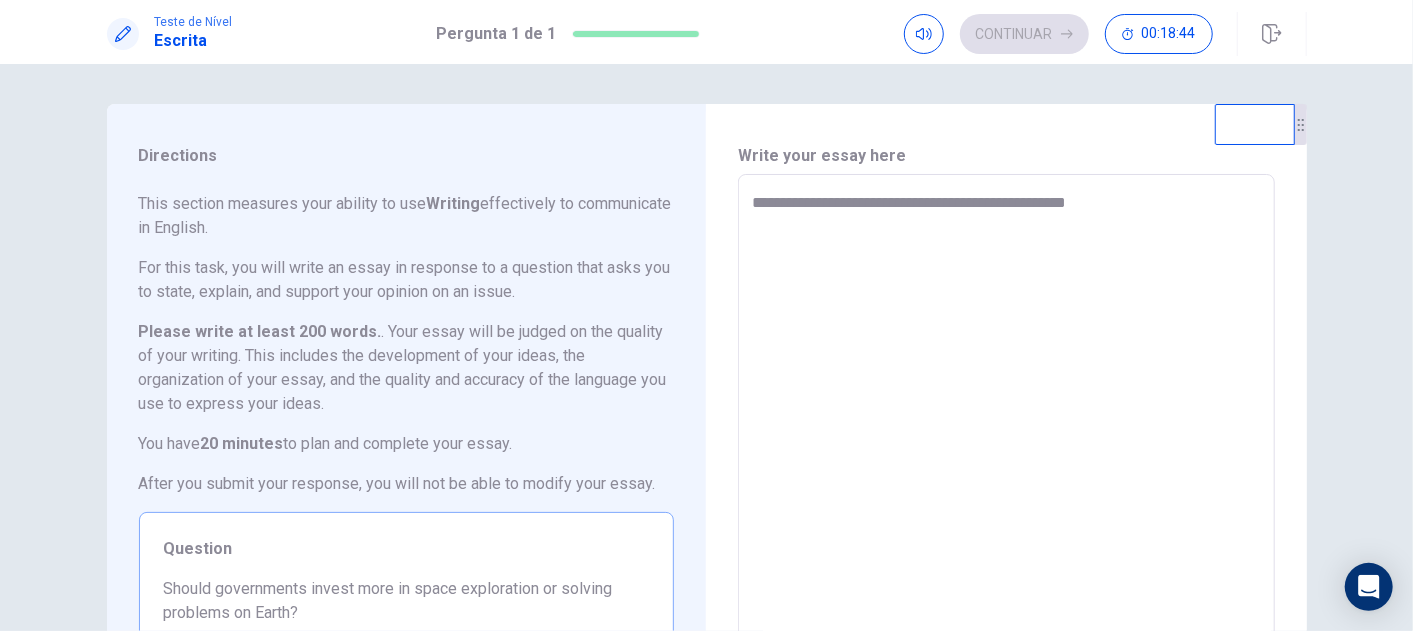 type on "*" 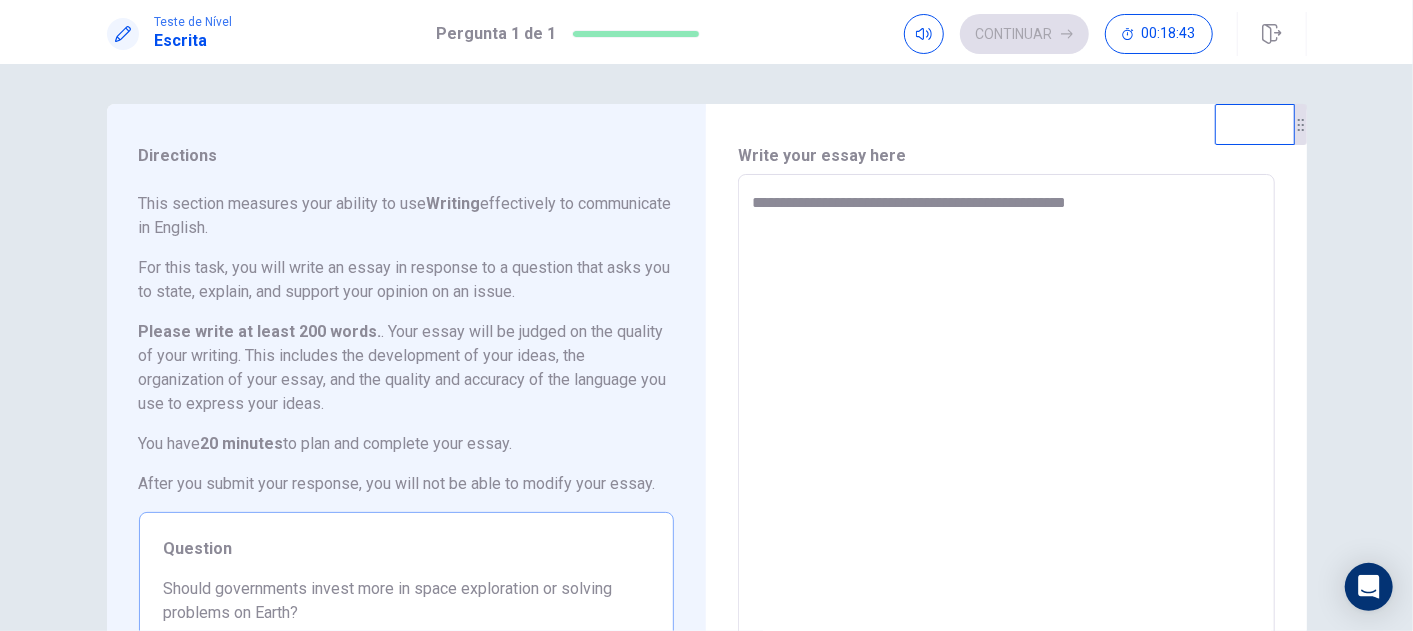 type on "**********" 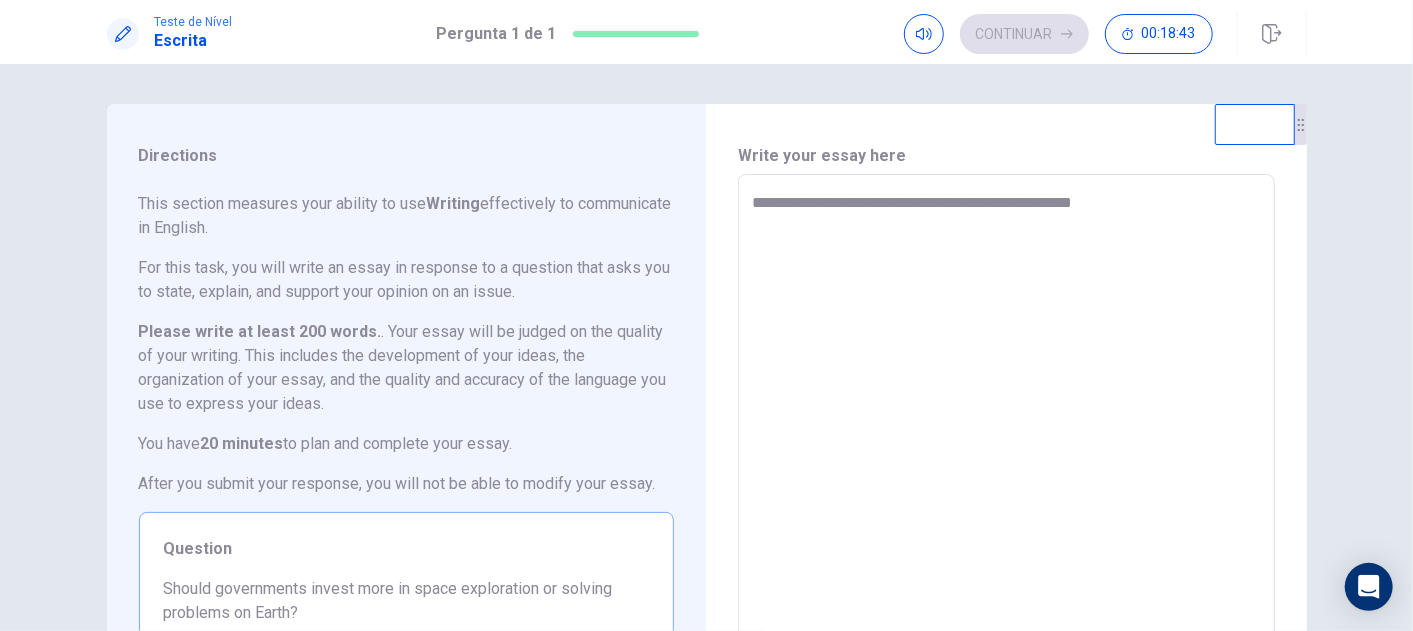 type on "*" 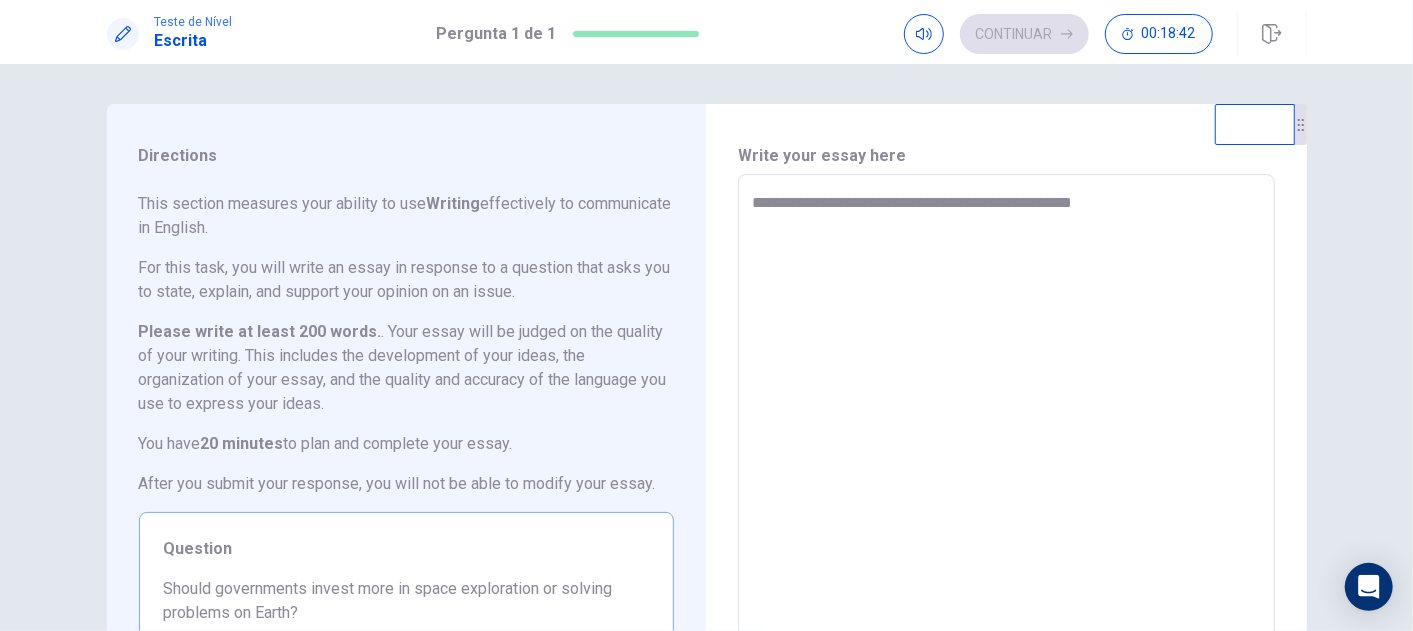 type on "**********" 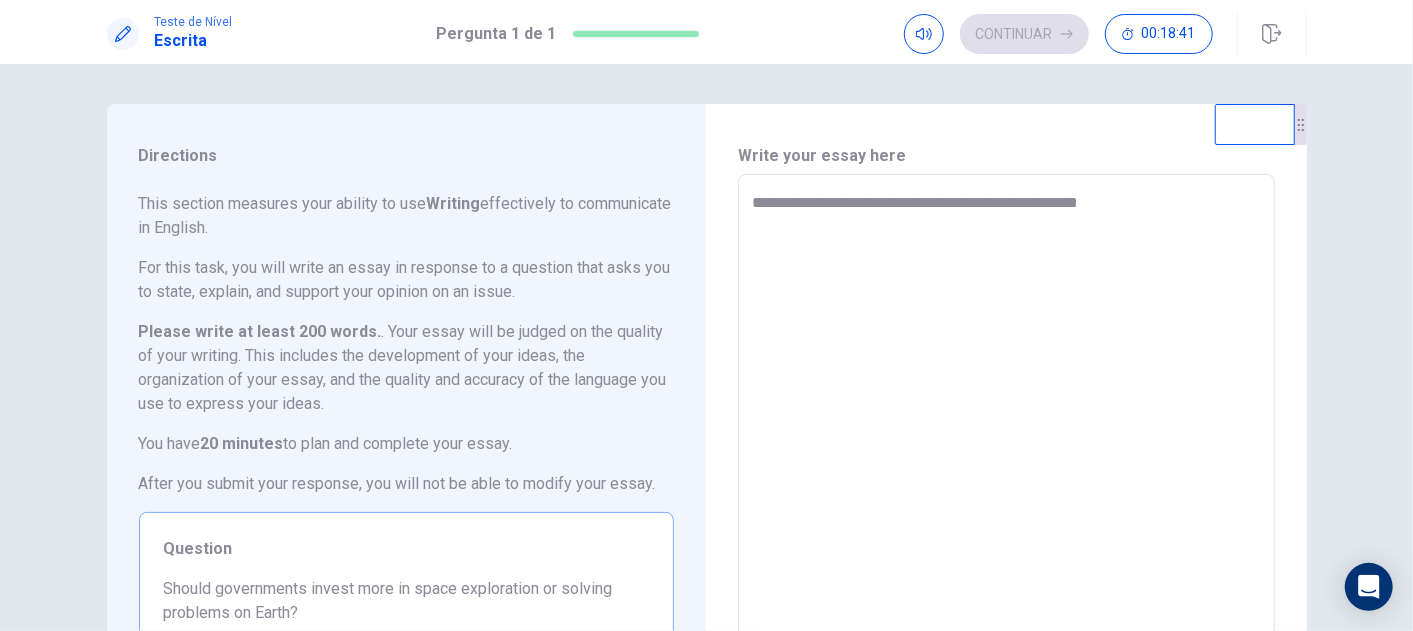 type on "*" 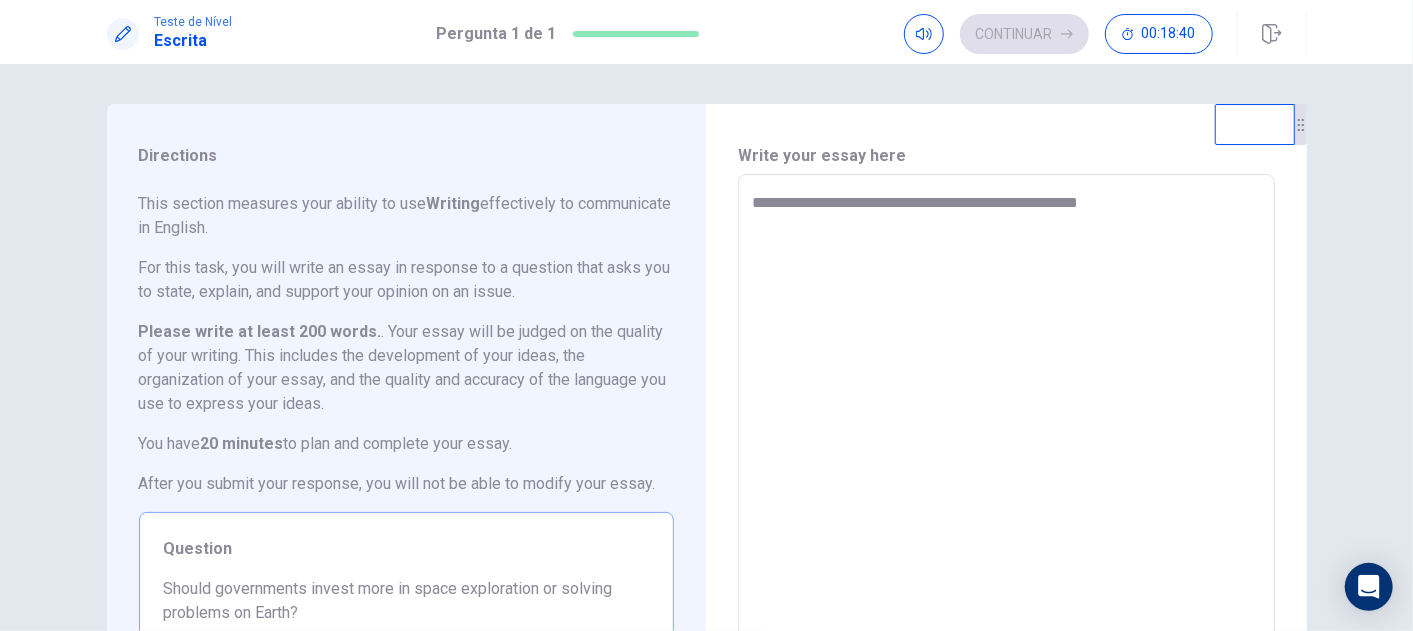 type on "**********" 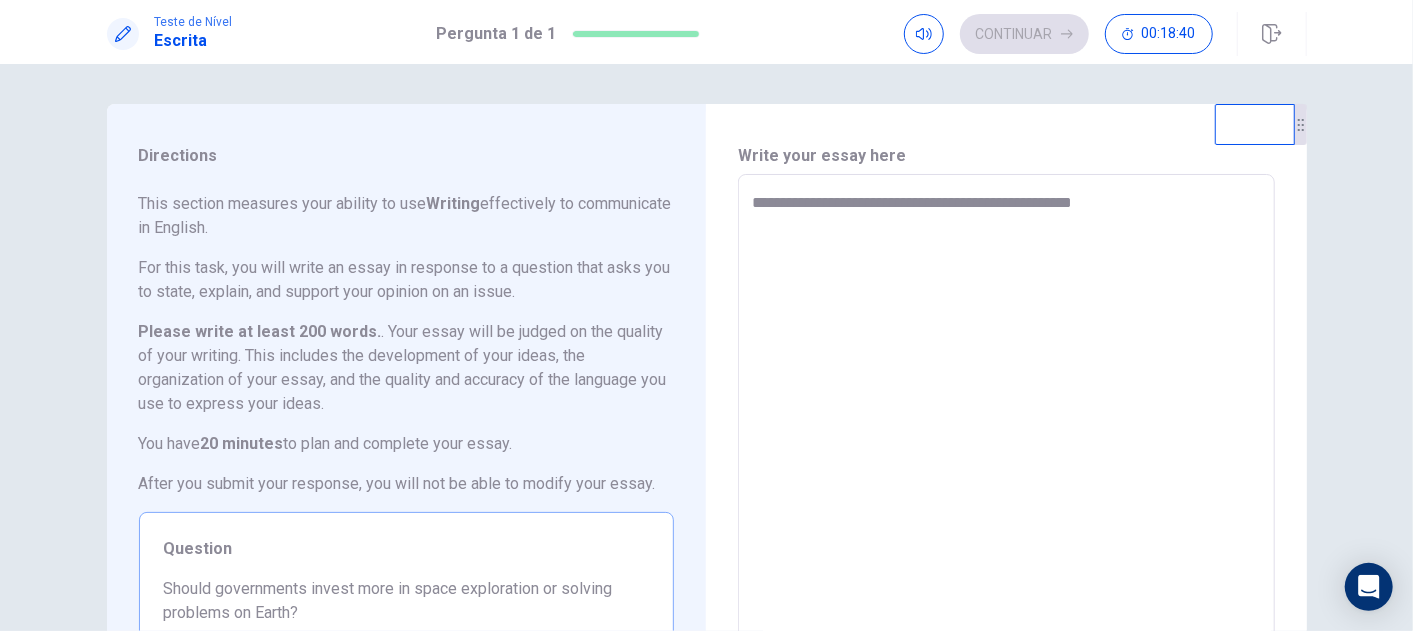 type on "*" 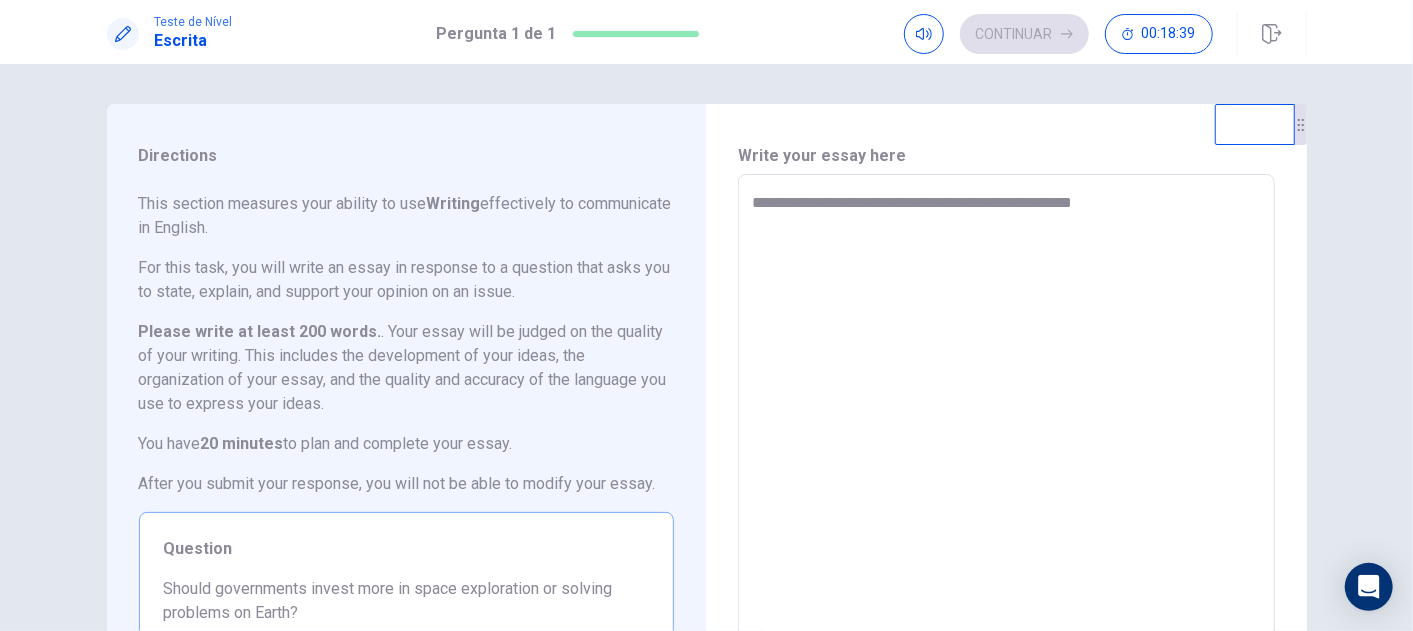 type on "**********" 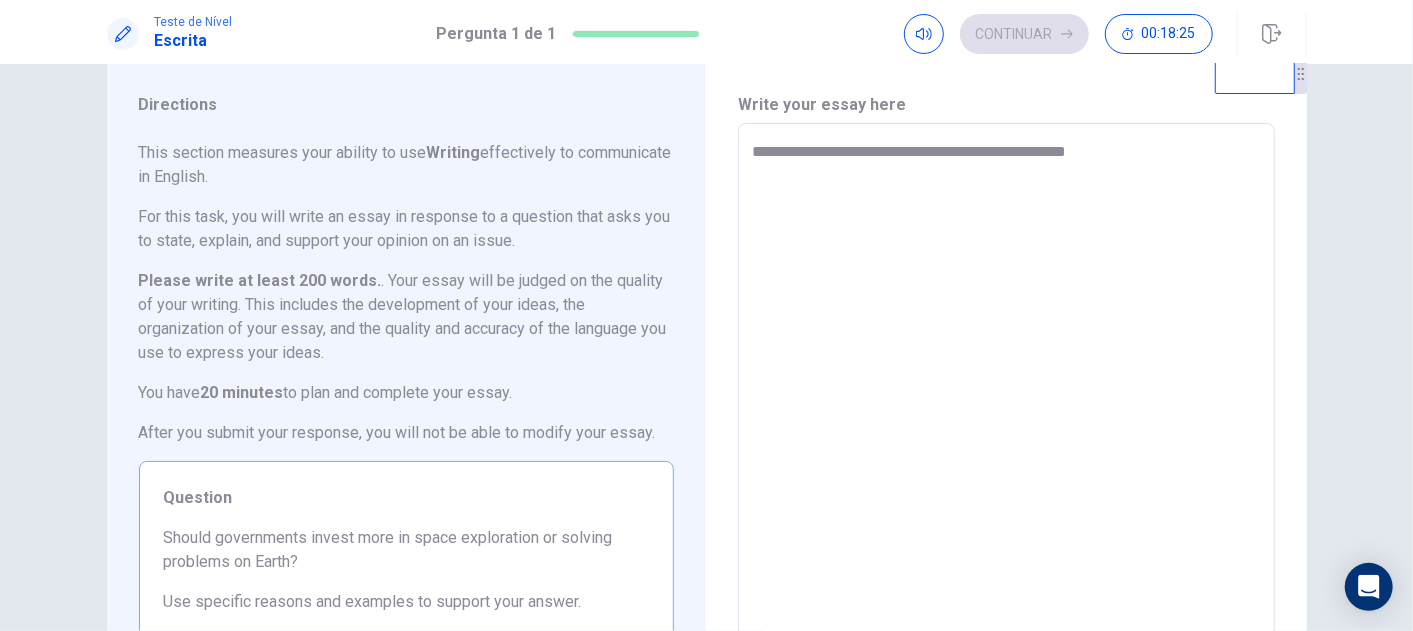 scroll, scrollTop: 17, scrollLeft: 0, axis: vertical 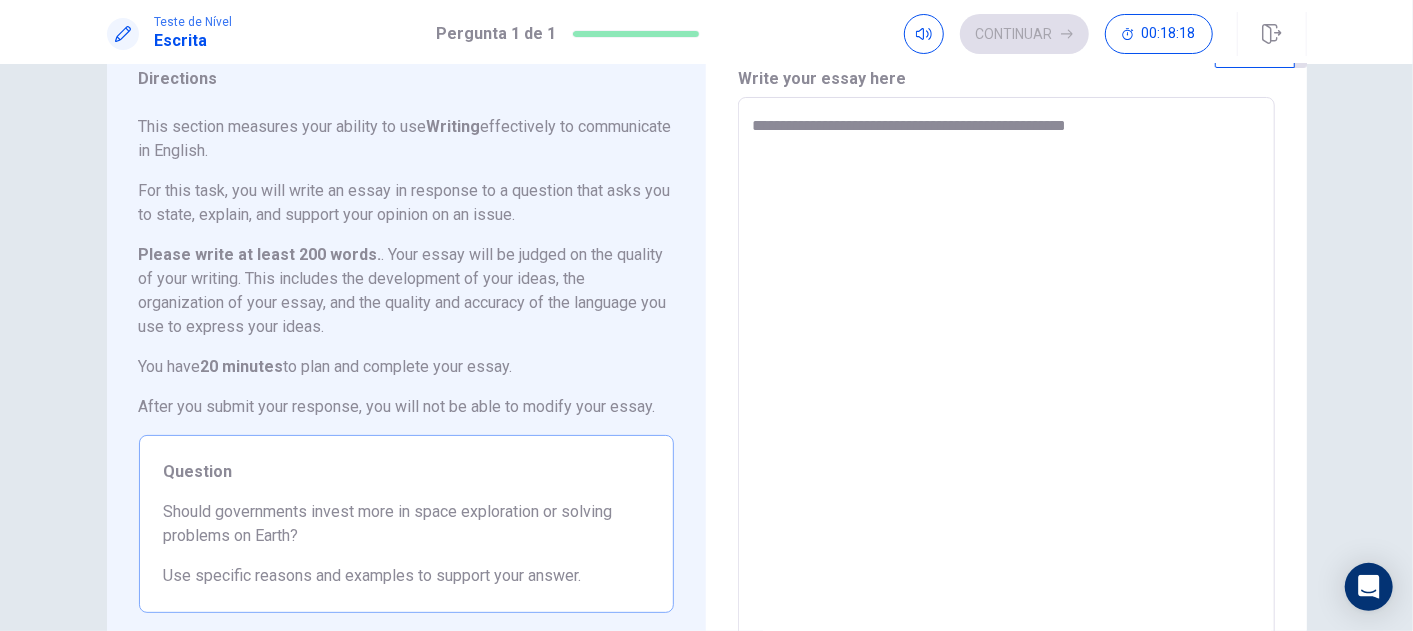 click on "**********" at bounding box center (1006, 374) 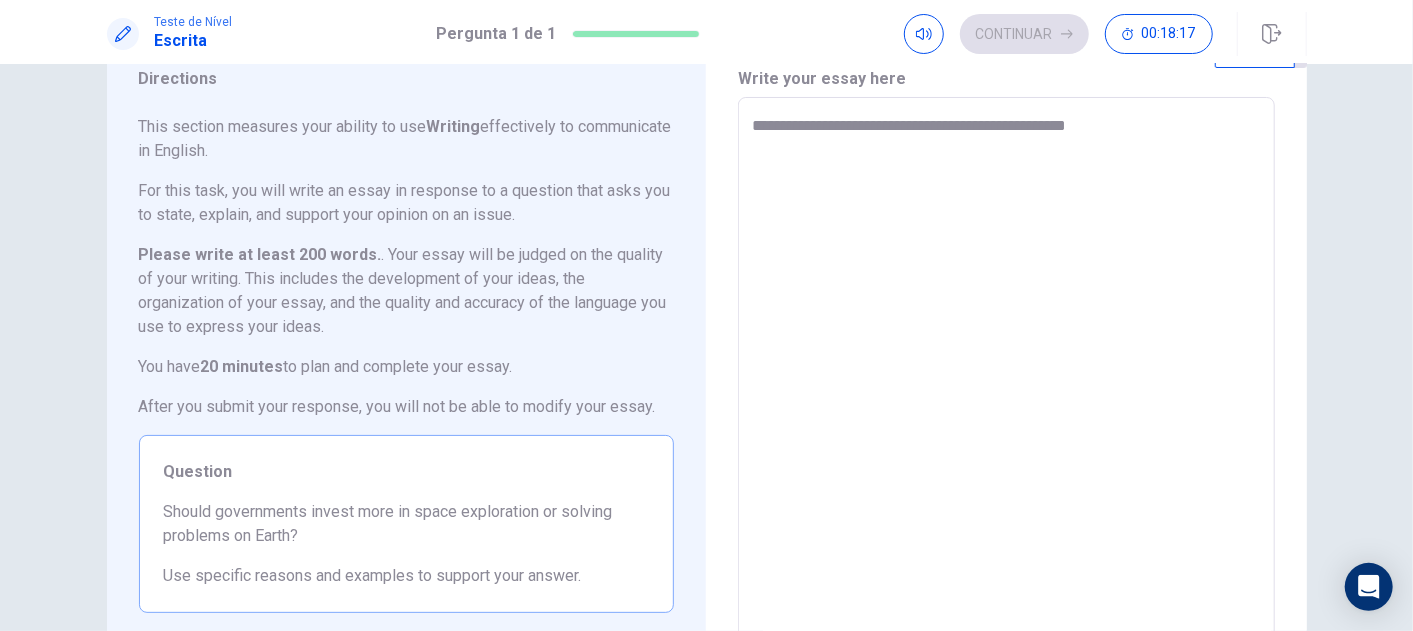 type on "**********" 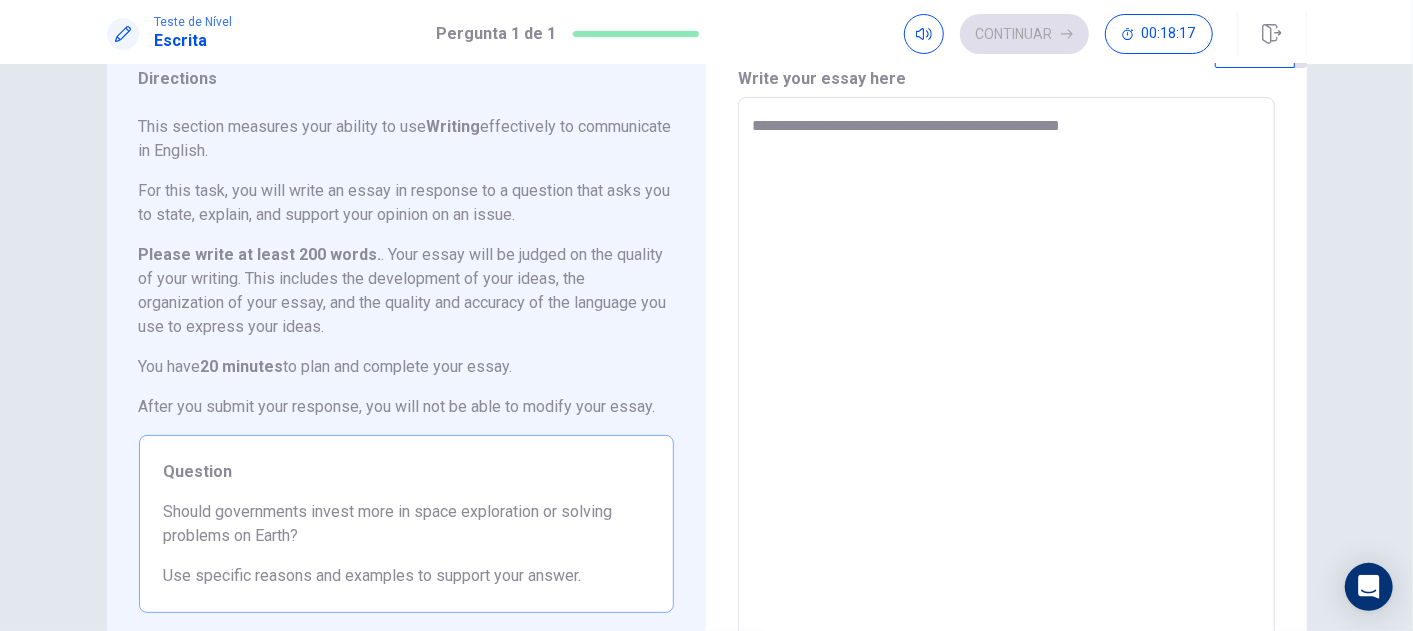 type on "*" 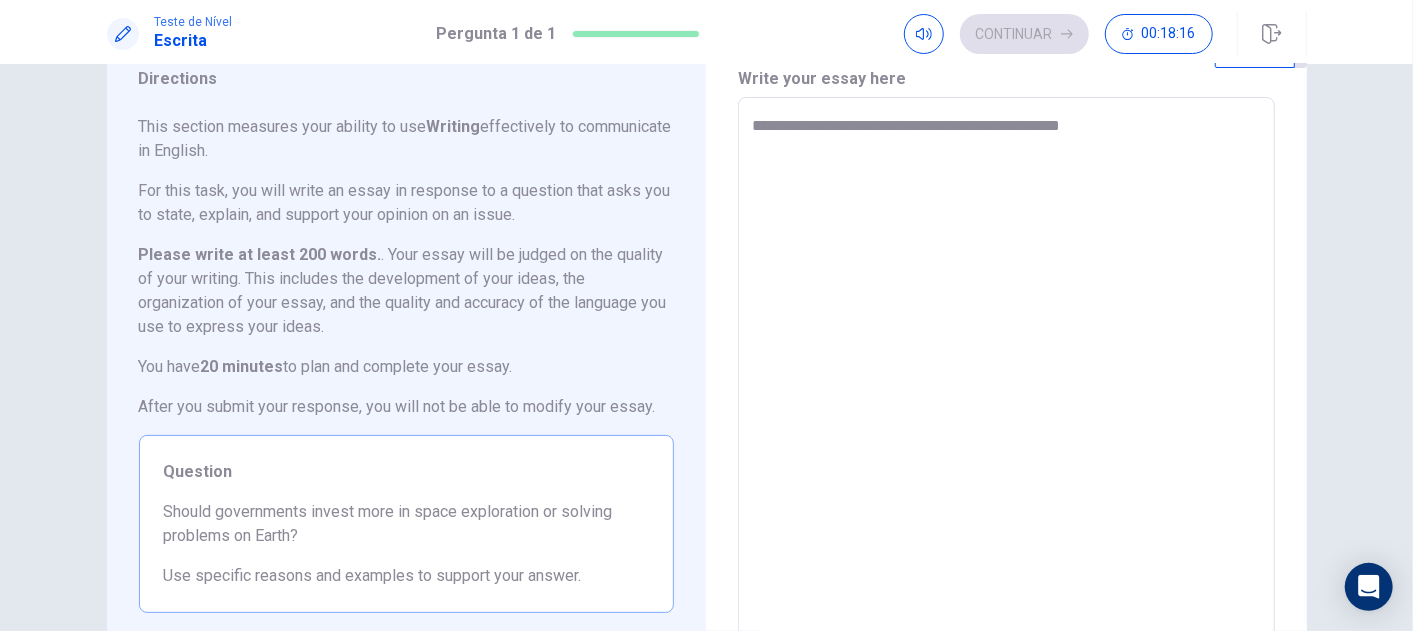 type on "**********" 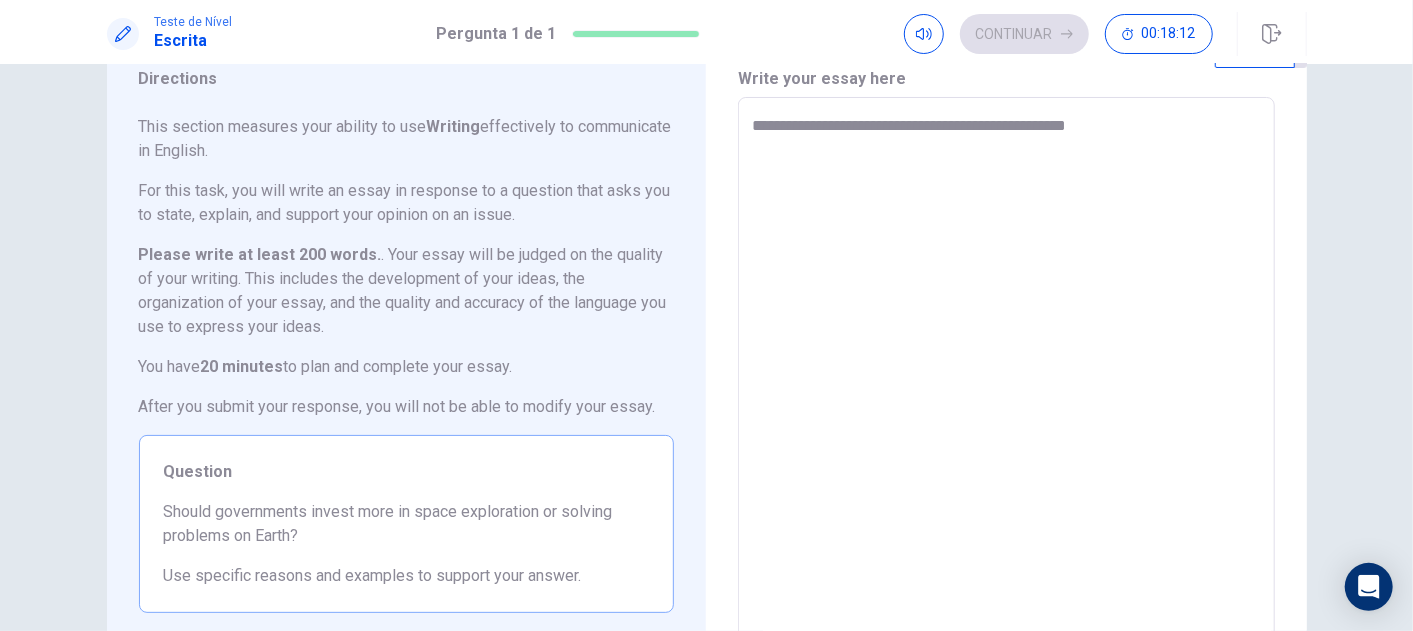 type on "*" 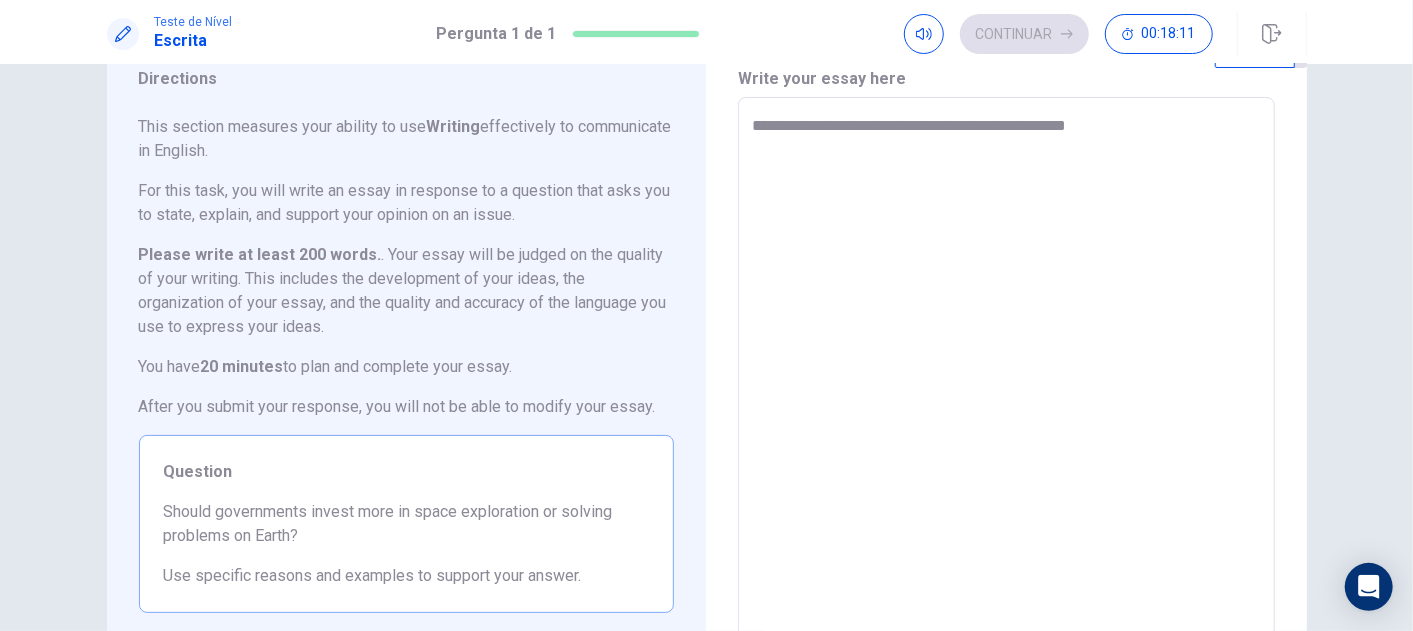 type on "**********" 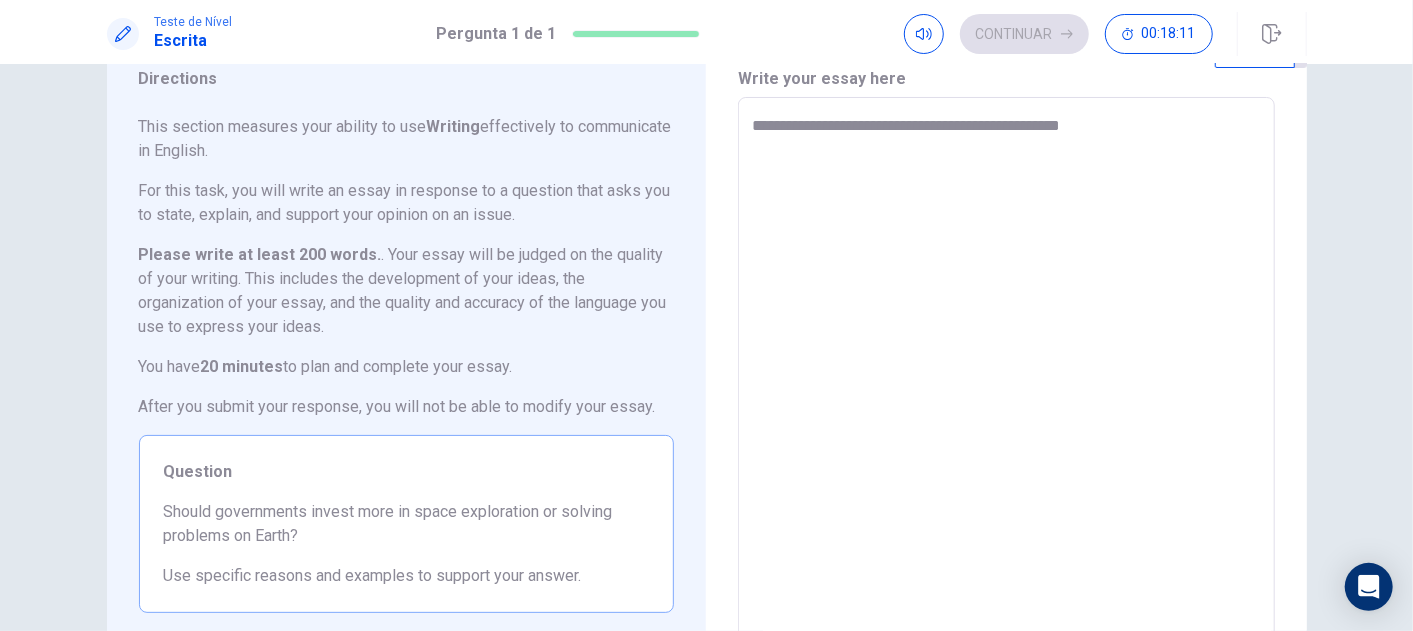 type on "*" 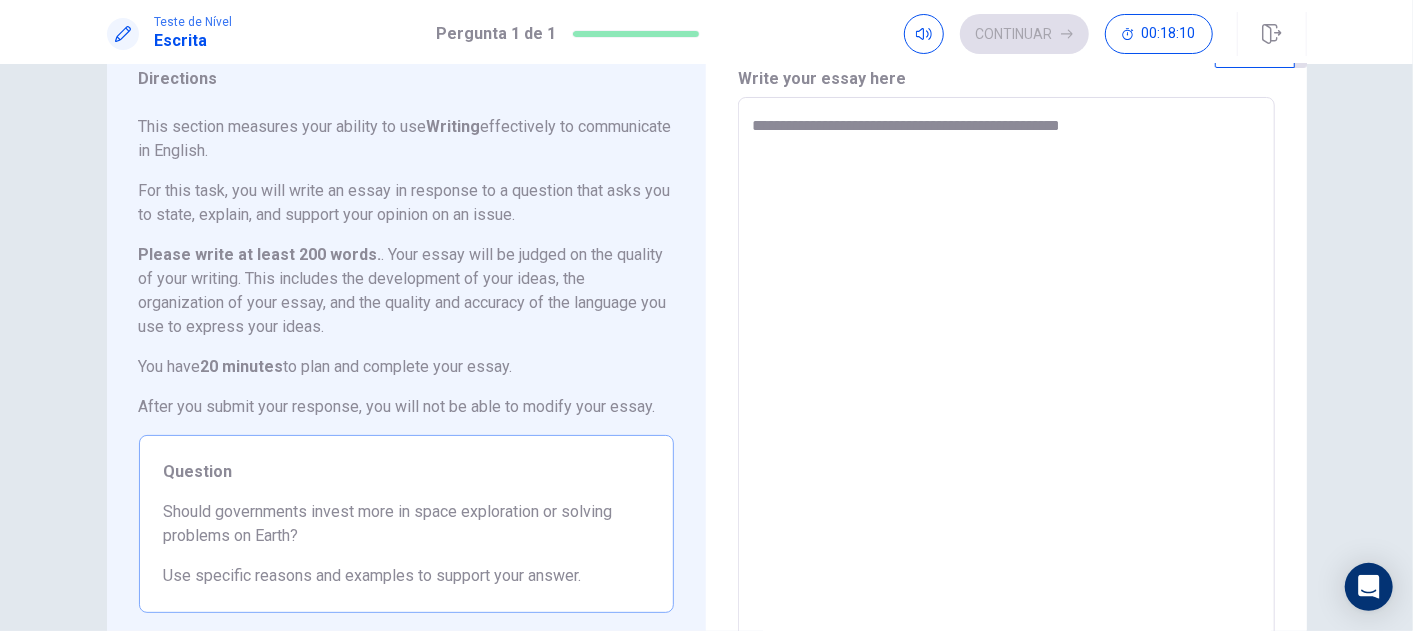 type on "**********" 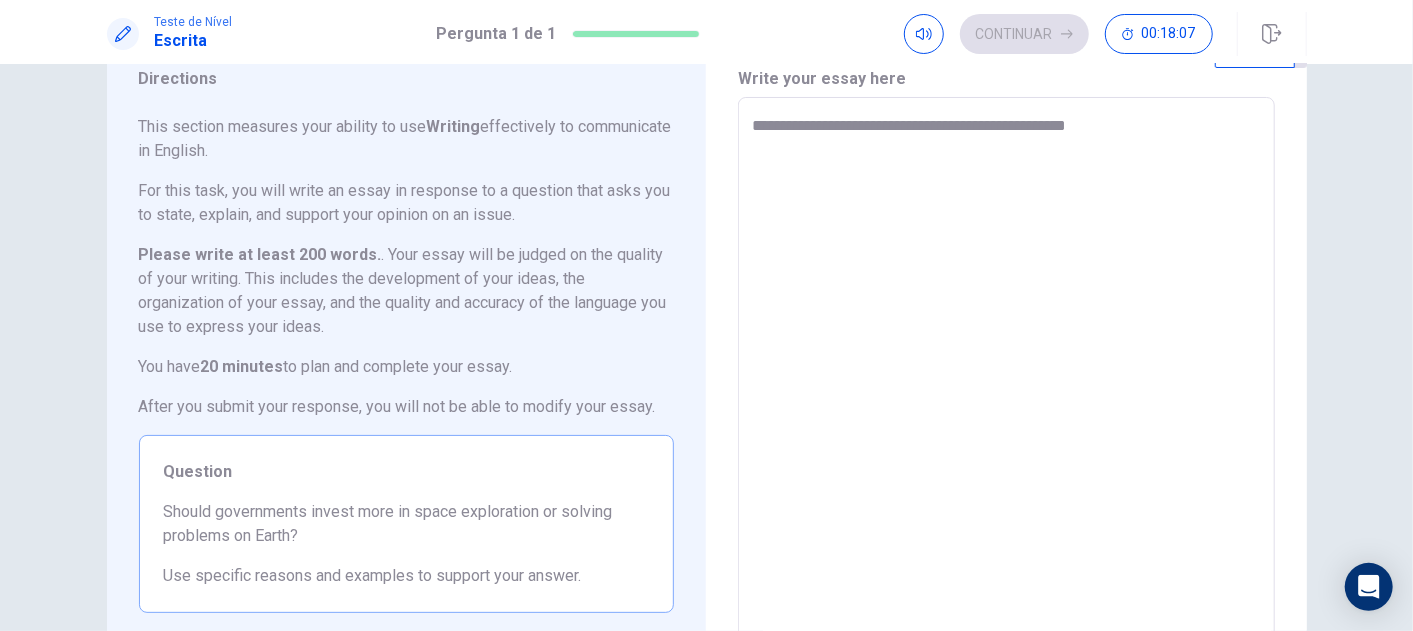 click on "**********" at bounding box center (1006, 374) 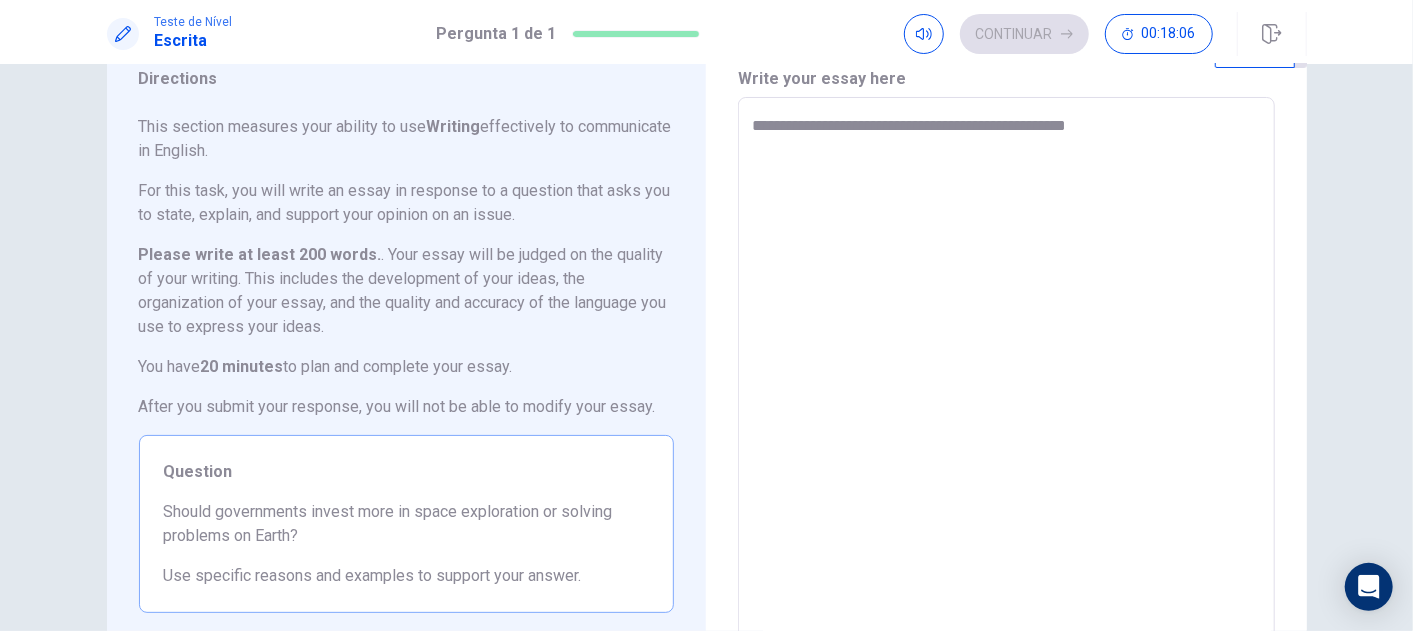 type on "**********" 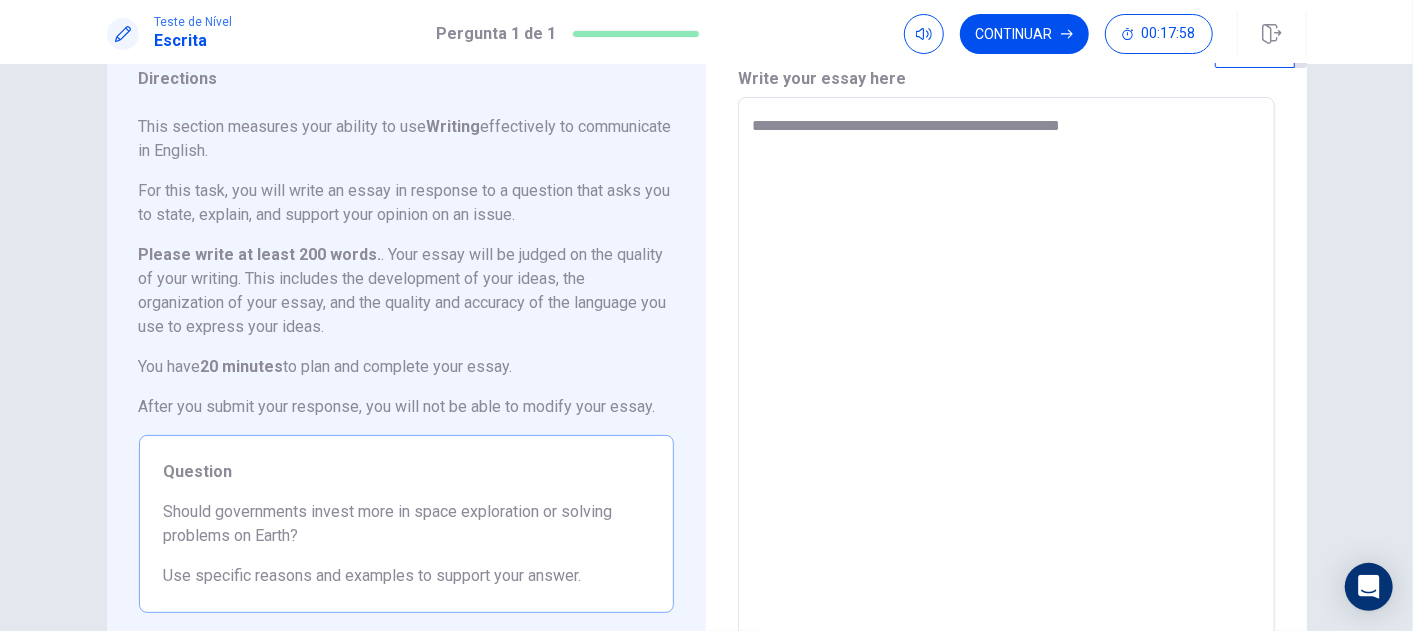 type on "*" 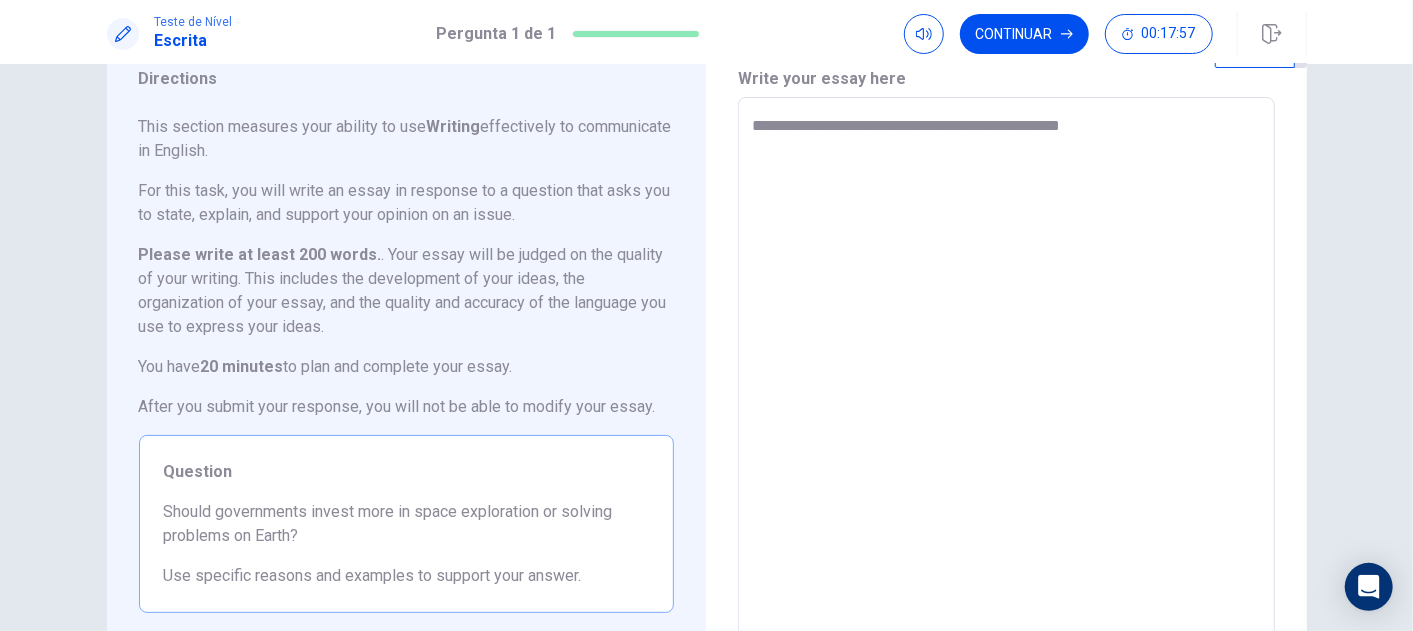 type on "**********" 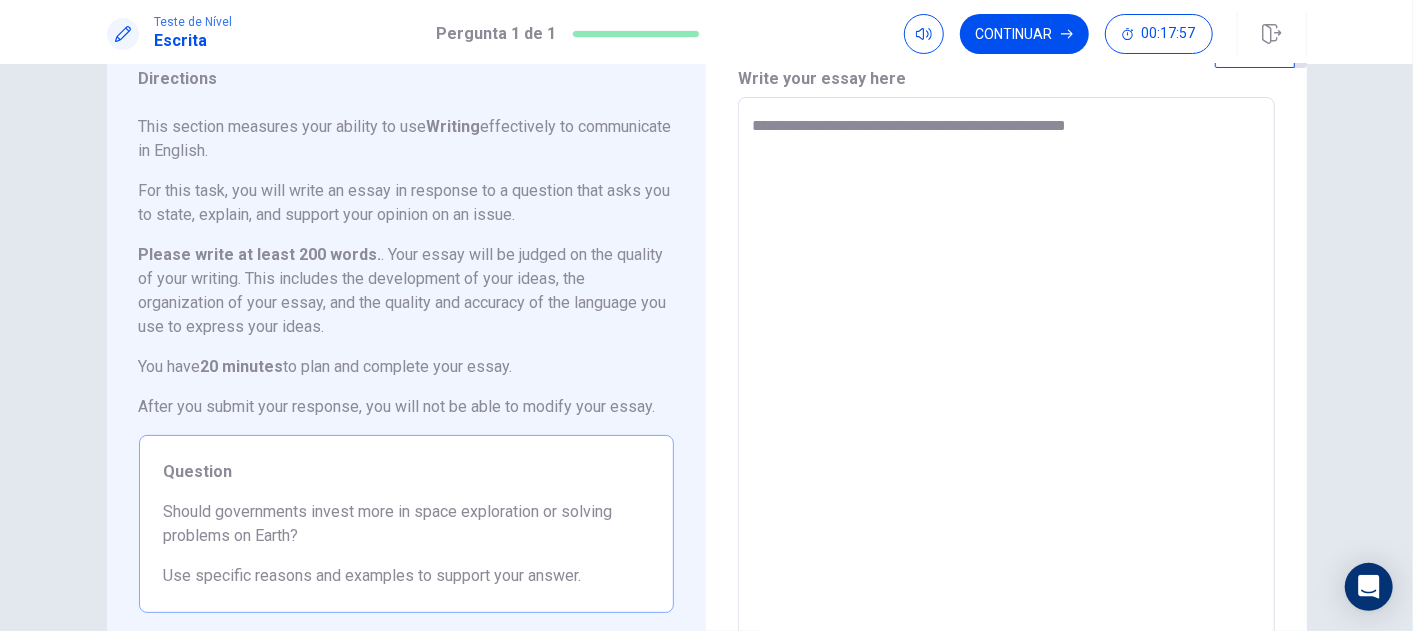 type on "*" 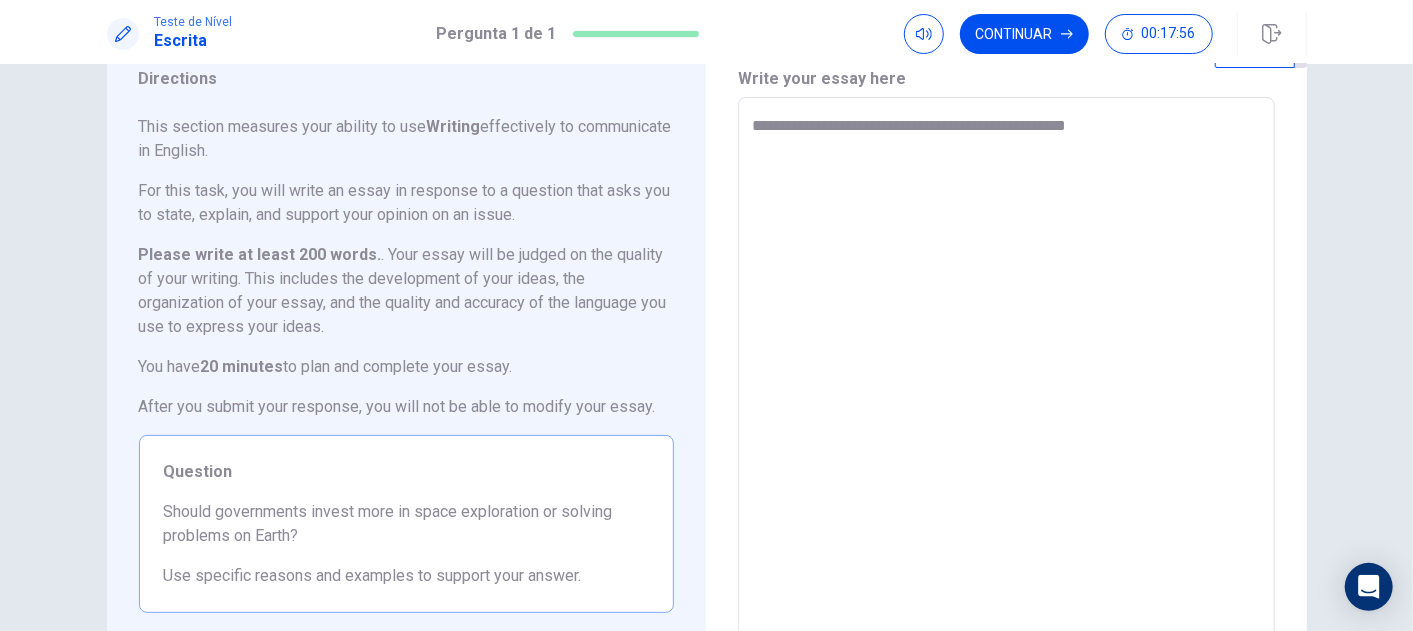 type on "**********" 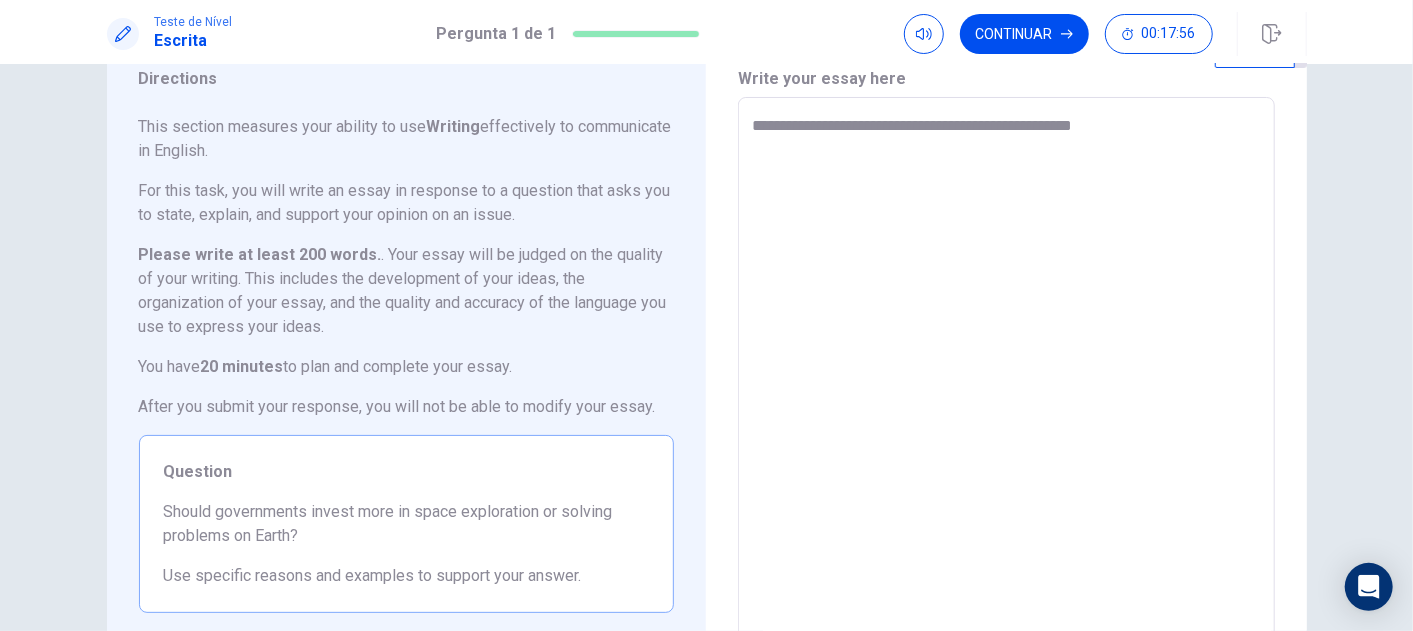 type on "*" 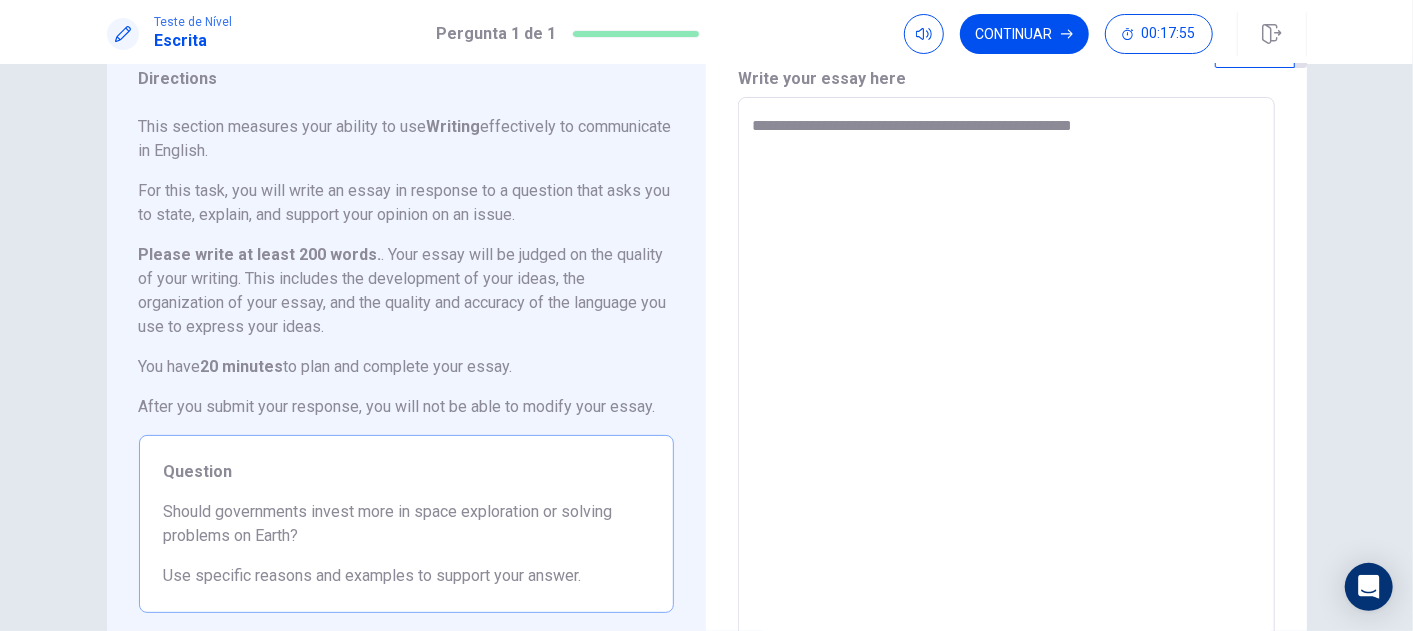 type on "**********" 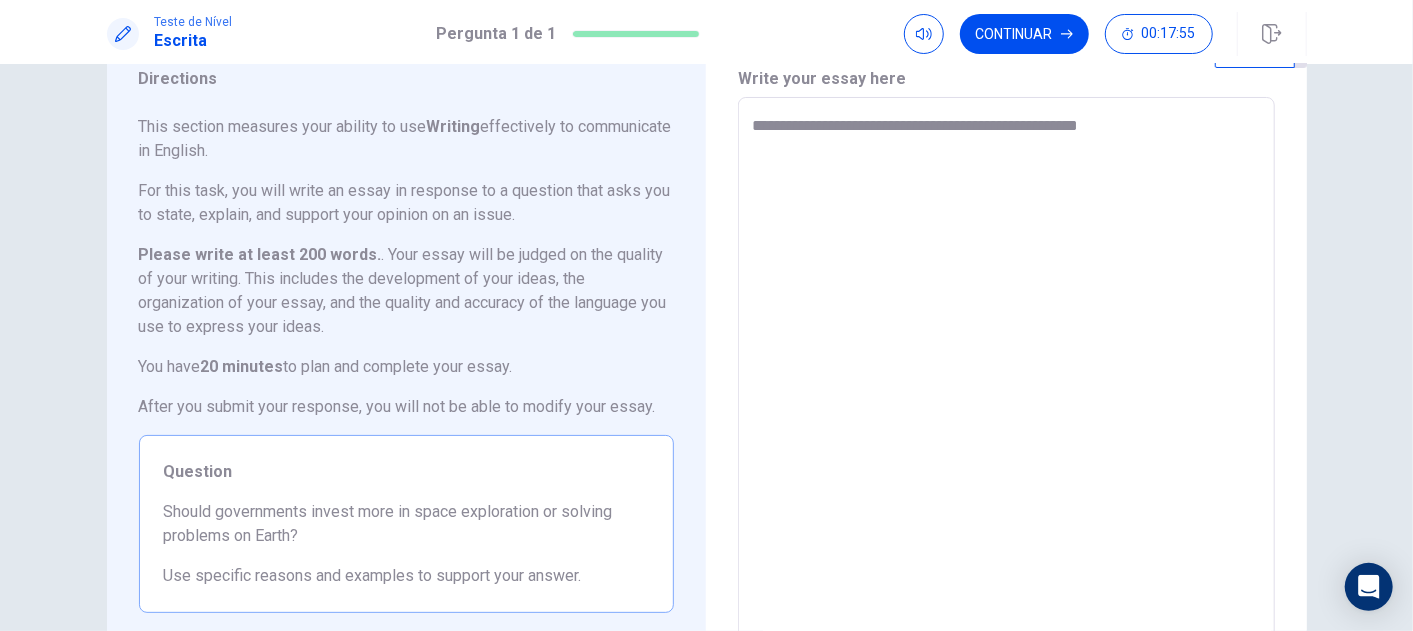 type on "*" 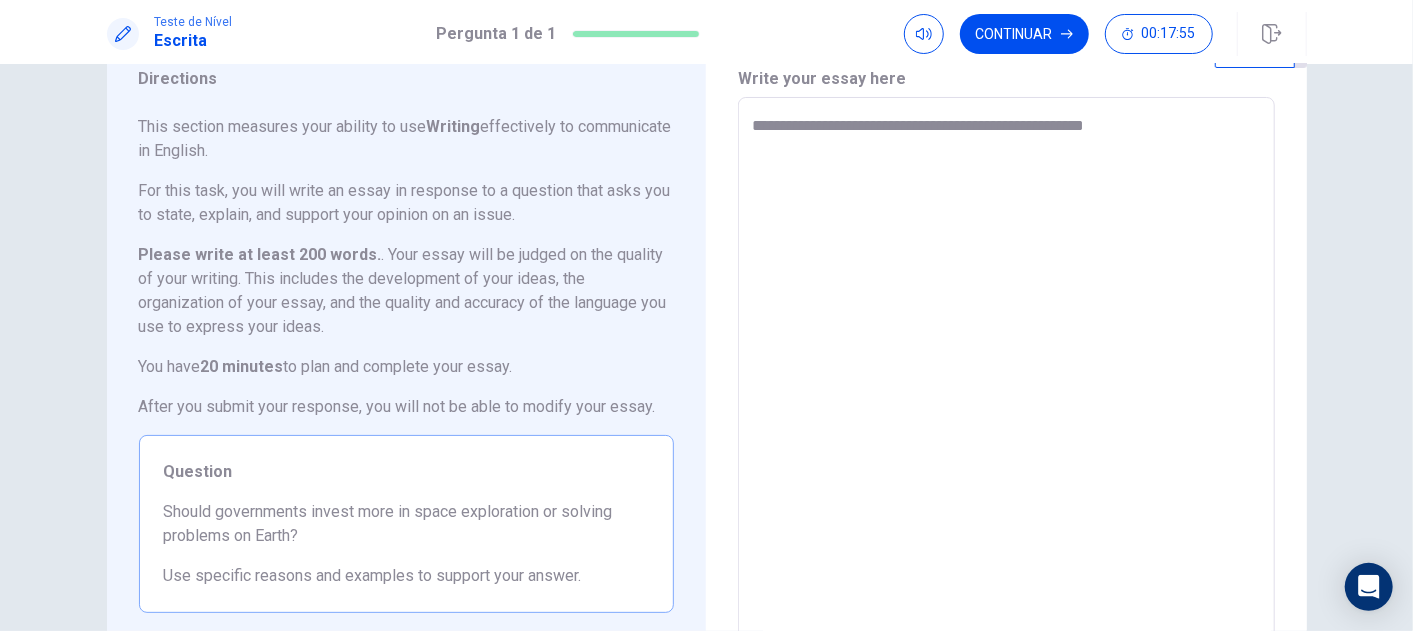 type on "*" 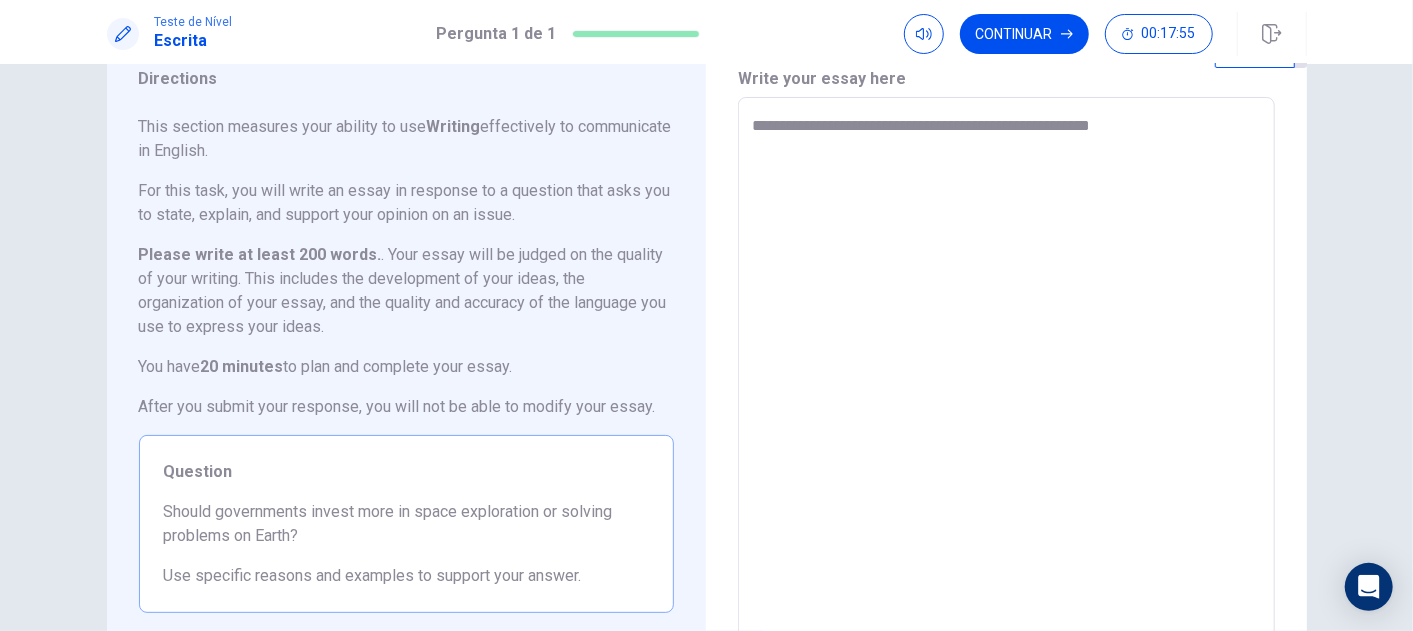 type on "*" 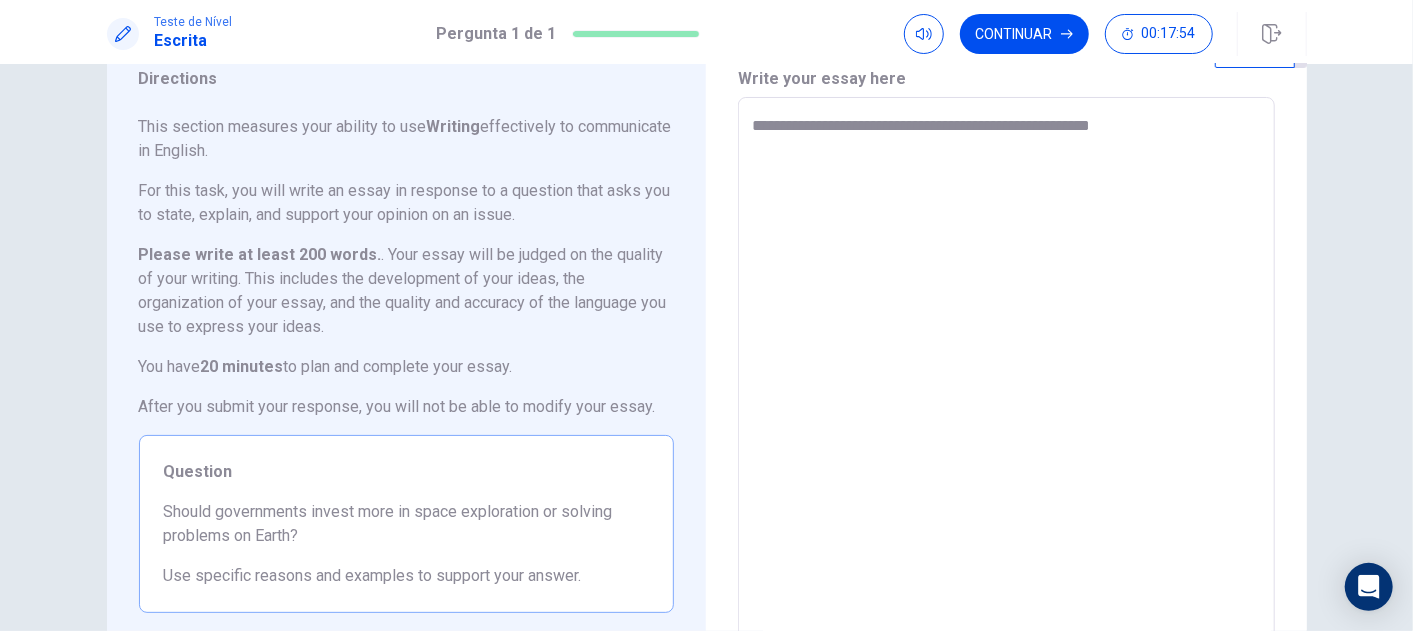 type on "**********" 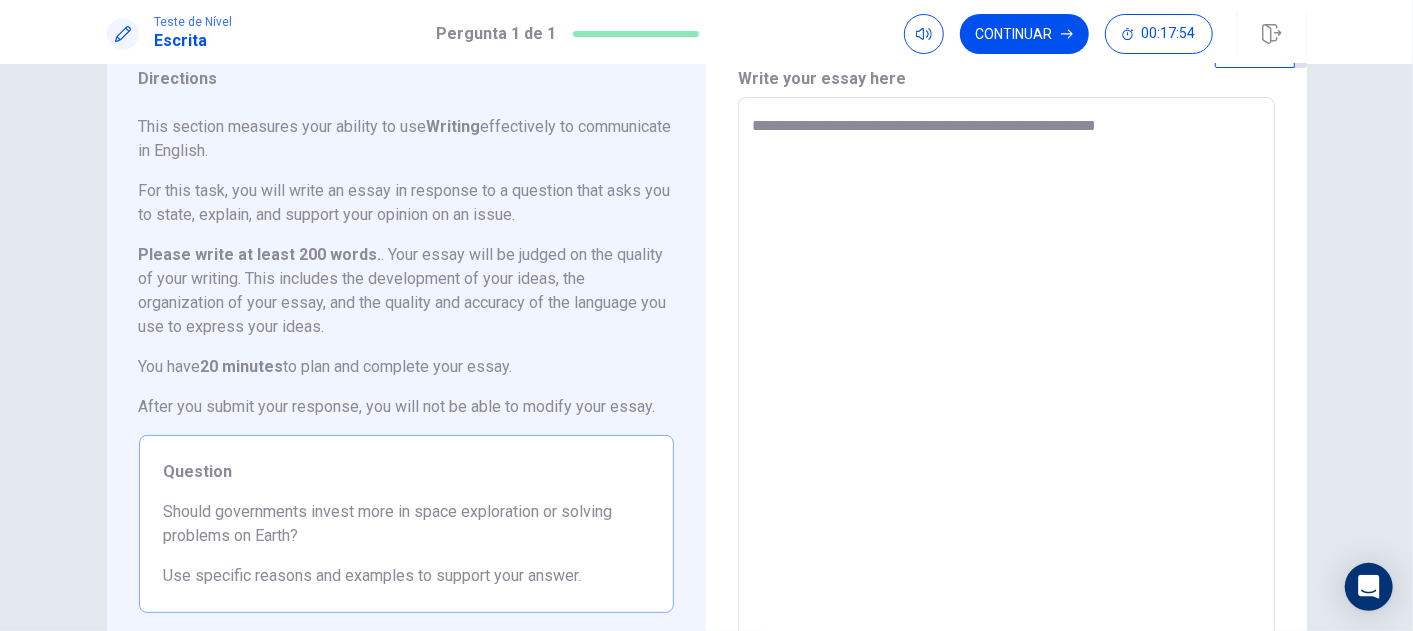 type on "*" 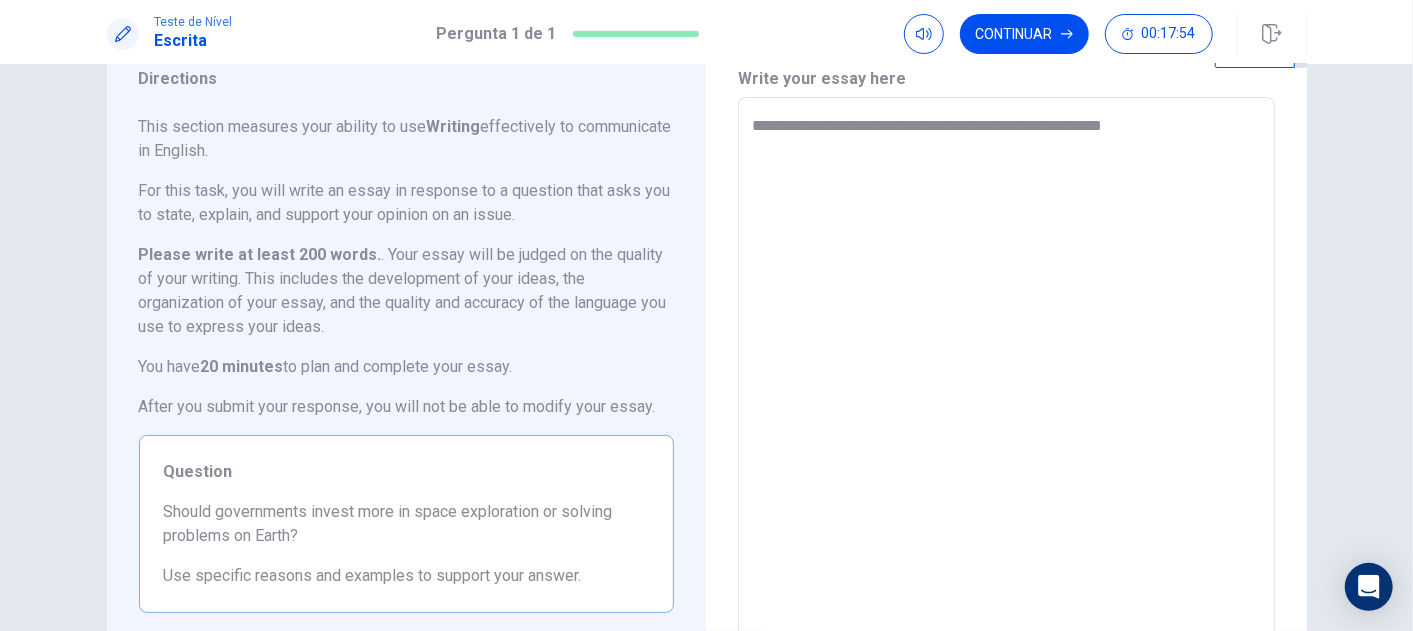 type on "*" 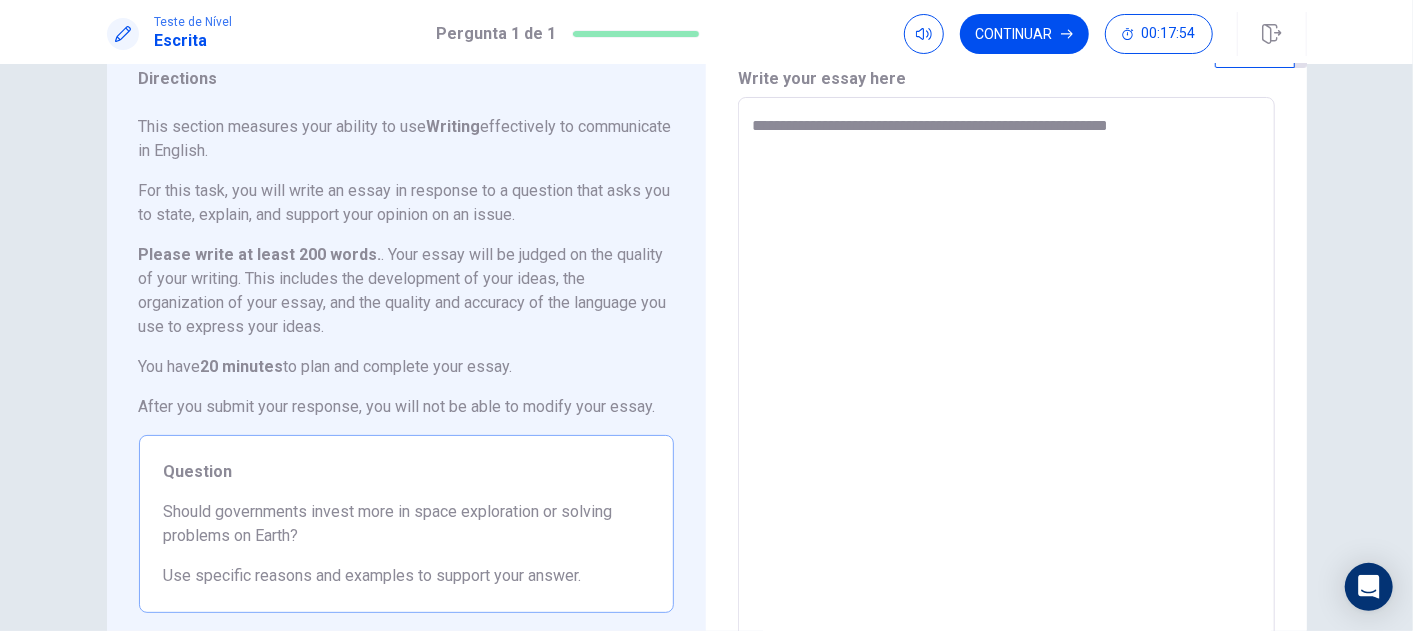 type on "*" 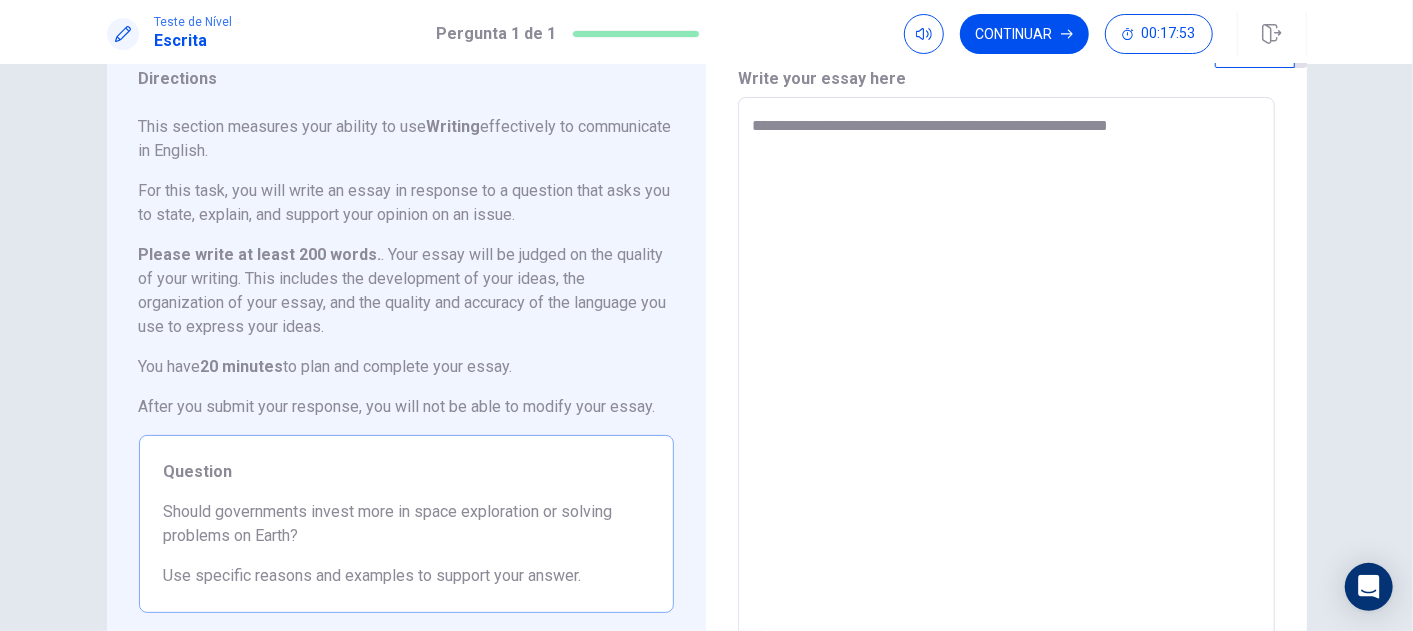 type on "**********" 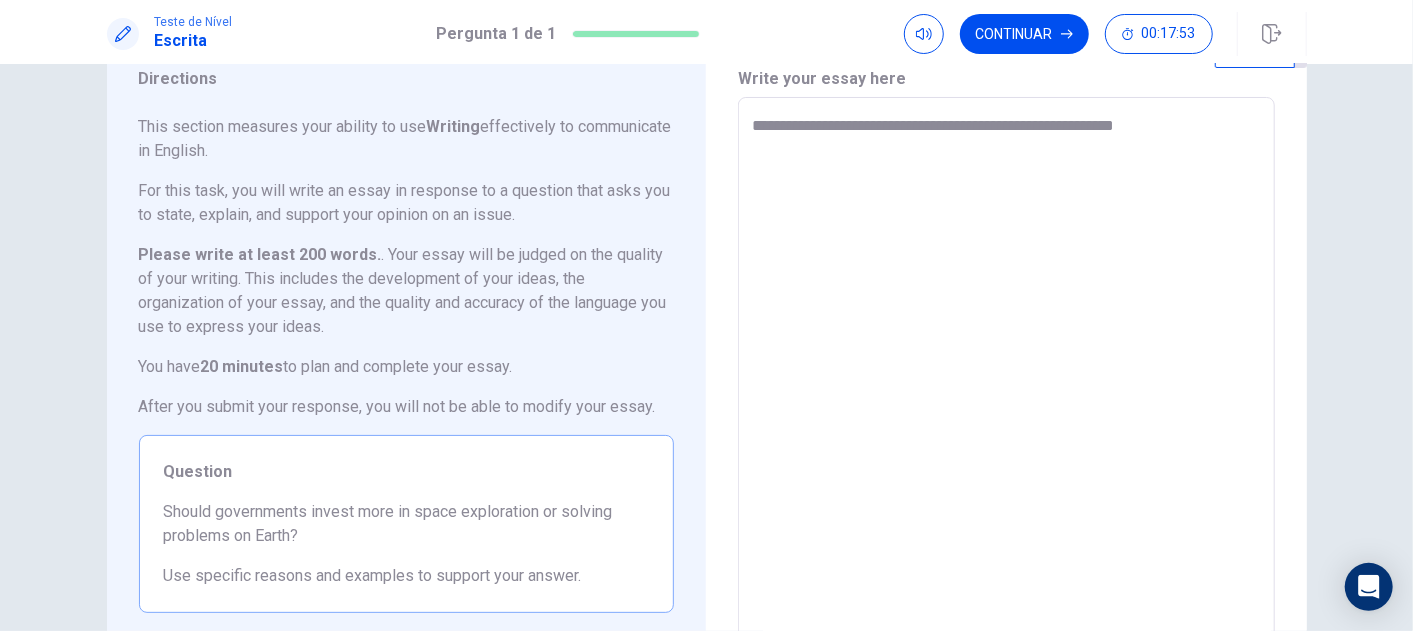 type on "*" 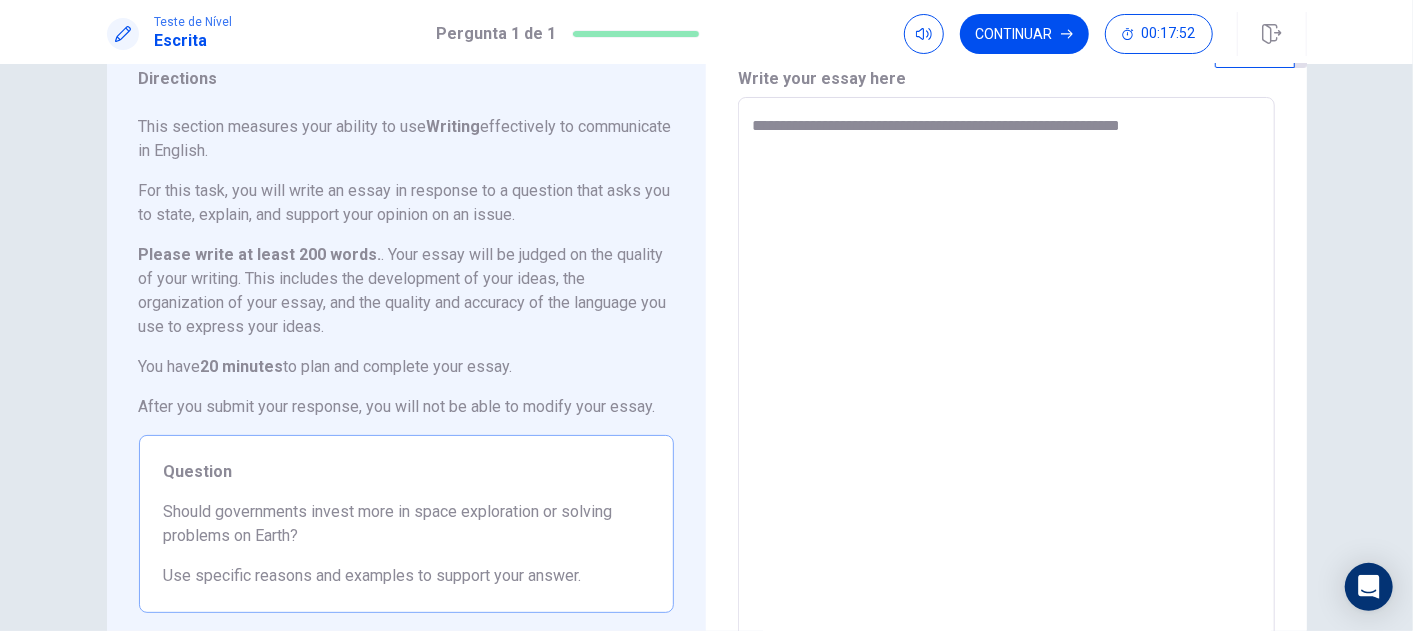 type on "*" 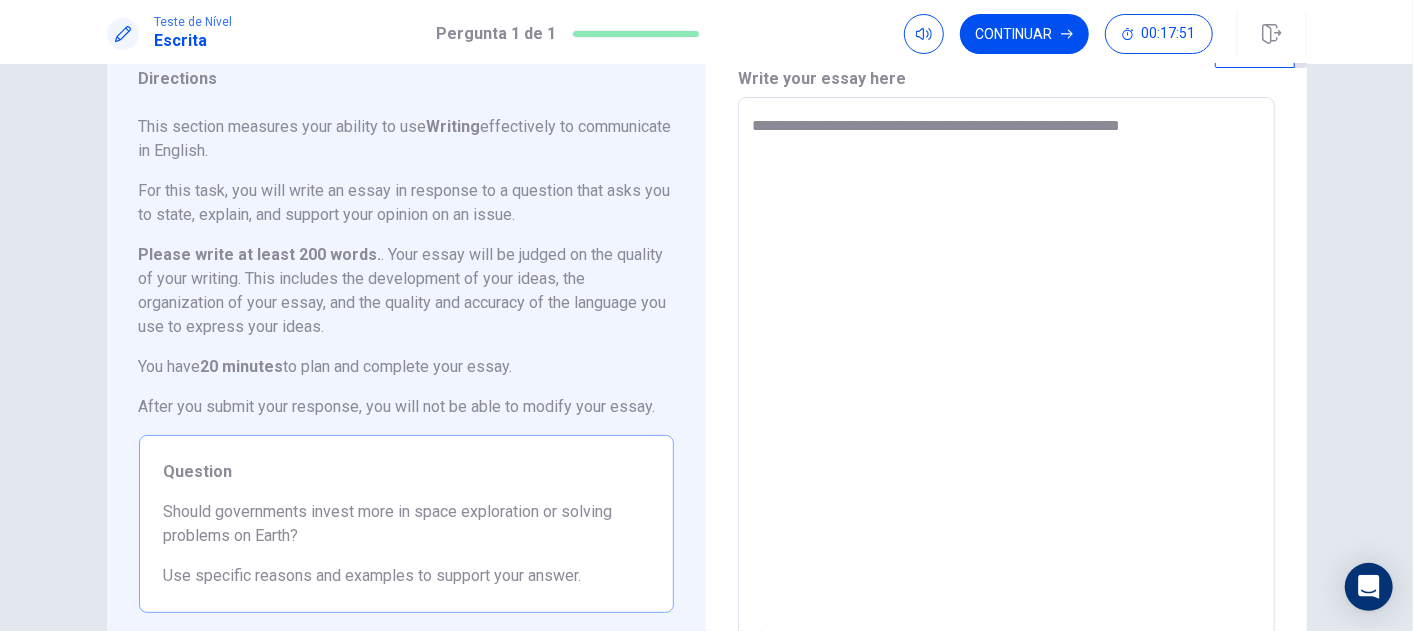 type on "**********" 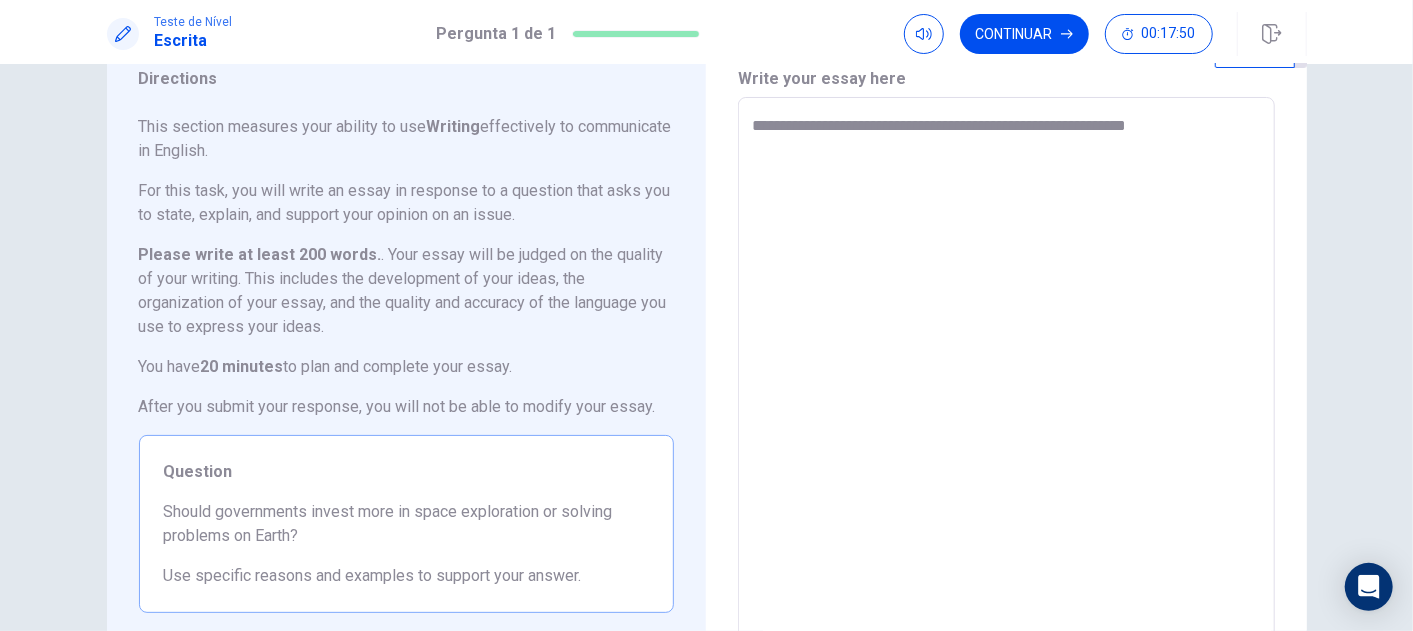 type on "*" 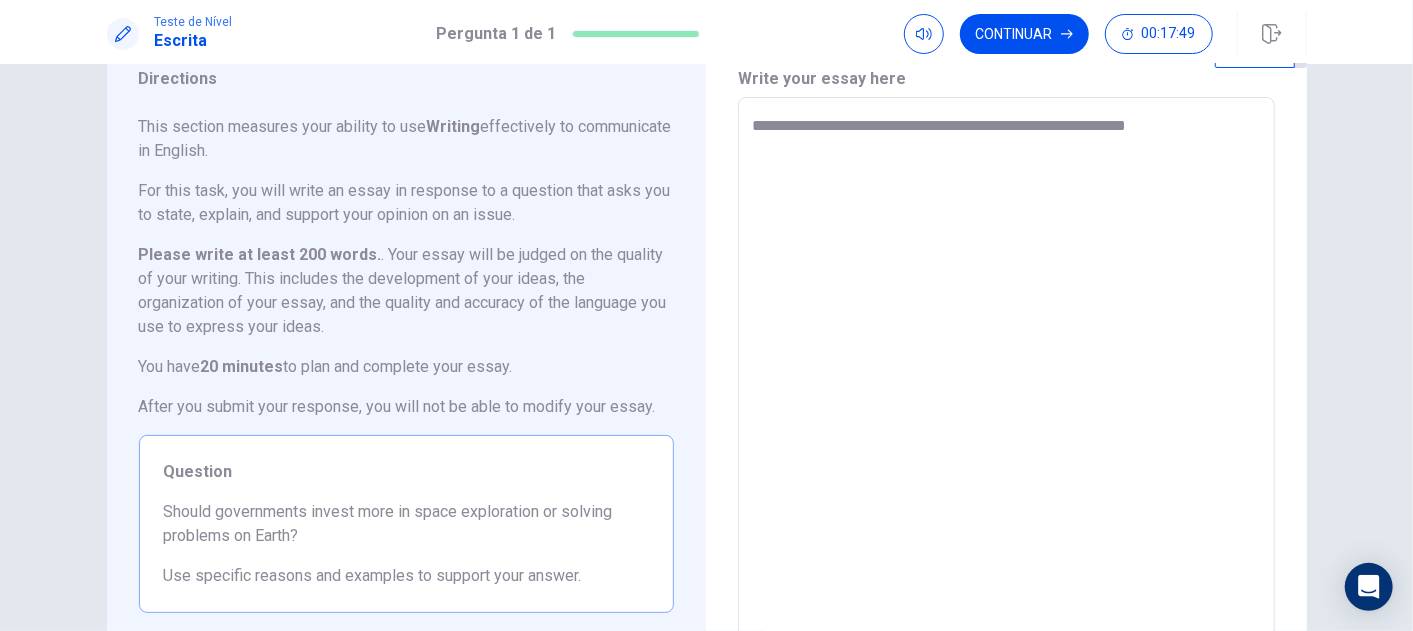 type on "**********" 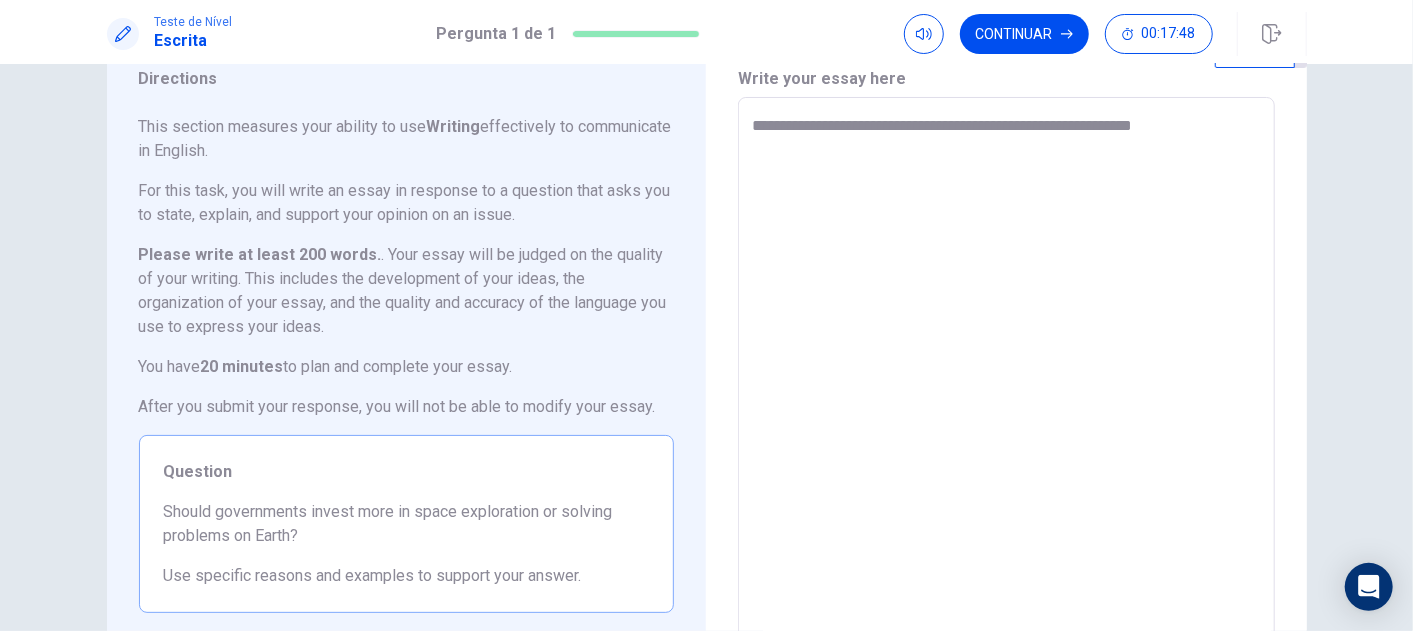 type 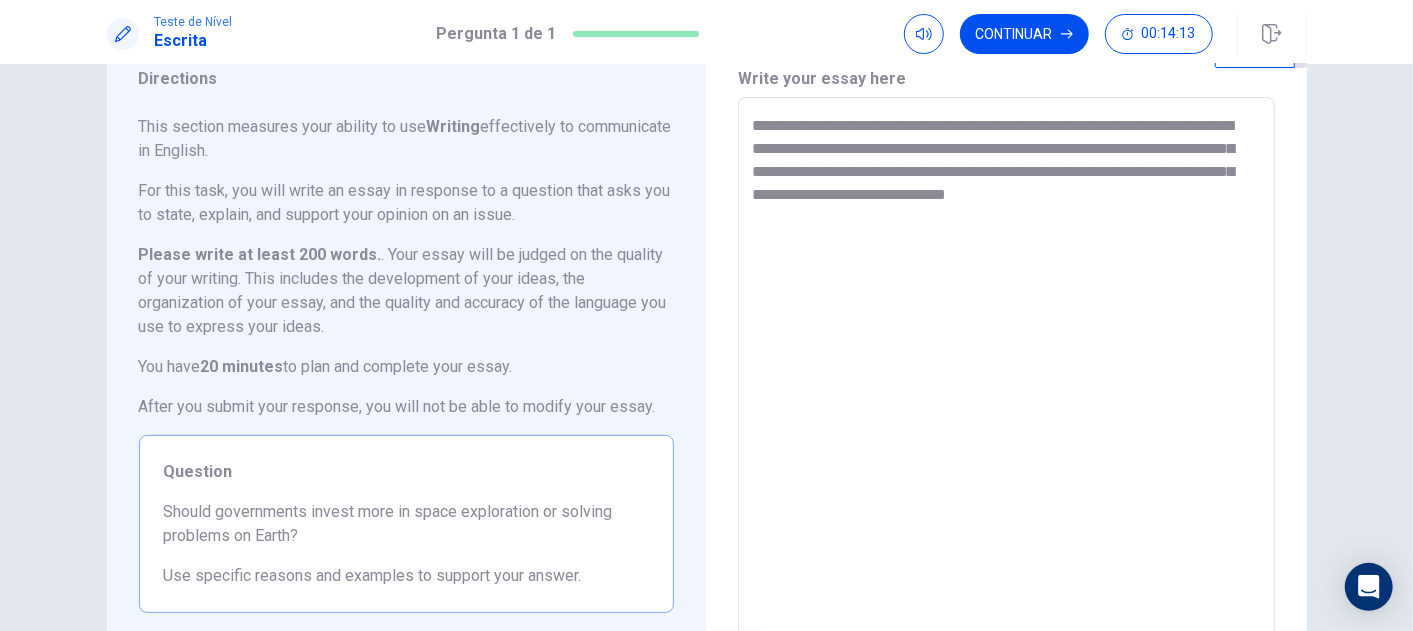 click on "**********" at bounding box center [1006, 374] 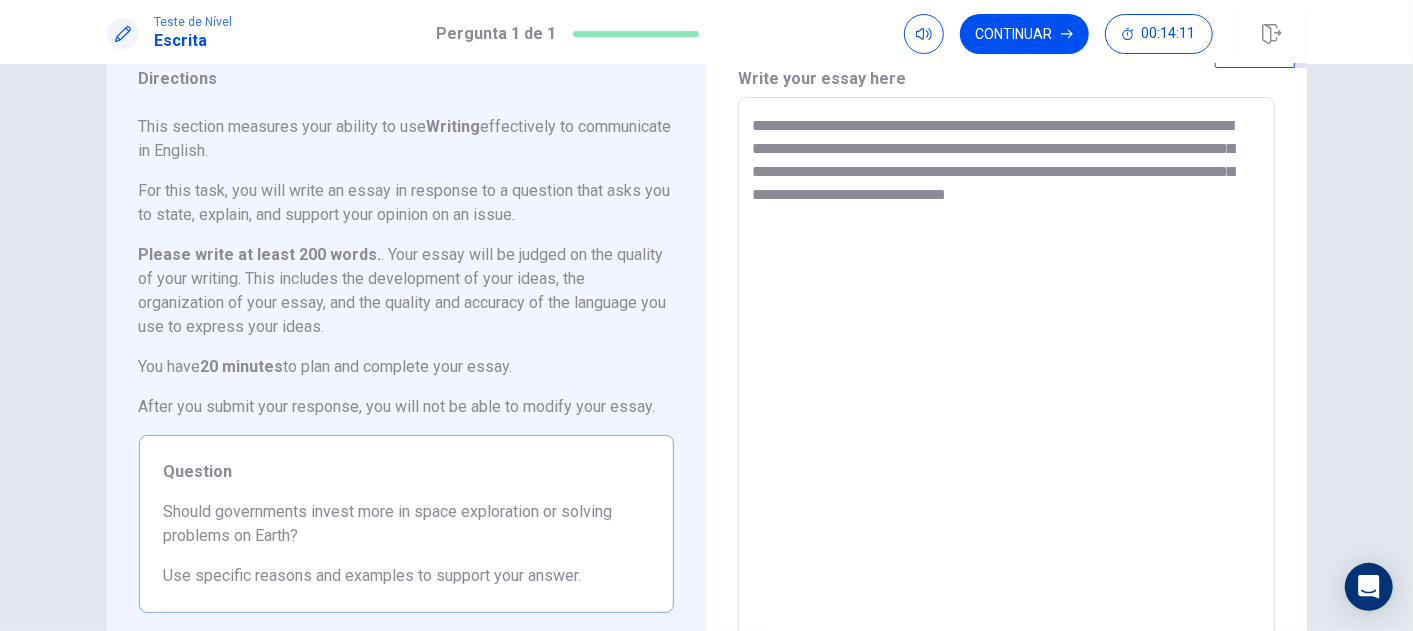 click on "**********" at bounding box center (1006, 374) 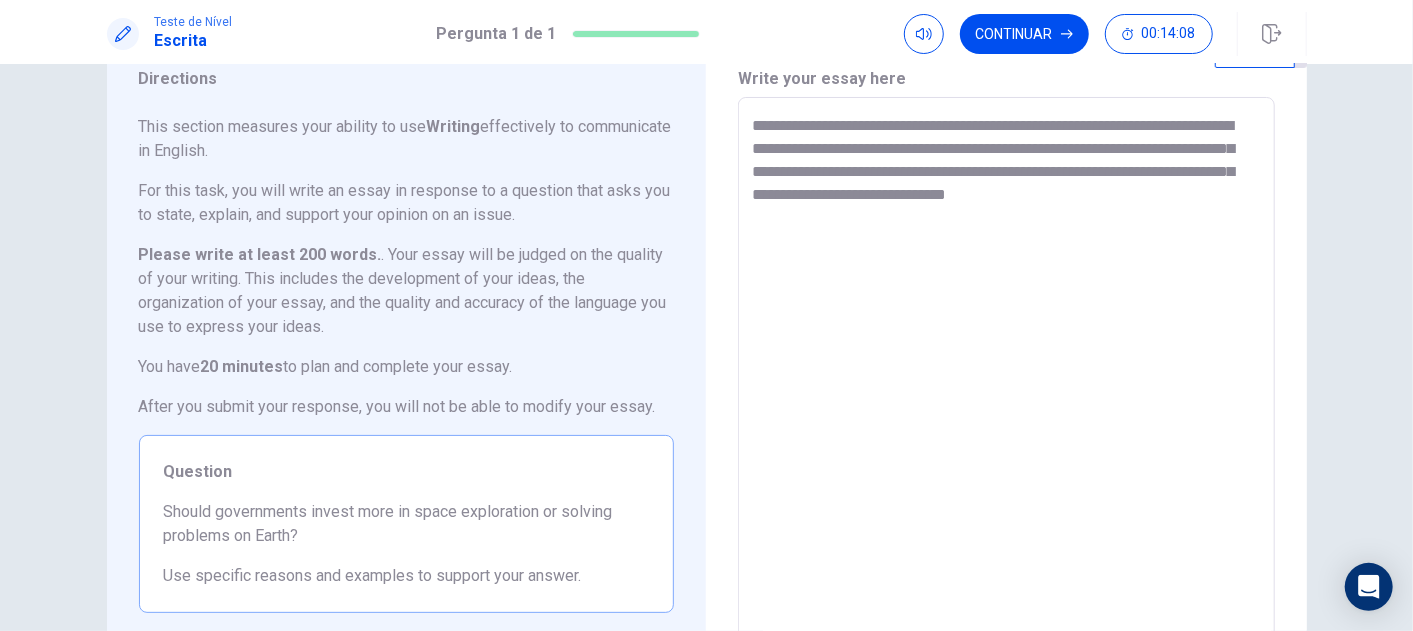 click on "**********" at bounding box center [1006, 374] 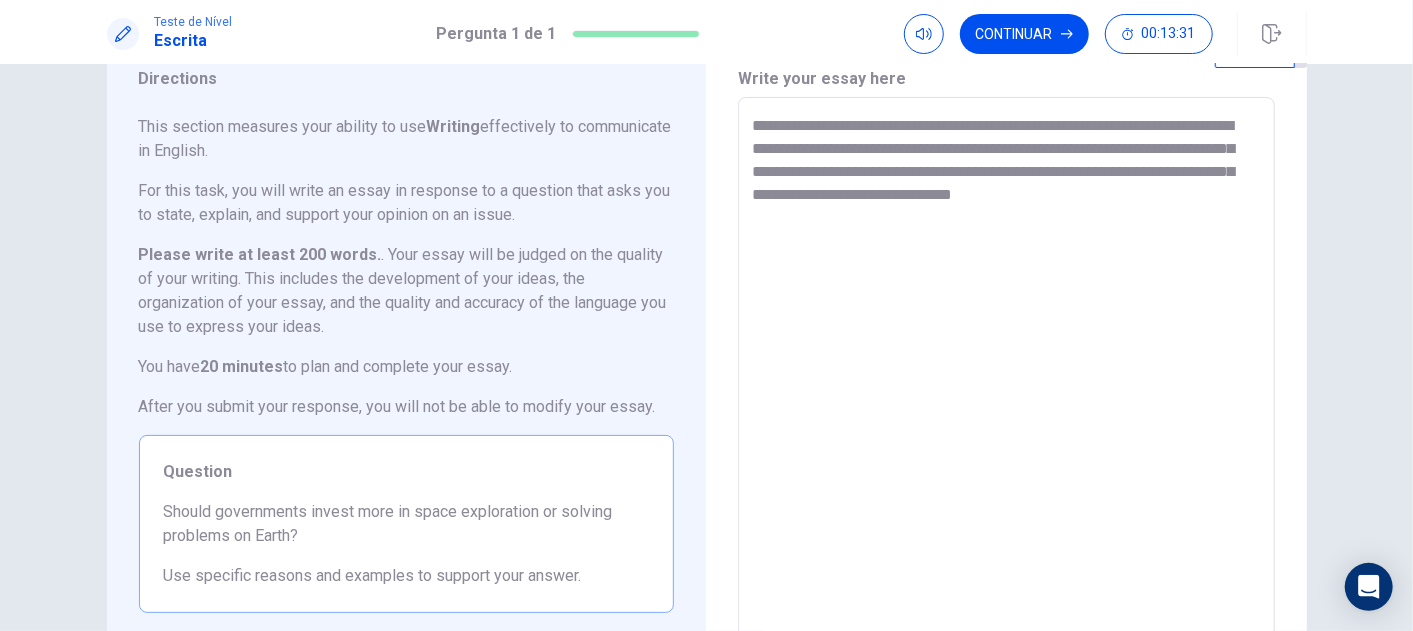 click on "**********" at bounding box center [1006, 374] 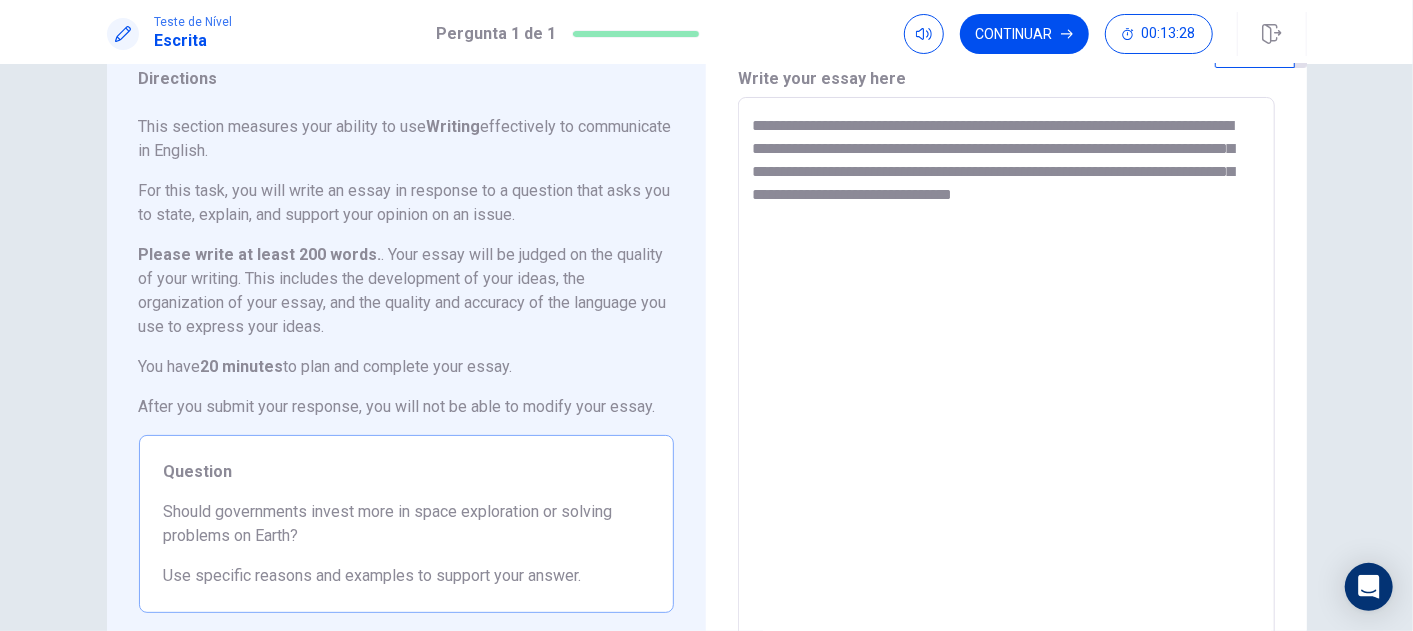 click on "**********" at bounding box center (1006, 374) 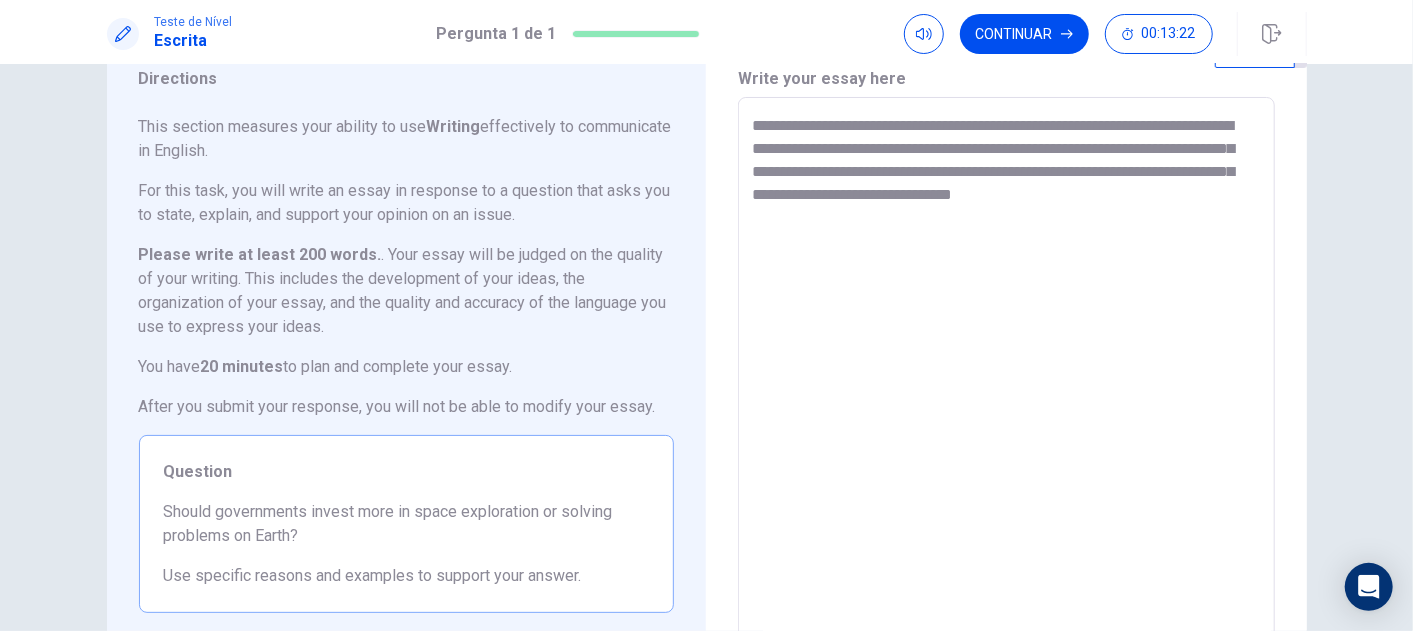 click on "**********" at bounding box center [1006, 374] 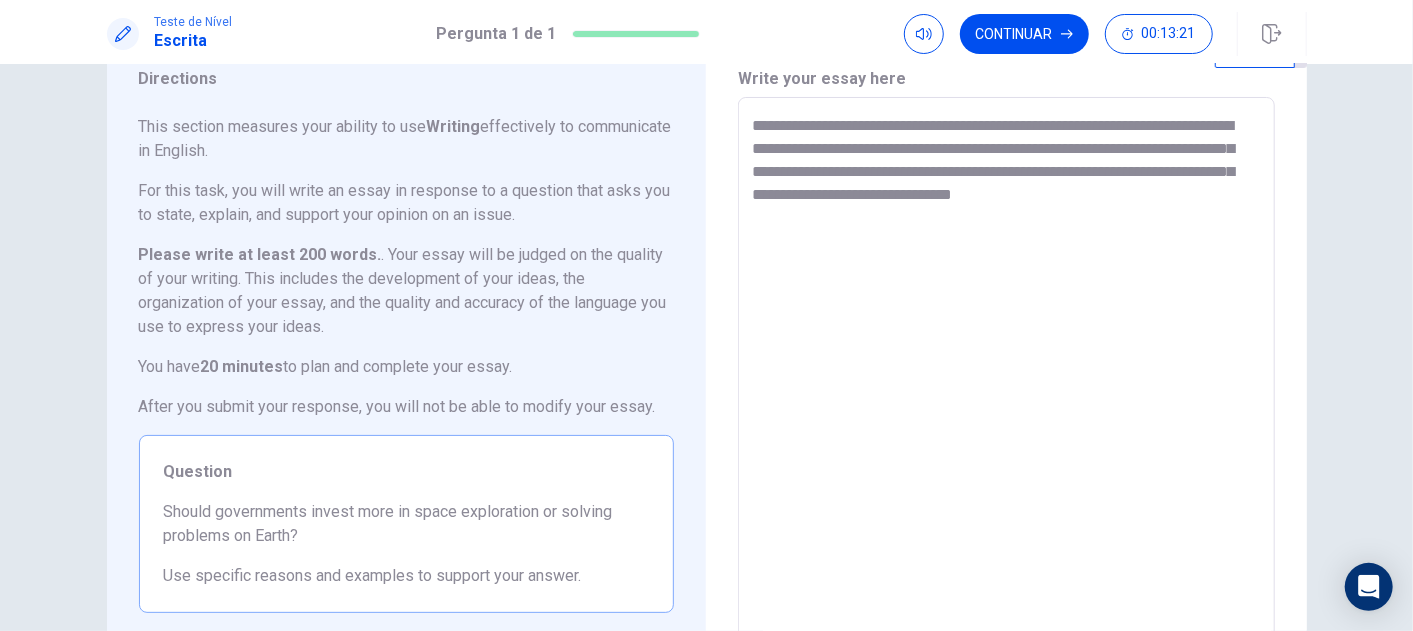 click on "**********" at bounding box center (1006, 374) 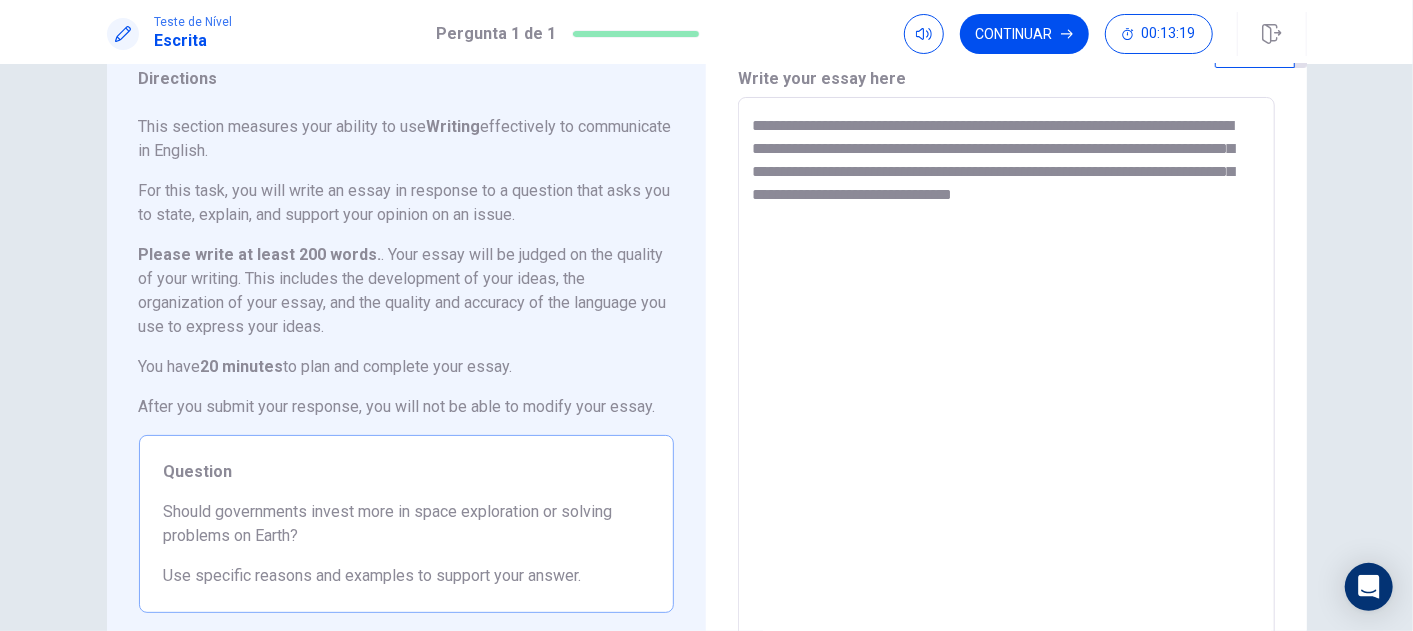 click on "**********" at bounding box center [1006, 374] 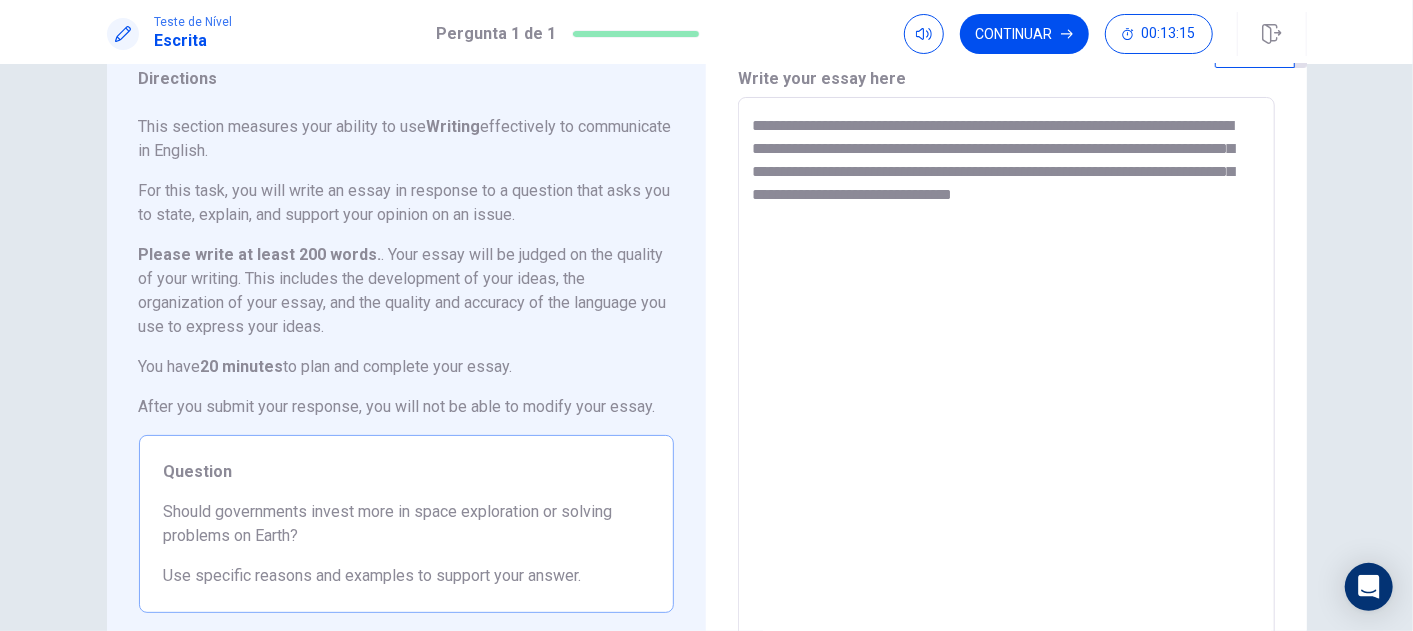 click on "**********" at bounding box center (1006, 374) 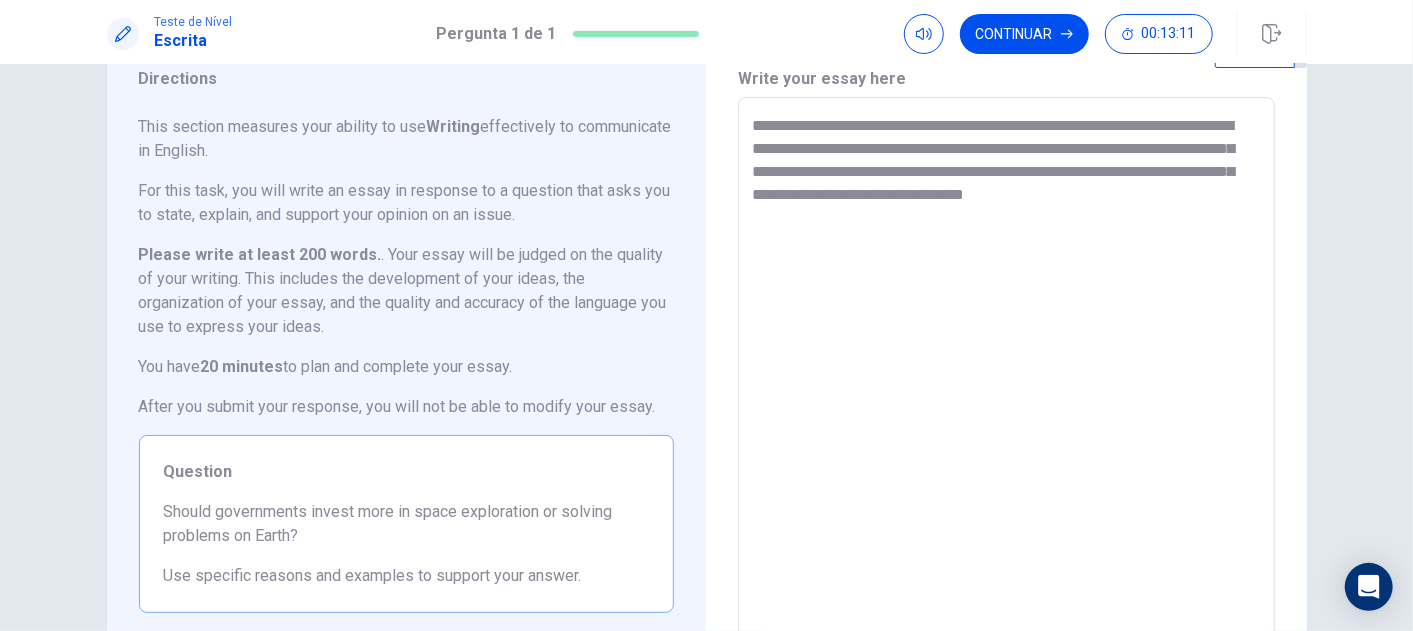 click on "**********" at bounding box center (1006, 374) 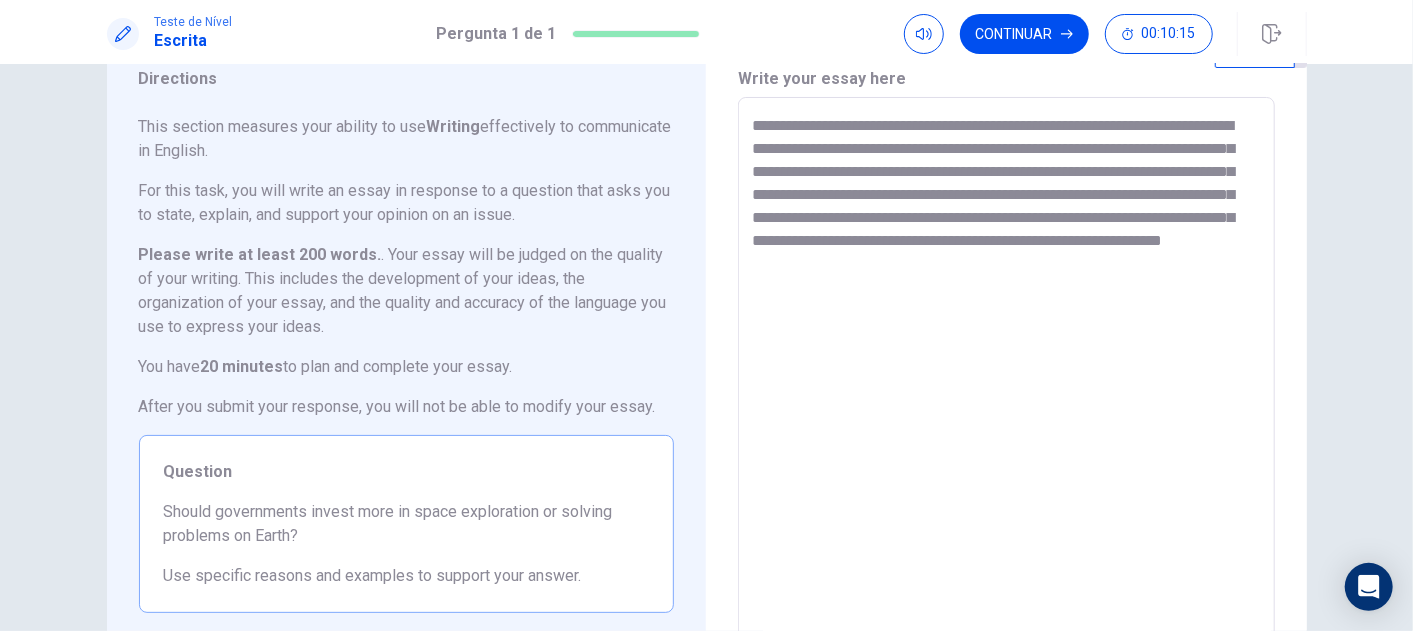 click on "**********" at bounding box center [1006, 374] 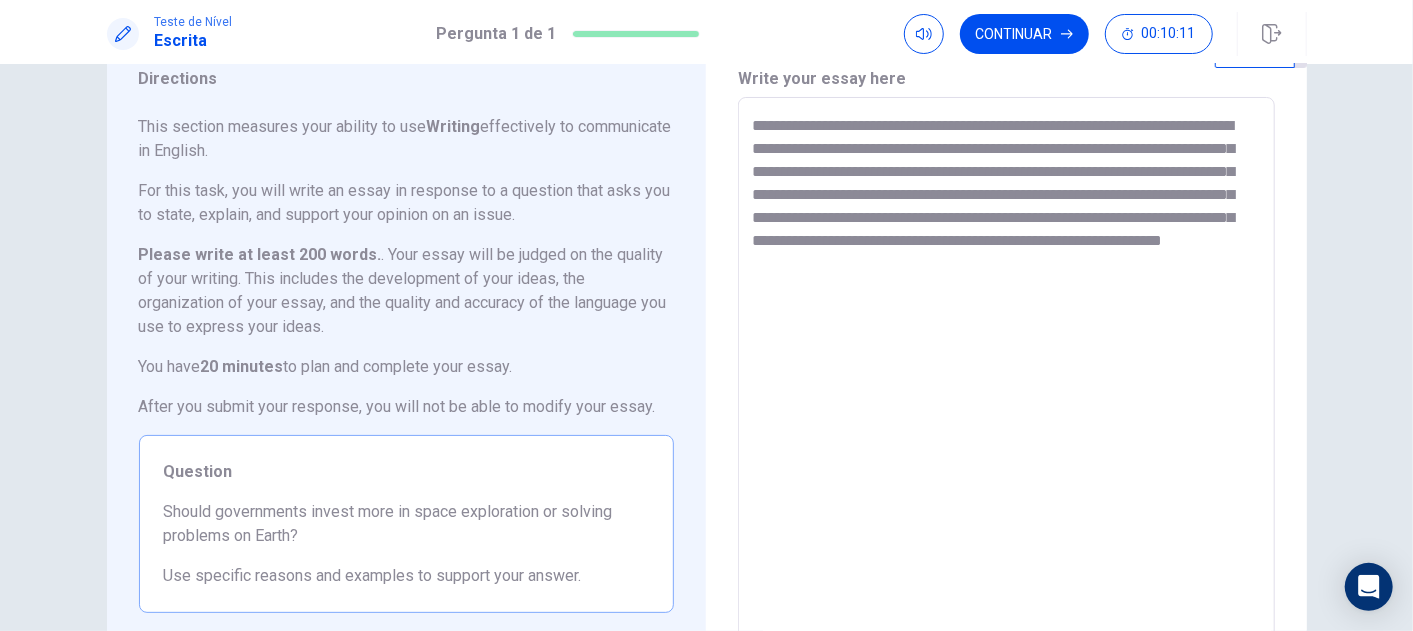 click on "**********" at bounding box center (1006, 374) 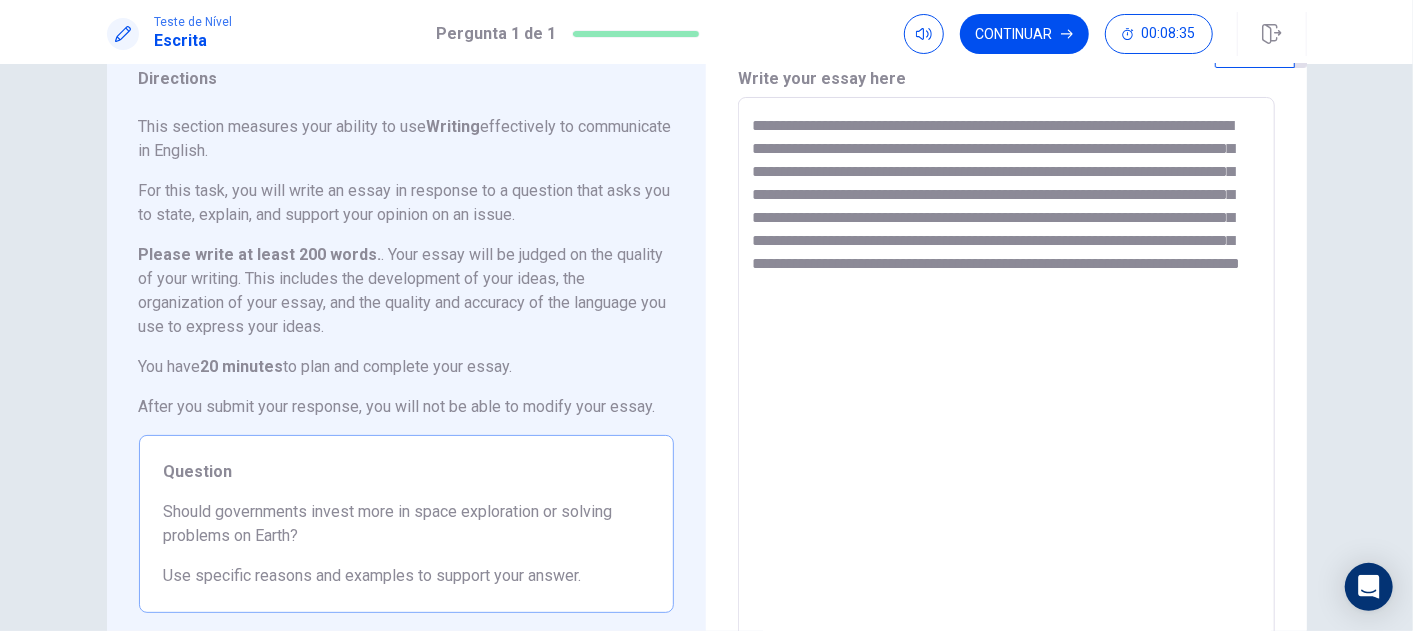 click on "**********" at bounding box center (1006, 374) 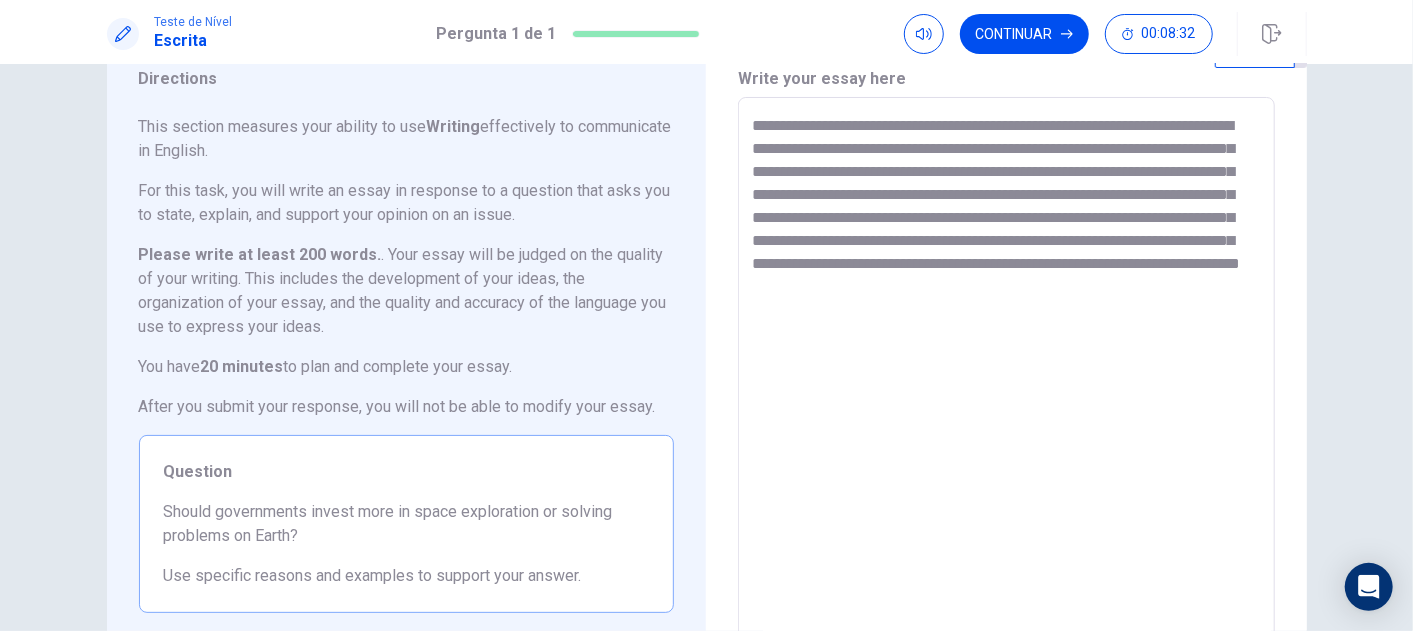 click on "**********" at bounding box center [1006, 374] 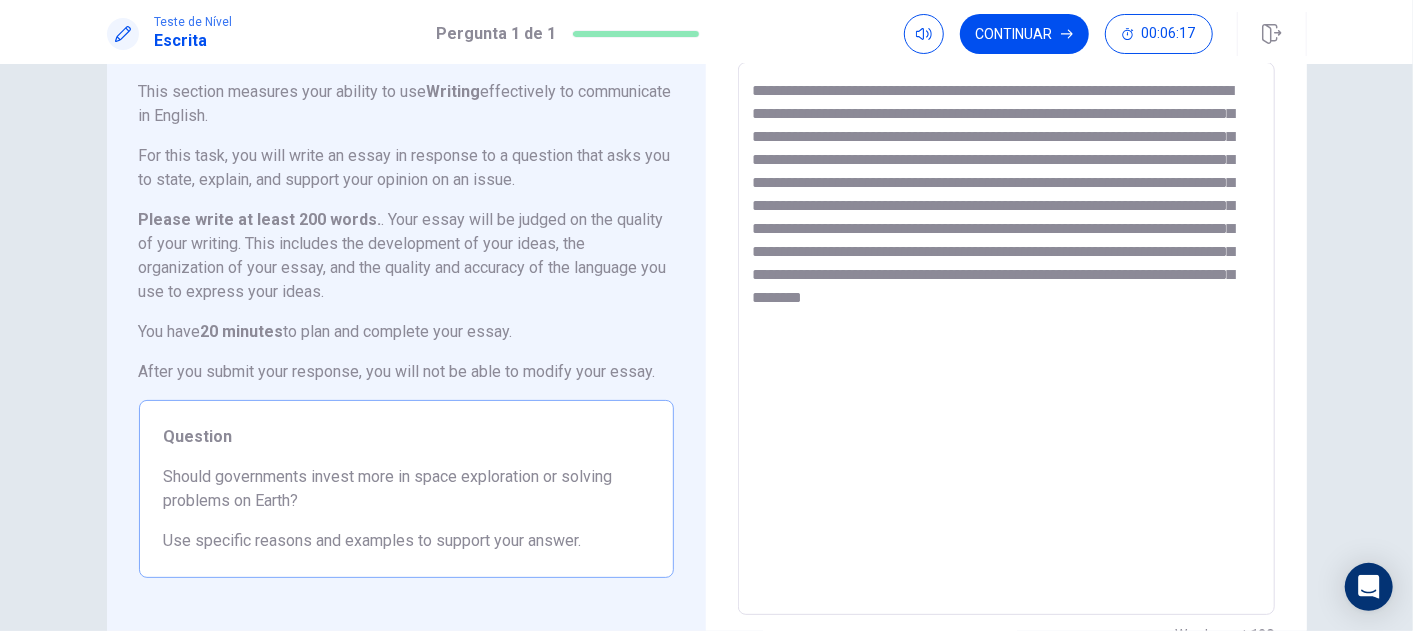 scroll, scrollTop: 0, scrollLeft: 0, axis: both 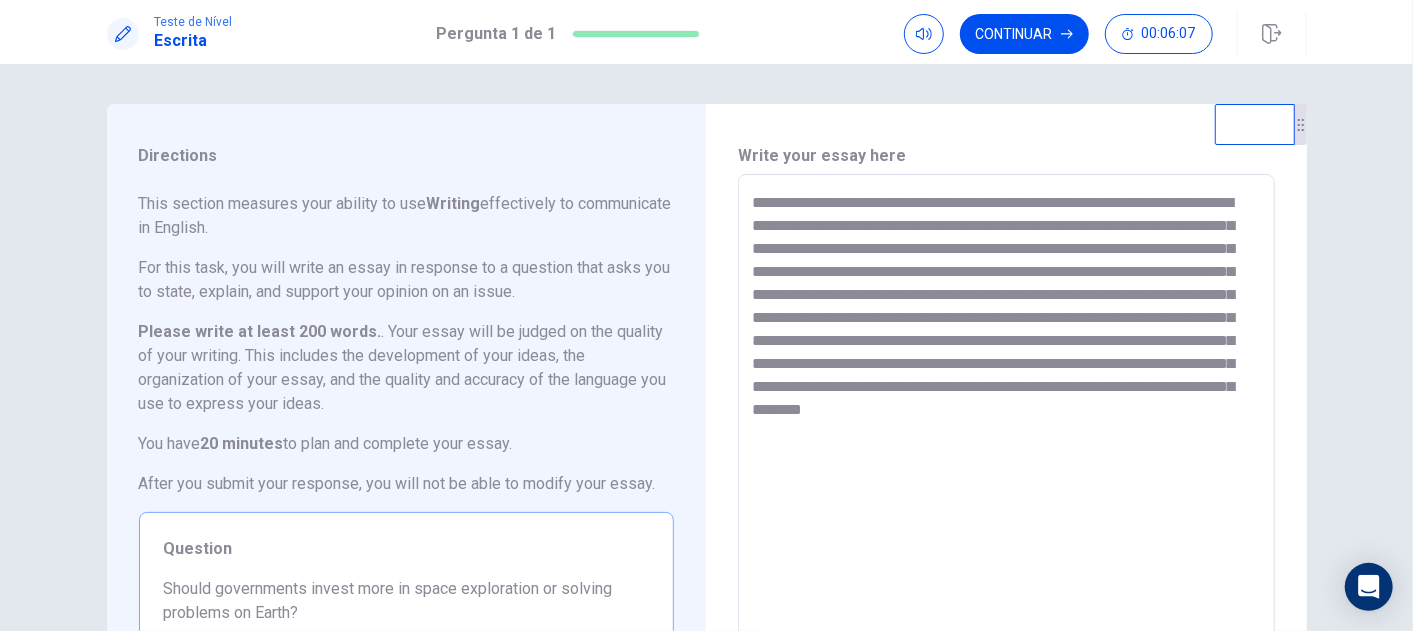 click on "**********" at bounding box center (1006, 451) 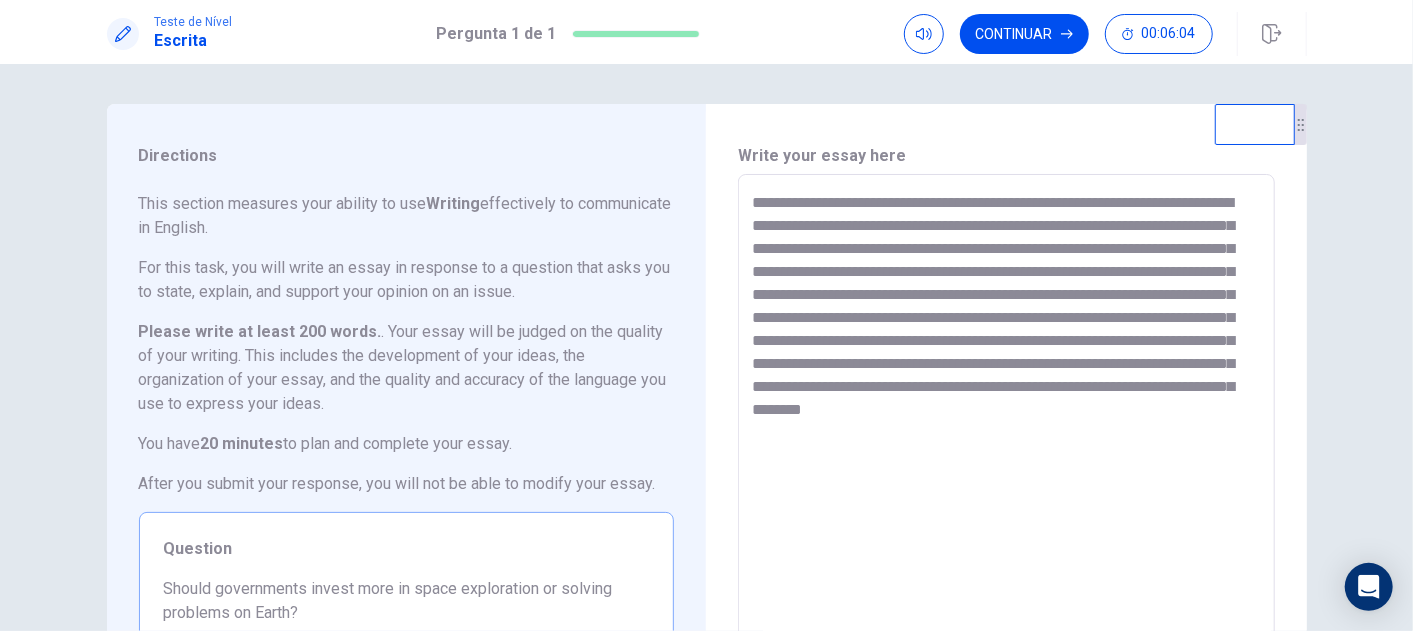 click on "**********" at bounding box center (1006, 451) 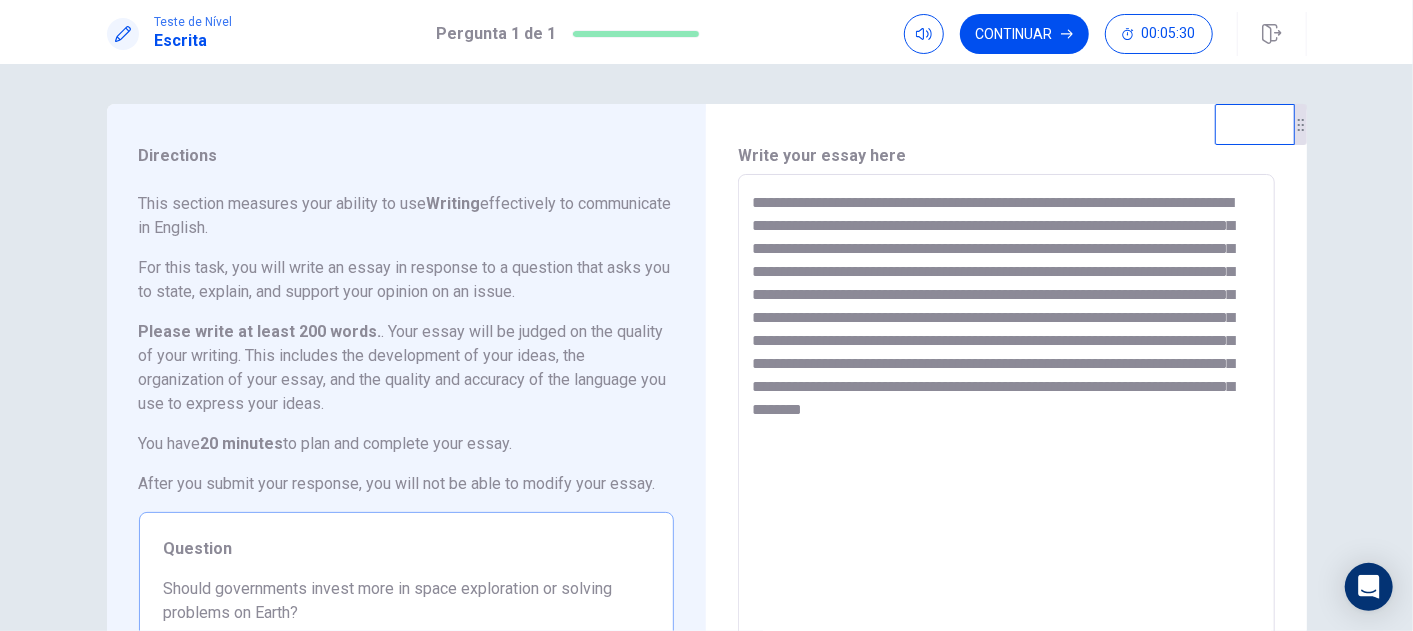 click on "**********" at bounding box center (1006, 451) 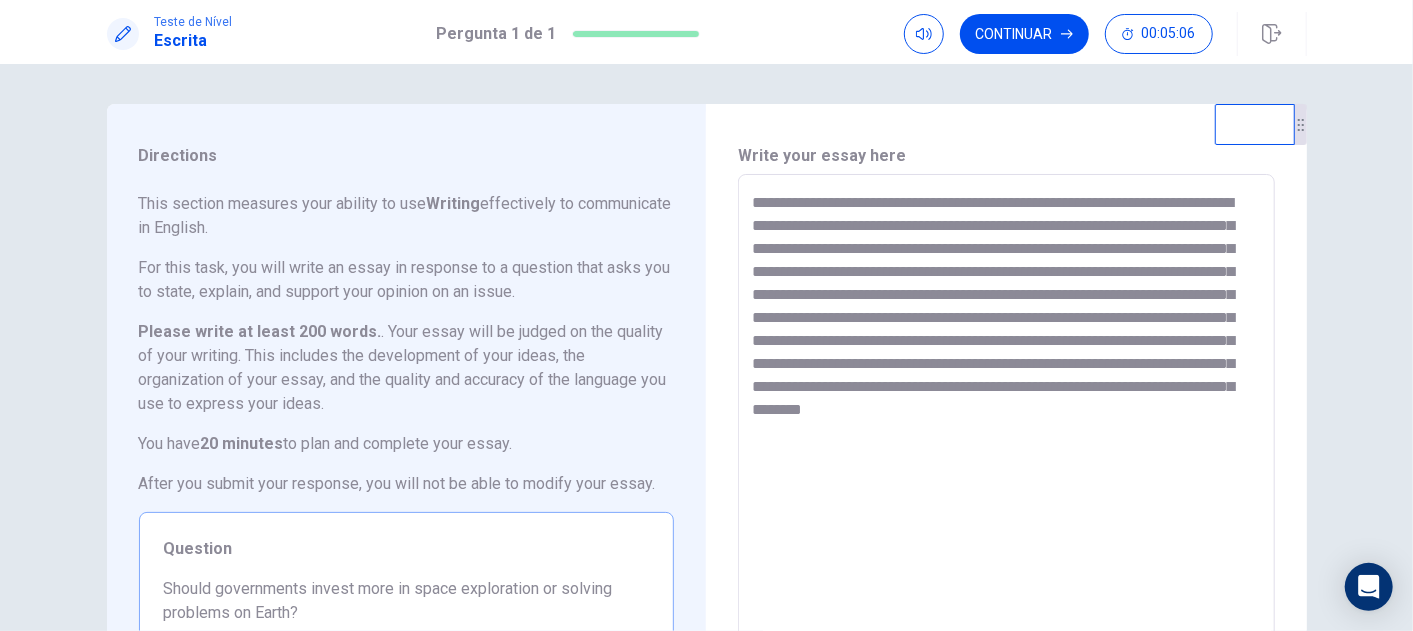 click on "**********" at bounding box center [1006, 451] 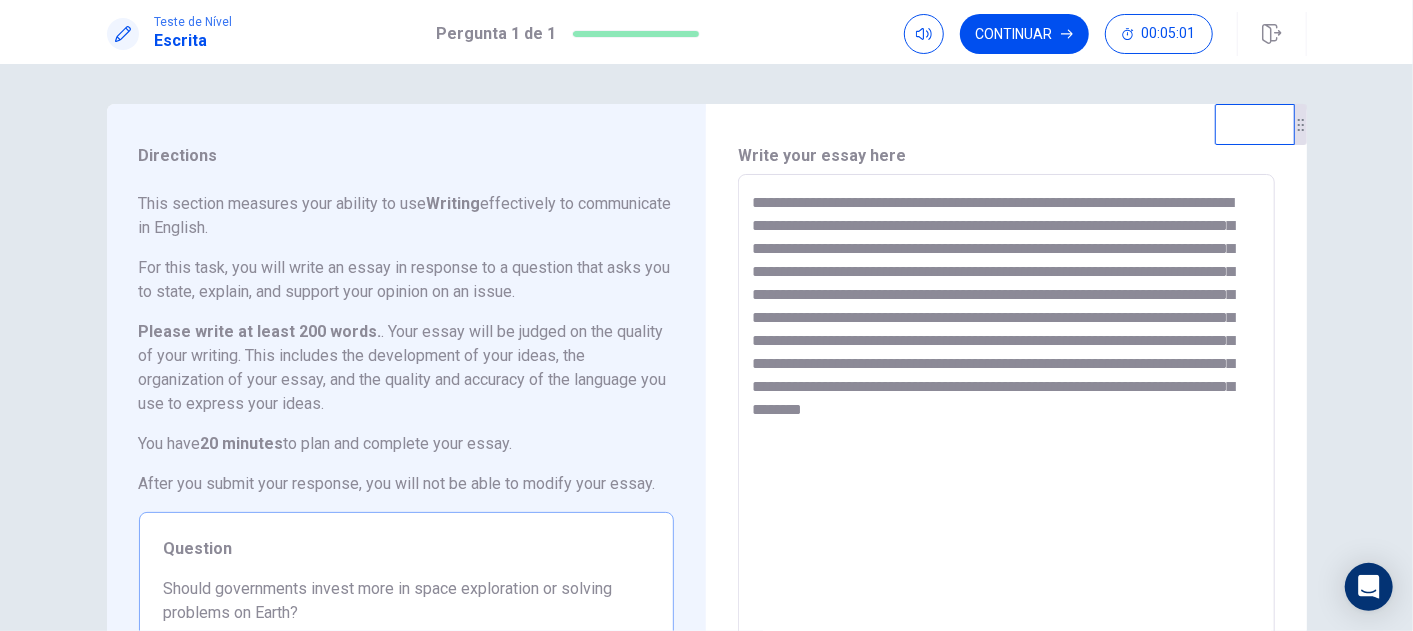 click on "**********" at bounding box center (1006, 451) 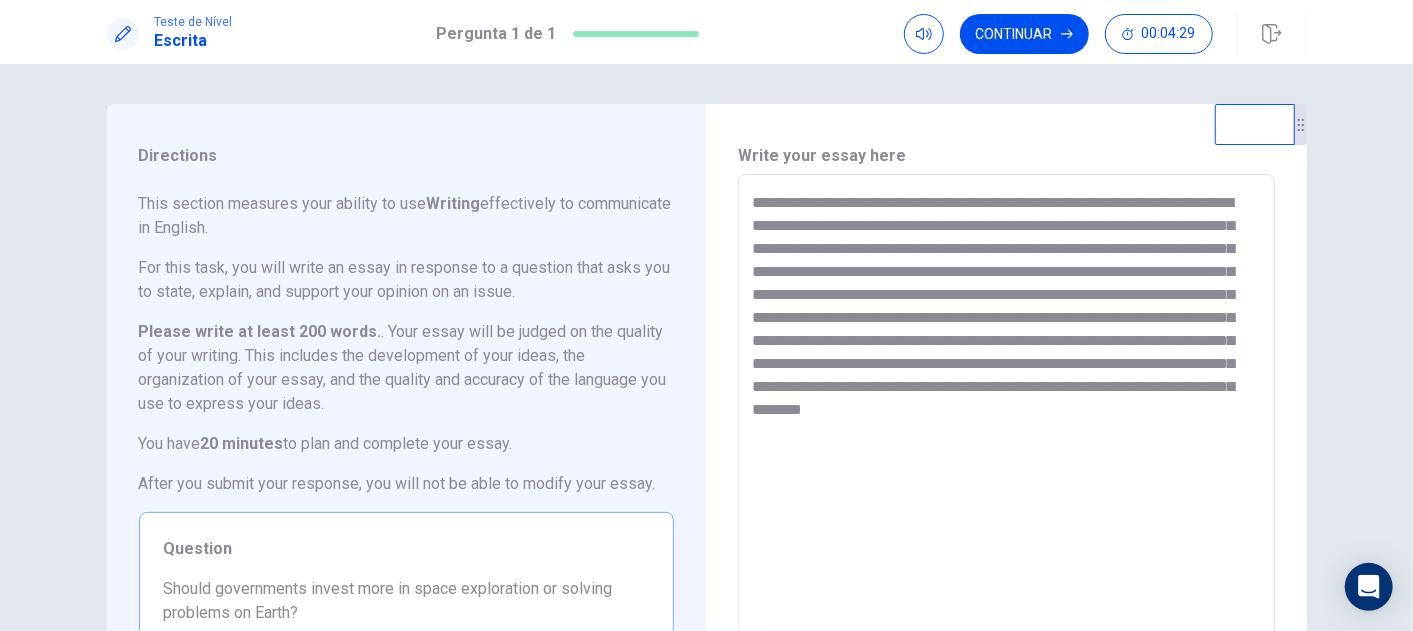 click on "**********" at bounding box center [1006, 451] 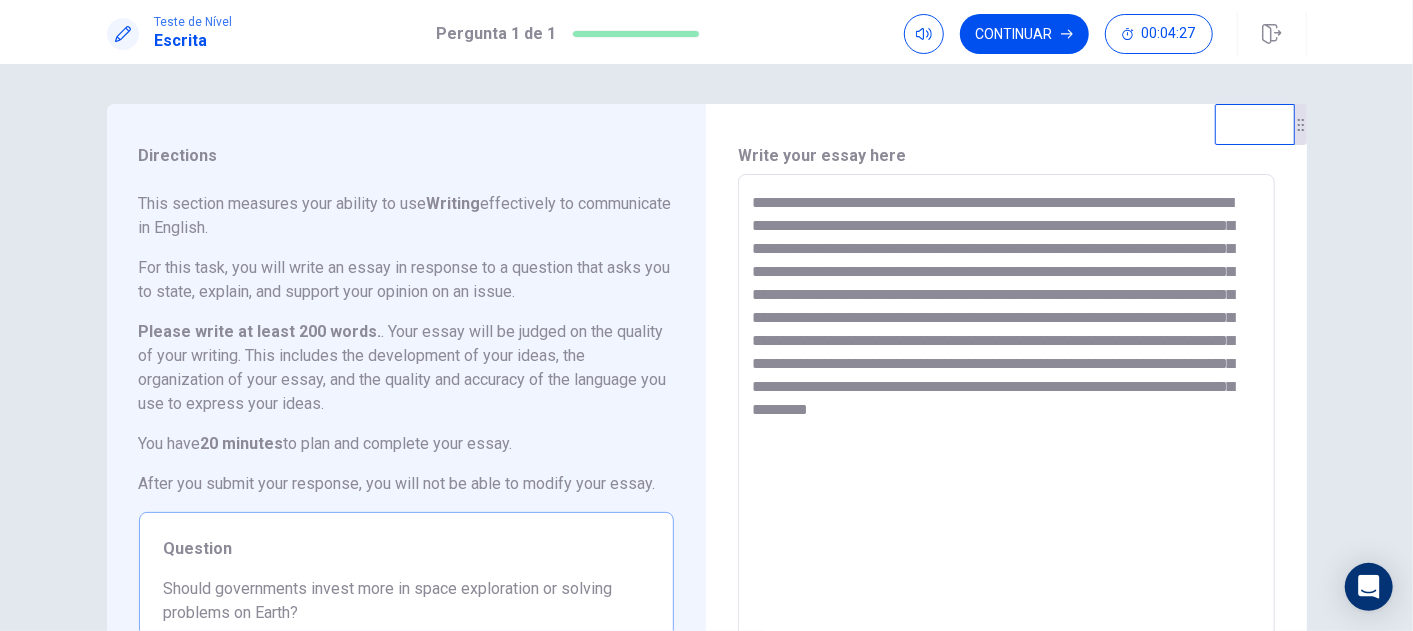 click on "**********" at bounding box center (1006, 451) 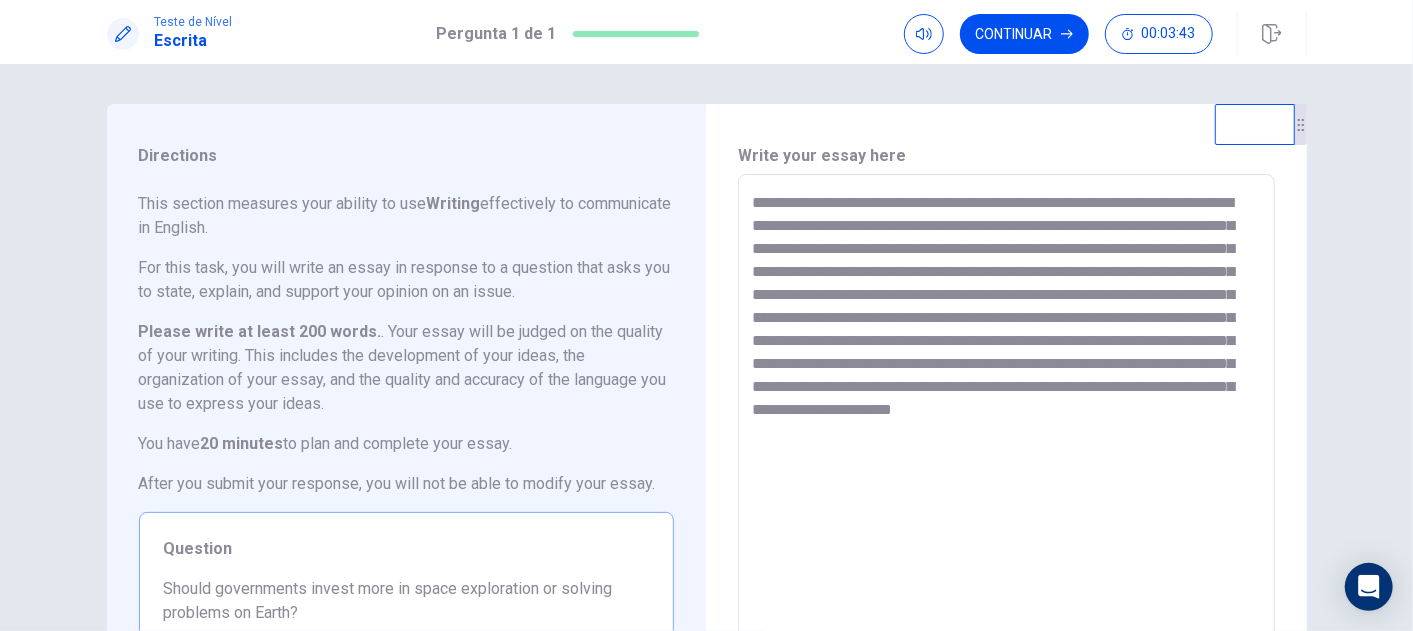 click on "**********" at bounding box center (1006, 451) 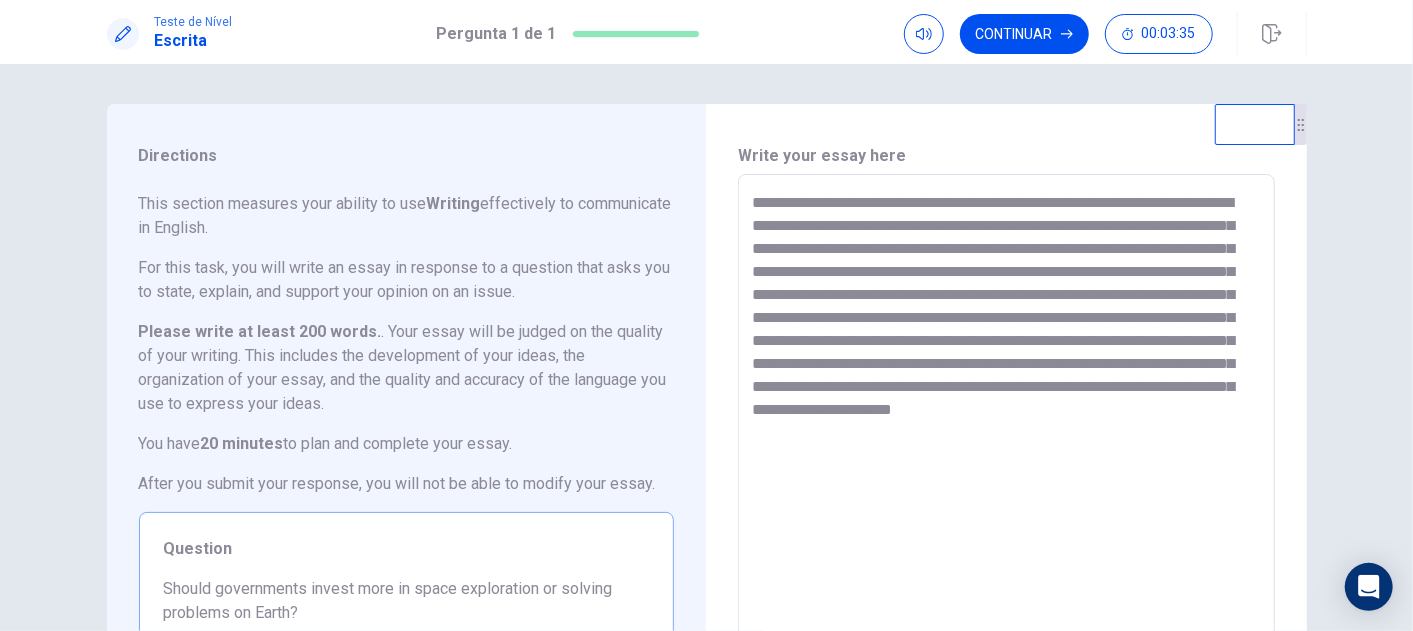 click on "**********" at bounding box center [1006, 451] 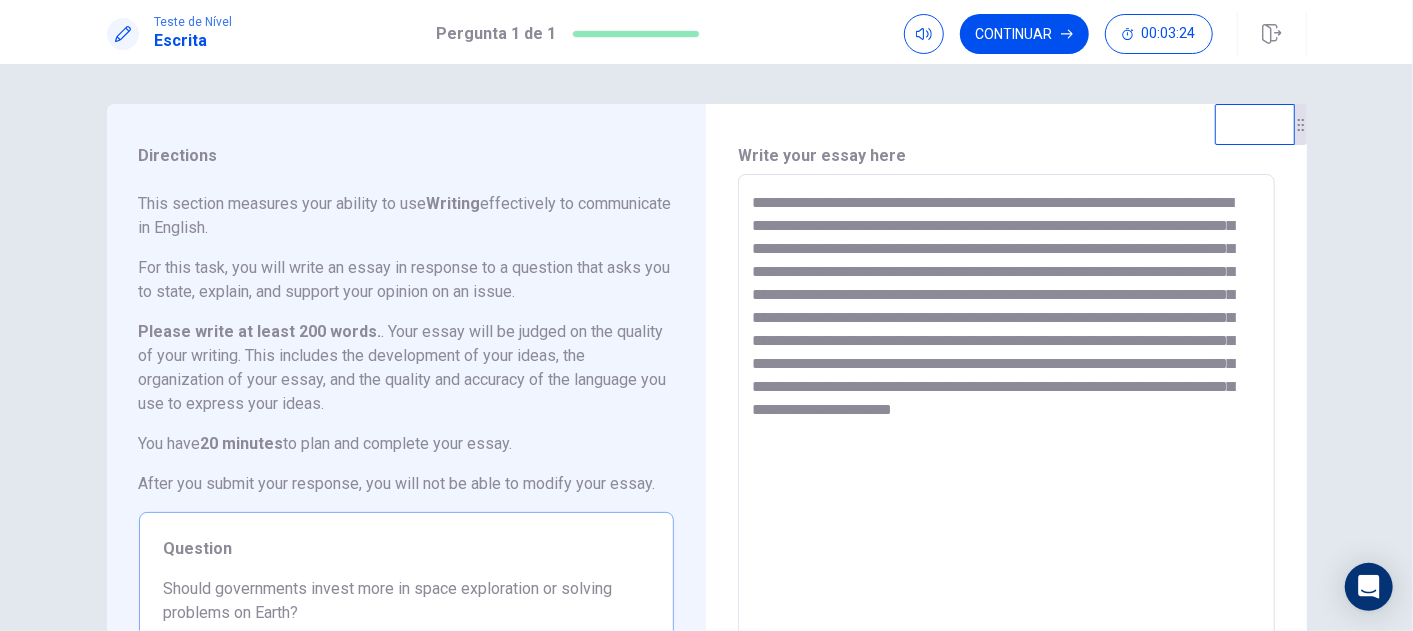 click on "**********" at bounding box center [1006, 451] 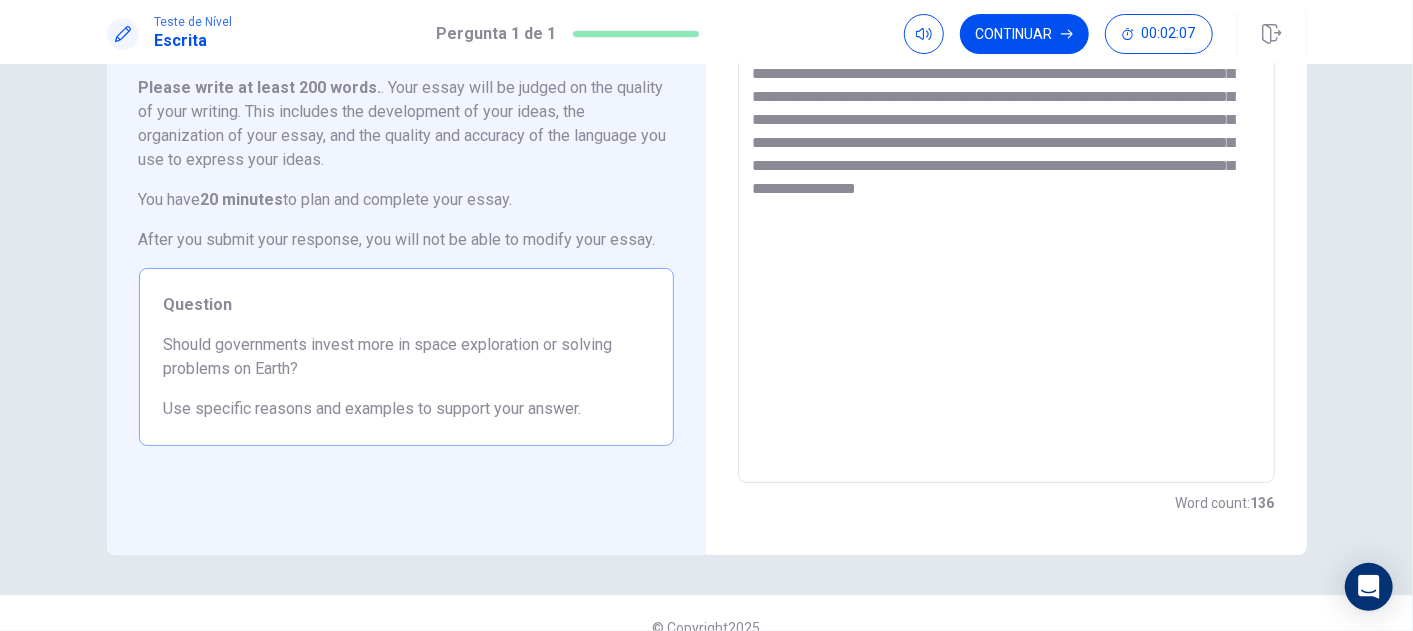 scroll, scrollTop: 271, scrollLeft: 0, axis: vertical 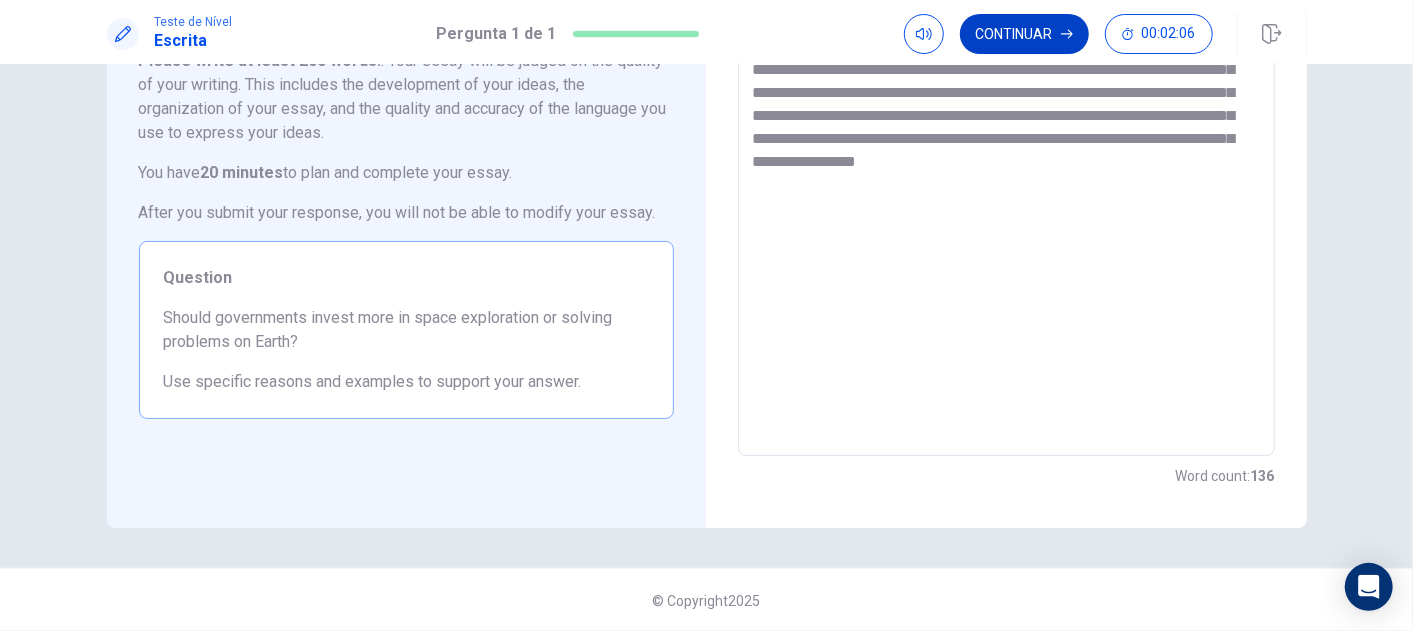 click on "Continuar" at bounding box center (1024, 34) 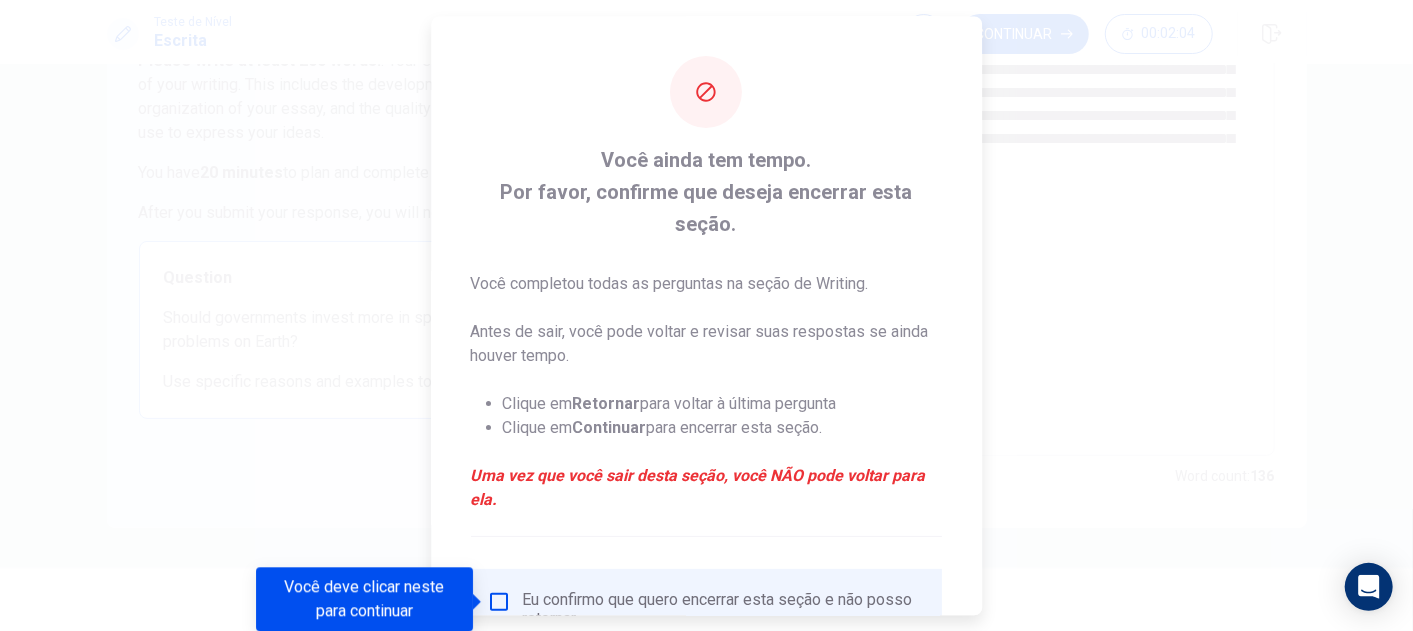 click at bounding box center [706, 315] 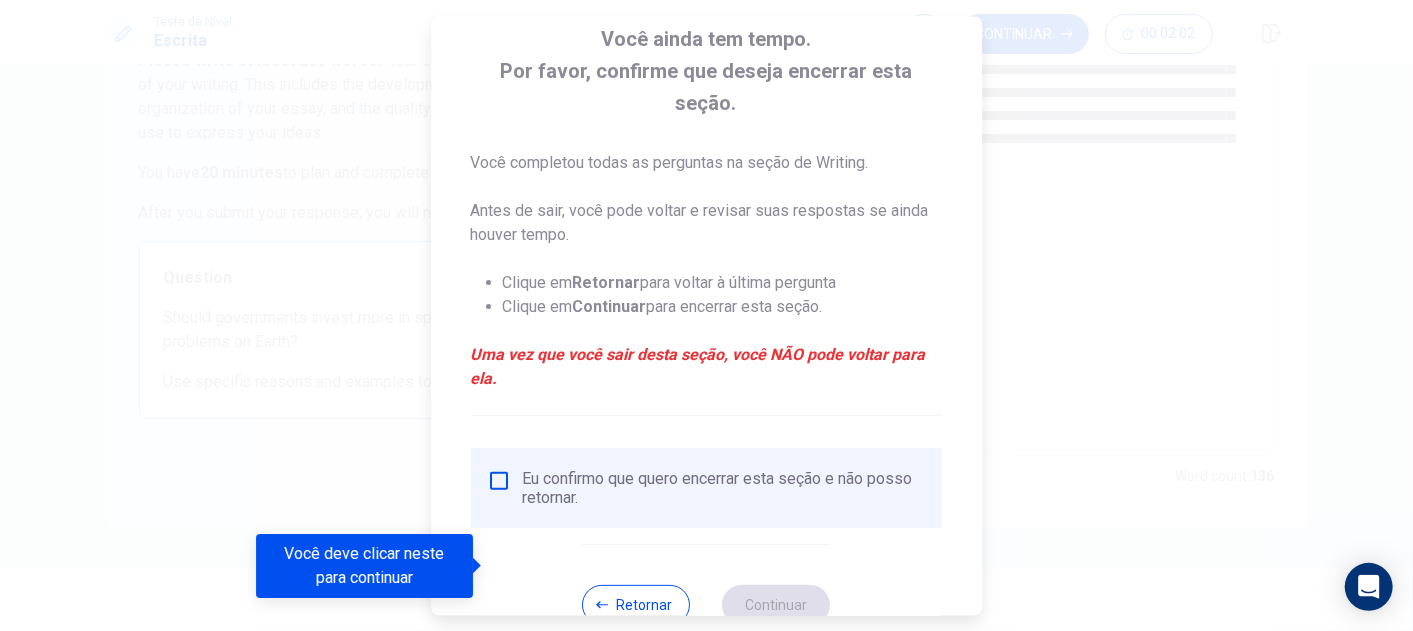 scroll, scrollTop: 170, scrollLeft: 0, axis: vertical 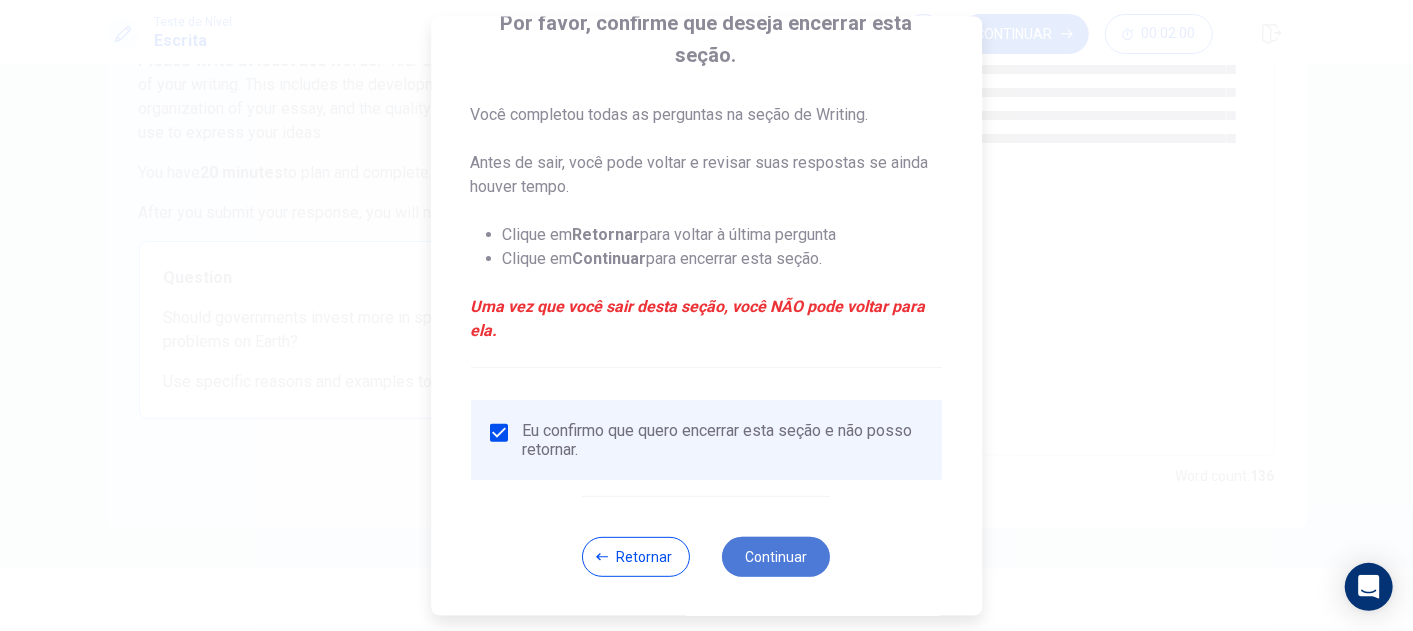 click on "Continuar" at bounding box center [777, 556] 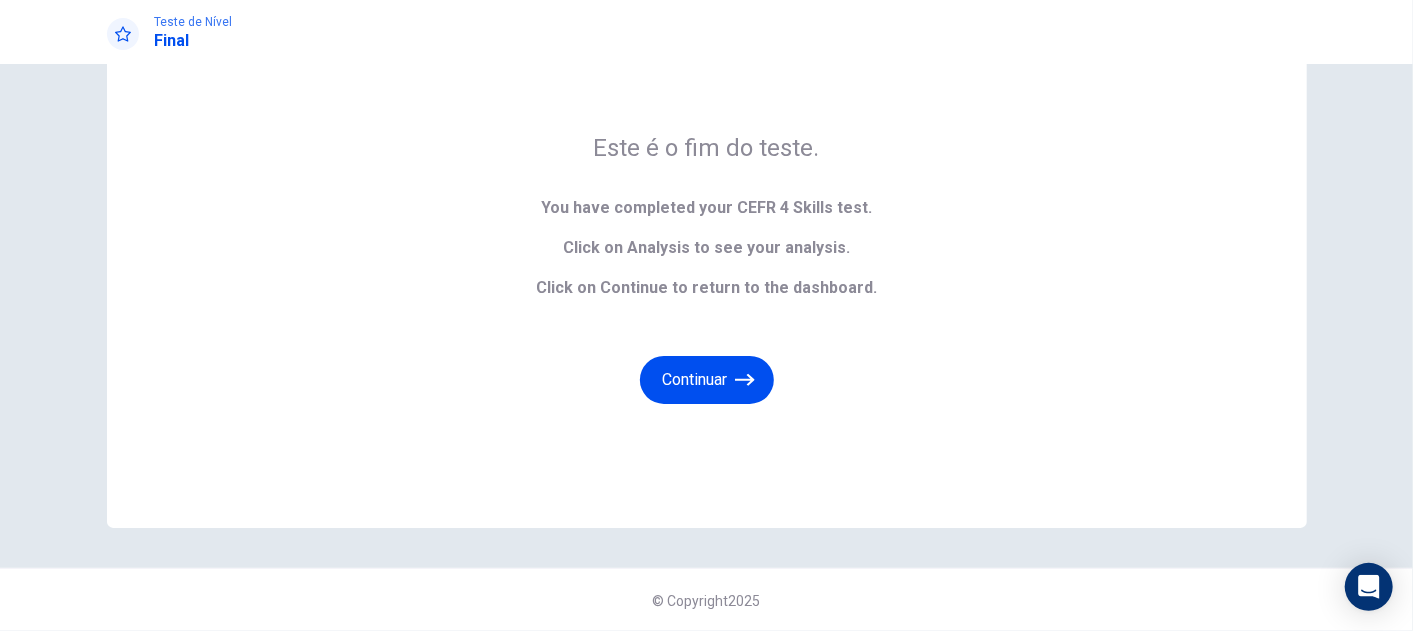 scroll, scrollTop: 0, scrollLeft: 0, axis: both 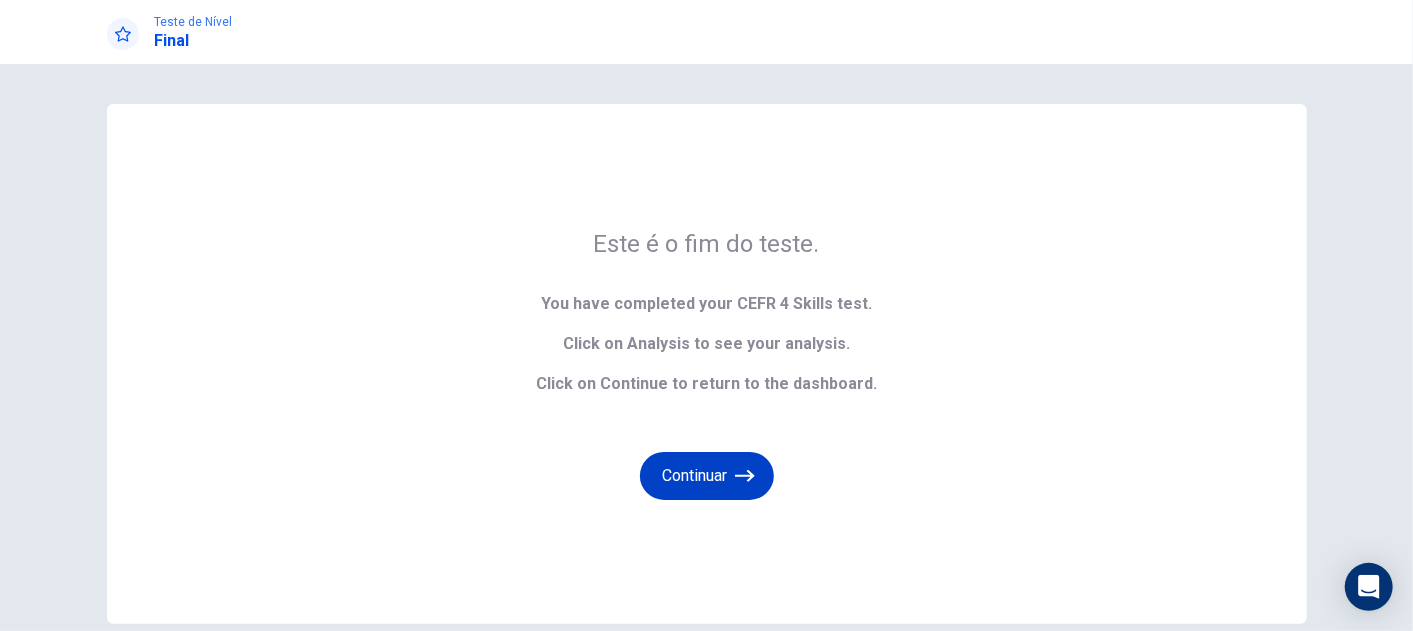 click 